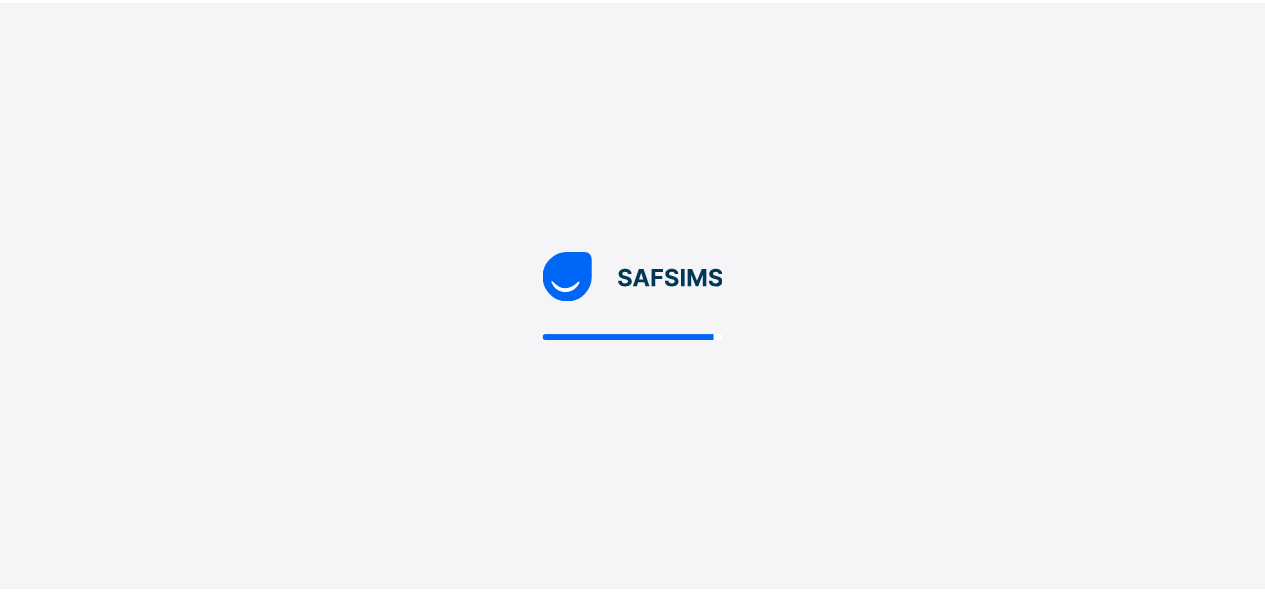 scroll, scrollTop: 0, scrollLeft: 0, axis: both 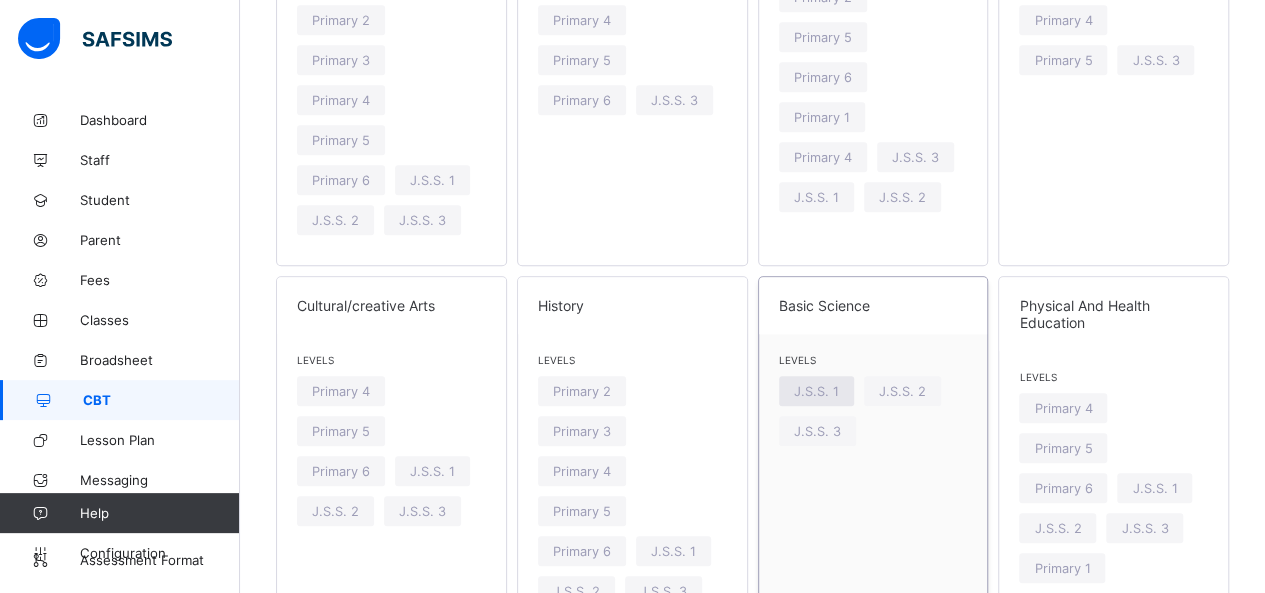 click on "J.S.S. 1" at bounding box center [816, 391] 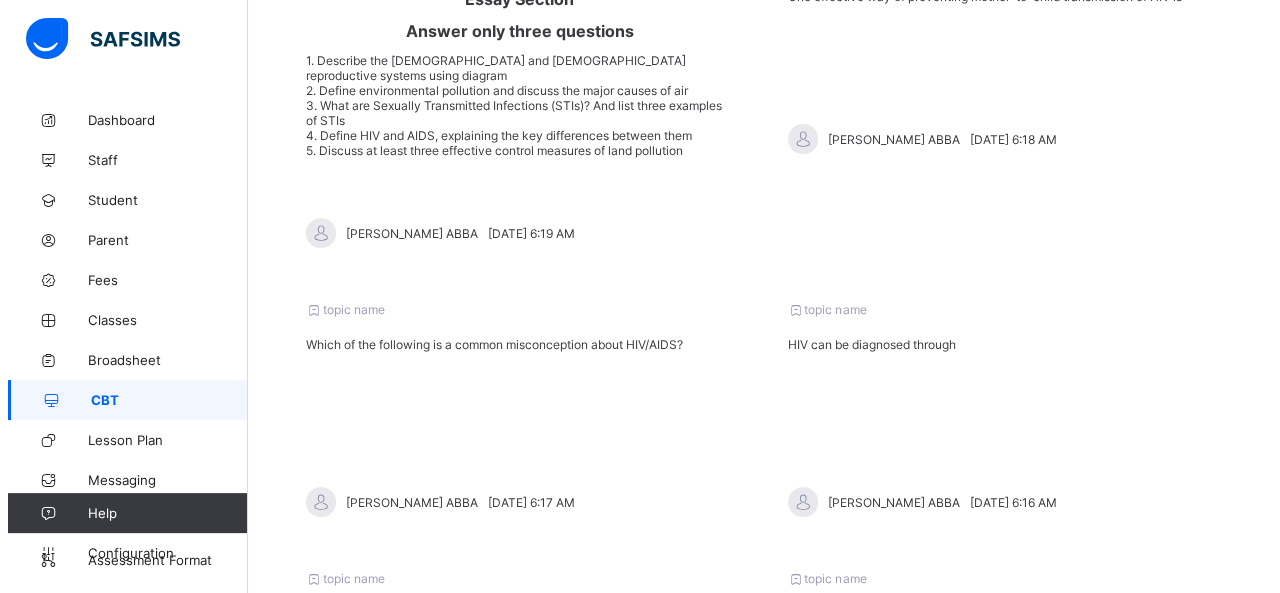 scroll, scrollTop: 0, scrollLeft: 0, axis: both 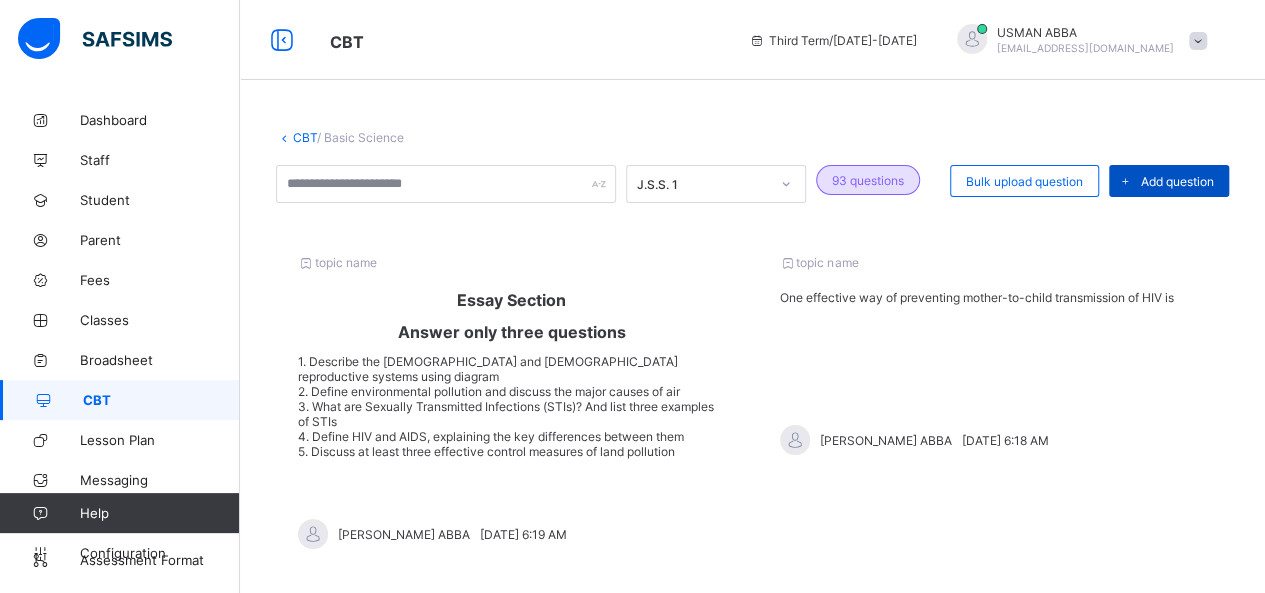 click on "Add question" at bounding box center (1177, 181) 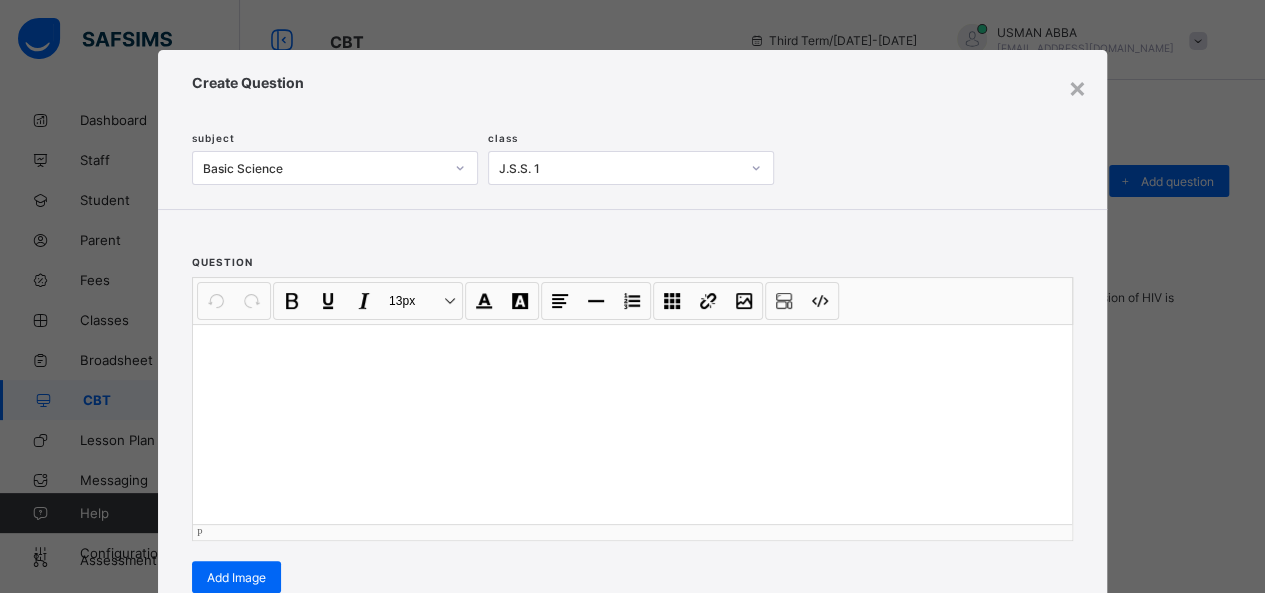 click at bounding box center (632, 350) 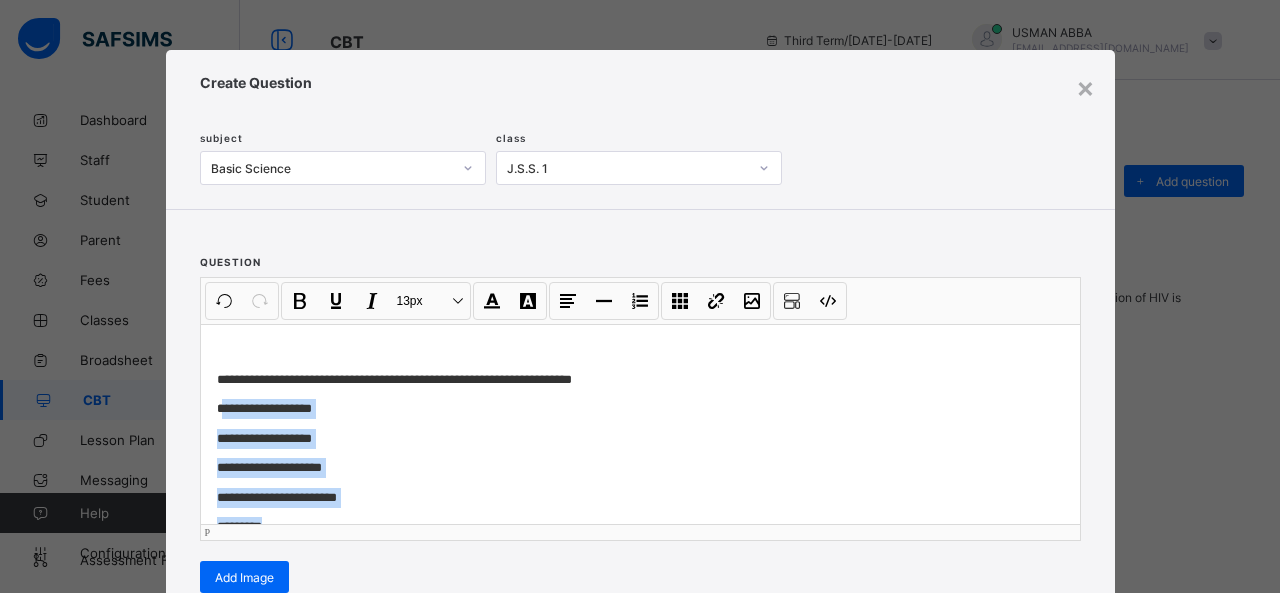 scroll, scrollTop: 38, scrollLeft: 0, axis: vertical 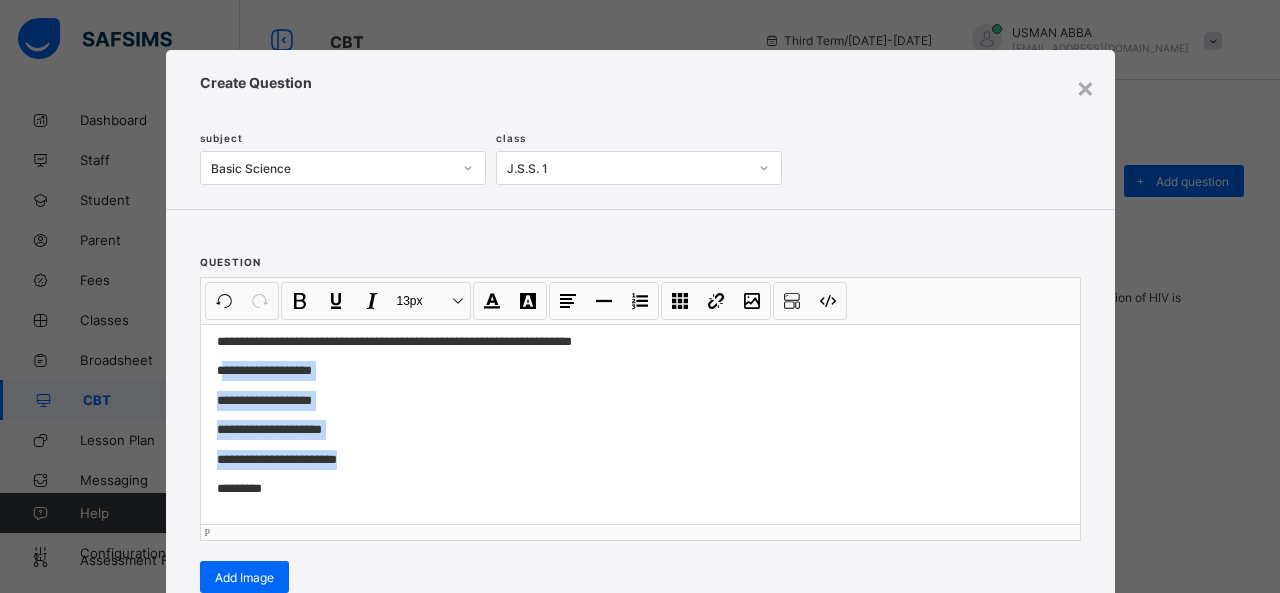 drag, startPoint x: 215, startPoint y: 405, endPoint x: 357, endPoint y: 447, distance: 148.08105 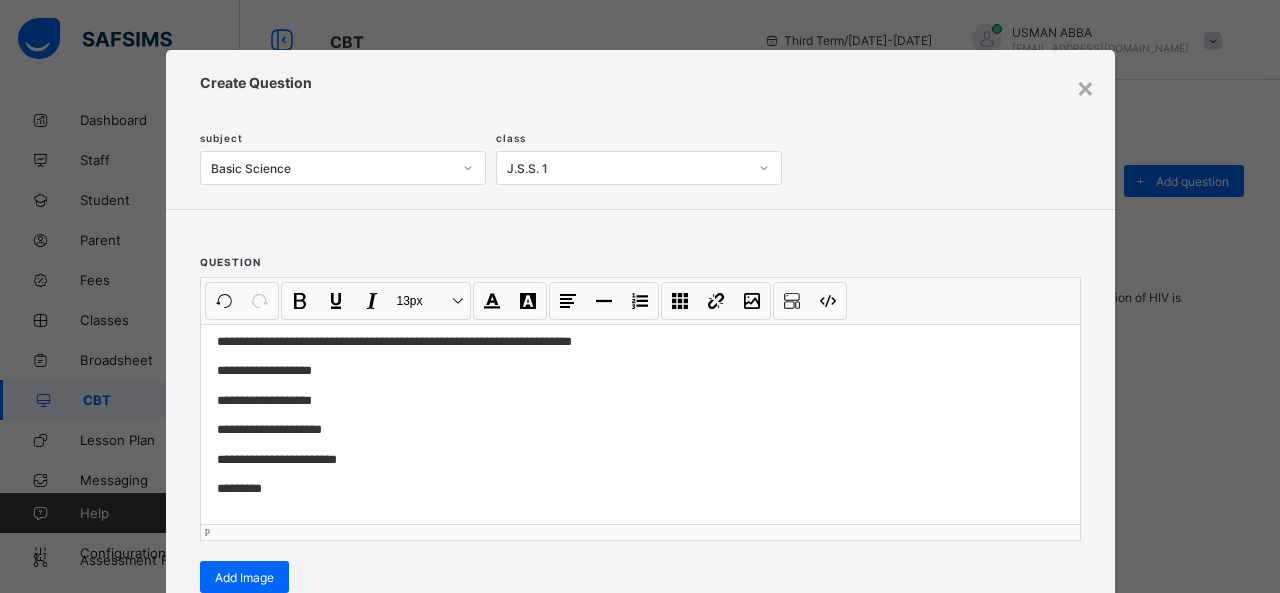 scroll, scrollTop: 0, scrollLeft: 0, axis: both 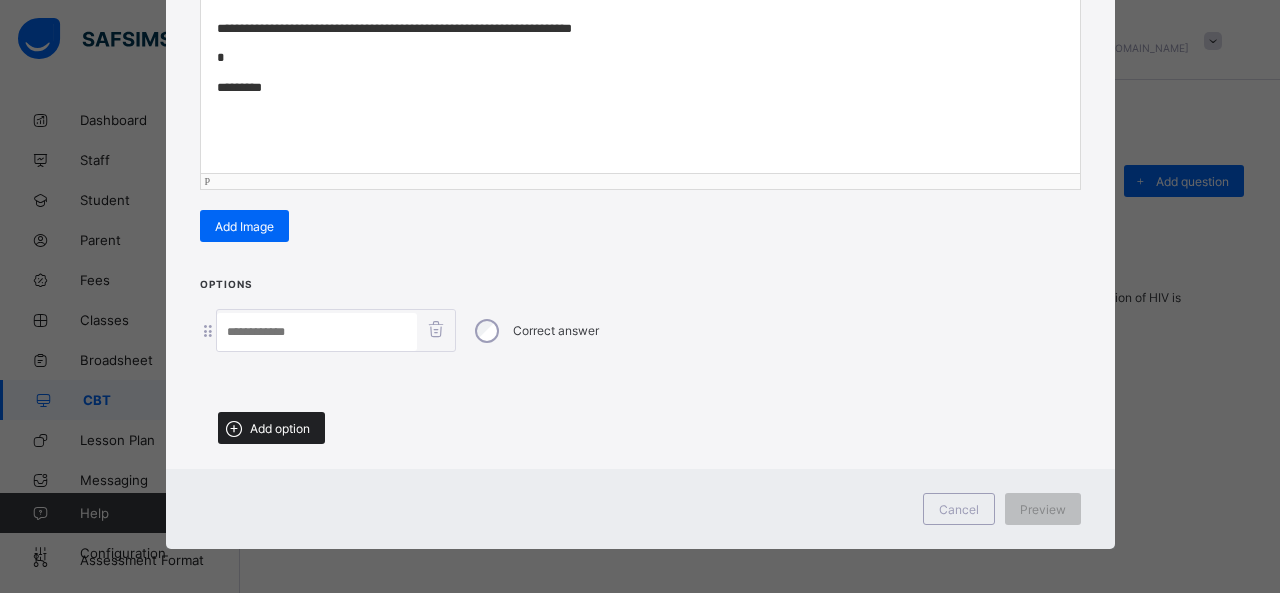 click on "Add option" at bounding box center (271, 428) 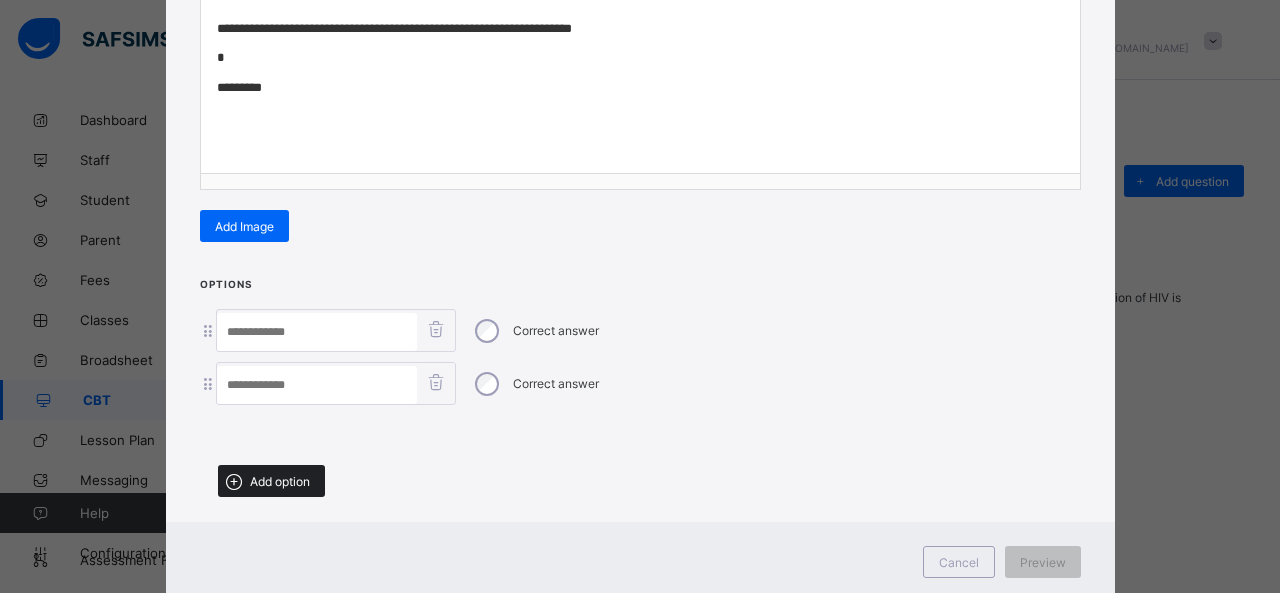 click on "Add option" at bounding box center [280, 481] 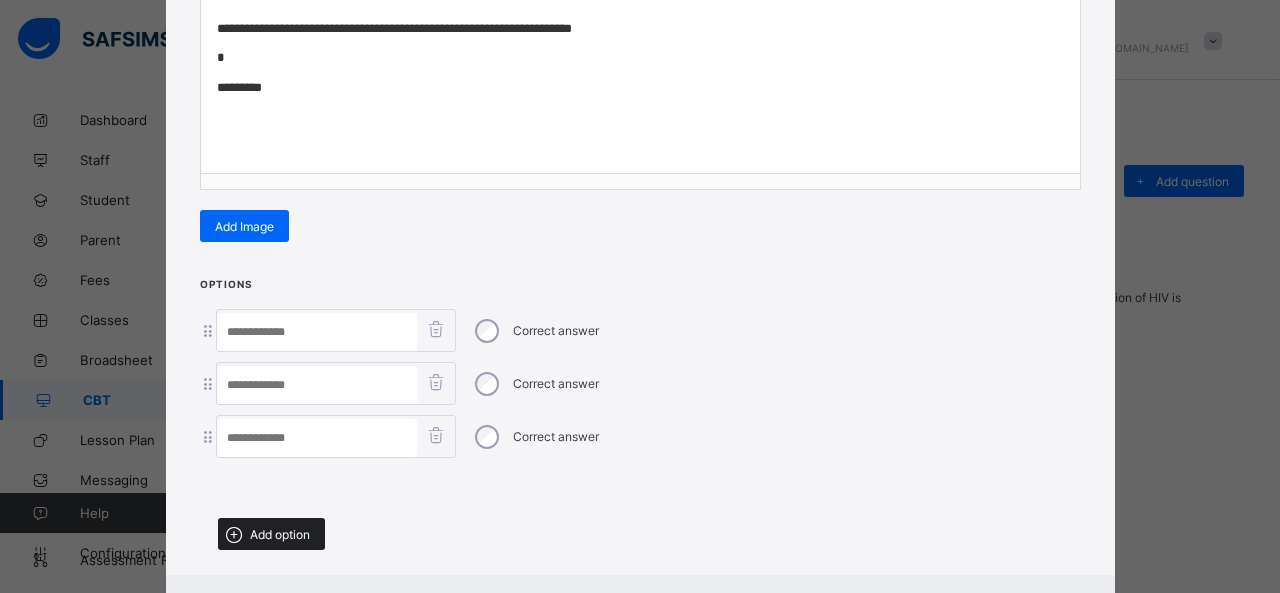 click on "Add option" at bounding box center (280, 534) 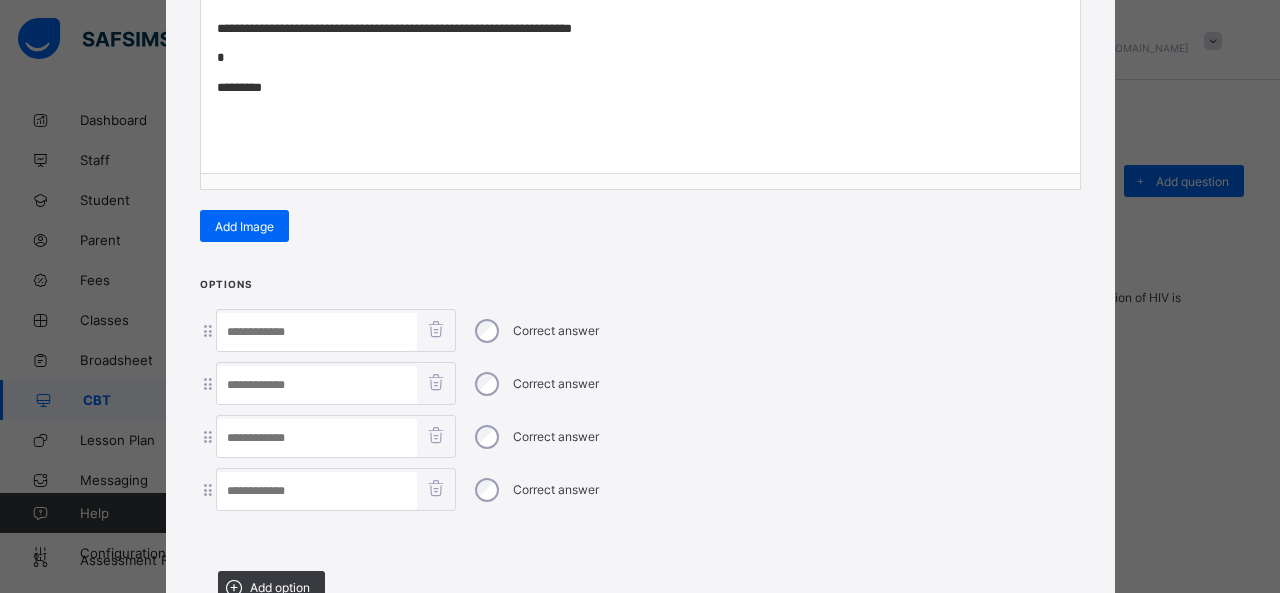 click at bounding box center (317, 332) 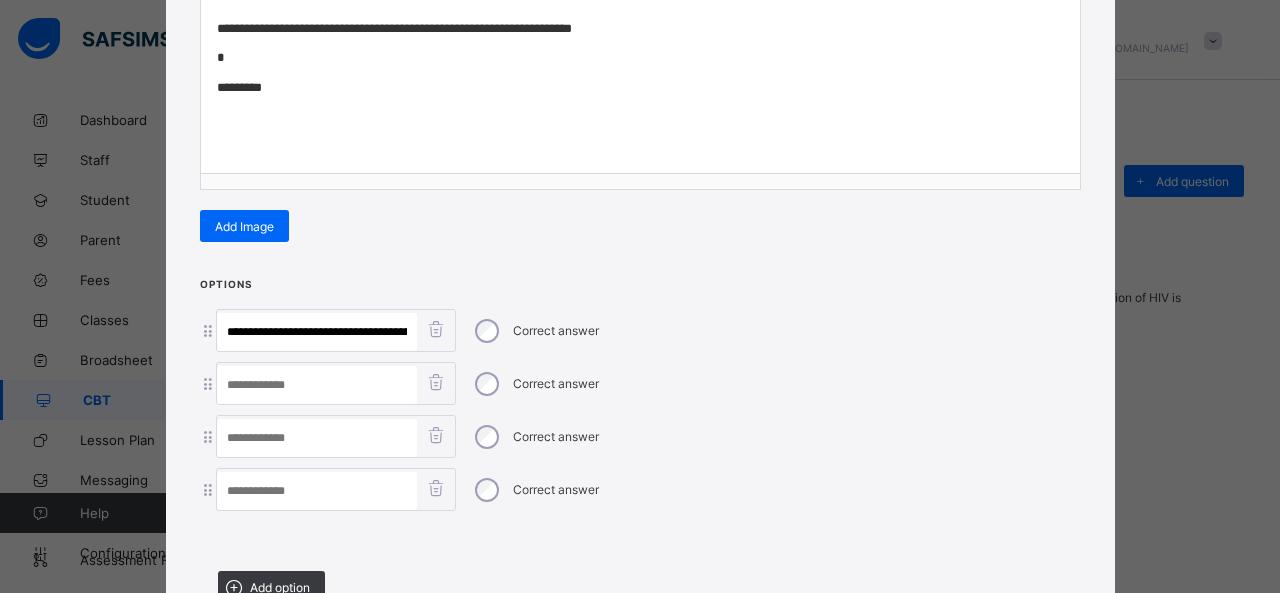 scroll, scrollTop: 0, scrollLeft: 280, axis: horizontal 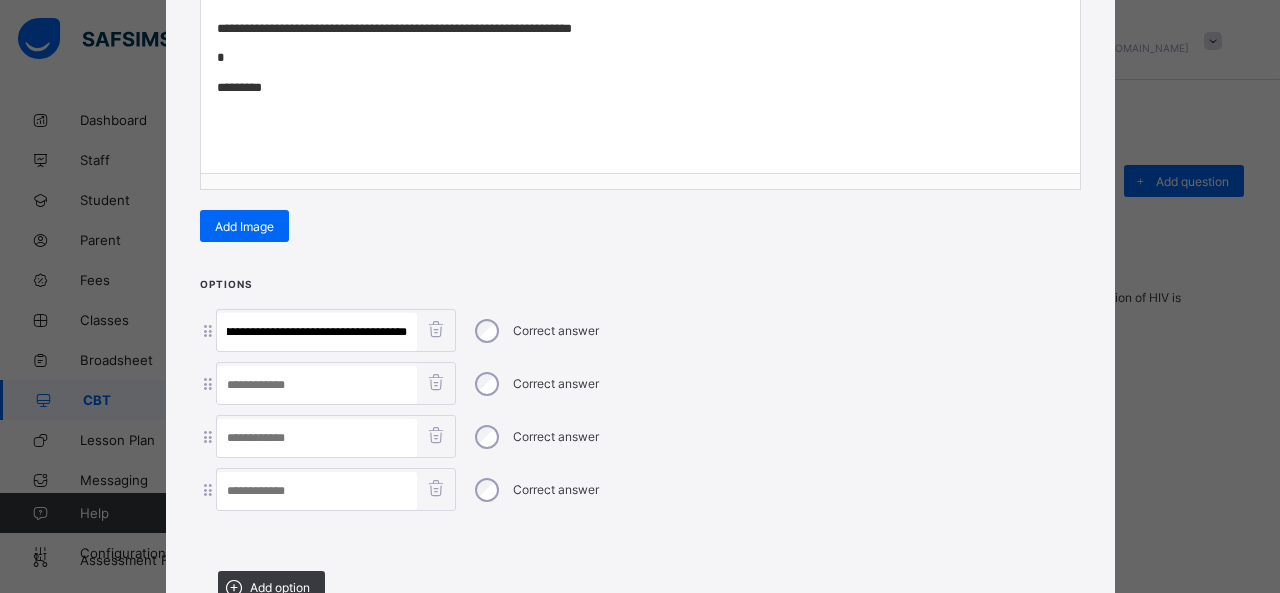 drag, startPoint x: 278, startPoint y: 321, endPoint x: 654, endPoint y: 401, distance: 384.41644 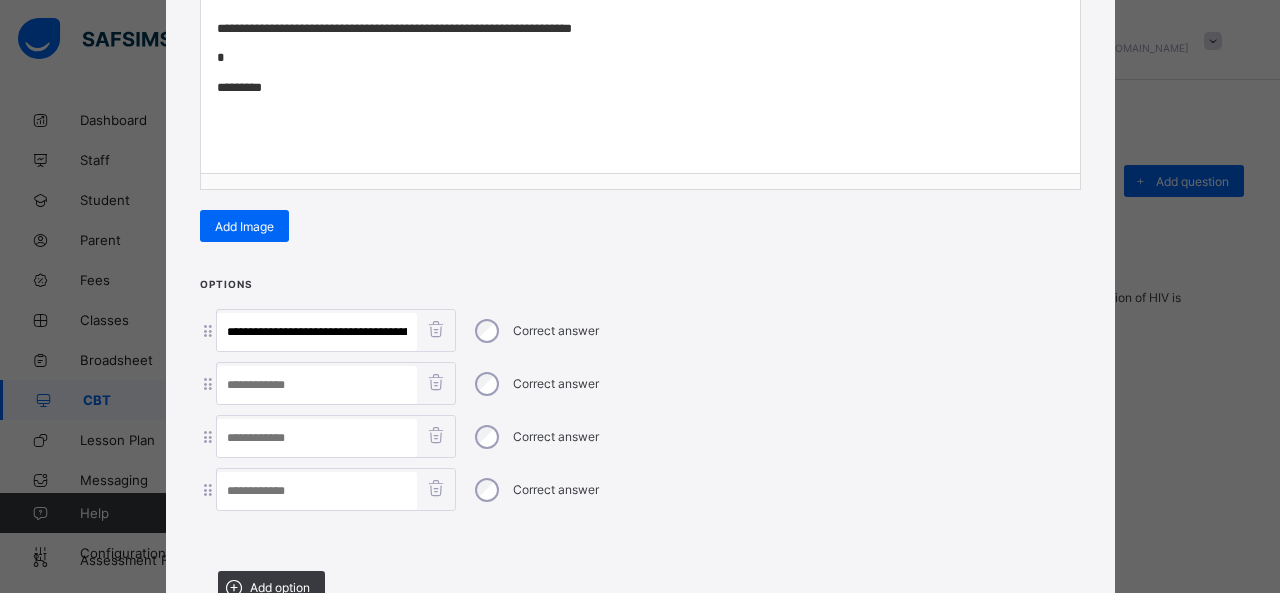 click at bounding box center [317, 491] 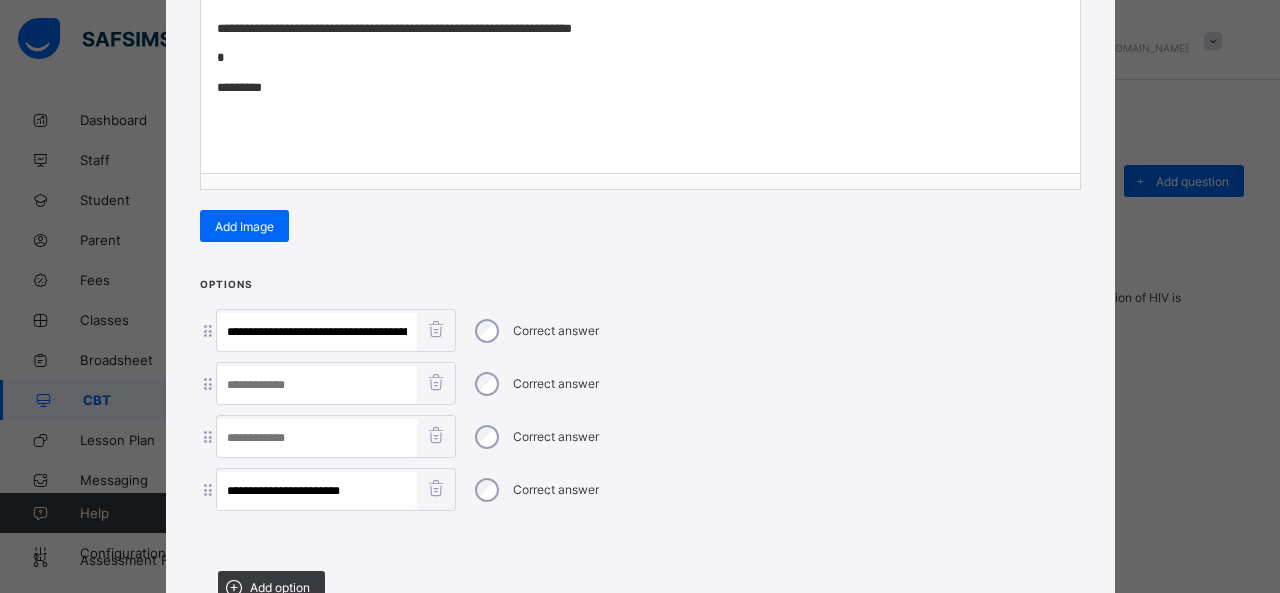 type on "**********" 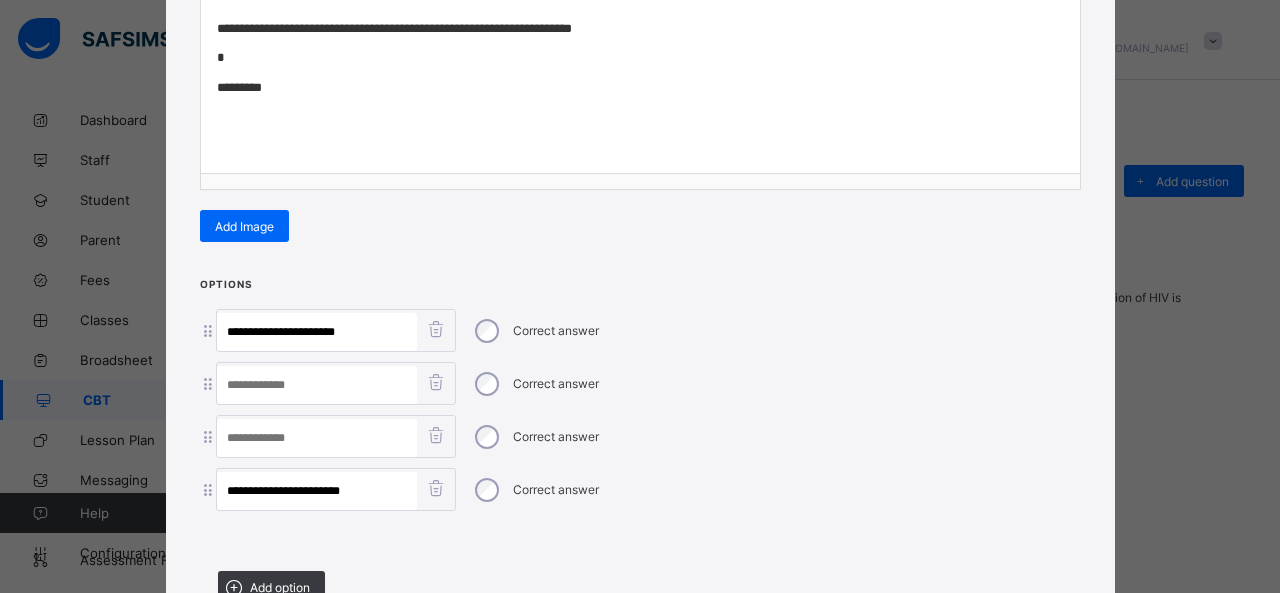 type on "**********" 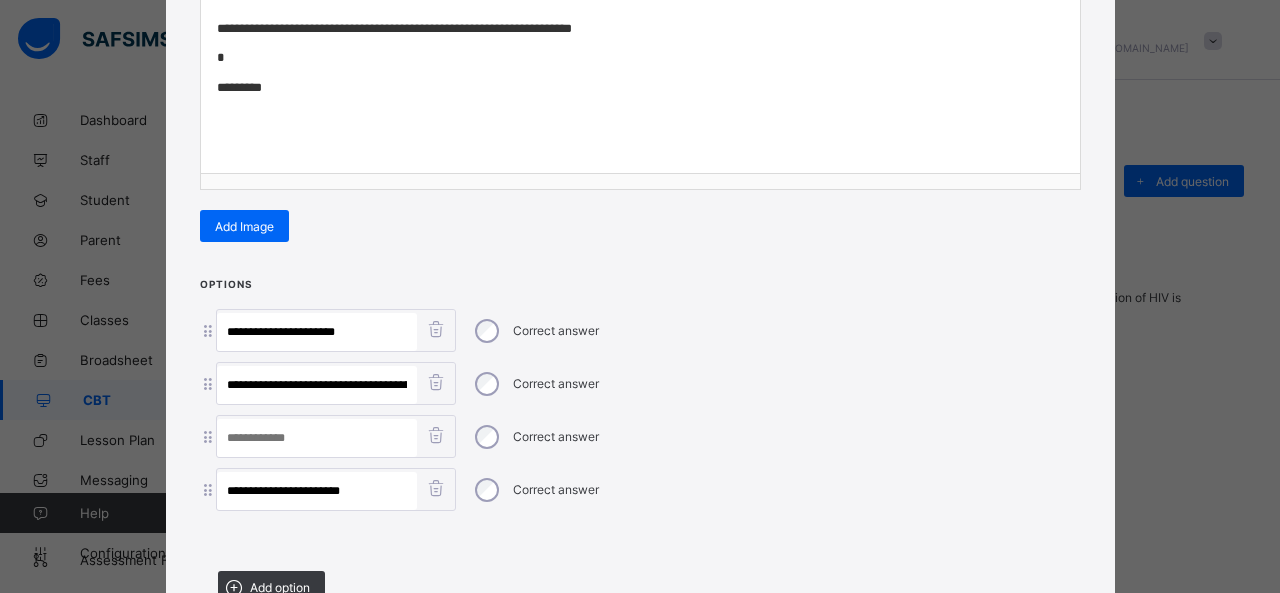 scroll, scrollTop: 0, scrollLeft: 48, axis: horizontal 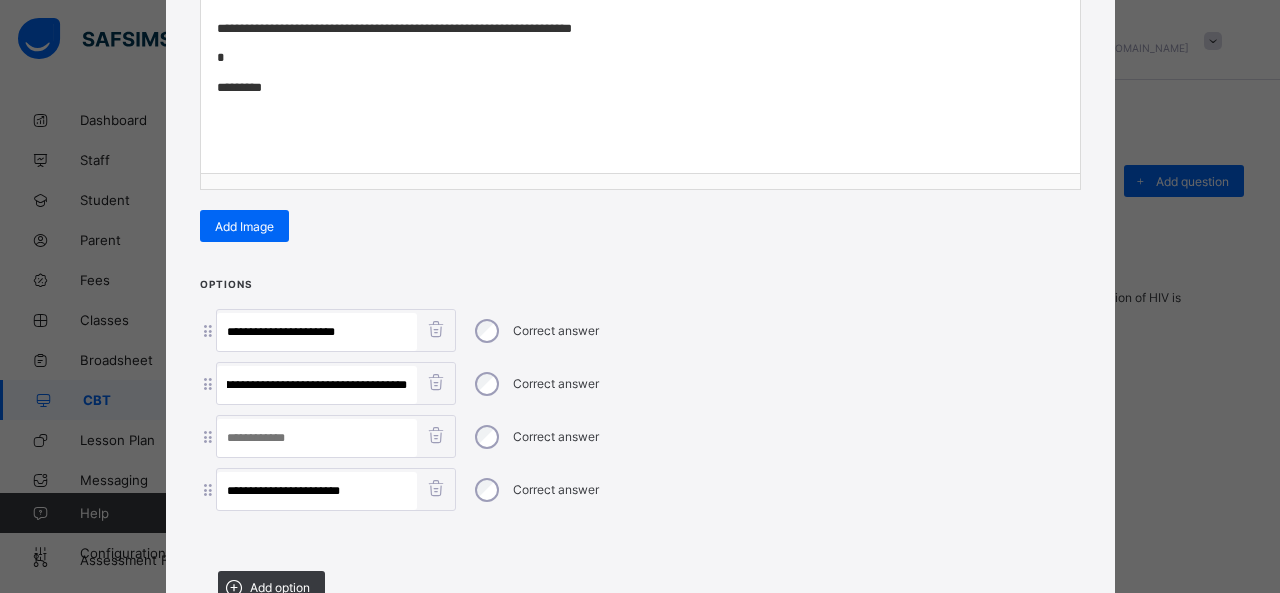 drag, startPoint x: 284, startPoint y: 378, endPoint x: 601, endPoint y: 407, distance: 318.32373 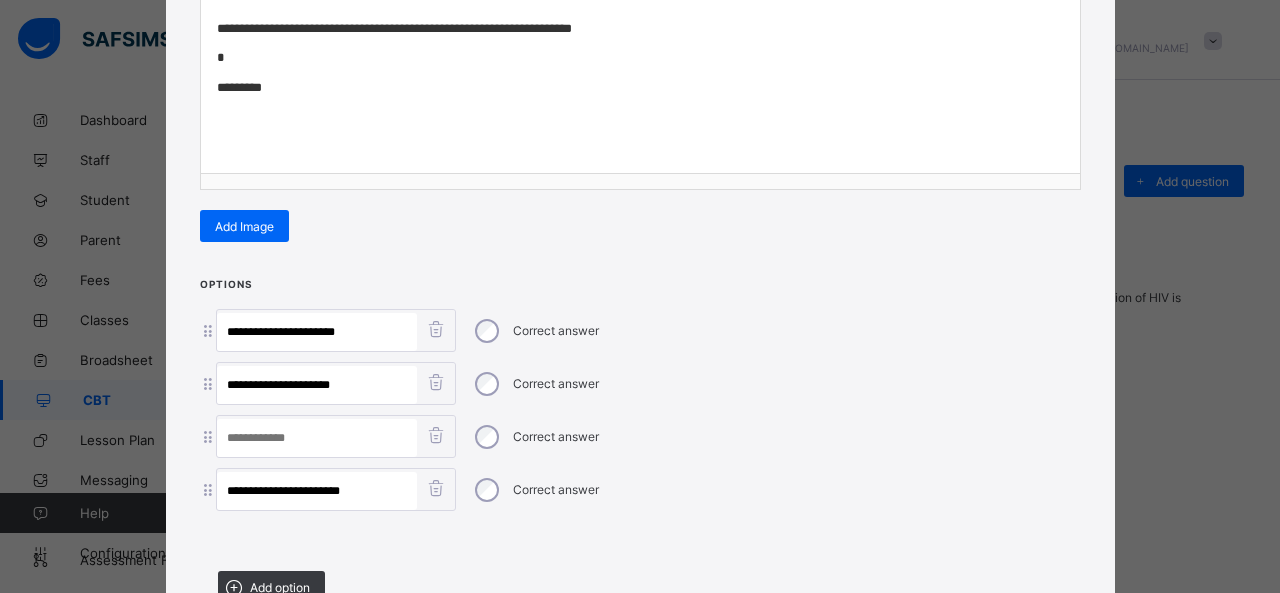 scroll, scrollTop: 0, scrollLeft: 0, axis: both 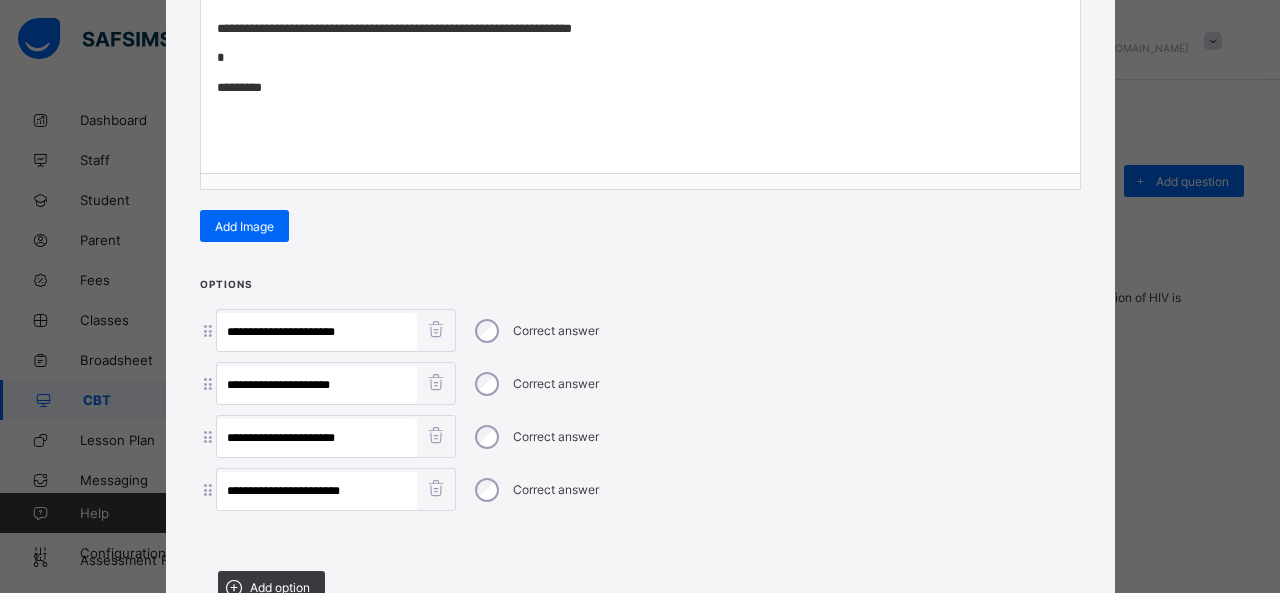 type on "**********" 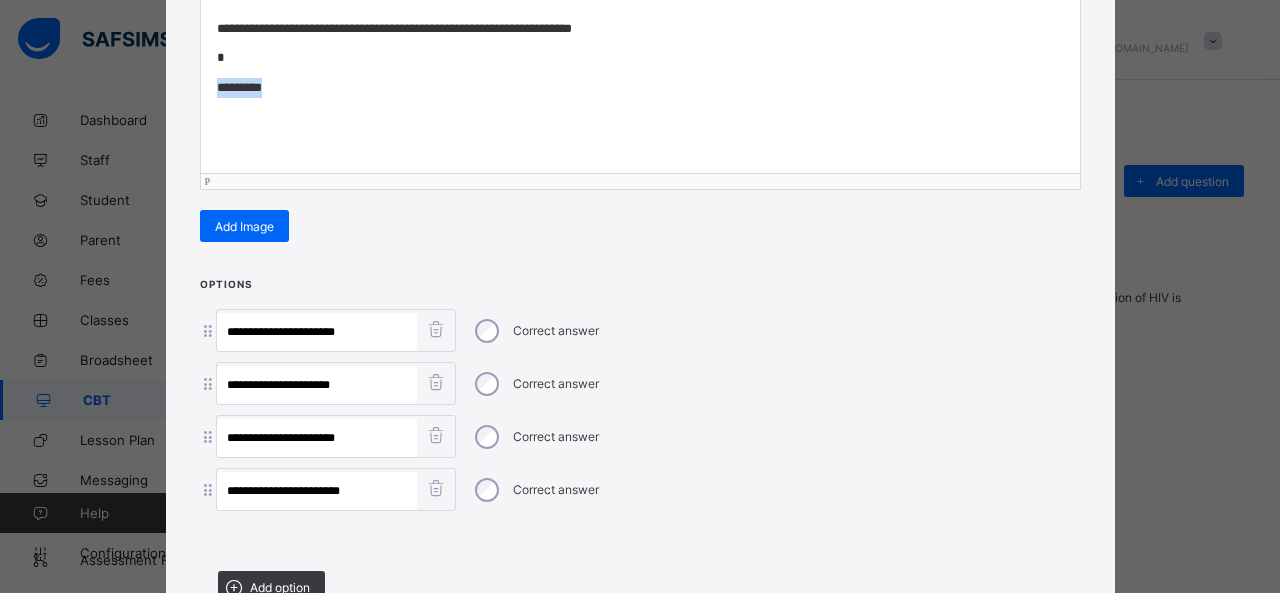 drag, startPoint x: 281, startPoint y: 83, endPoint x: 164, endPoint y: 88, distance: 117.10679 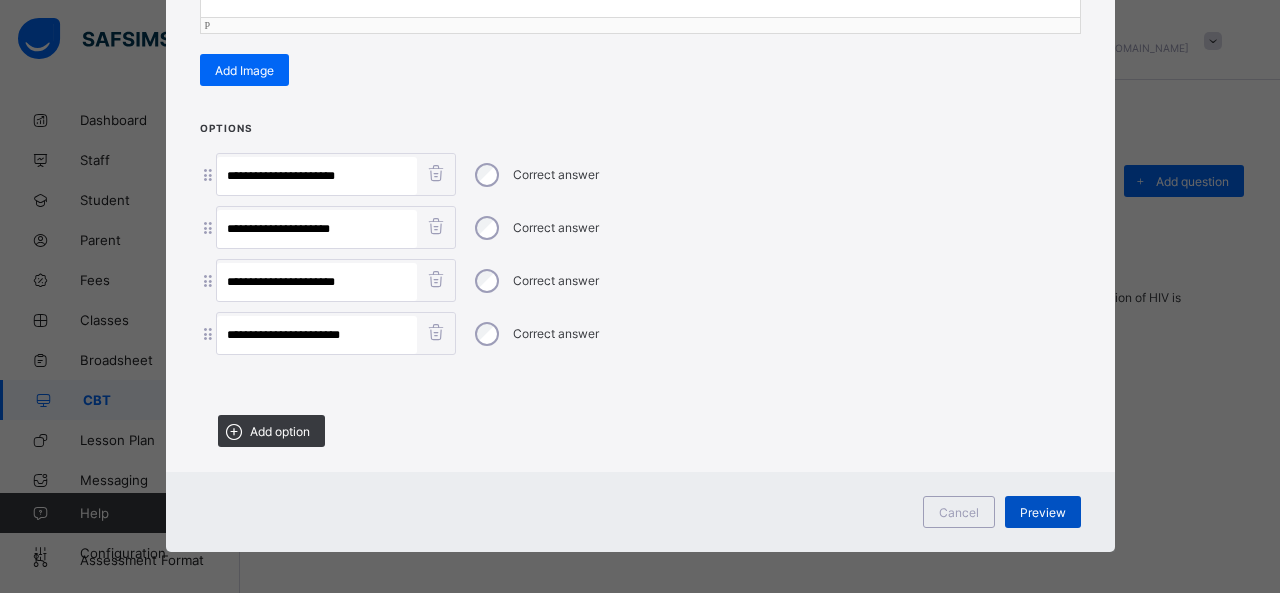 click on "Preview" at bounding box center (1043, 512) 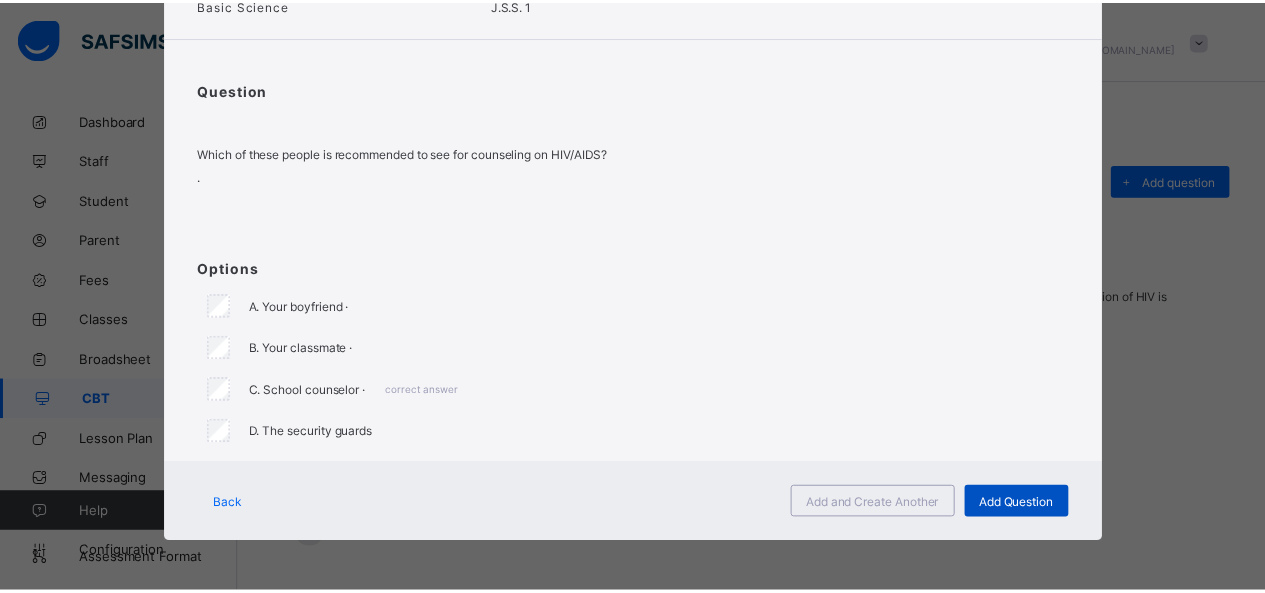 scroll, scrollTop: 124, scrollLeft: 0, axis: vertical 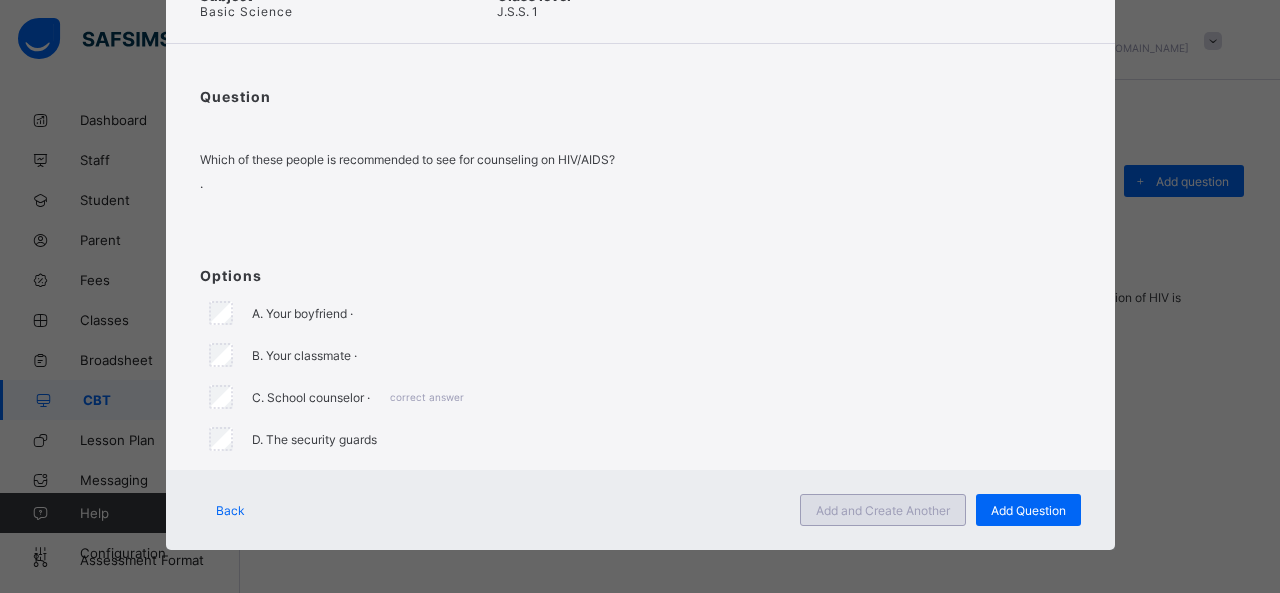 click on "Add and Create Another" at bounding box center [883, 510] 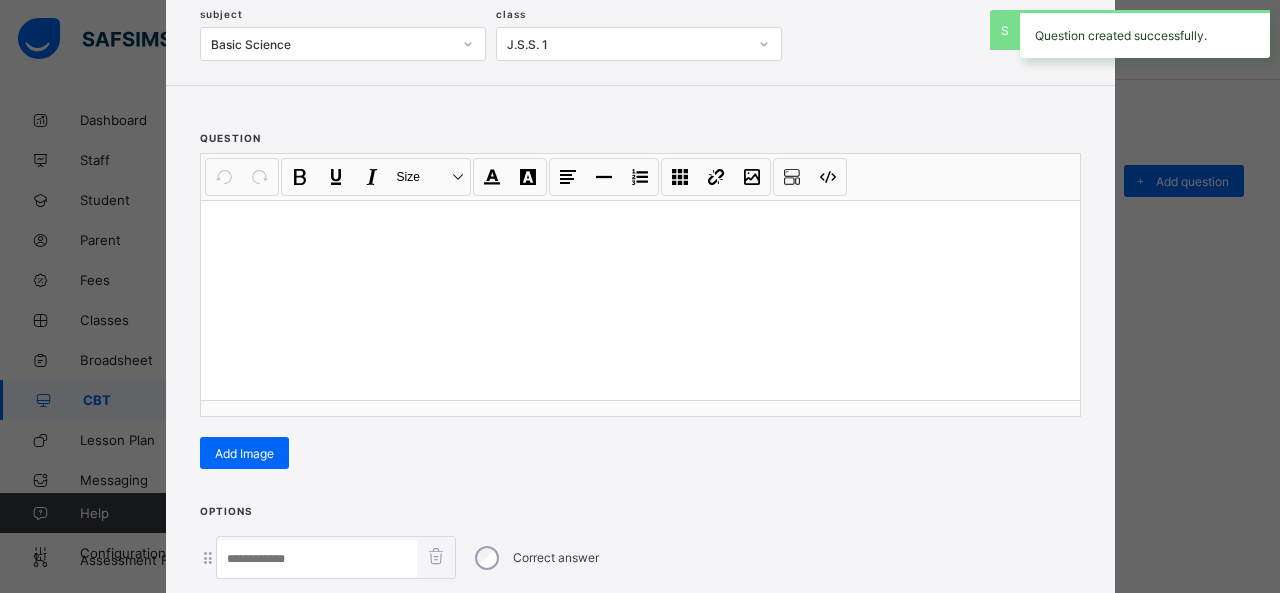 scroll, scrollTop: 128, scrollLeft: 0, axis: vertical 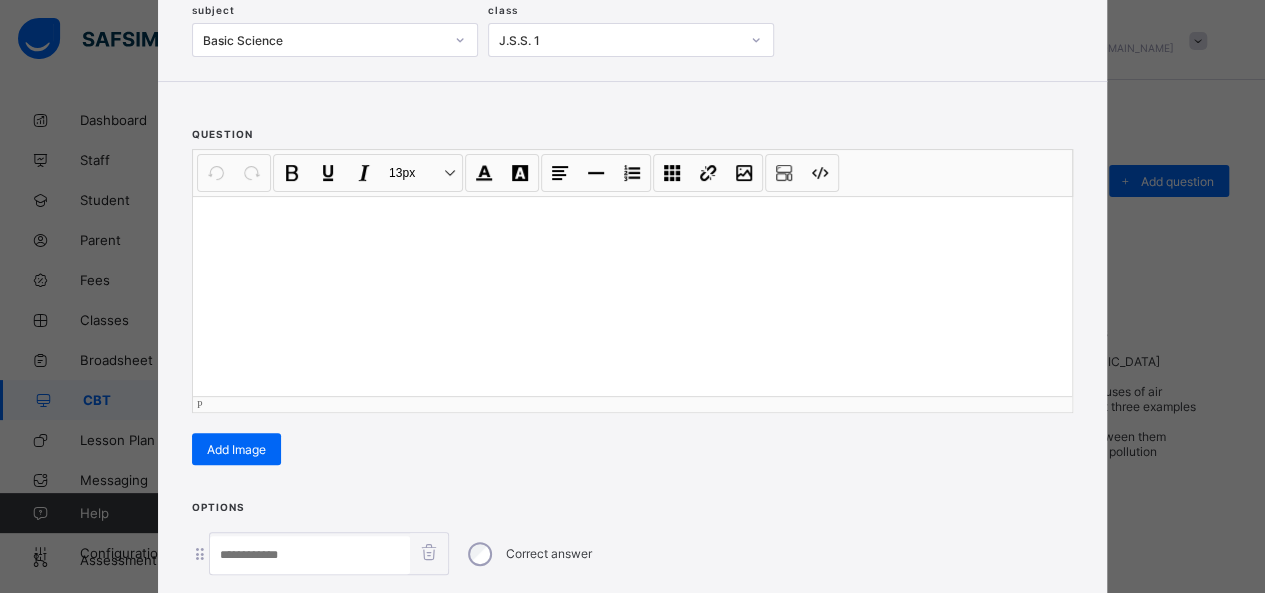 click at bounding box center [632, 296] 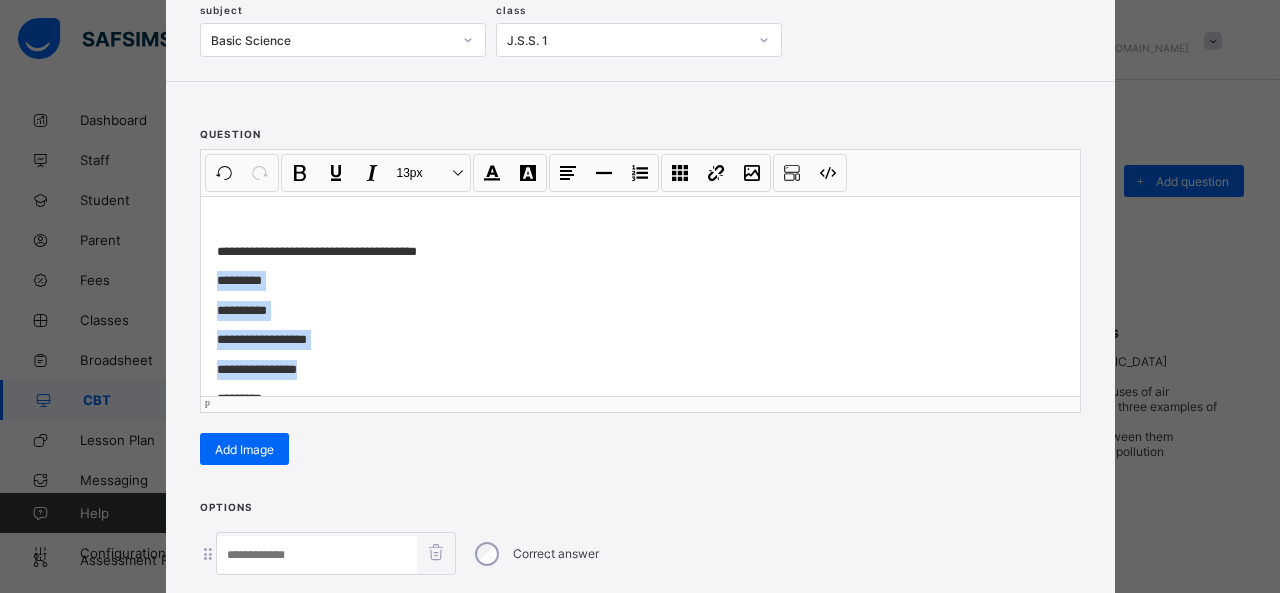 drag, startPoint x: 294, startPoint y: 369, endPoint x: 187, endPoint y: 277, distance: 141.11343 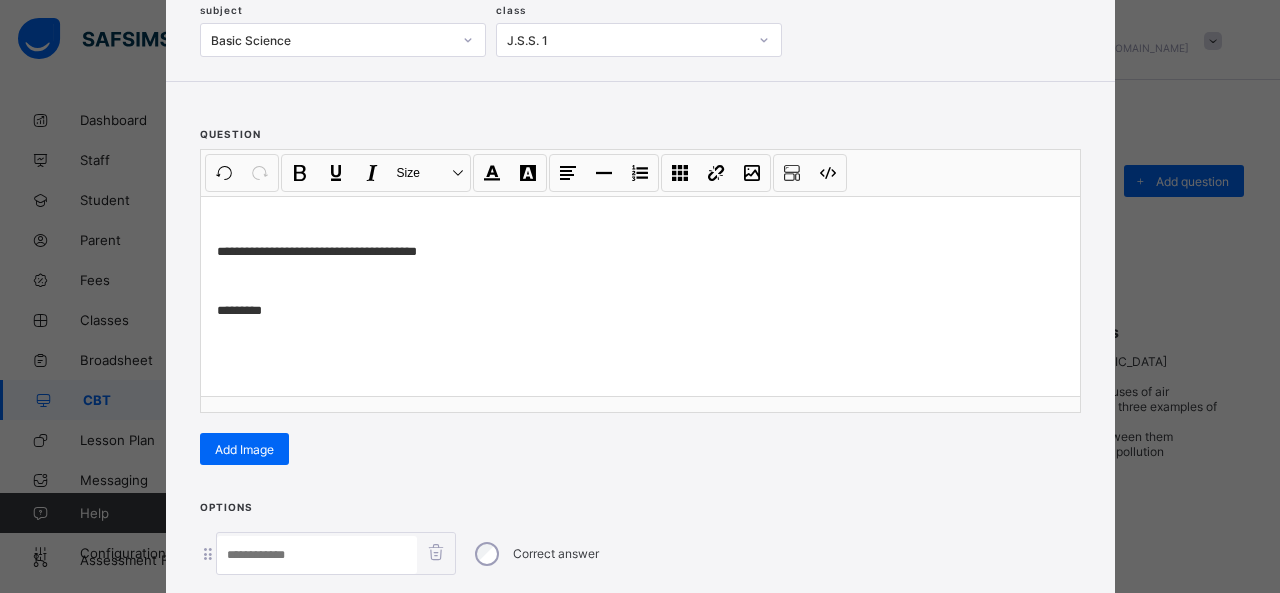click at bounding box center (317, 555) 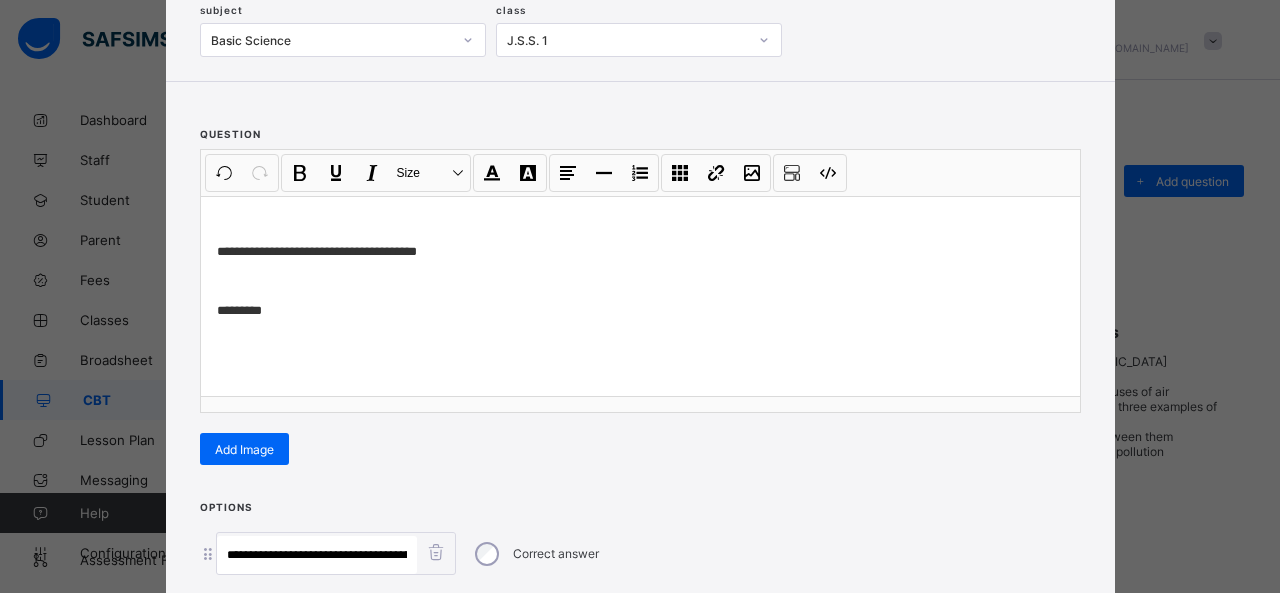 scroll, scrollTop: 0, scrollLeft: 106, axis: horizontal 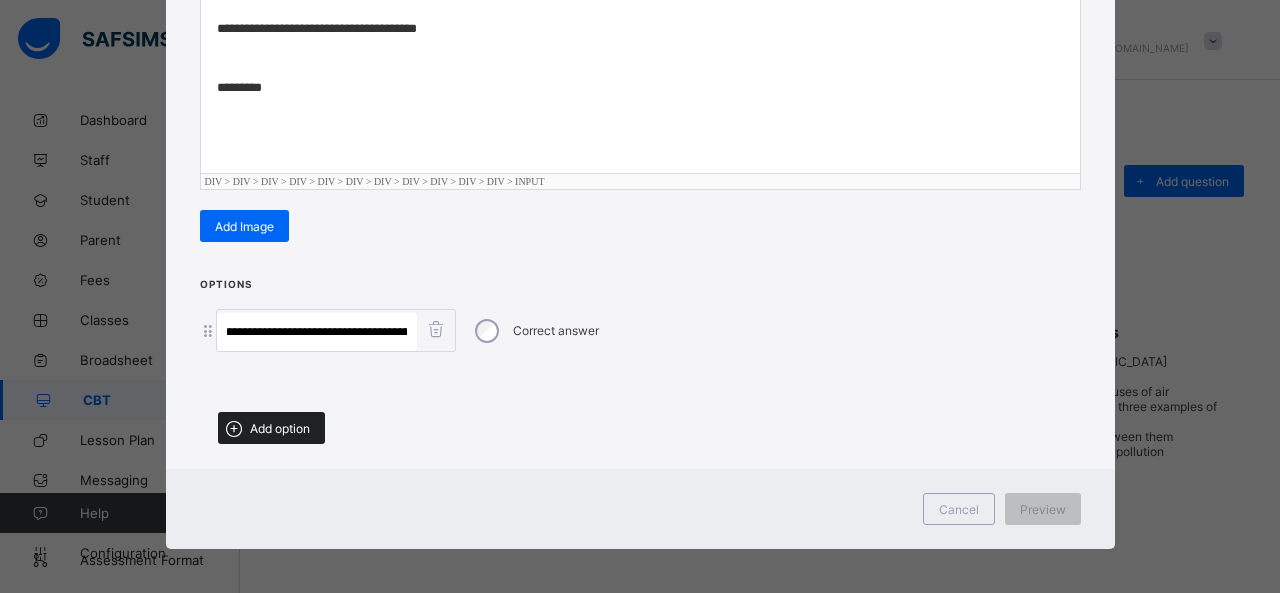 click on "Add option" at bounding box center [271, 428] 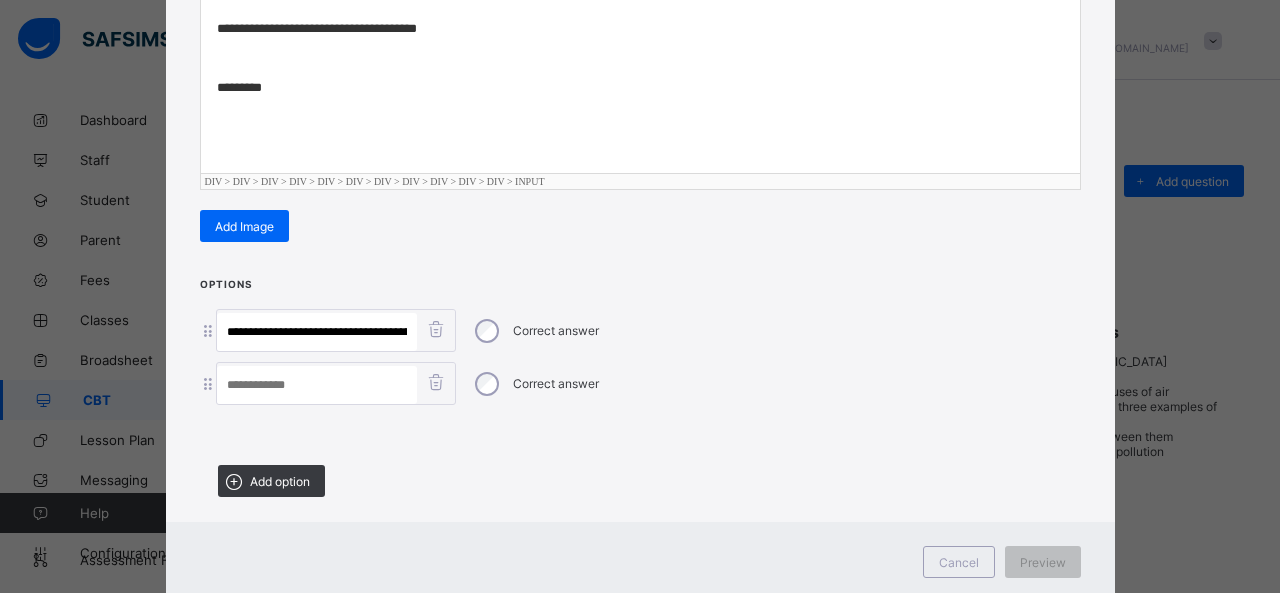 click on "**********" at bounding box center (640, 394) 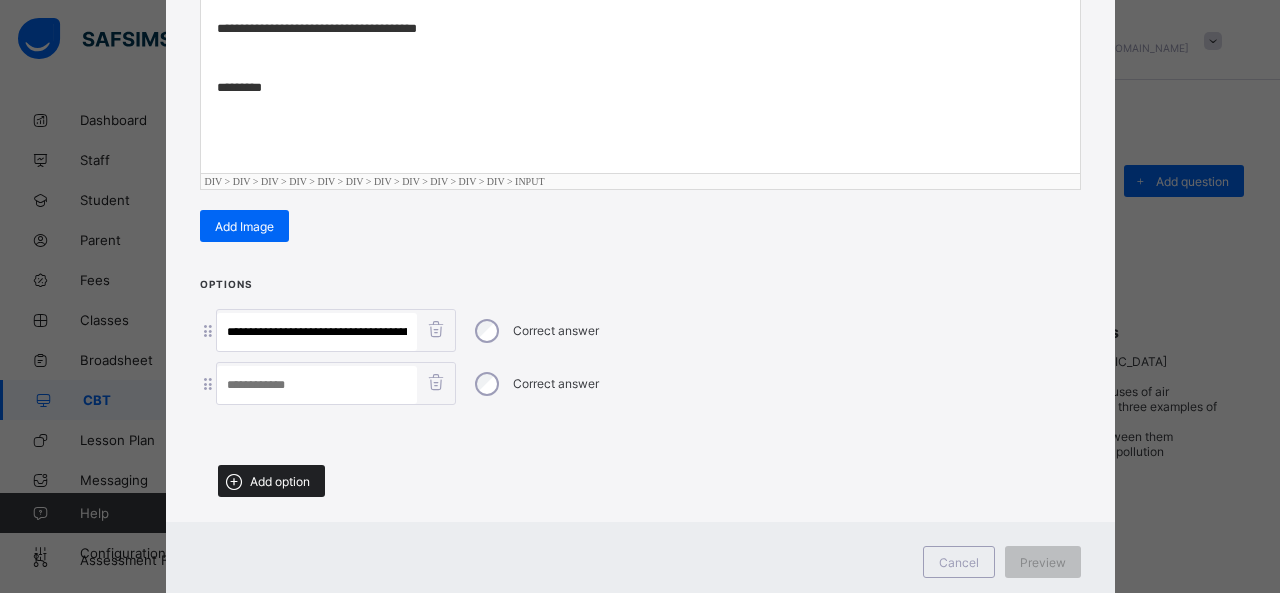 click on "Add option" at bounding box center (271, 481) 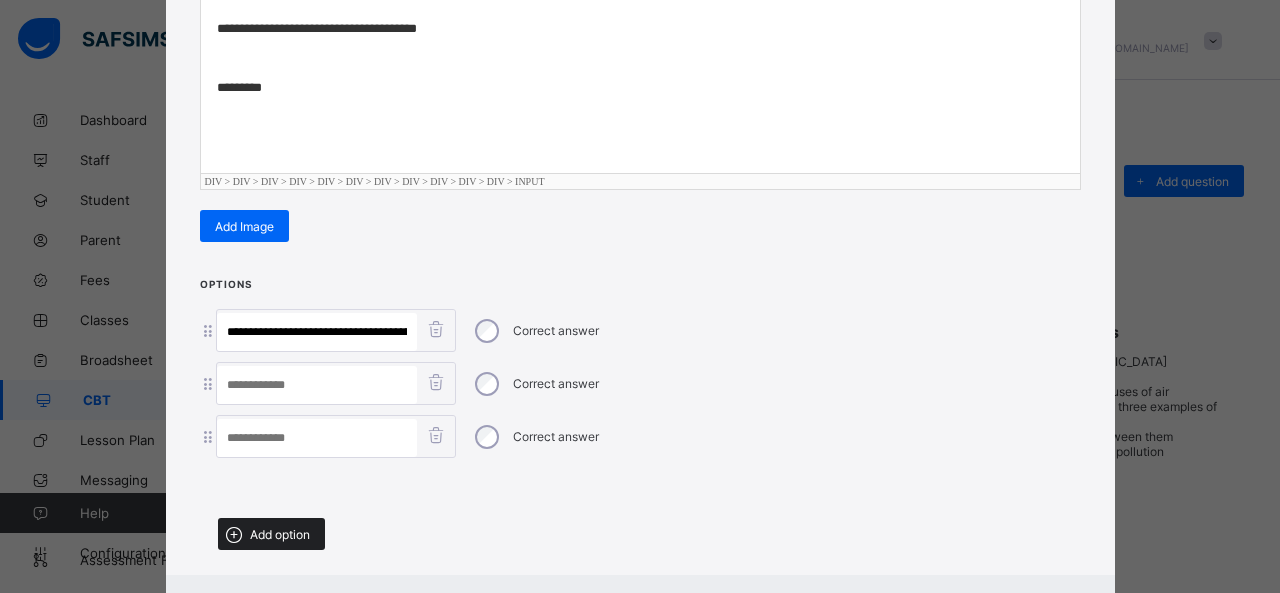 click on "Add option" at bounding box center [280, 534] 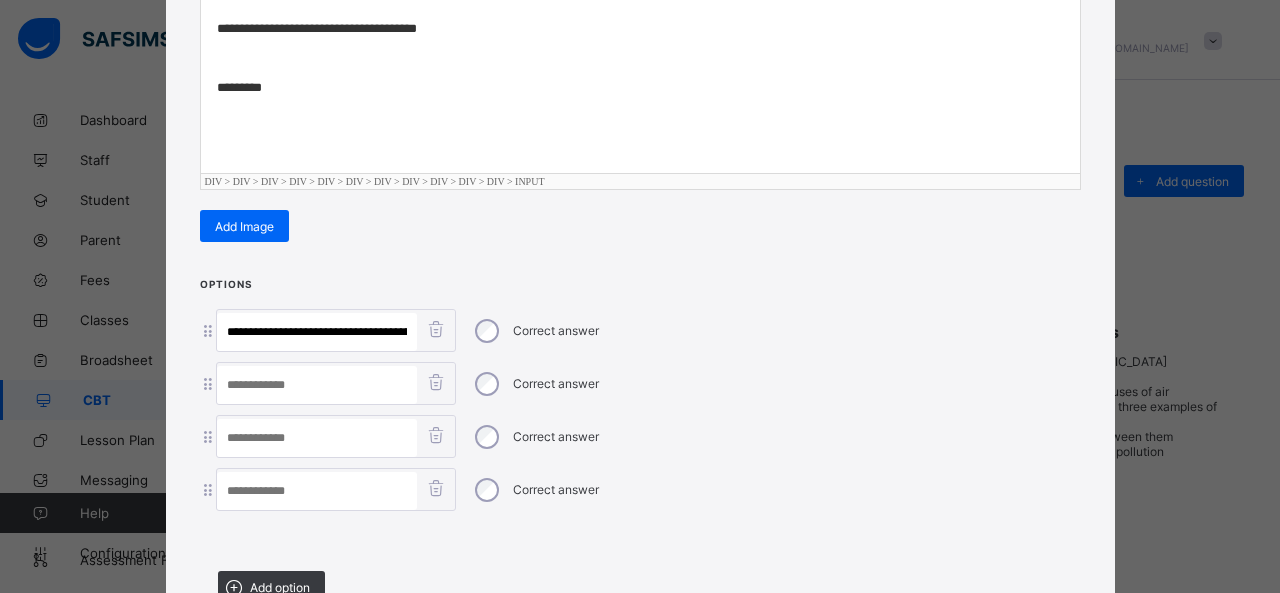 scroll, scrollTop: 0, scrollLeft: 106, axis: horizontal 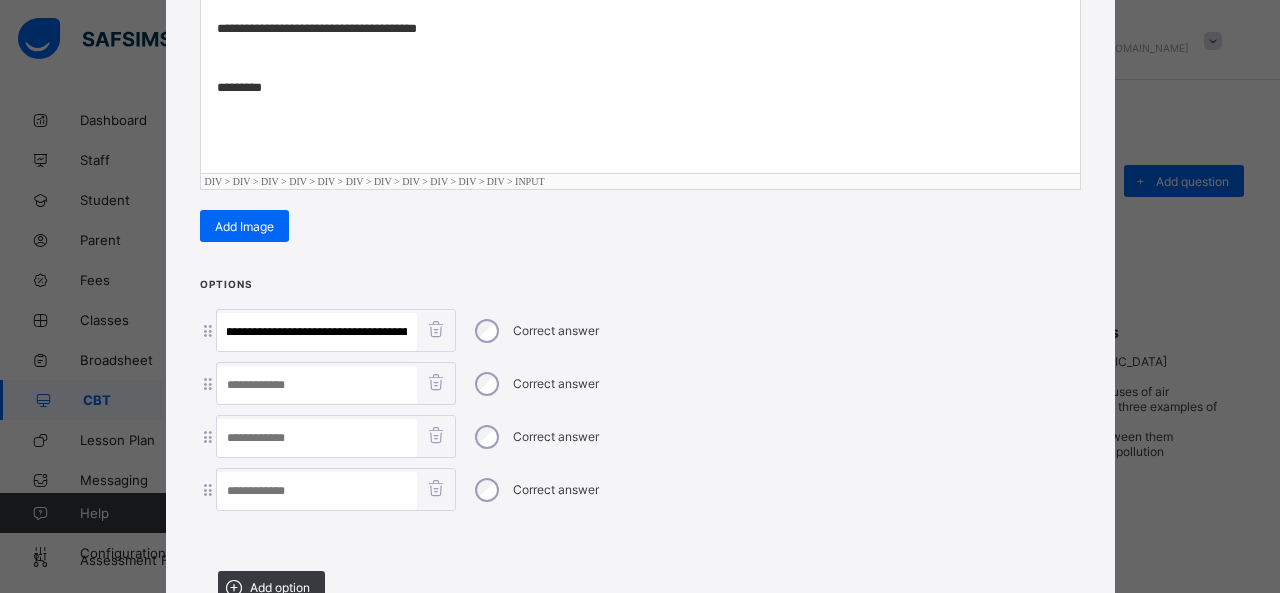 drag, startPoint x: 281, startPoint y: 331, endPoint x: 788, endPoint y: 383, distance: 509.6597 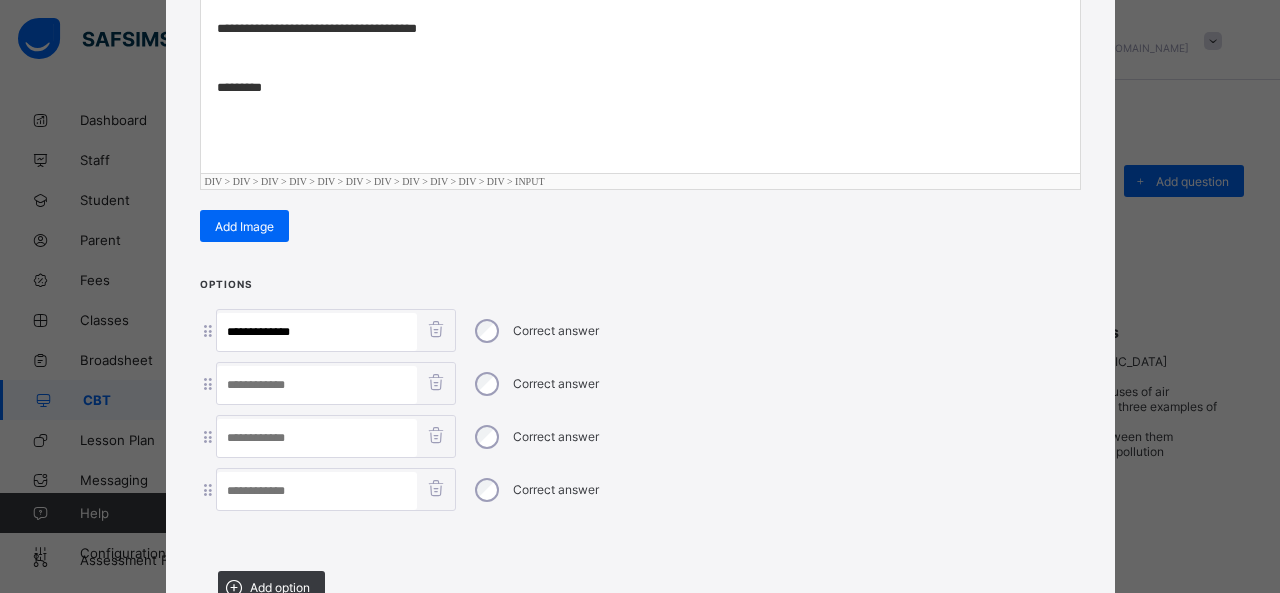 scroll, scrollTop: 0, scrollLeft: 0, axis: both 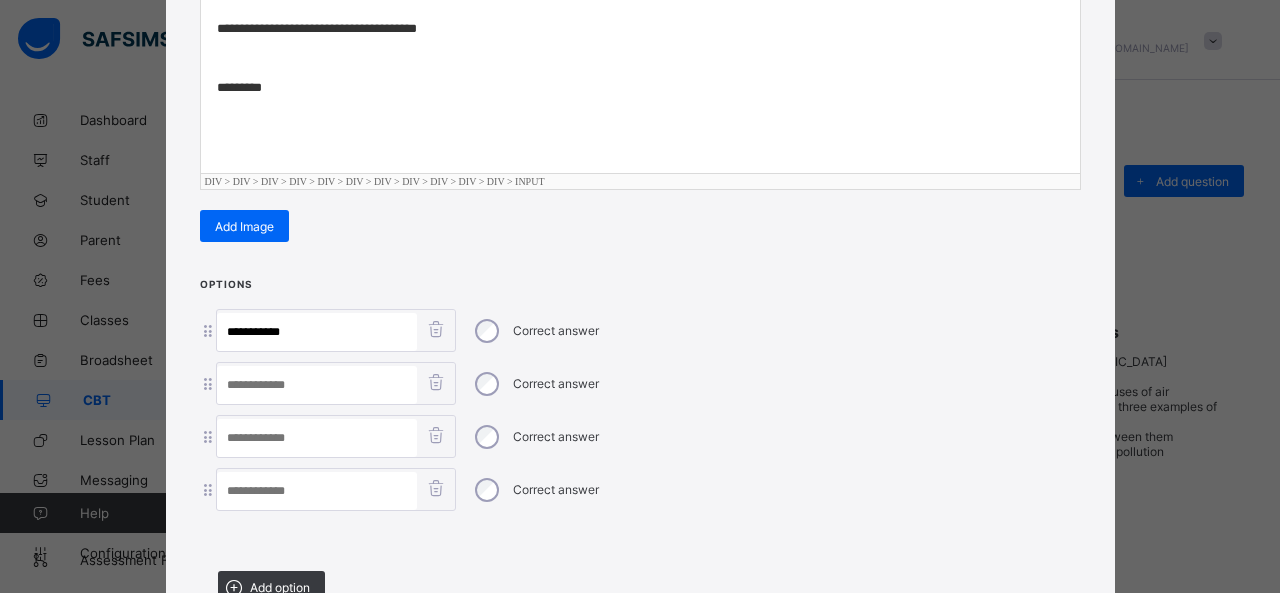 type on "*********" 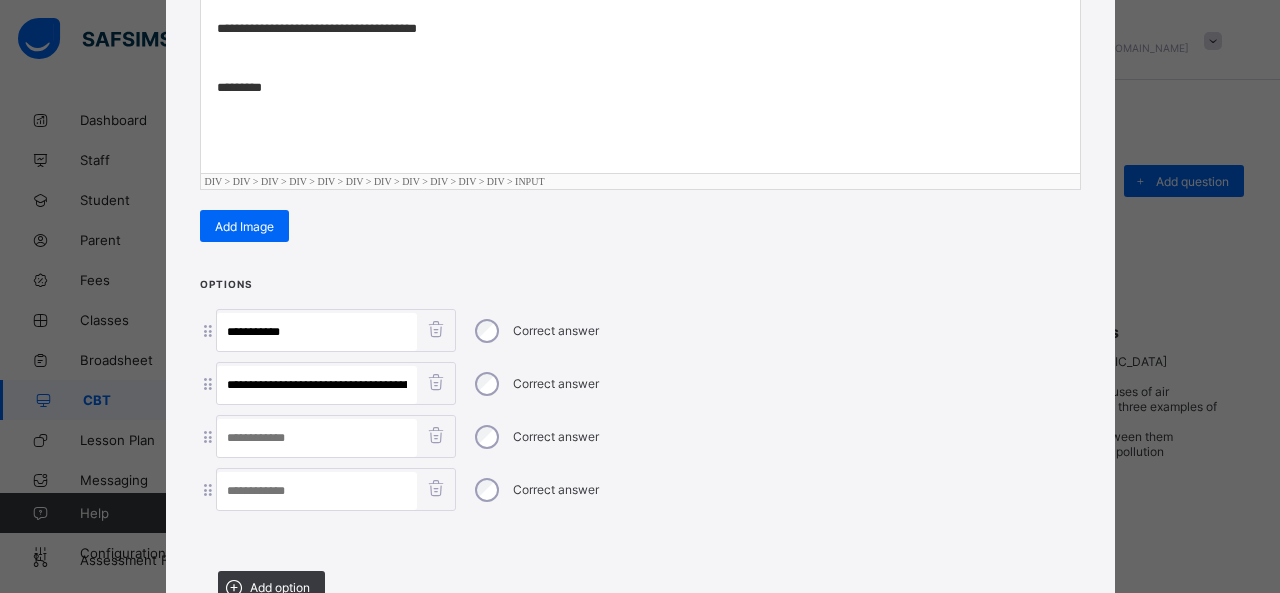 scroll, scrollTop: 0, scrollLeft: 47, axis: horizontal 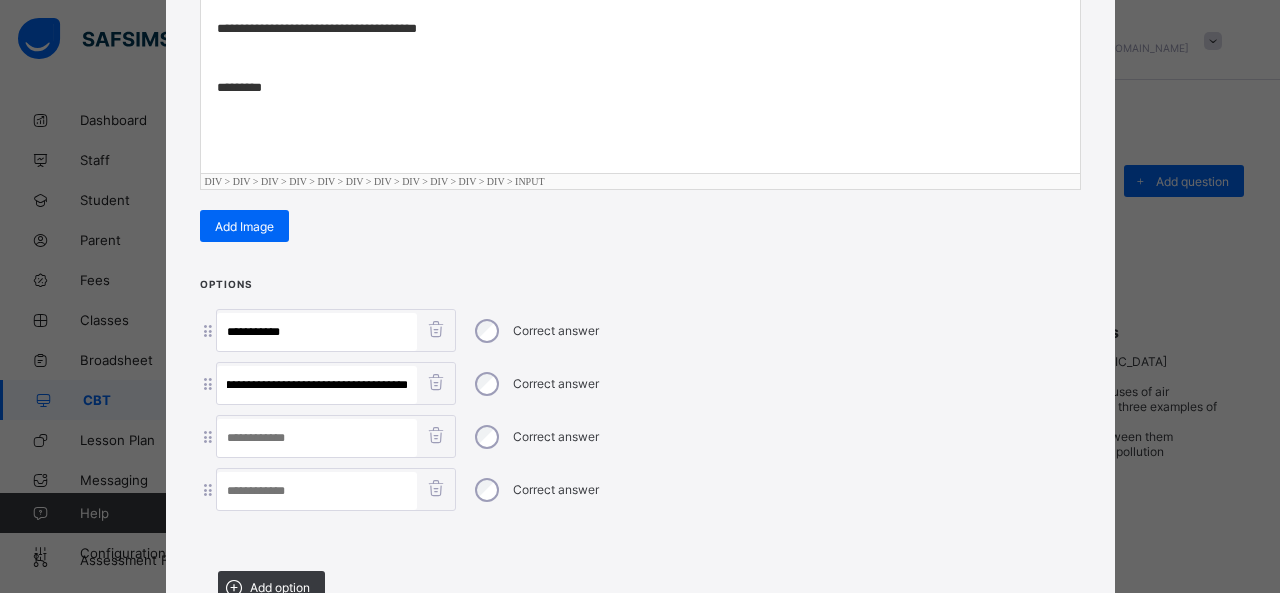 drag, startPoint x: 234, startPoint y: 379, endPoint x: 667, endPoint y: 415, distance: 434.49396 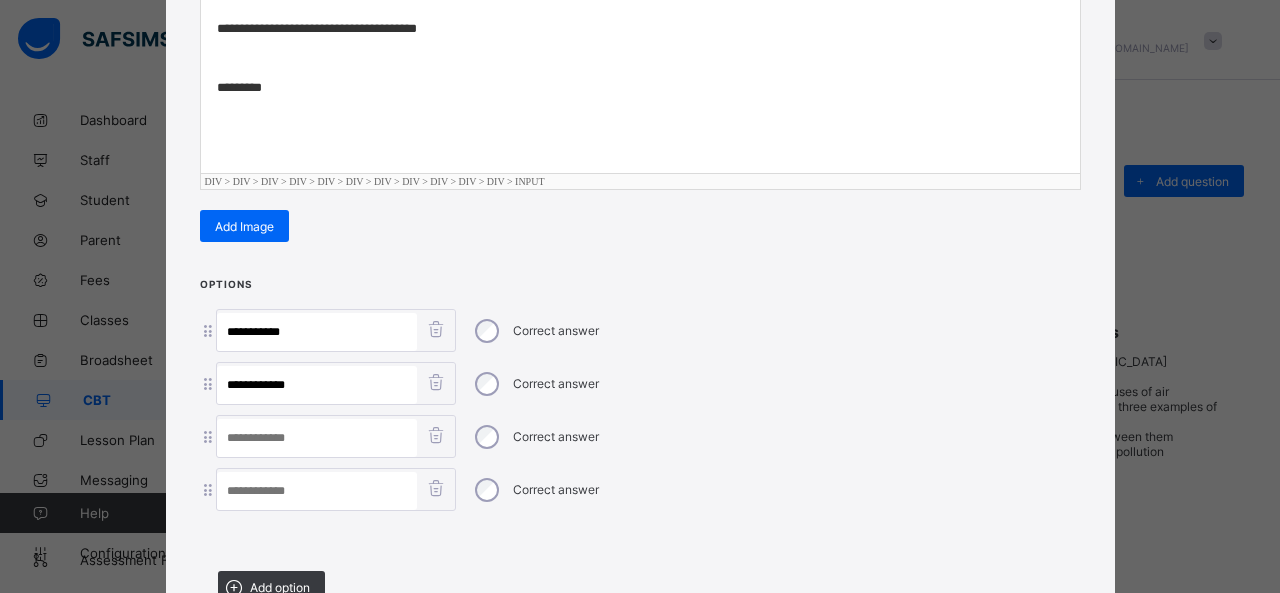 scroll, scrollTop: 0, scrollLeft: 0, axis: both 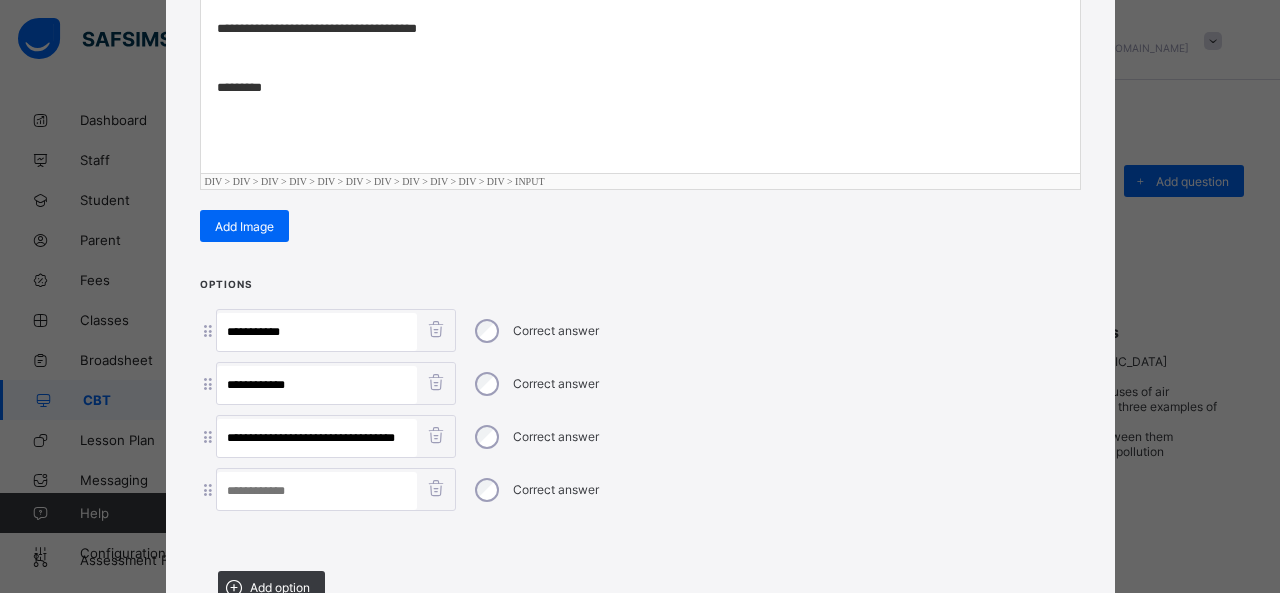 drag, startPoint x: 320, startPoint y: 429, endPoint x: 587, endPoint y: 479, distance: 271.6413 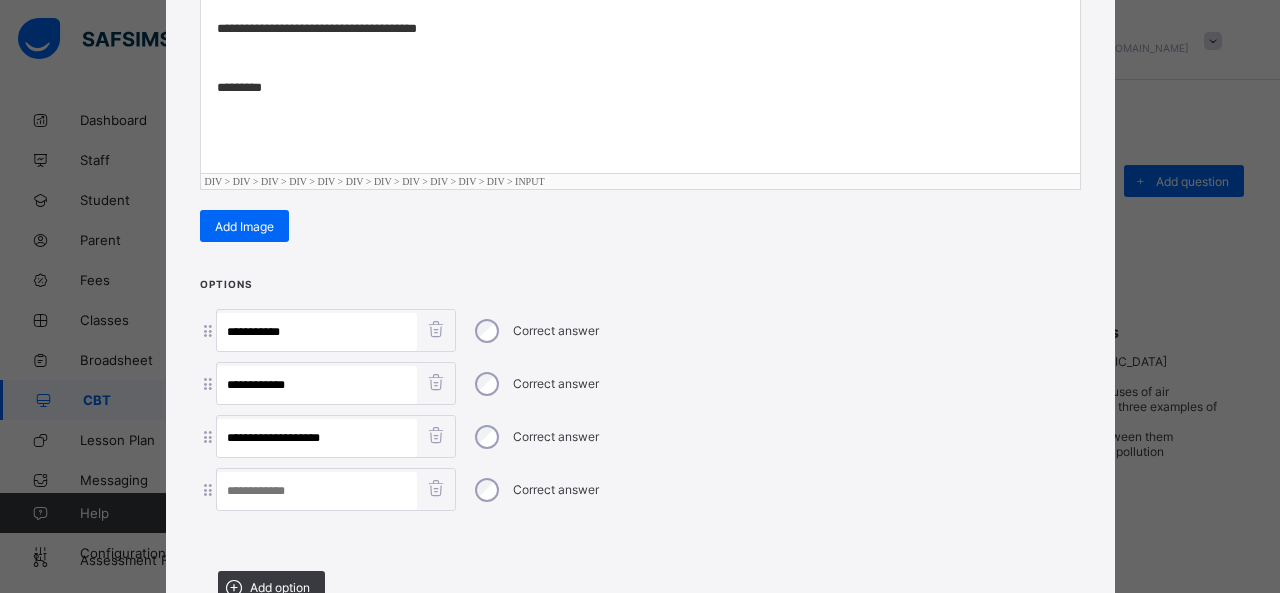 type on "**********" 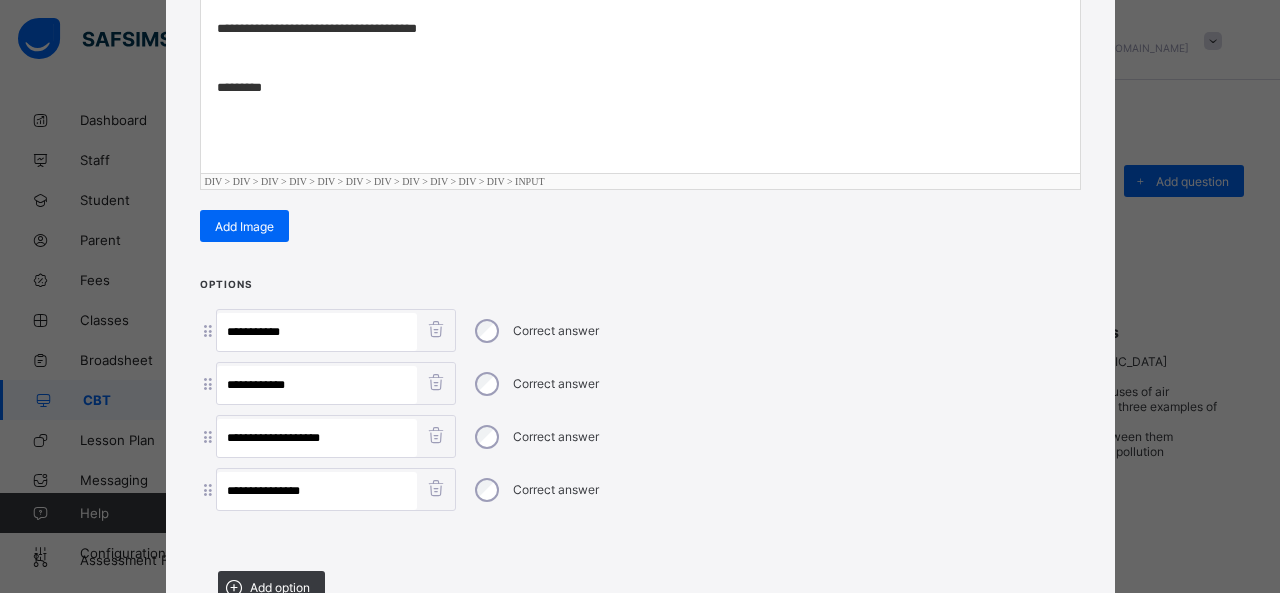 type on "**********" 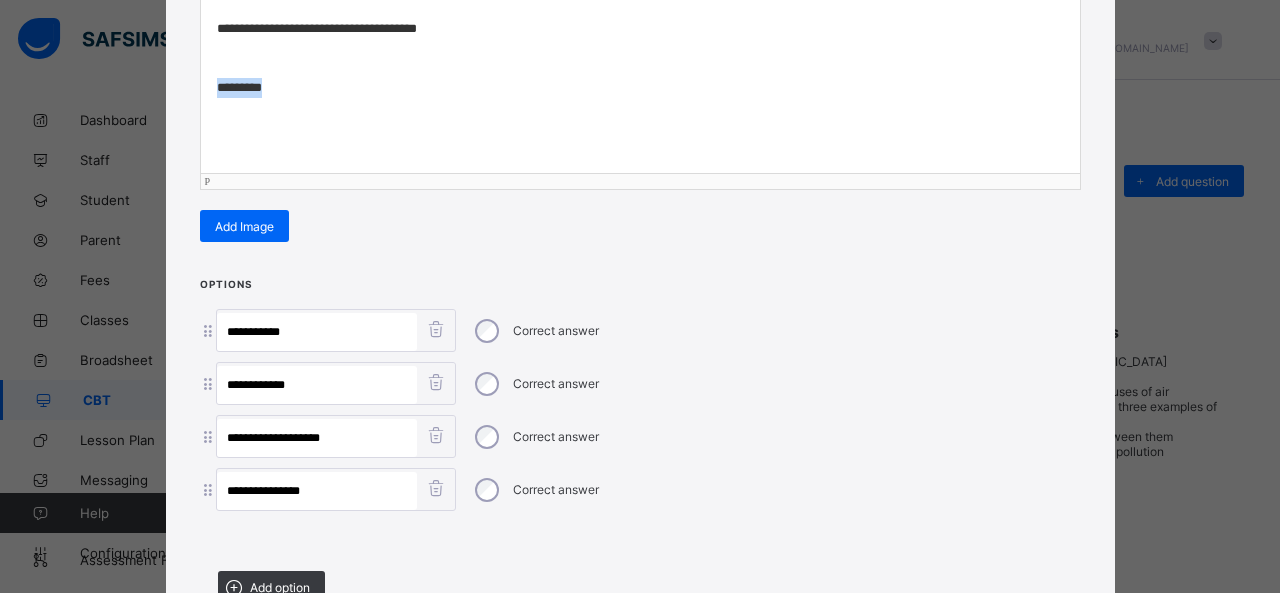 drag, startPoint x: 324, startPoint y: 78, endPoint x: 18, endPoint y: 87, distance: 306.13232 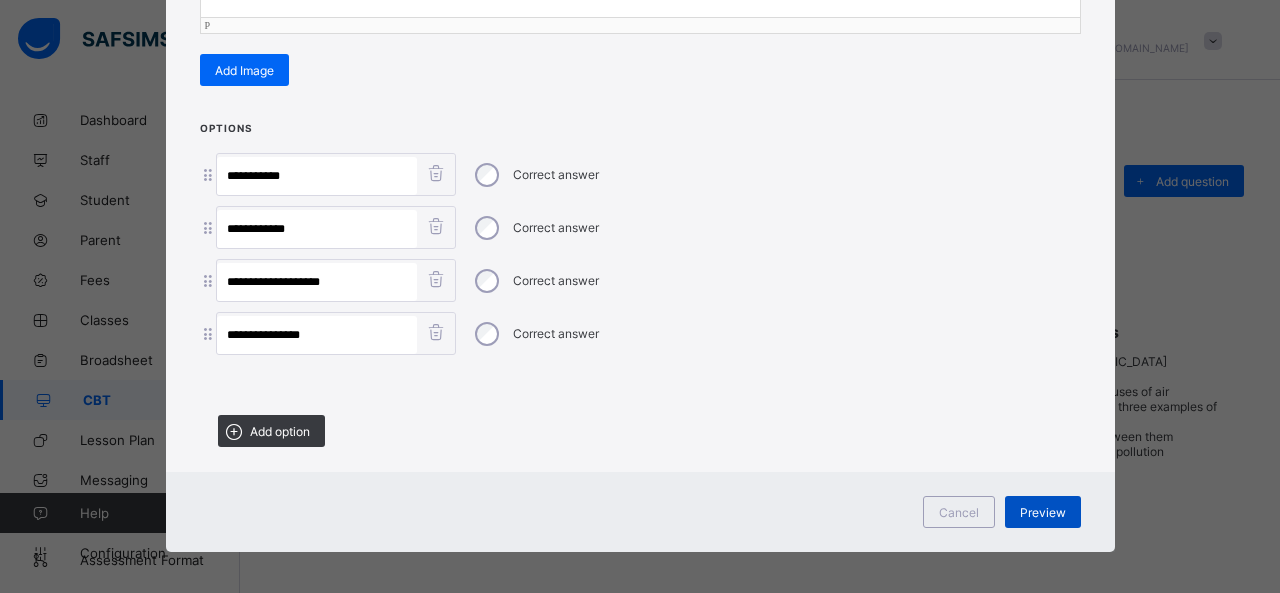 click on "Preview" at bounding box center (1043, 512) 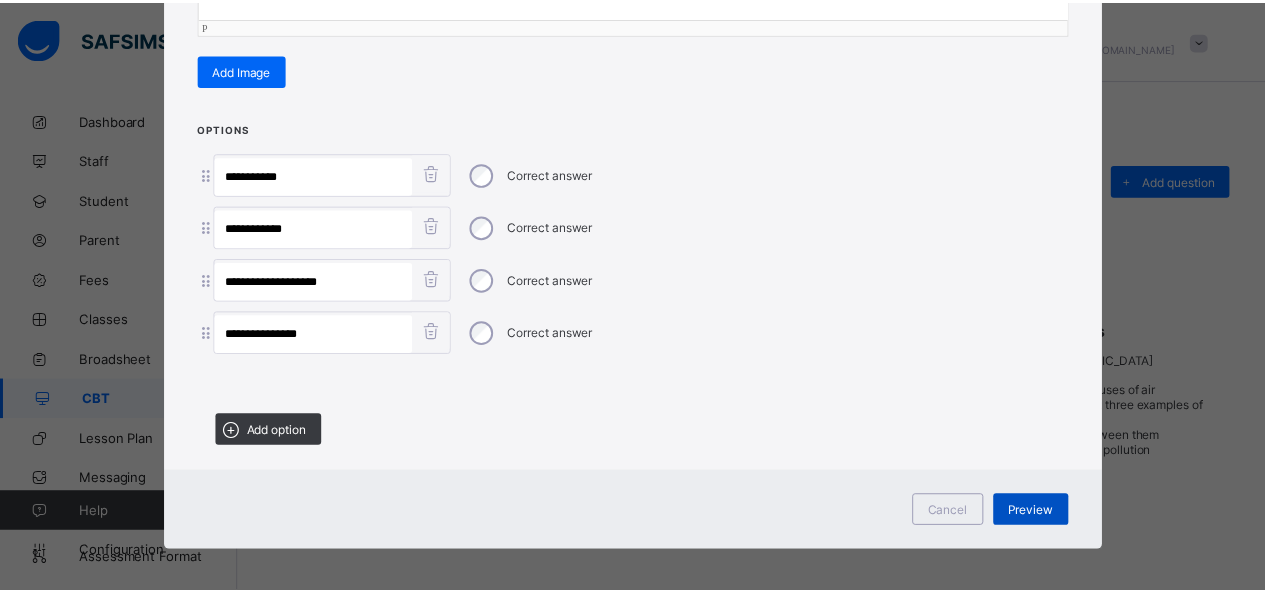 scroll, scrollTop: 124, scrollLeft: 0, axis: vertical 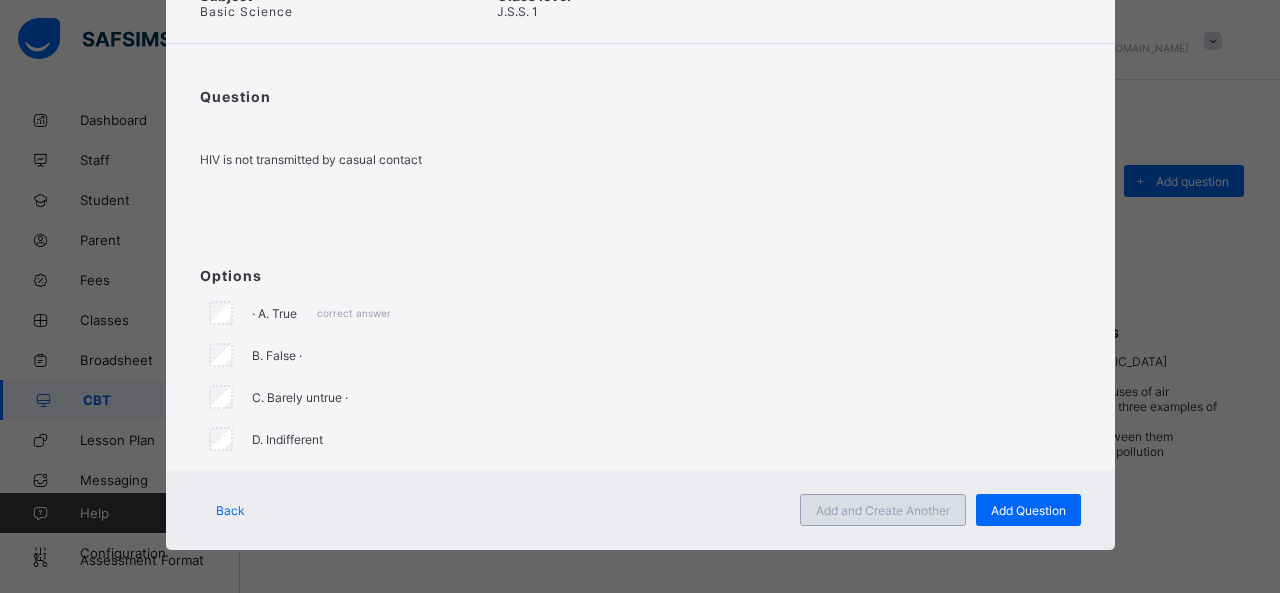 click on "Add and Create Another" at bounding box center [883, 510] 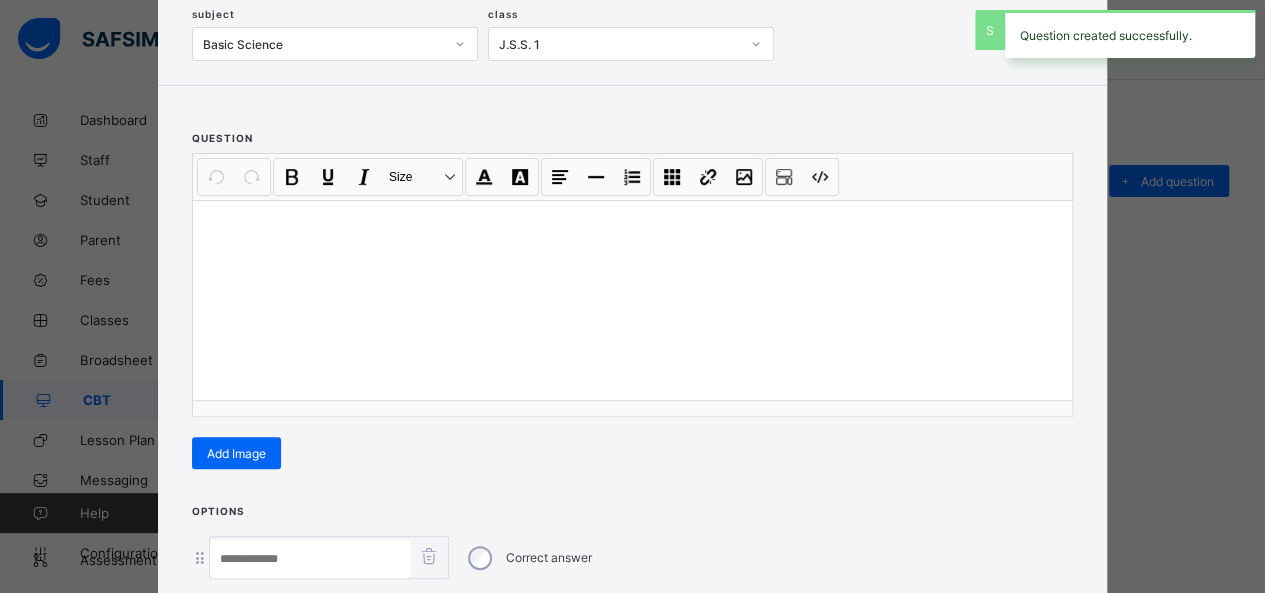 scroll, scrollTop: 128, scrollLeft: 0, axis: vertical 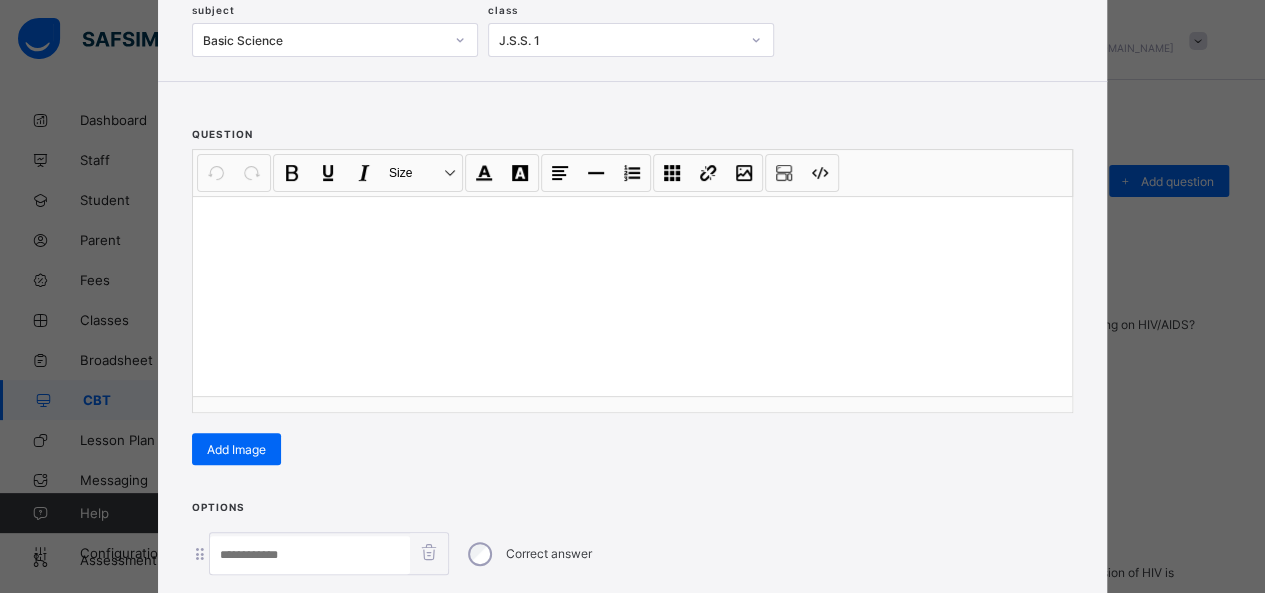 click on "× Create Question subject Basic Science class J.S.S. 1 question Undo CTRL+ Z Redo CTRL+ Y  / CTRL+SHIFT+ Z Bold CTRL+ B Underline CTRL+ U Italic CTRL+ I Size Size Font Color Highlight Color Align Horizontal line List Table Link Image Show blocks Code view Align left Align center Align right Align justify (Default) 12 14 16 18 20 Insert Link URL to link Text to display  Open in new window  Download link Submit Insert image Image Link Select from files Image URL Alternative text Width   Height **** x ****  Constrain proportions  Insert description URL to link Text to display  Open in new window  Download link Basic Left Center Right Submit Insert Video Media embed URL, YouTube/Vimeo Width   Height (Ratio) x * **** *** ****  Constrain proportions Basic Left Center Right Submit Insert Audio Audio URL Submit   Edit Unlink Remove 100% Resize 100% 75% Resize 75% 50% Resize 50% Auto size Rotate left Rotate right Mirror, Horizontal Mirror, Vertical Align Basic Left Center Right Insert description Revert" at bounding box center (632, 296) 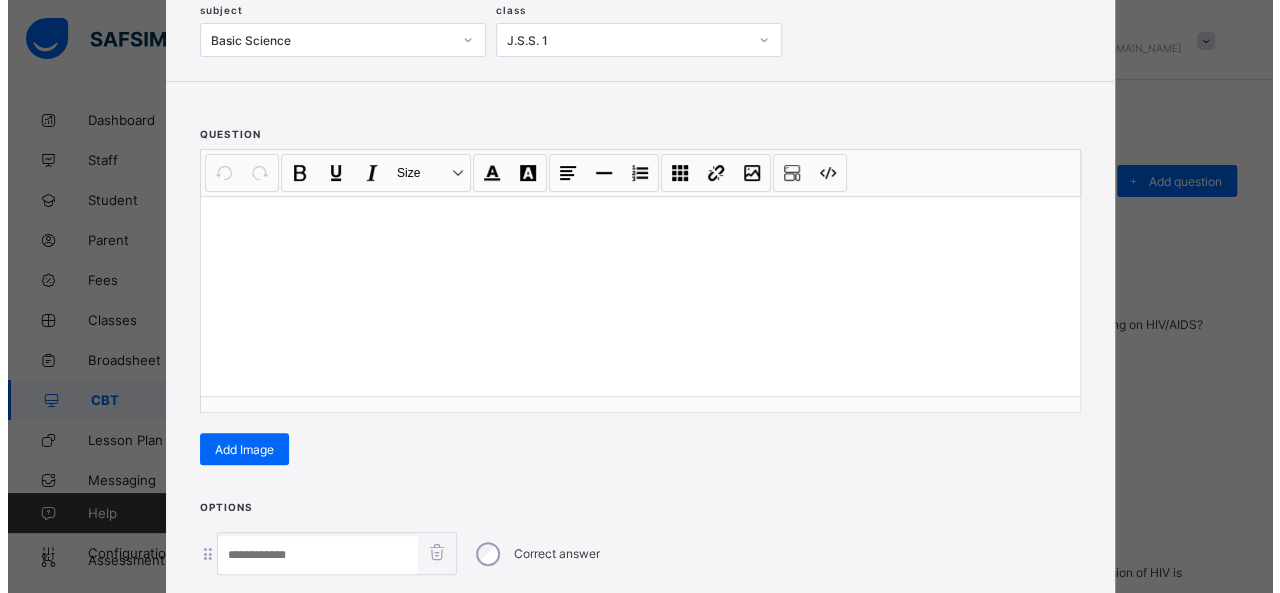 scroll, scrollTop: 0, scrollLeft: 0, axis: both 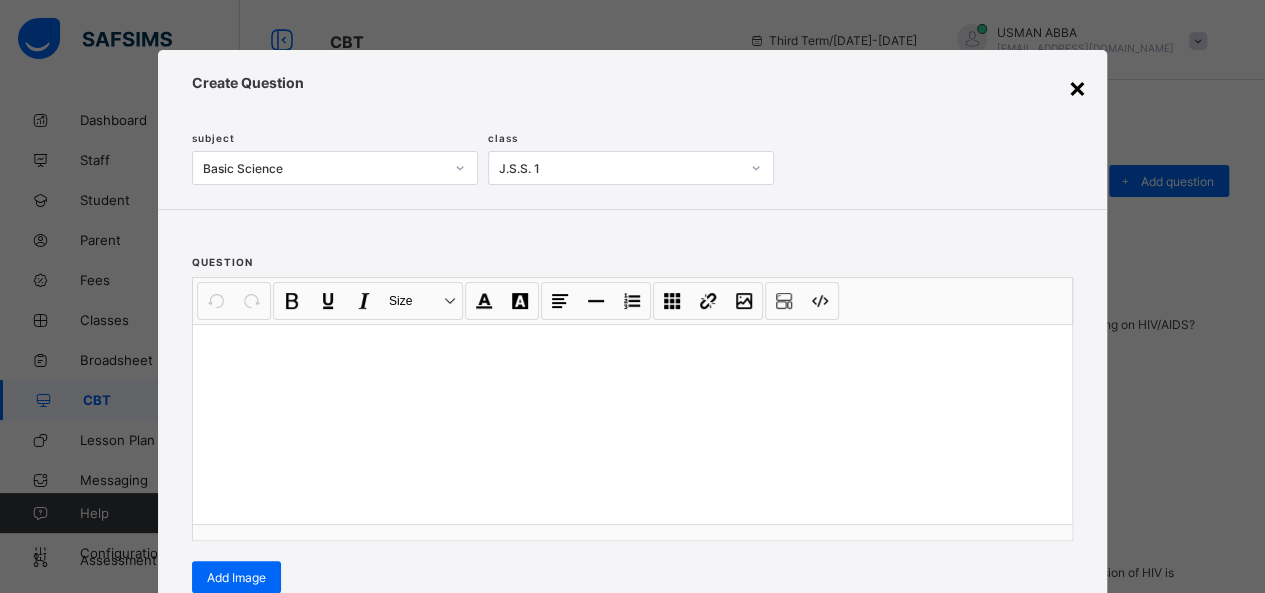 click on "×" at bounding box center [1077, 87] 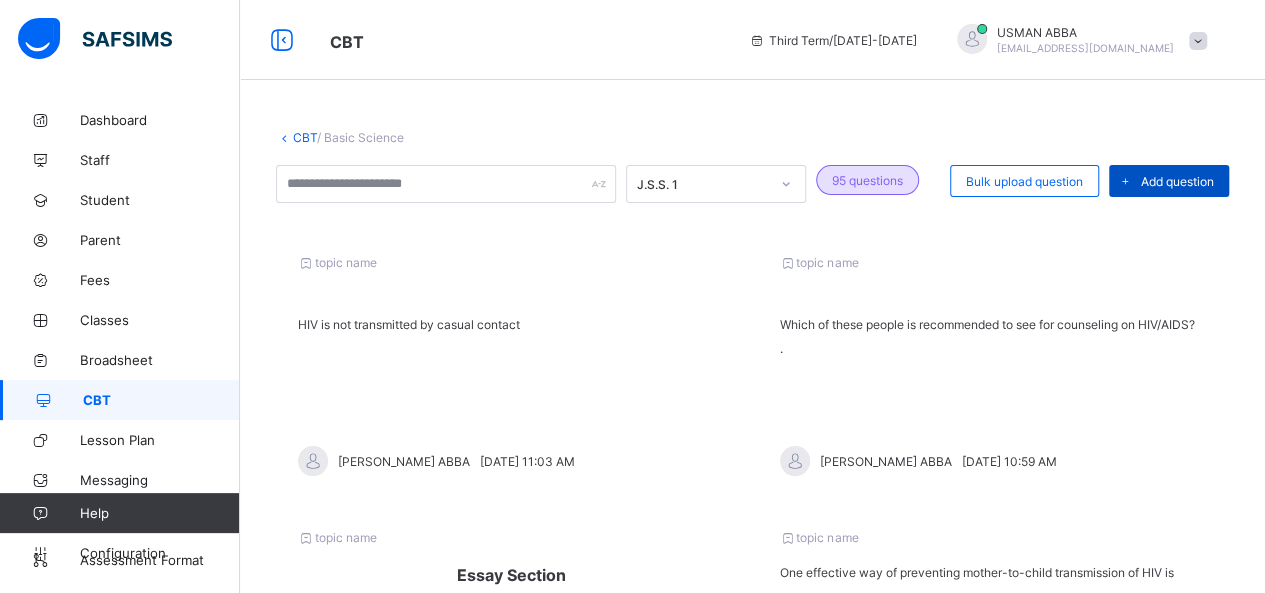 click on "Add question" at bounding box center [1169, 181] 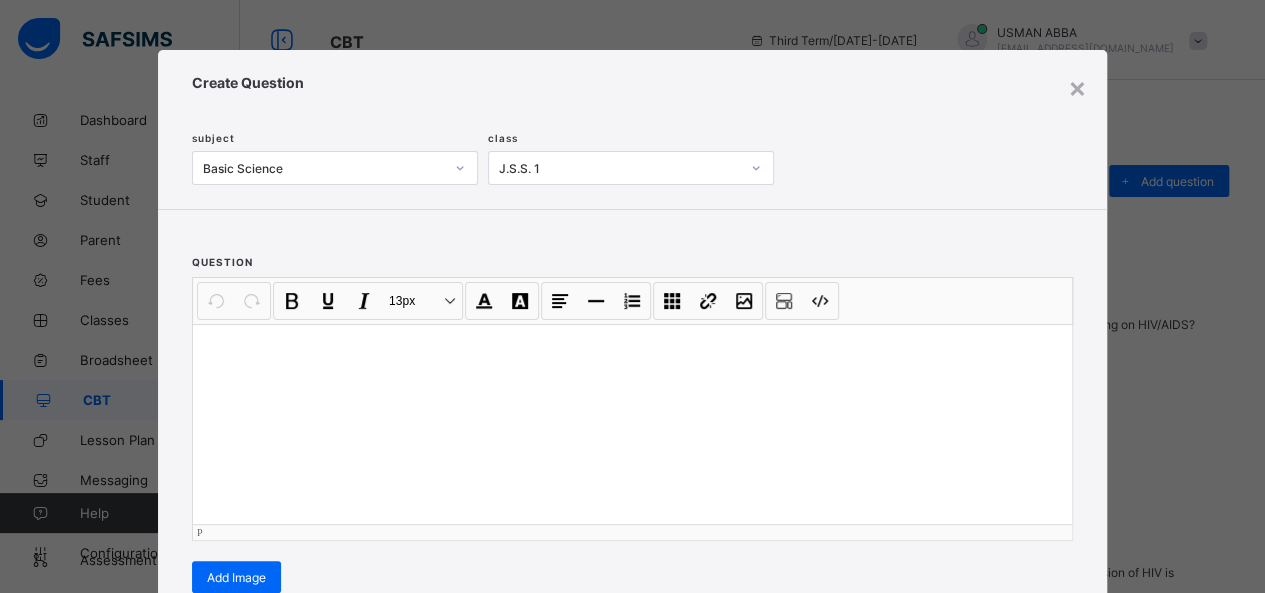 click at bounding box center [632, 350] 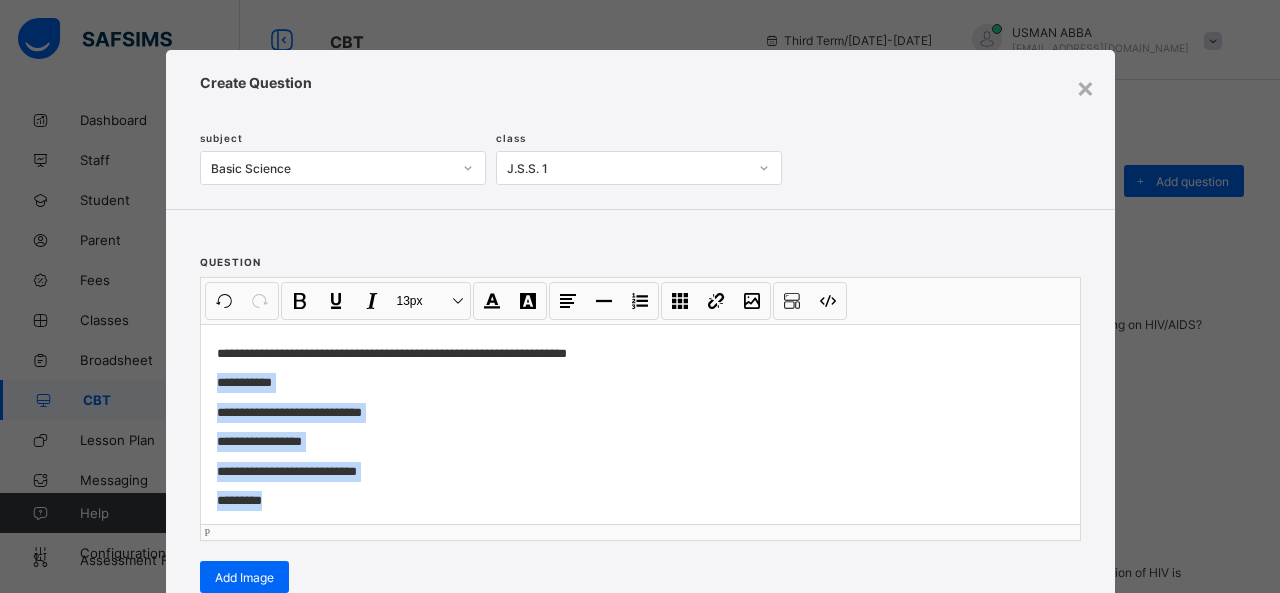 scroll, scrollTop: 36, scrollLeft: 0, axis: vertical 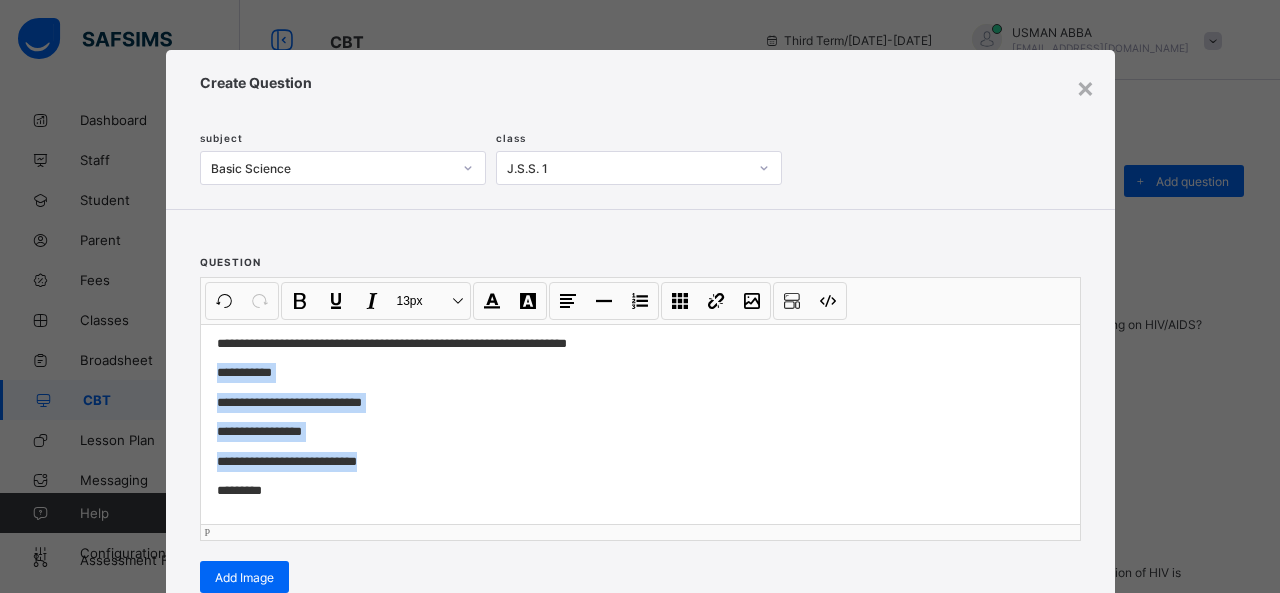 drag, startPoint x: 206, startPoint y: 407, endPoint x: 398, endPoint y: 461, distance: 199.44925 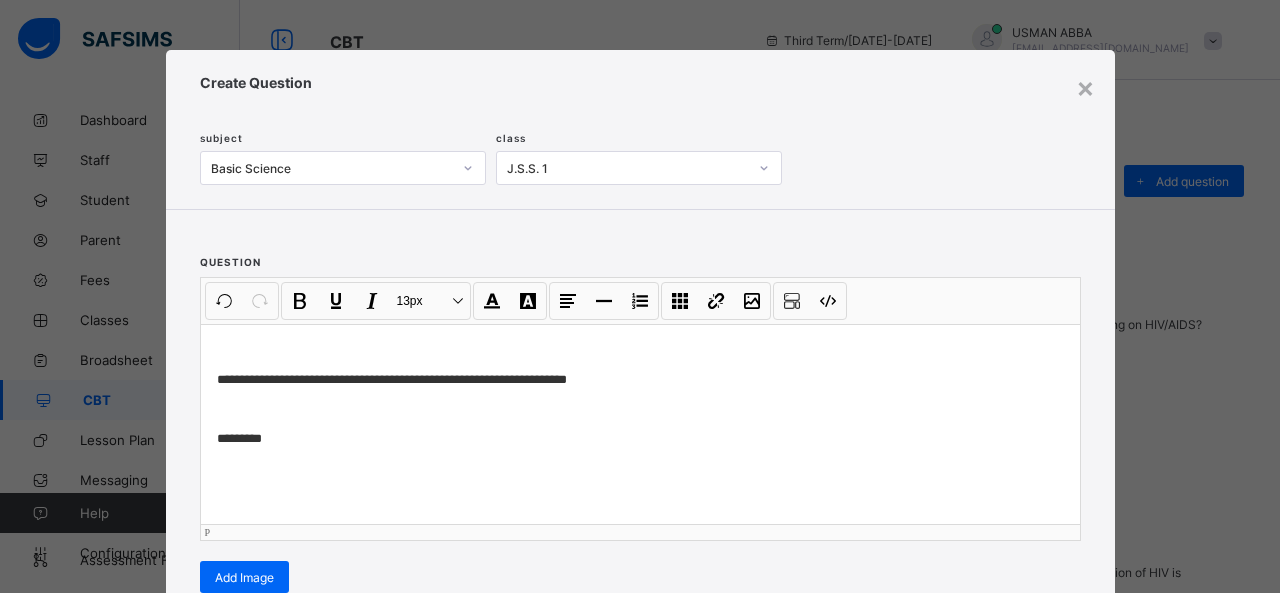 scroll, scrollTop: 0, scrollLeft: 0, axis: both 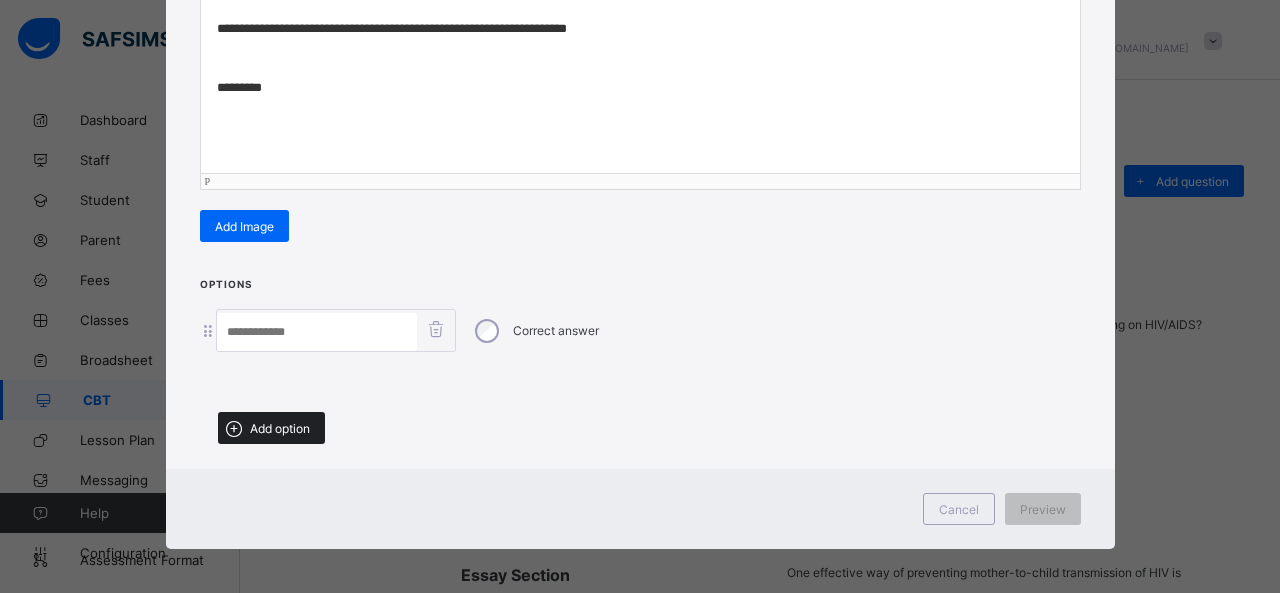 click on "Add option" at bounding box center (280, 428) 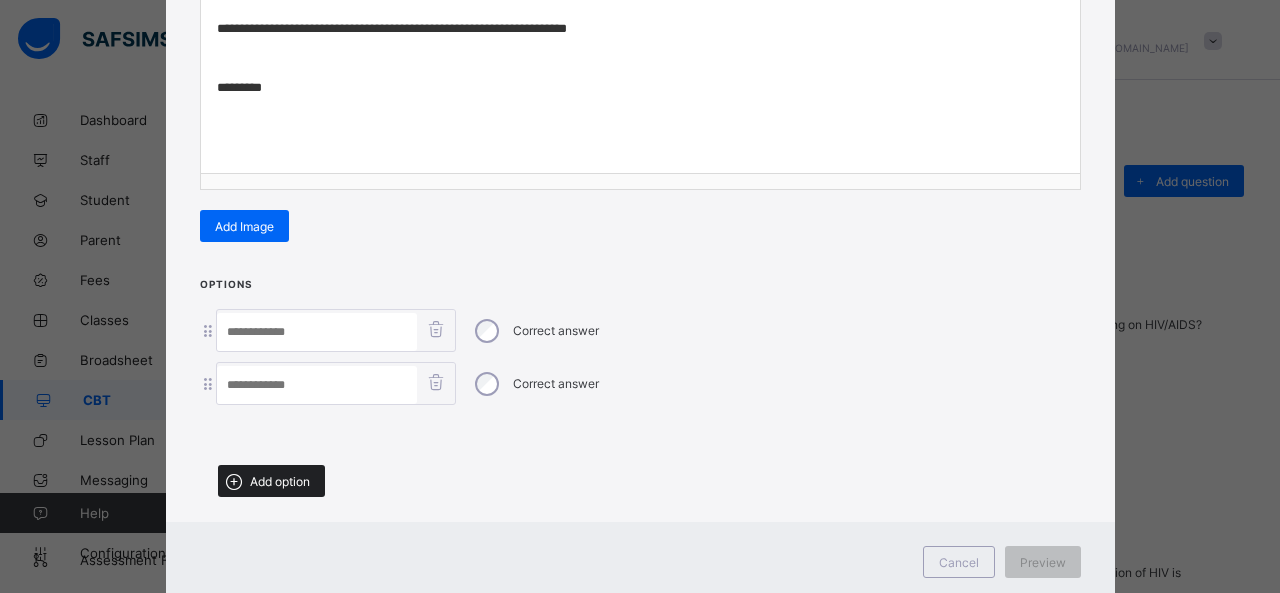 click on "Add option" at bounding box center [271, 481] 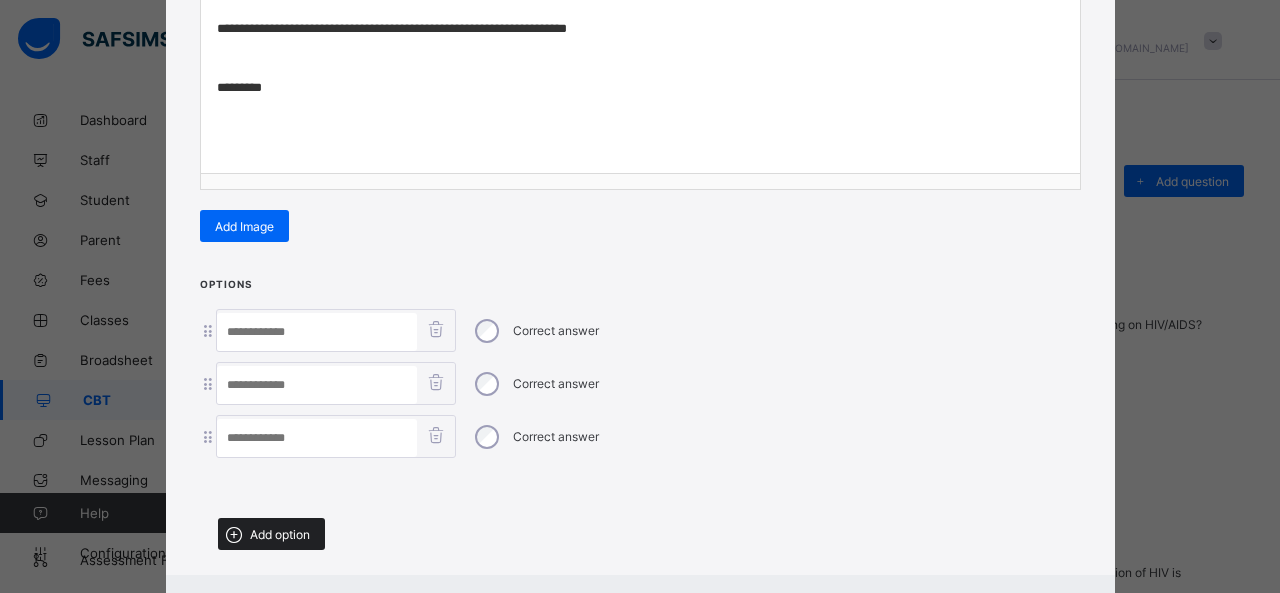 click on "Add option" at bounding box center (280, 534) 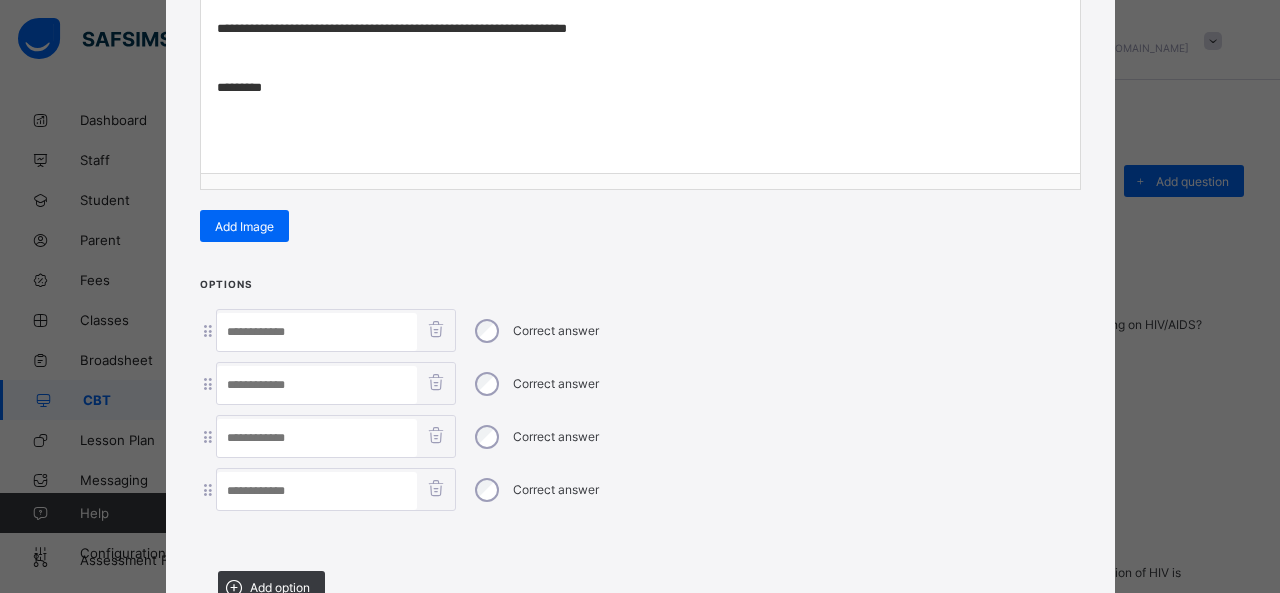 click at bounding box center [317, 332] 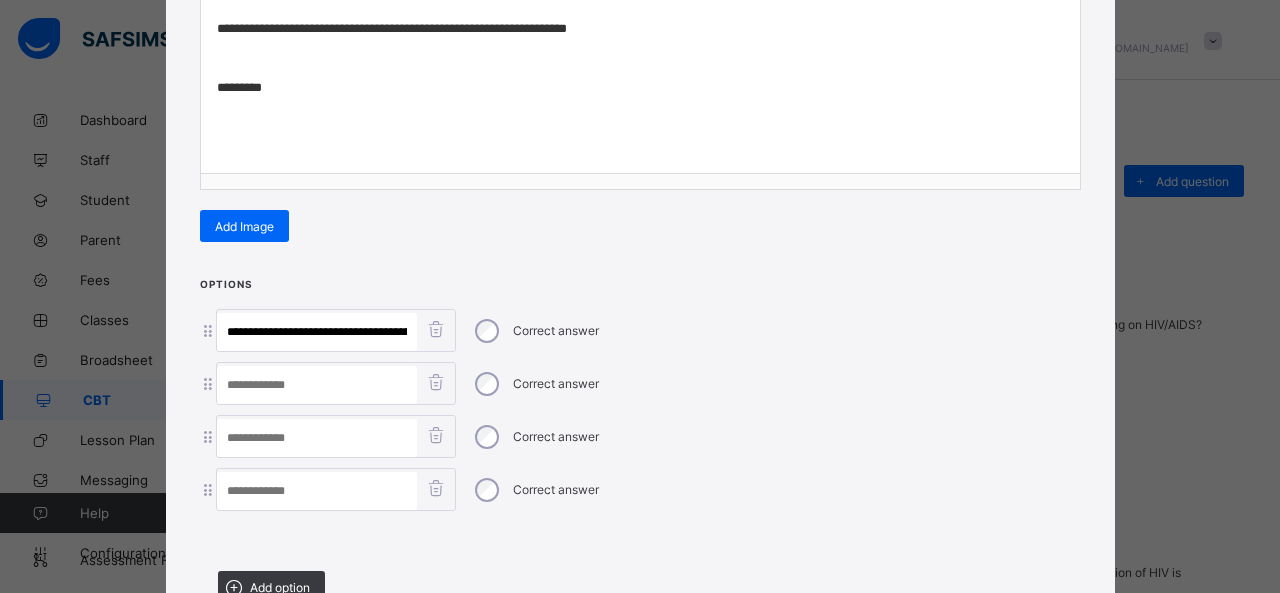 scroll, scrollTop: 0, scrollLeft: 294, axis: horizontal 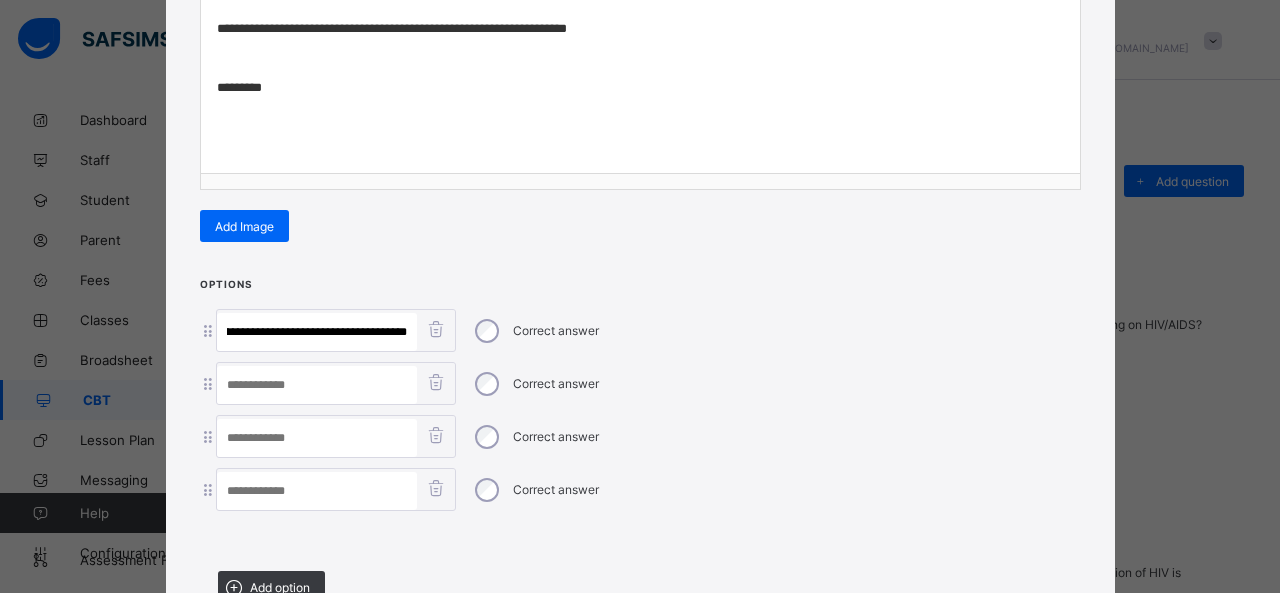drag, startPoint x: 244, startPoint y: 325, endPoint x: 602, endPoint y: 333, distance: 358.0894 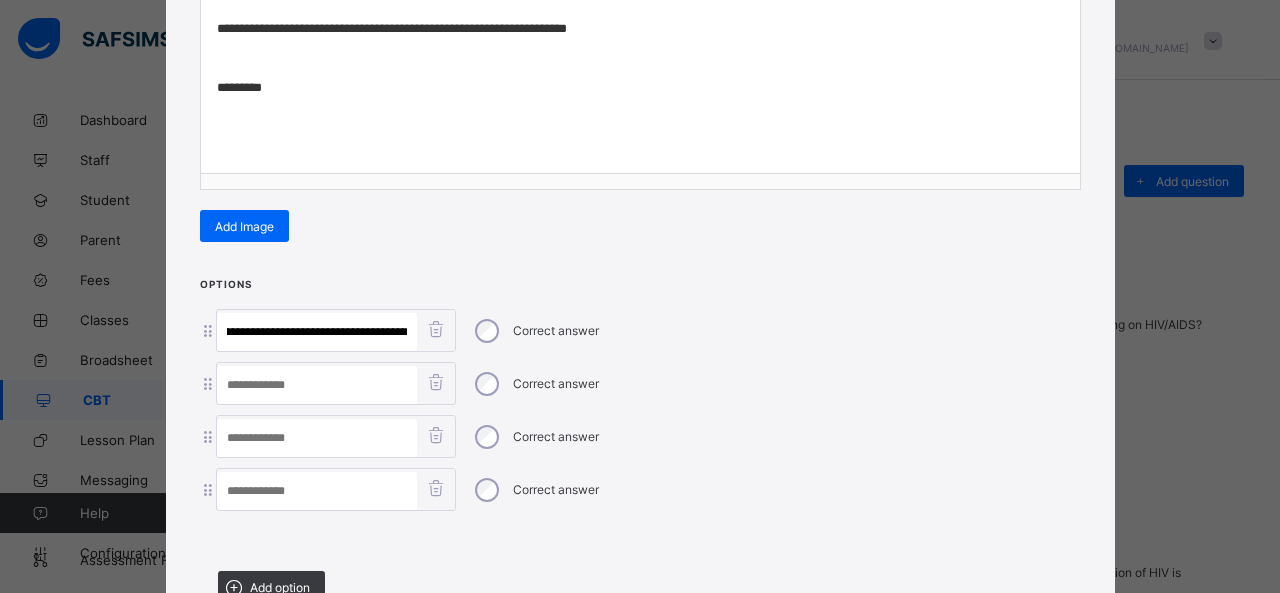 type on "**********" 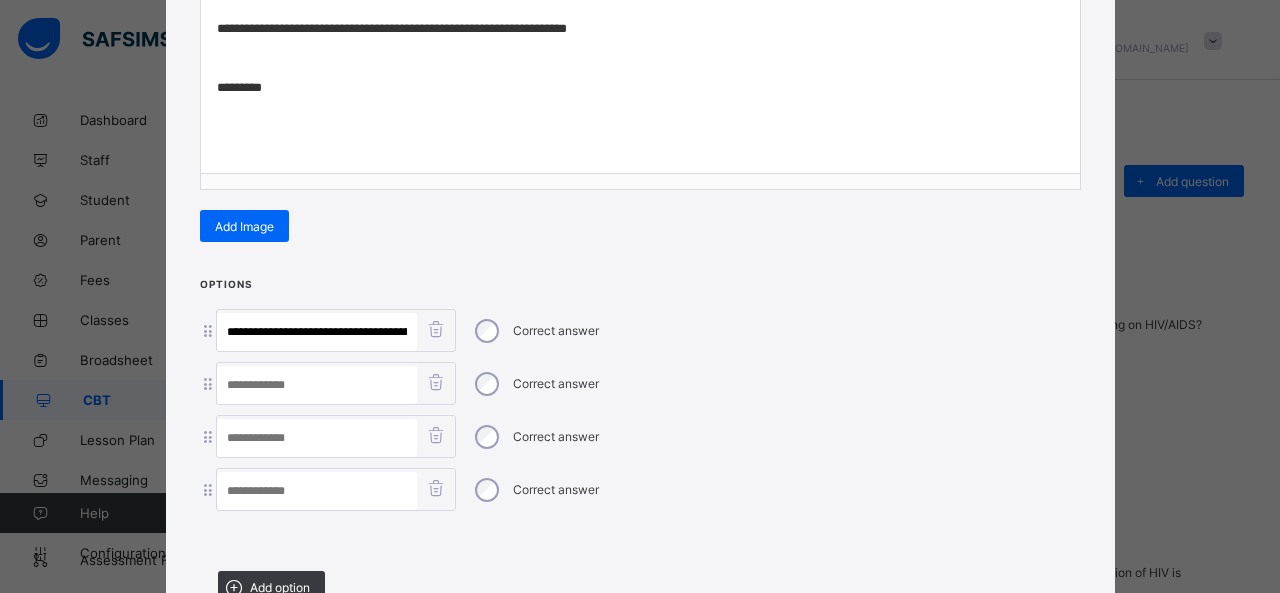 click at bounding box center (317, 491) 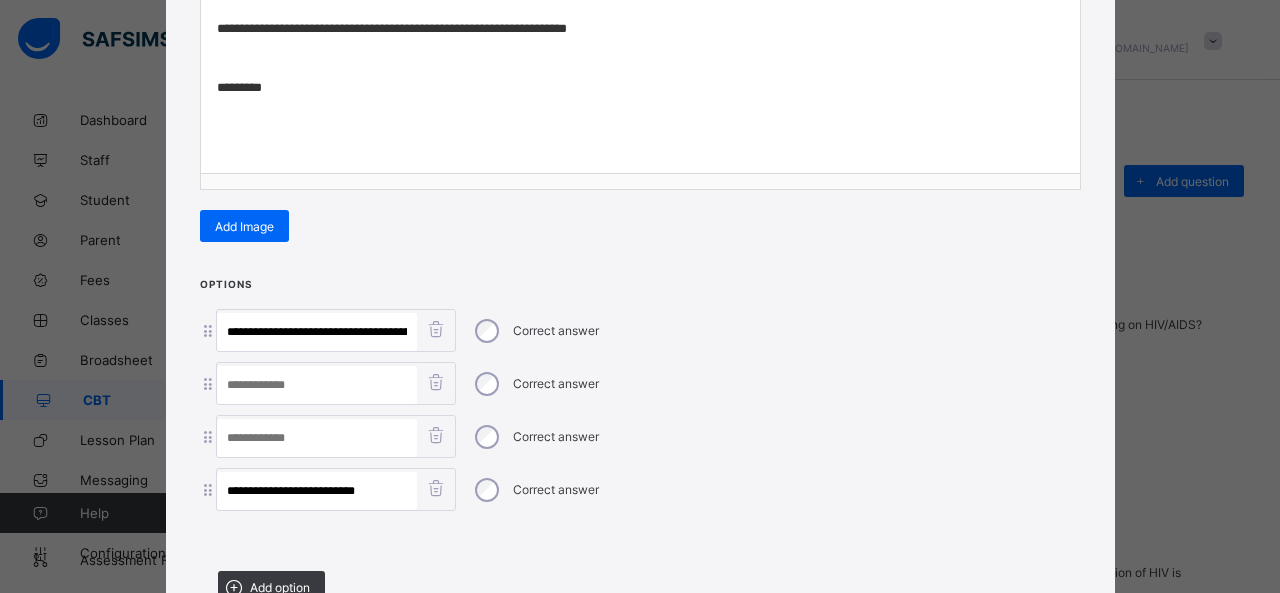 type on "**********" 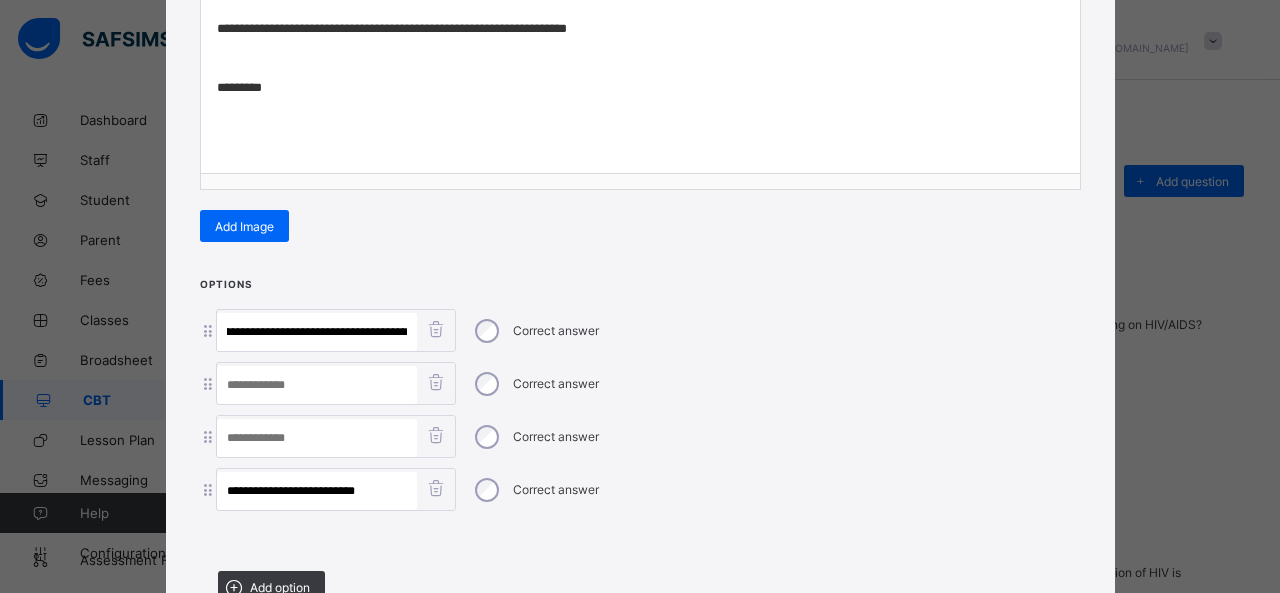 drag, startPoint x: 294, startPoint y: 325, endPoint x: 726, endPoint y: 383, distance: 435.87613 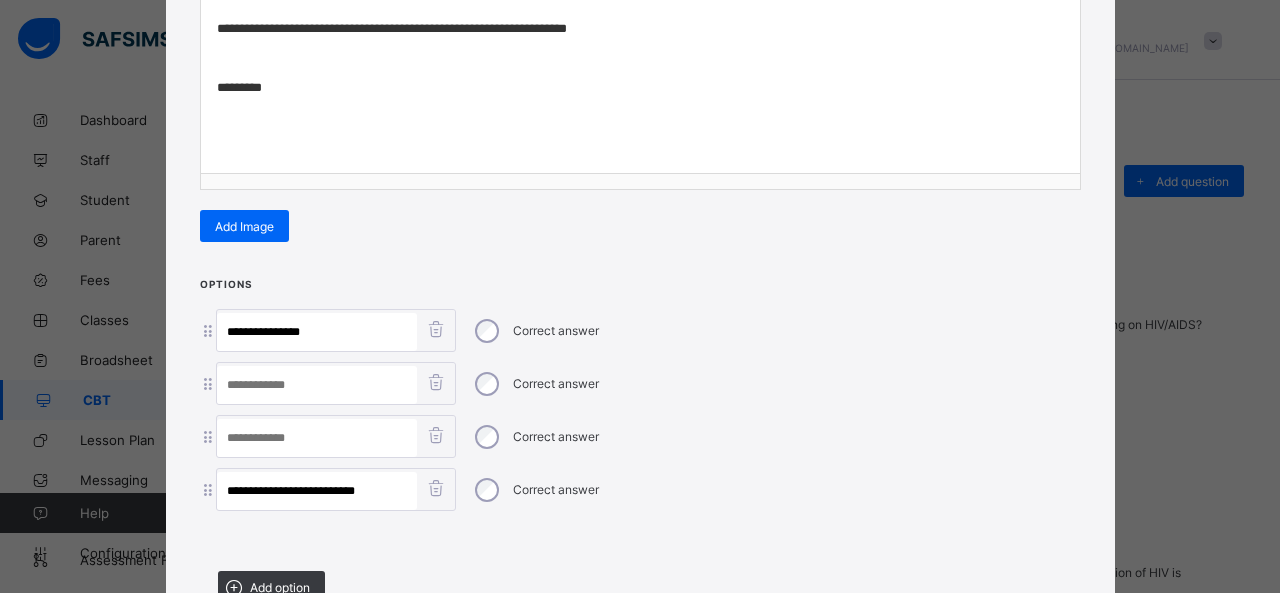 scroll, scrollTop: 0, scrollLeft: 0, axis: both 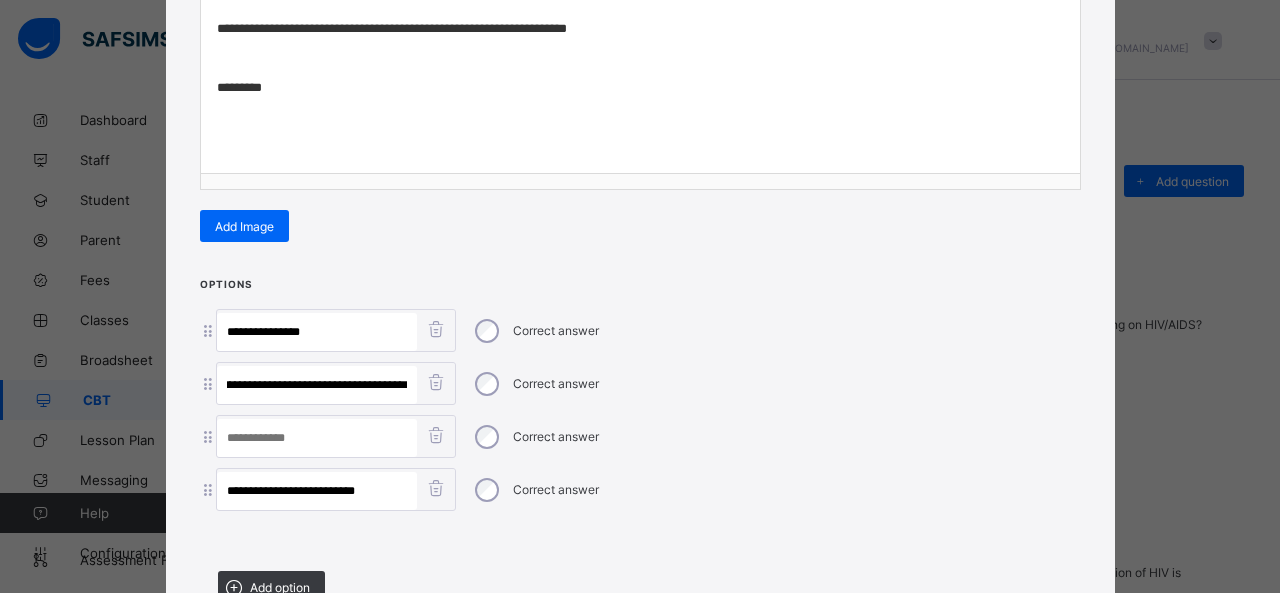 drag, startPoint x: 305, startPoint y: 372, endPoint x: 638, endPoint y: 419, distance: 336.30048 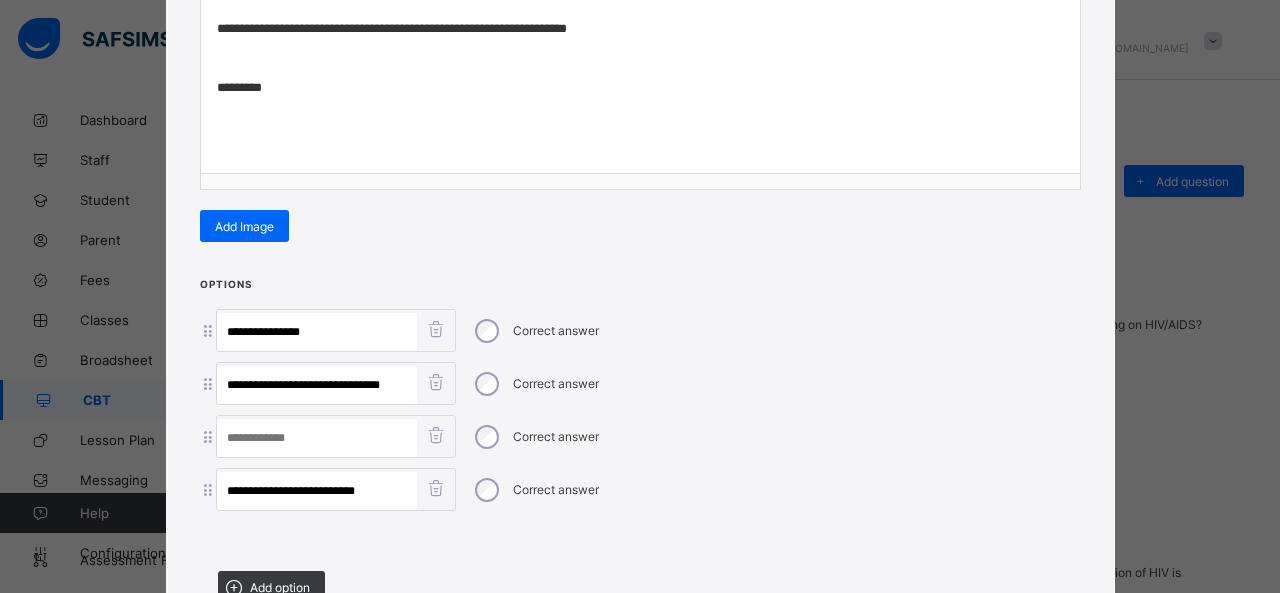 scroll, scrollTop: 0, scrollLeft: 0, axis: both 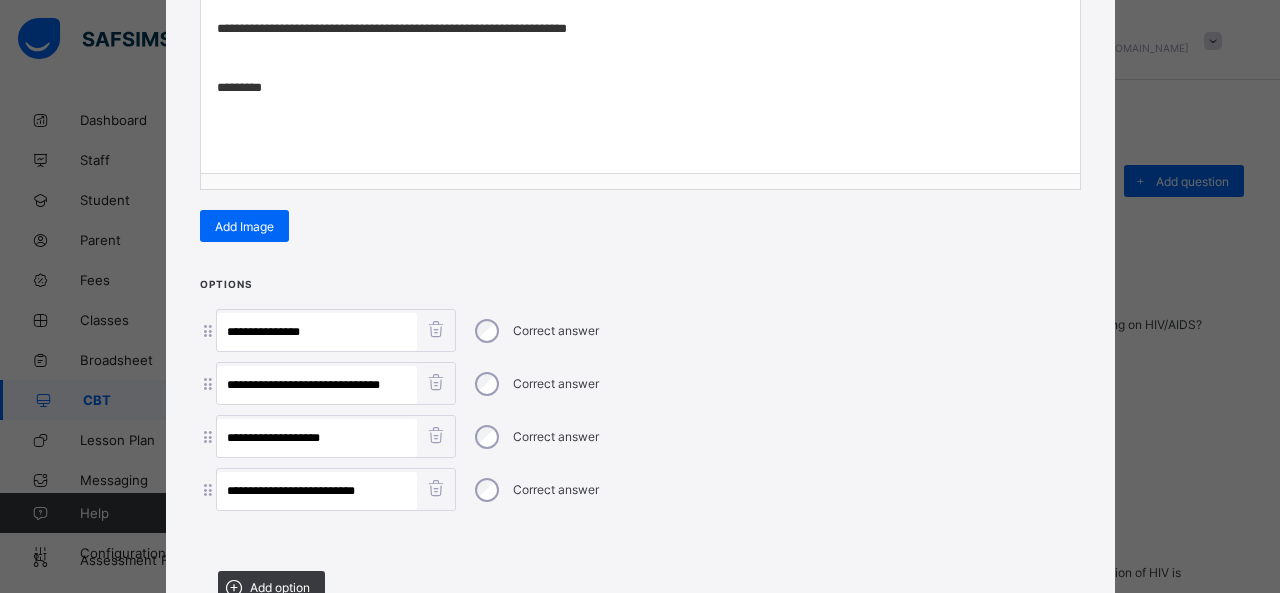 type on "**********" 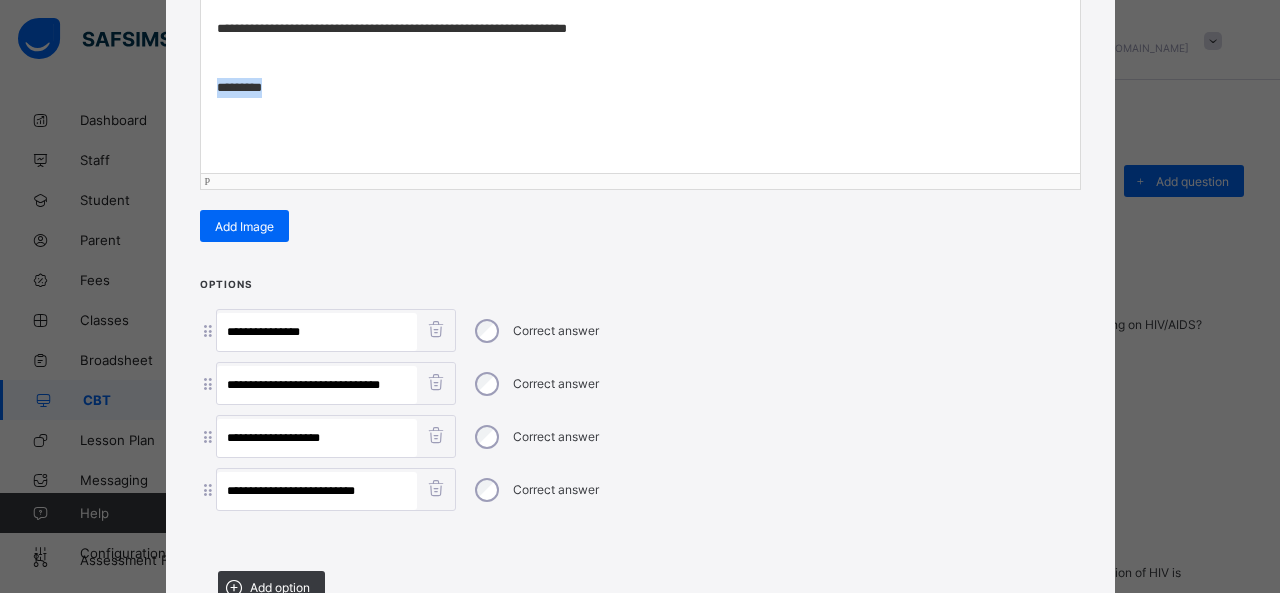drag, startPoint x: 303, startPoint y: 85, endPoint x: 166, endPoint y: 87, distance: 137.0146 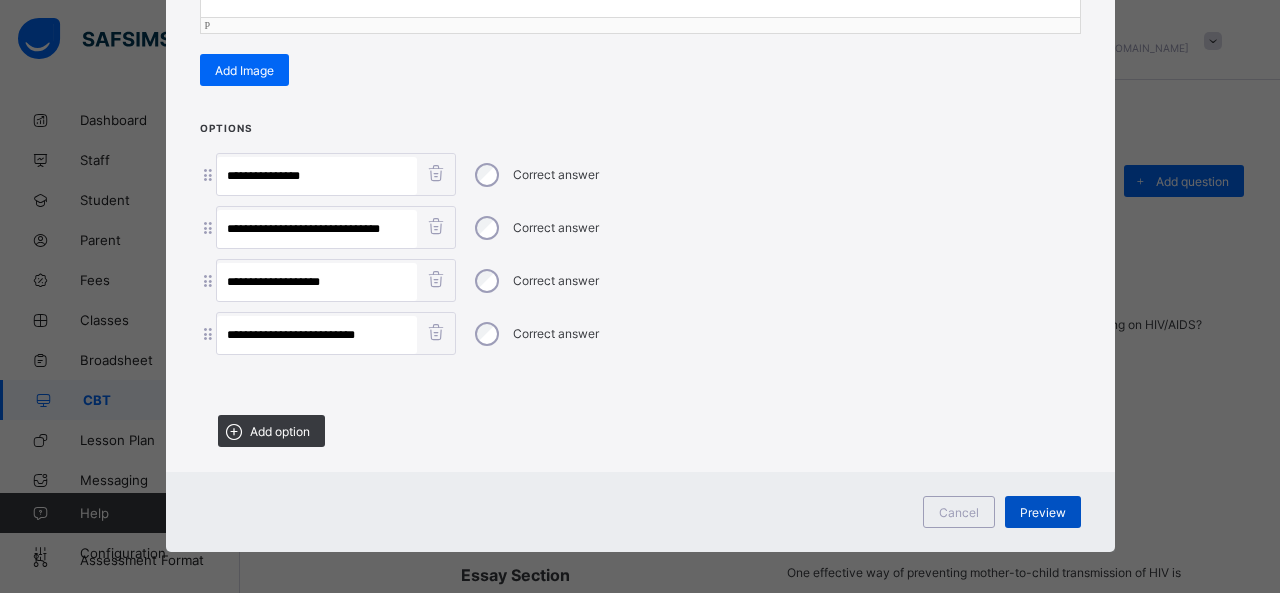 click on "Preview" at bounding box center [1043, 512] 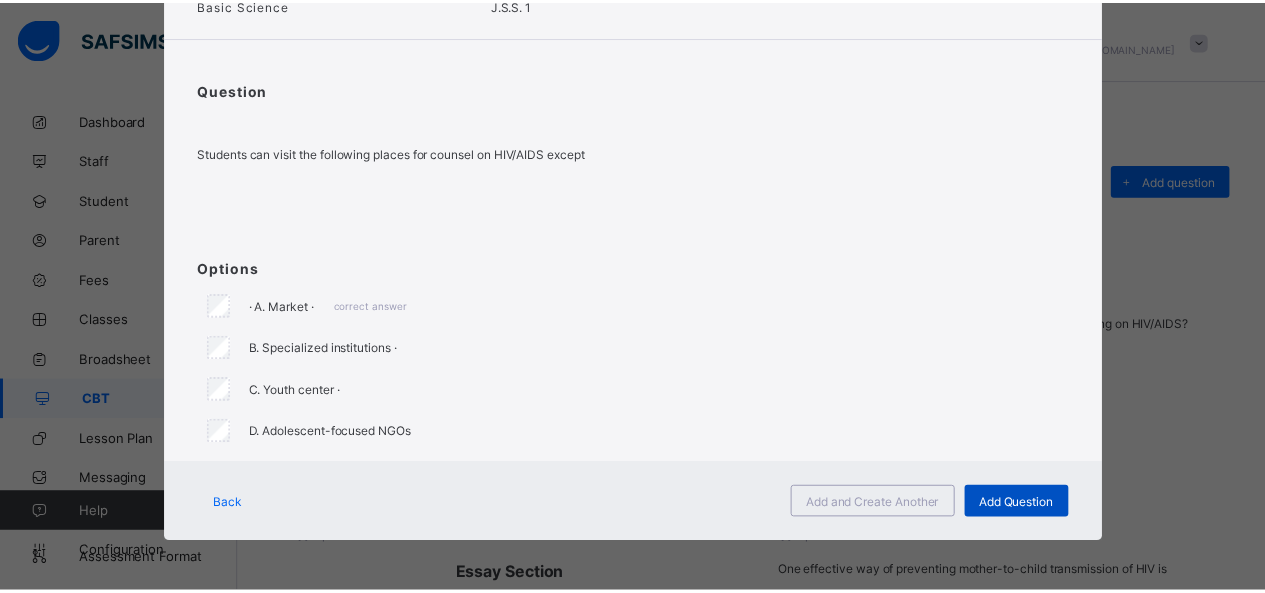 scroll, scrollTop: 124, scrollLeft: 0, axis: vertical 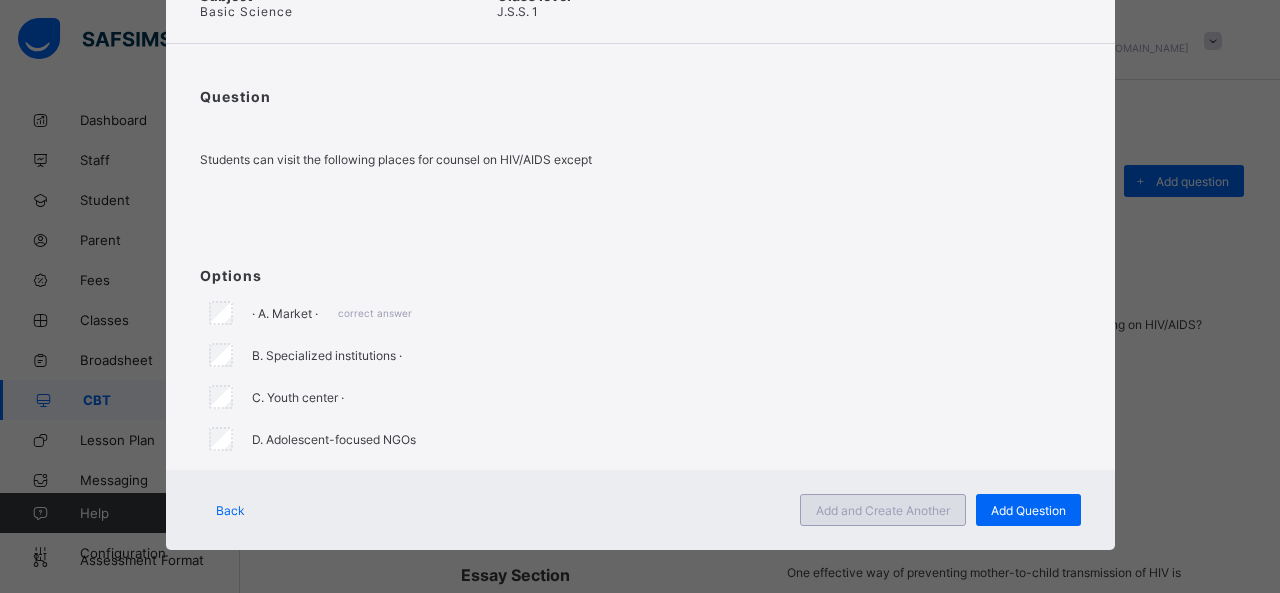 click on "Add and Create Another" at bounding box center [883, 510] 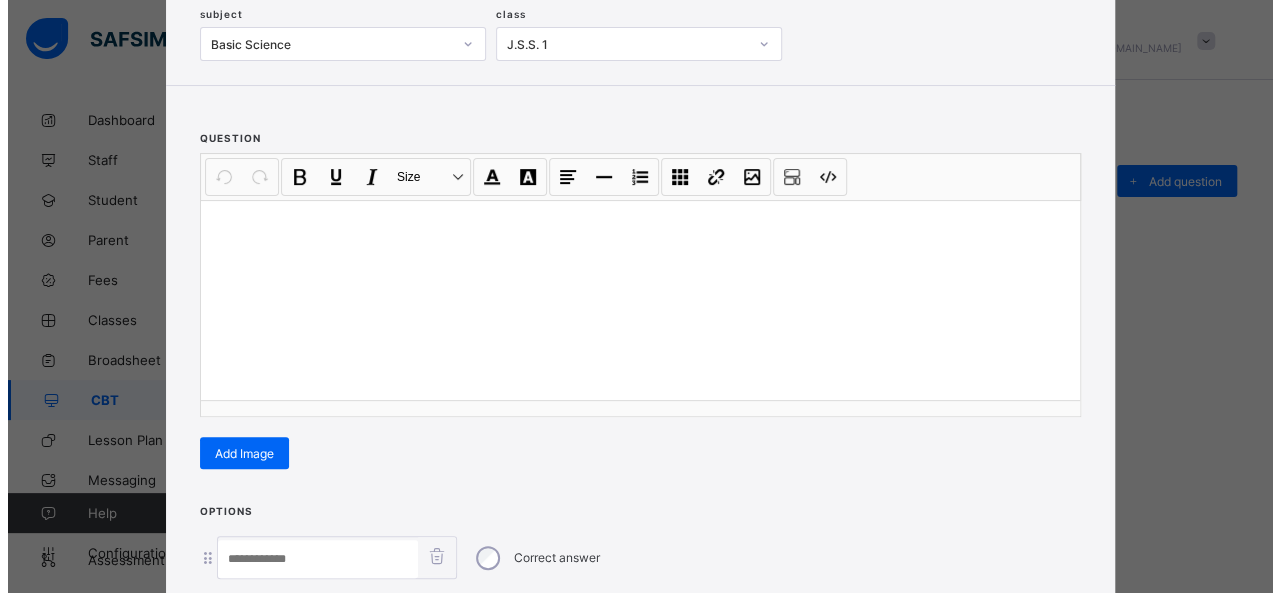 scroll, scrollTop: 128, scrollLeft: 0, axis: vertical 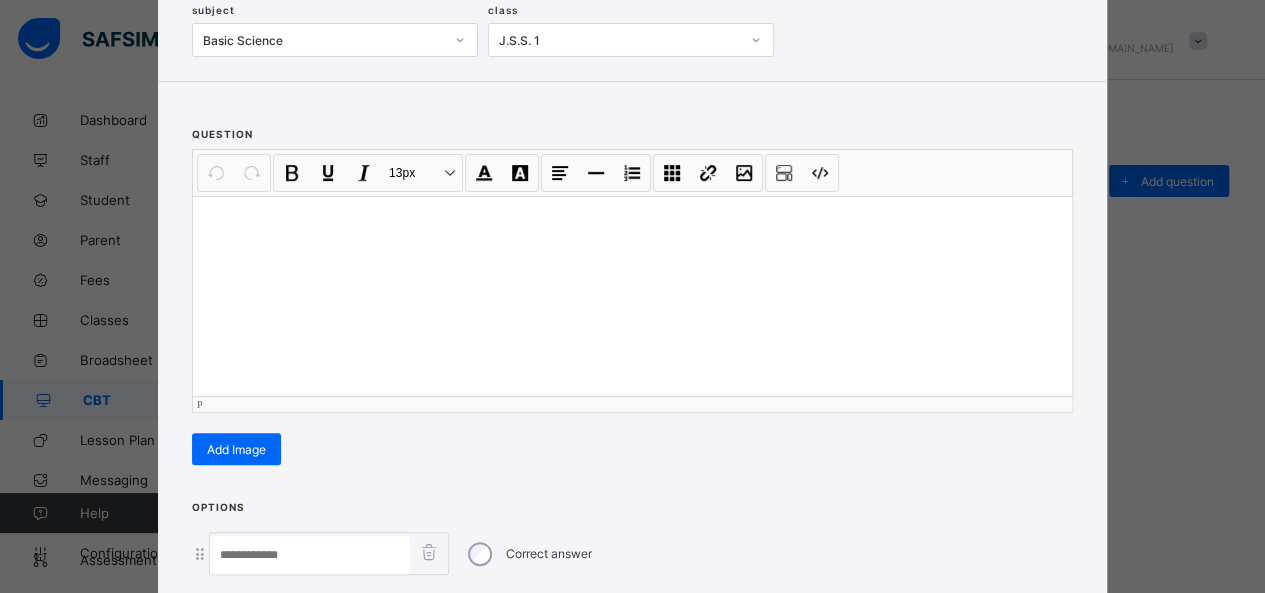 click at bounding box center (632, 296) 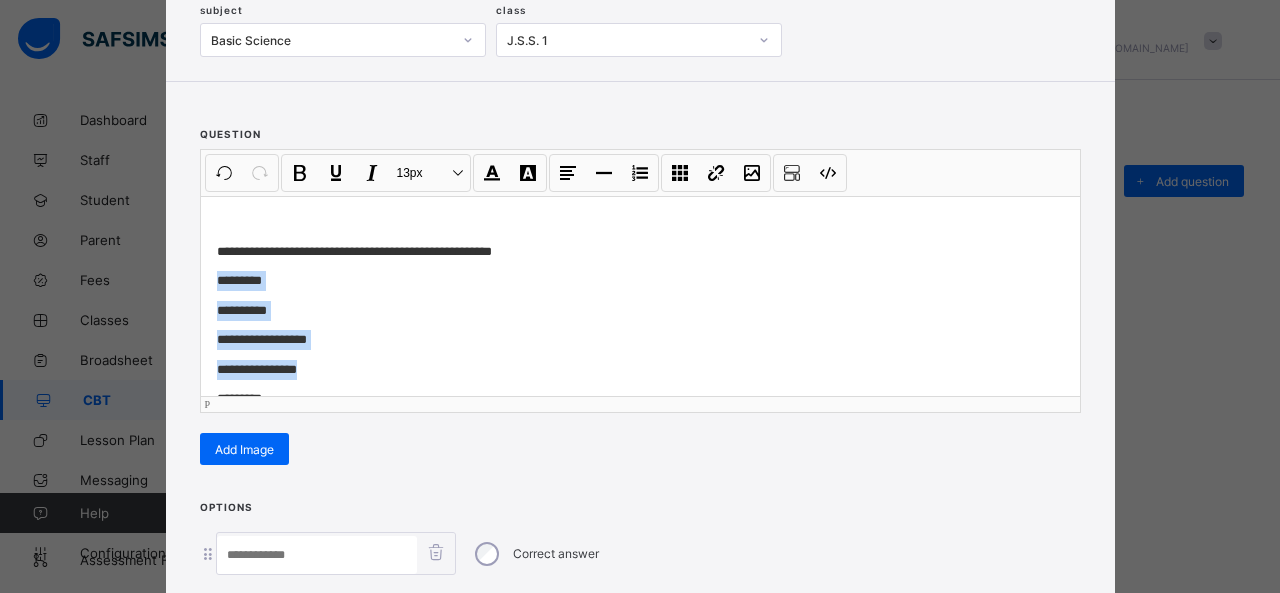 drag, startPoint x: 206, startPoint y: 271, endPoint x: 298, endPoint y: 353, distance: 123.2396 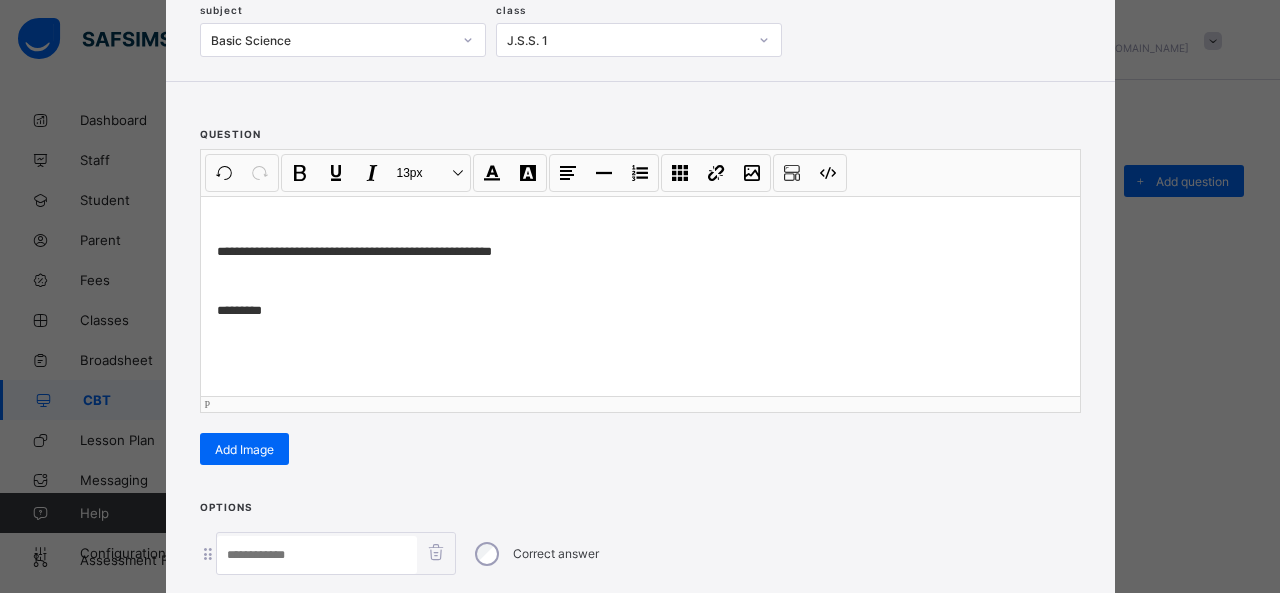 scroll, scrollTop: 351, scrollLeft: 0, axis: vertical 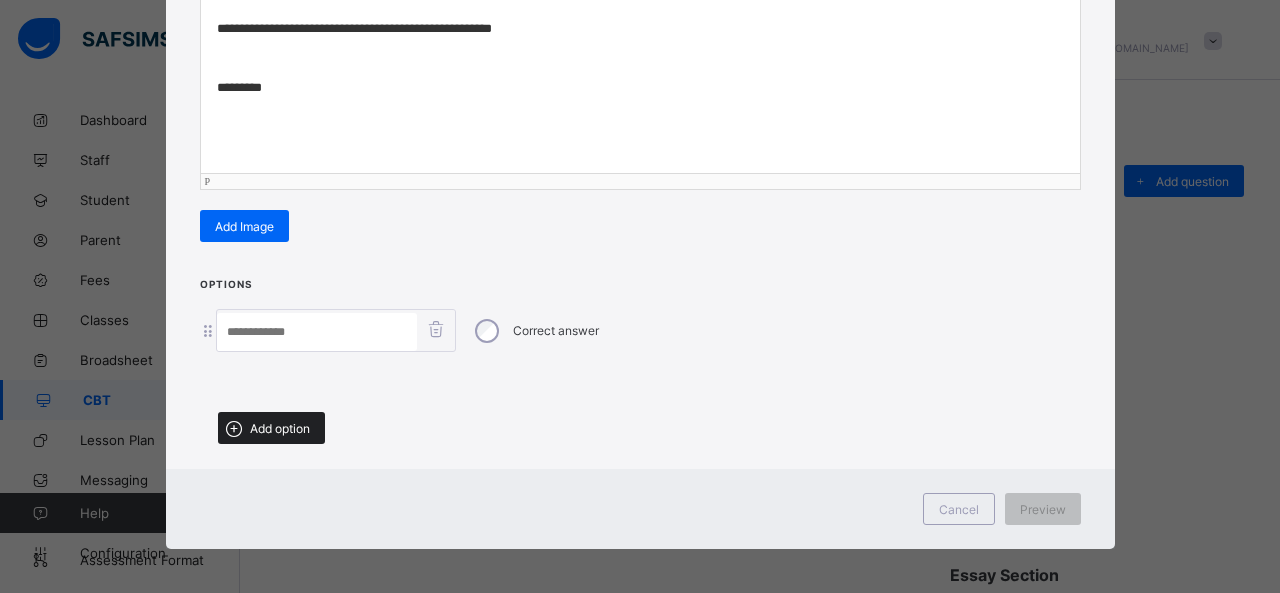 click on "Add option" at bounding box center [271, 428] 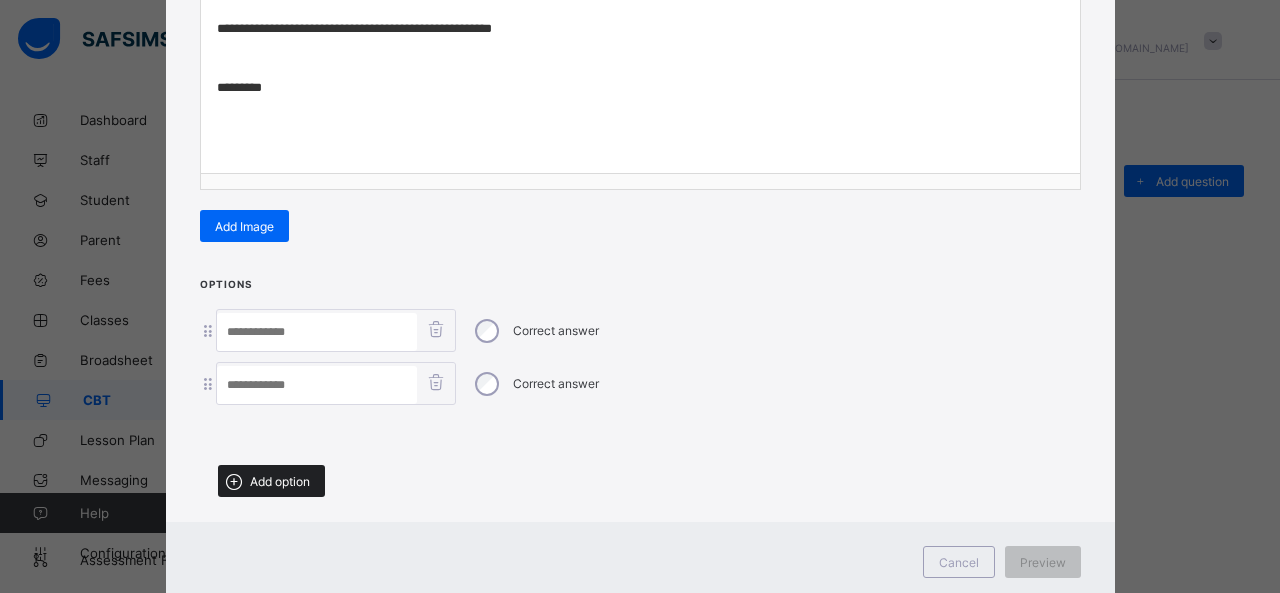 click on "Add option" at bounding box center [271, 481] 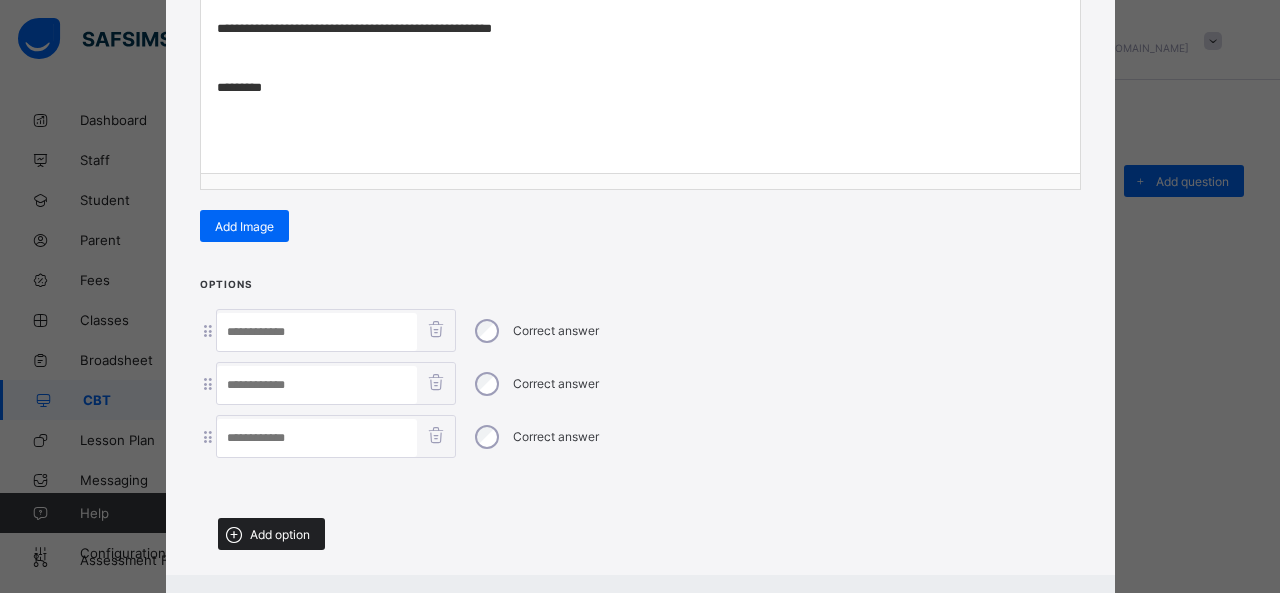 click on "Add option" at bounding box center [280, 534] 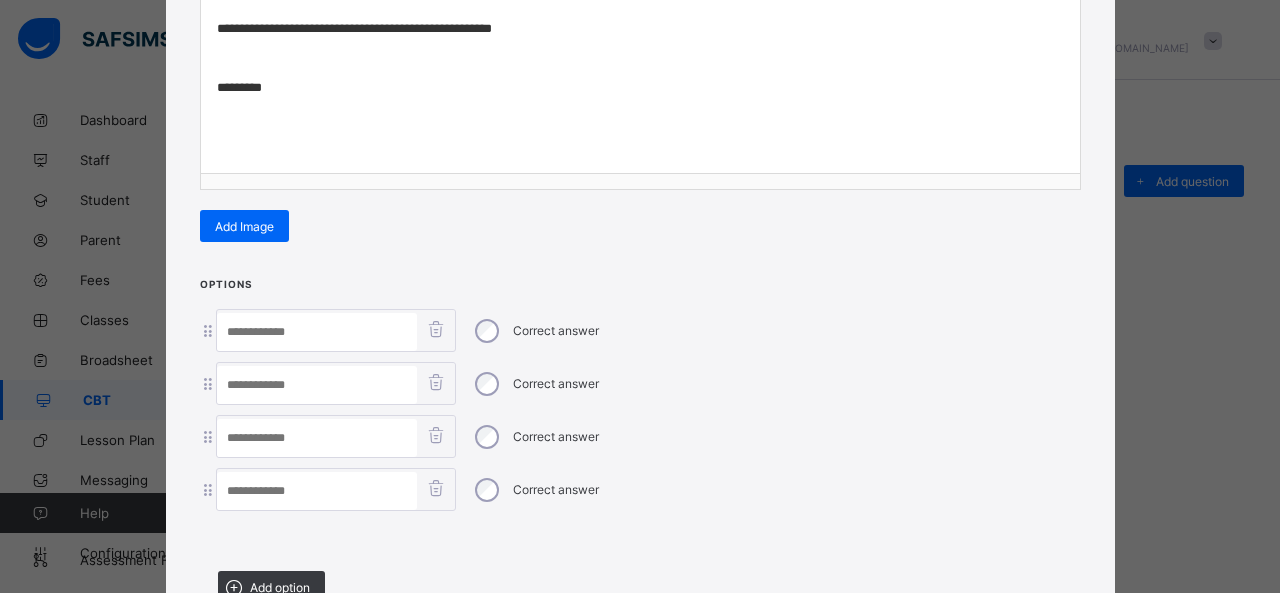 click at bounding box center [317, 332] 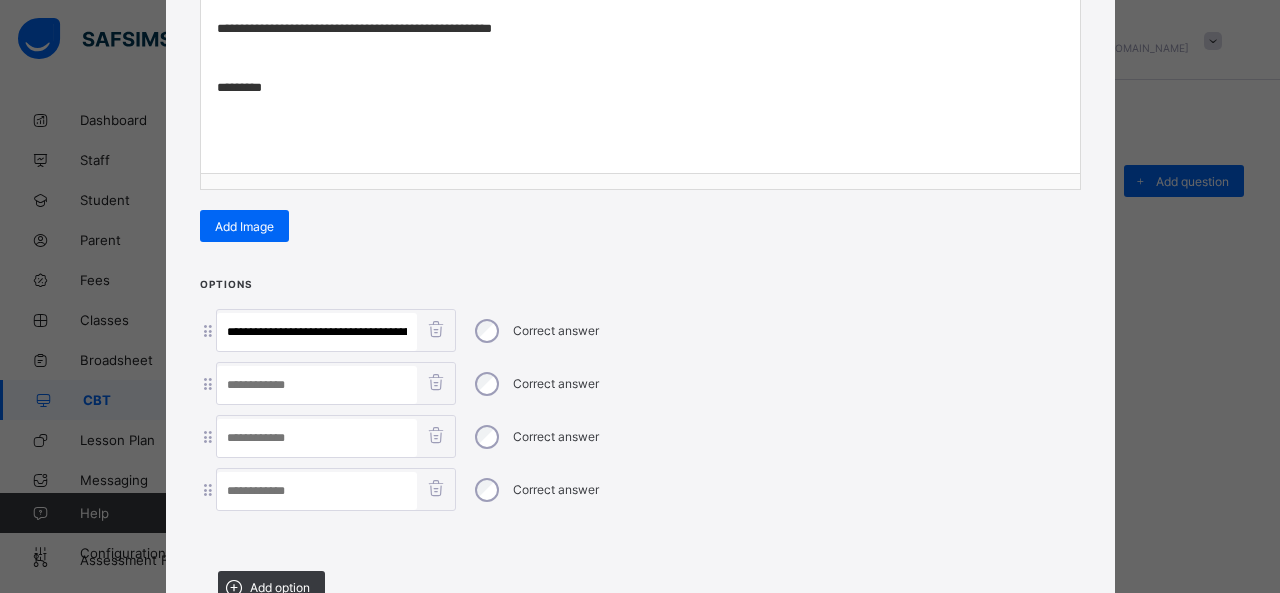 scroll, scrollTop: 0, scrollLeft: 106, axis: horizontal 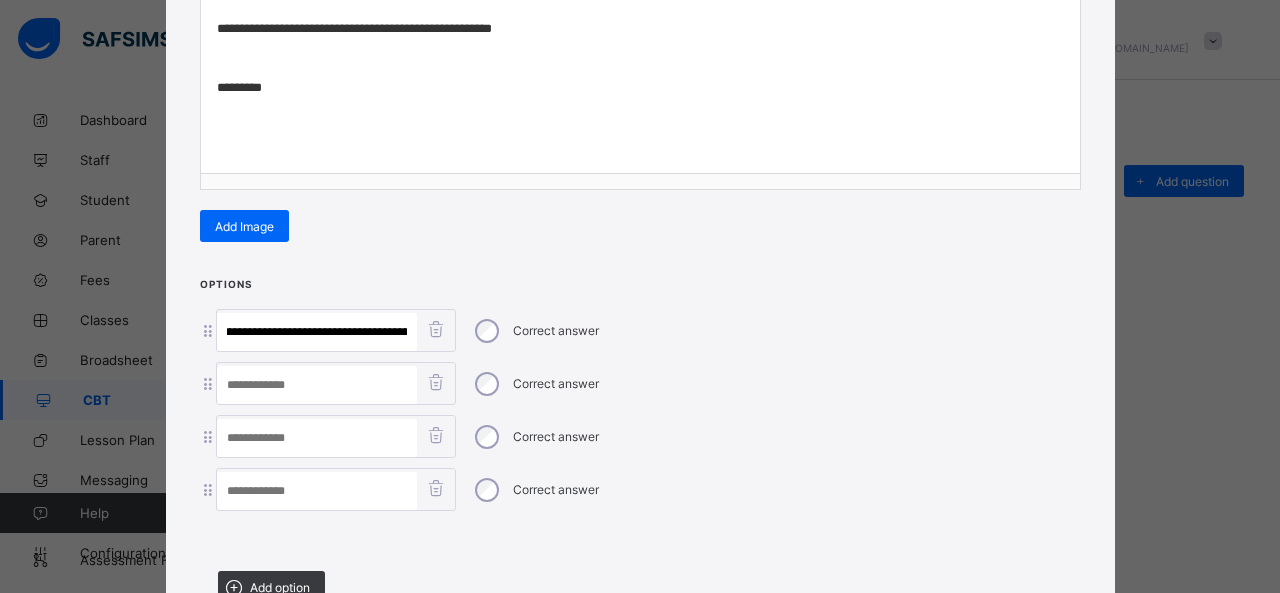 drag, startPoint x: 234, startPoint y: 327, endPoint x: 558, endPoint y: 369, distance: 326.71088 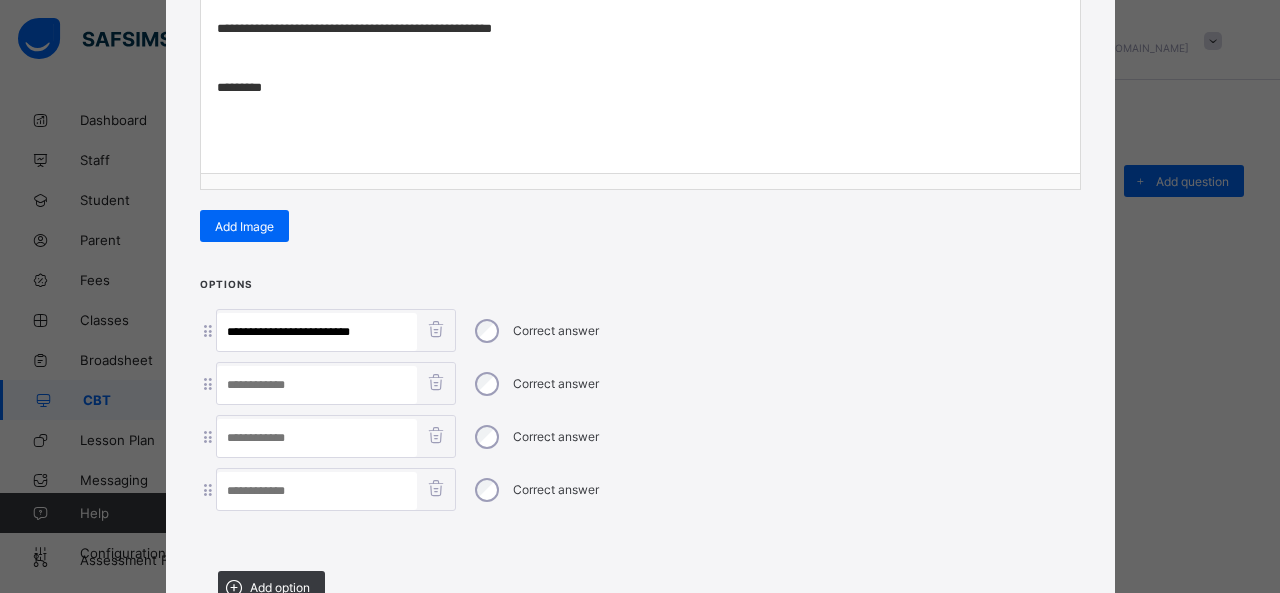 scroll, scrollTop: 0, scrollLeft: 0, axis: both 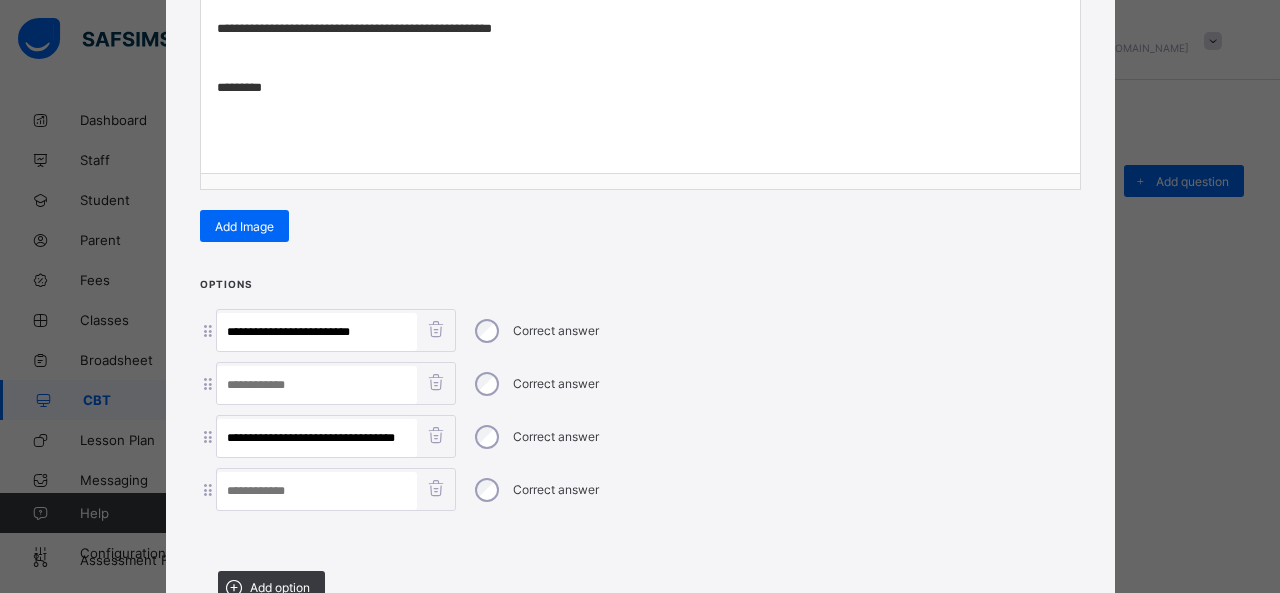 drag, startPoint x: 321, startPoint y: 427, endPoint x: 548, endPoint y: 437, distance: 227.22015 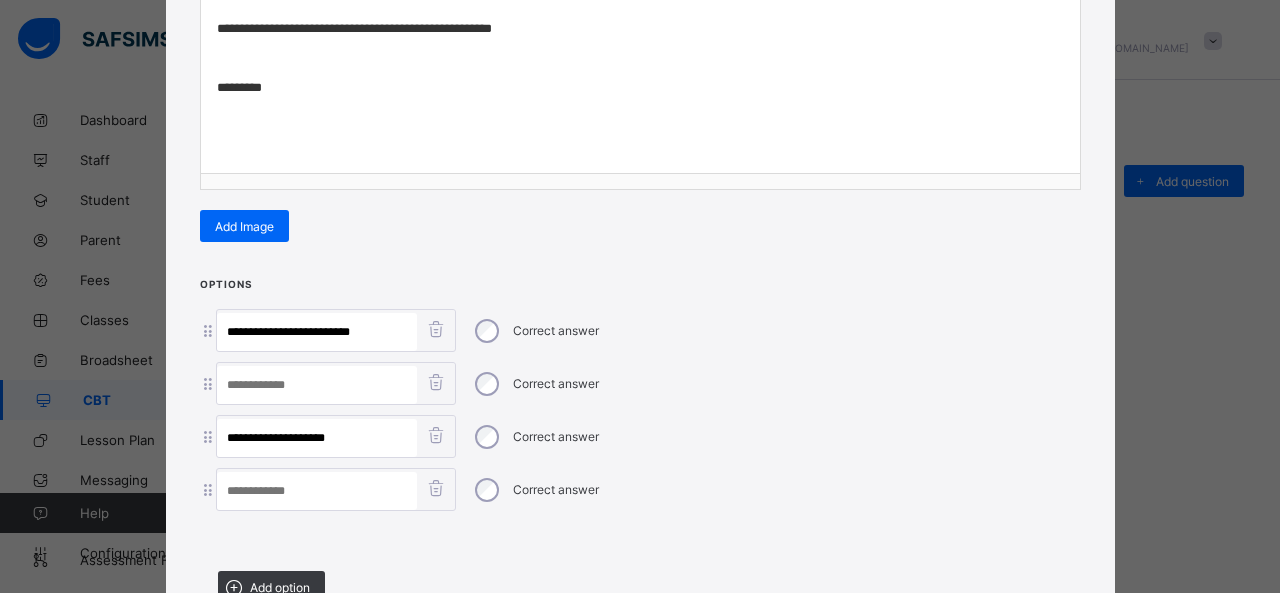 type on "**********" 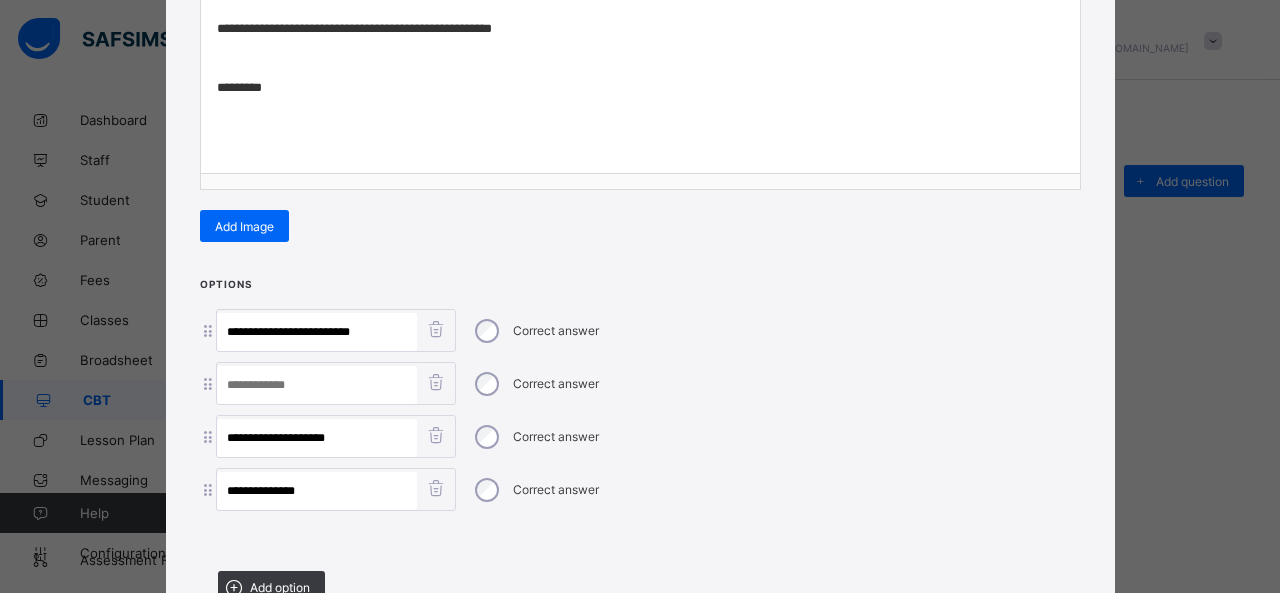 type on "**********" 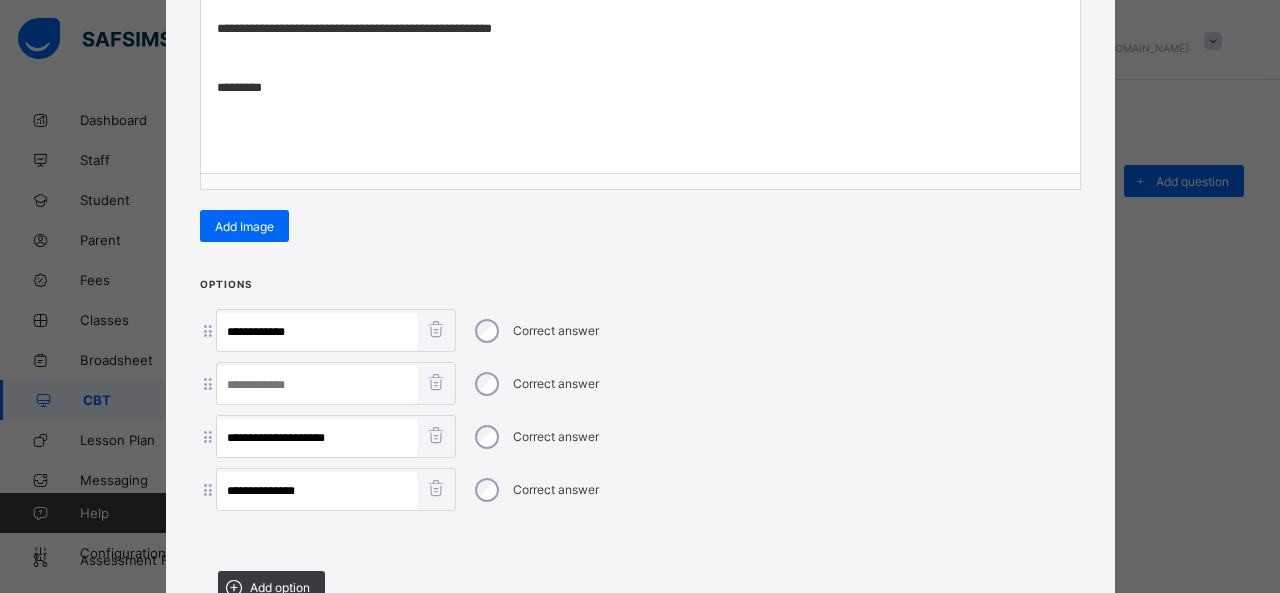 type on "**********" 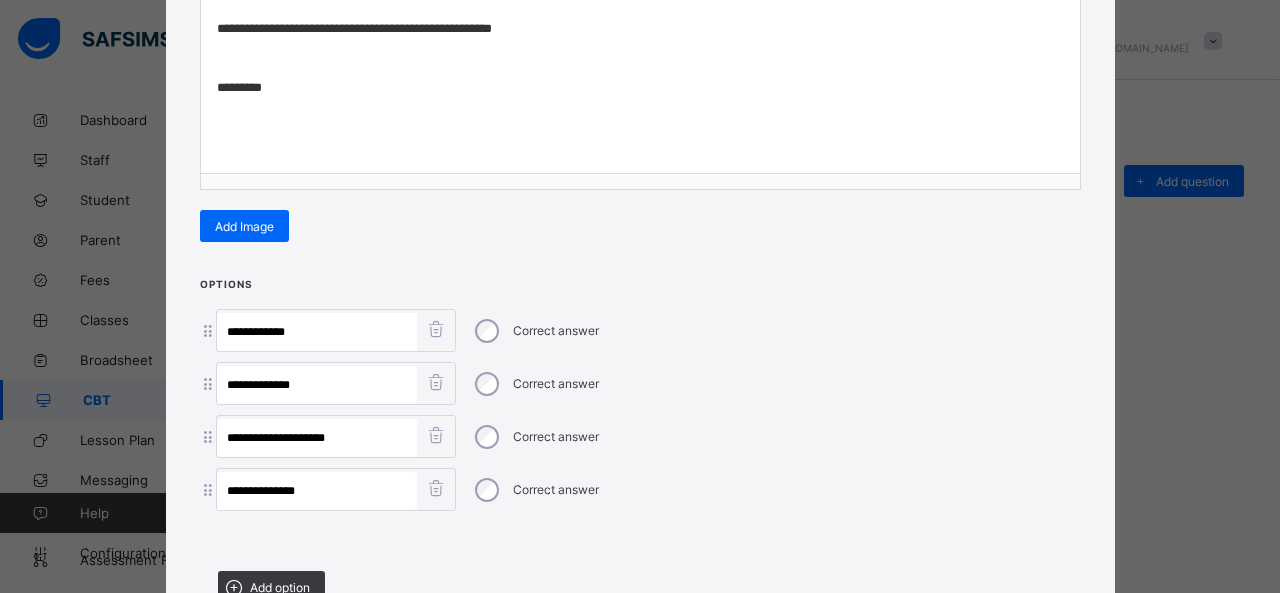 click on "Correct answer" at bounding box center [556, 383] 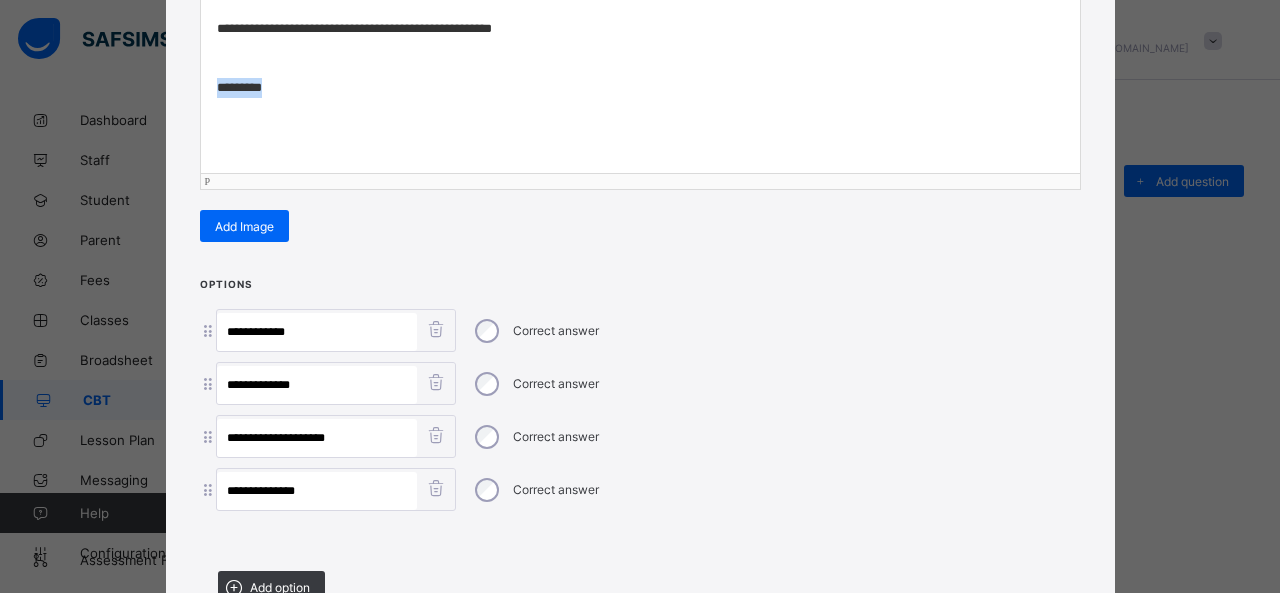 drag, startPoint x: 330, startPoint y: 96, endPoint x: 162, endPoint y: 97, distance: 168.00298 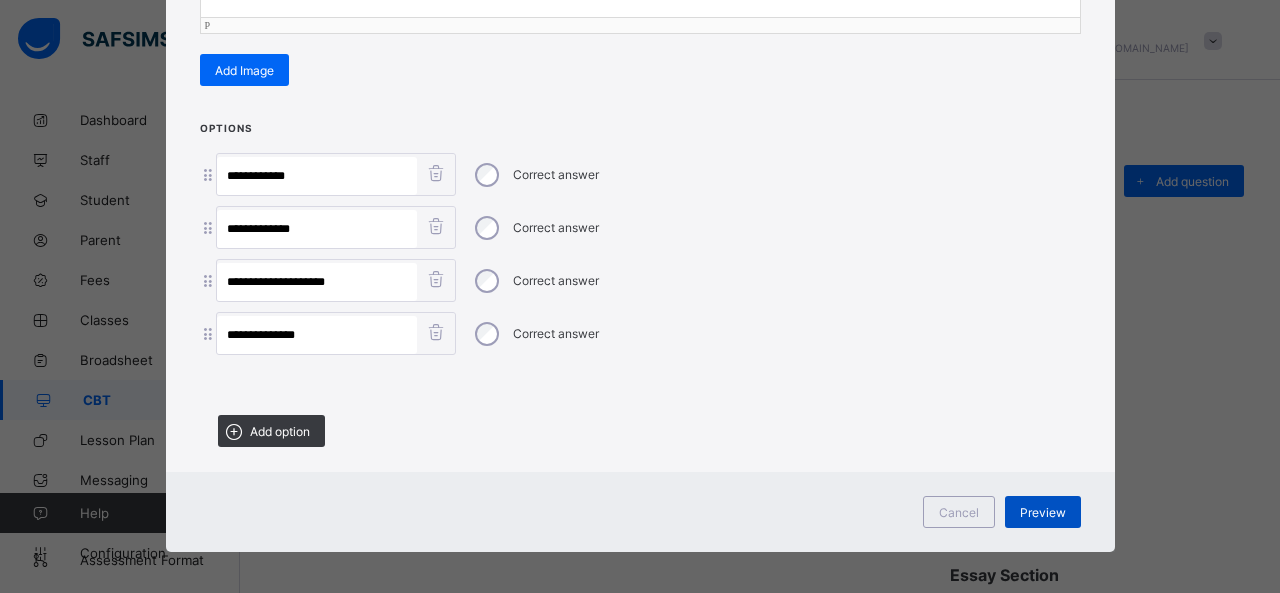 click on "Preview" at bounding box center (1043, 512) 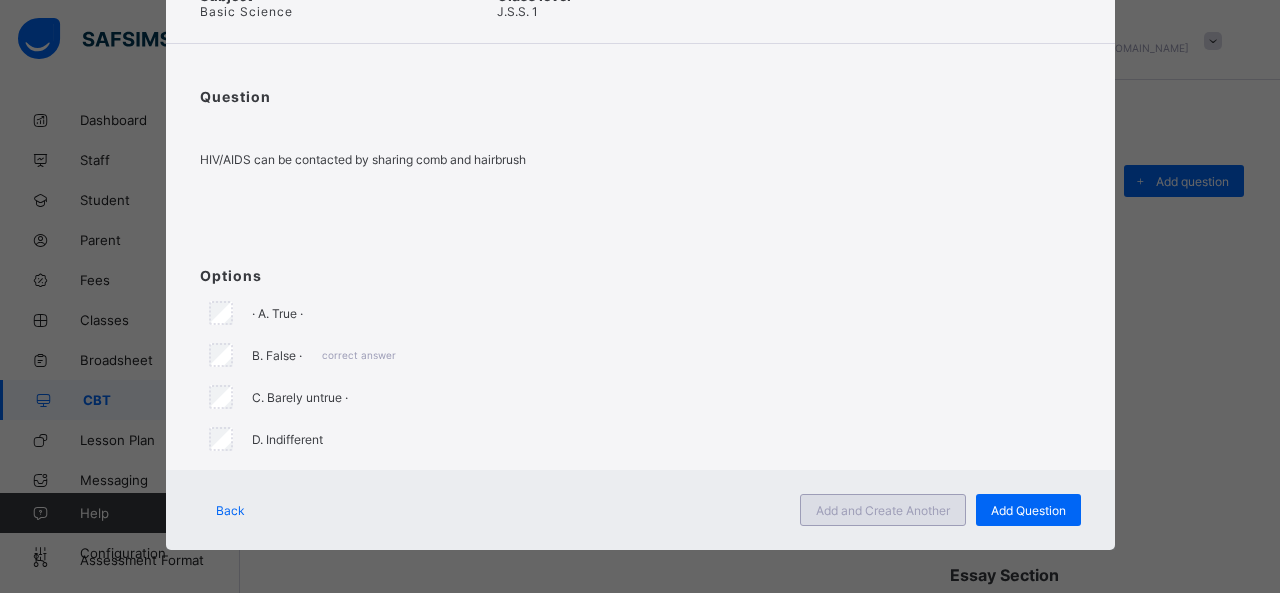 click on "Add and Create Another" at bounding box center [883, 510] 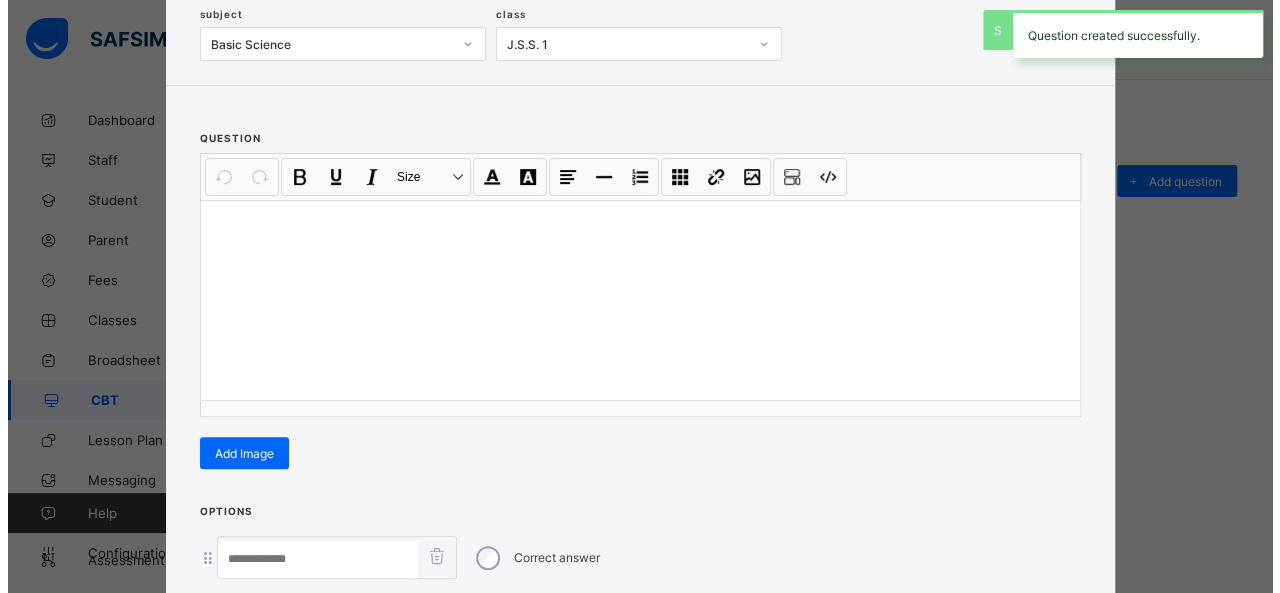 scroll, scrollTop: 128, scrollLeft: 0, axis: vertical 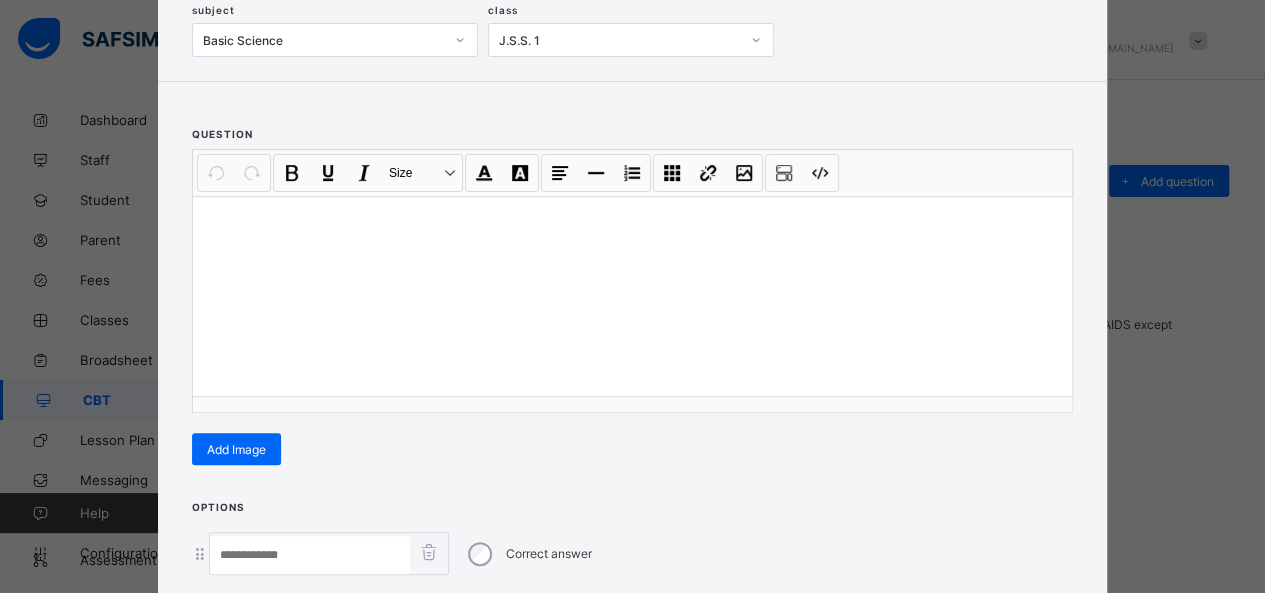 click at bounding box center (632, 296) 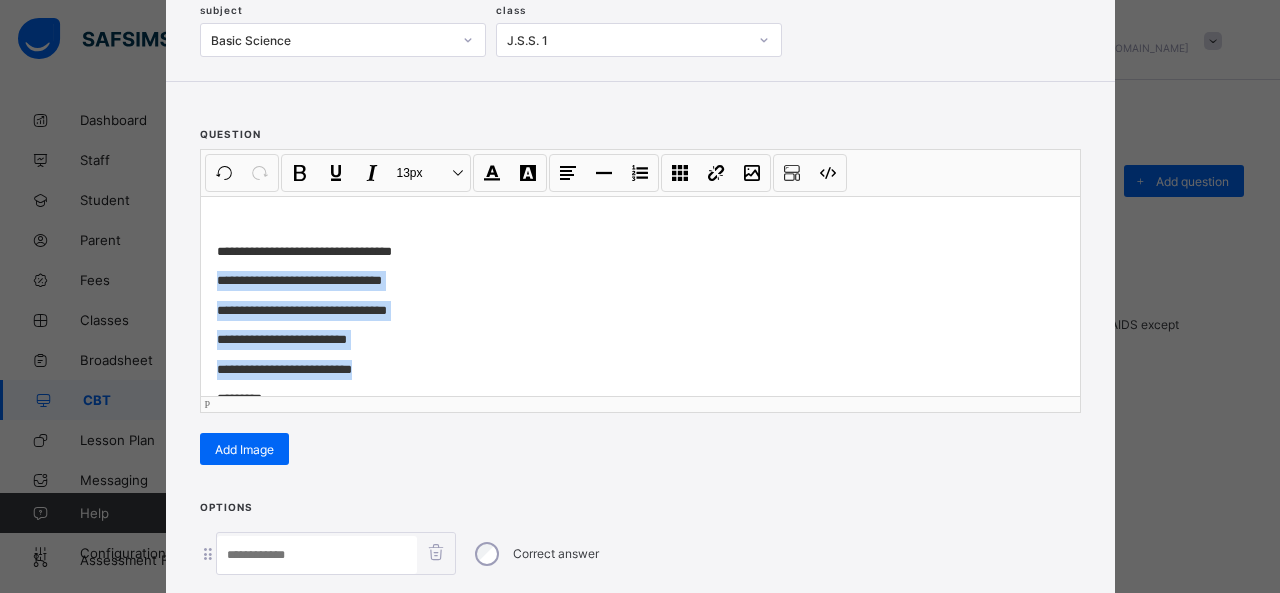 drag, startPoint x: 208, startPoint y: 275, endPoint x: 394, endPoint y: 348, distance: 199.81241 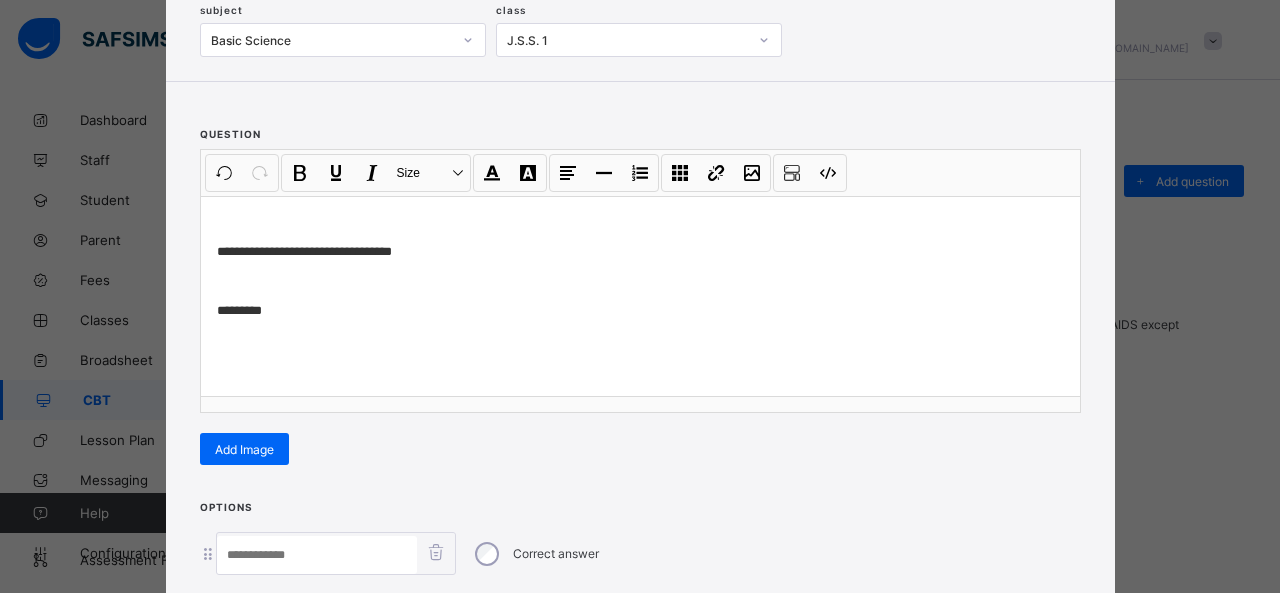 click at bounding box center [317, 555] 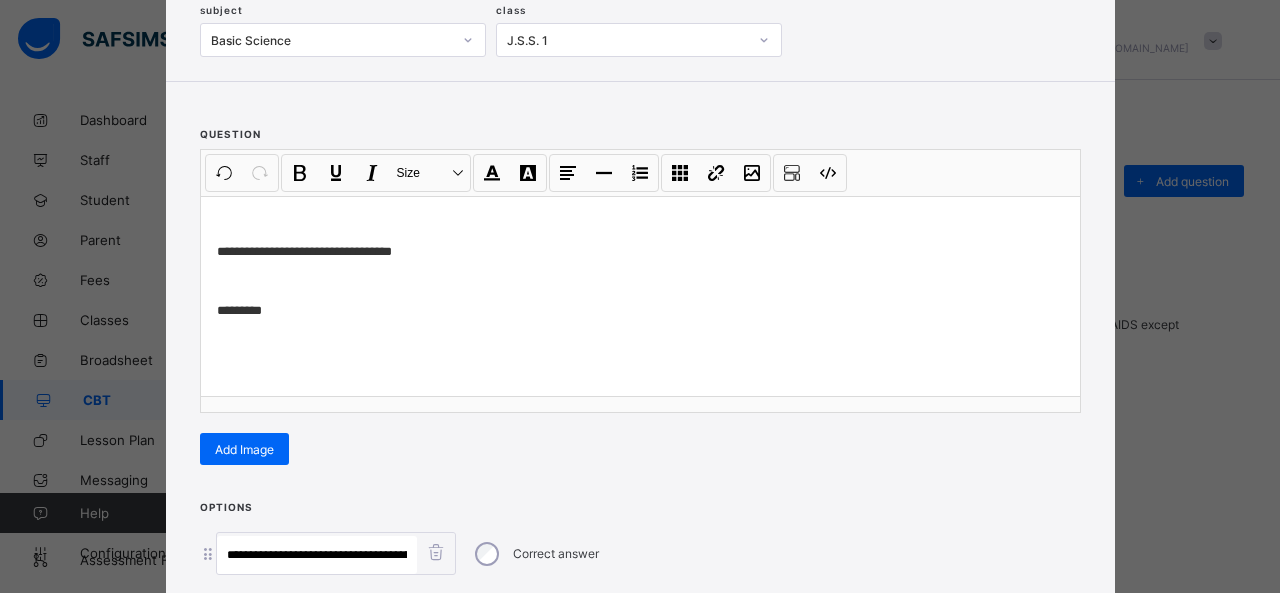 scroll, scrollTop: 0, scrollLeft: 536, axis: horizontal 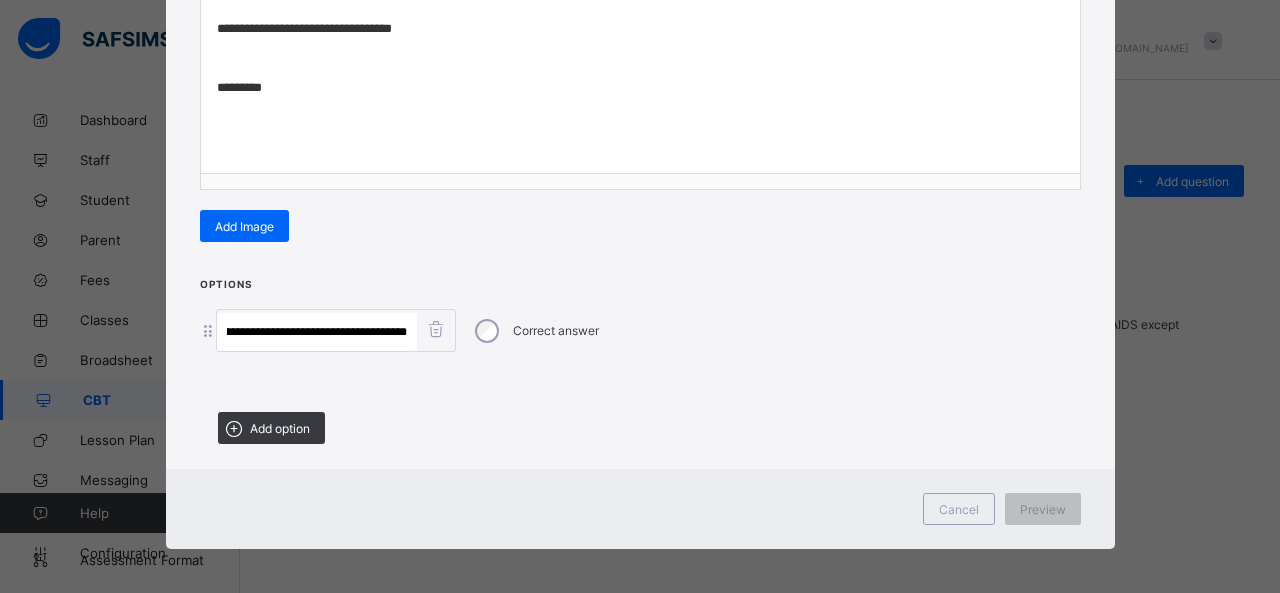 drag, startPoint x: 248, startPoint y: 328, endPoint x: 543, endPoint y: 373, distance: 298.41248 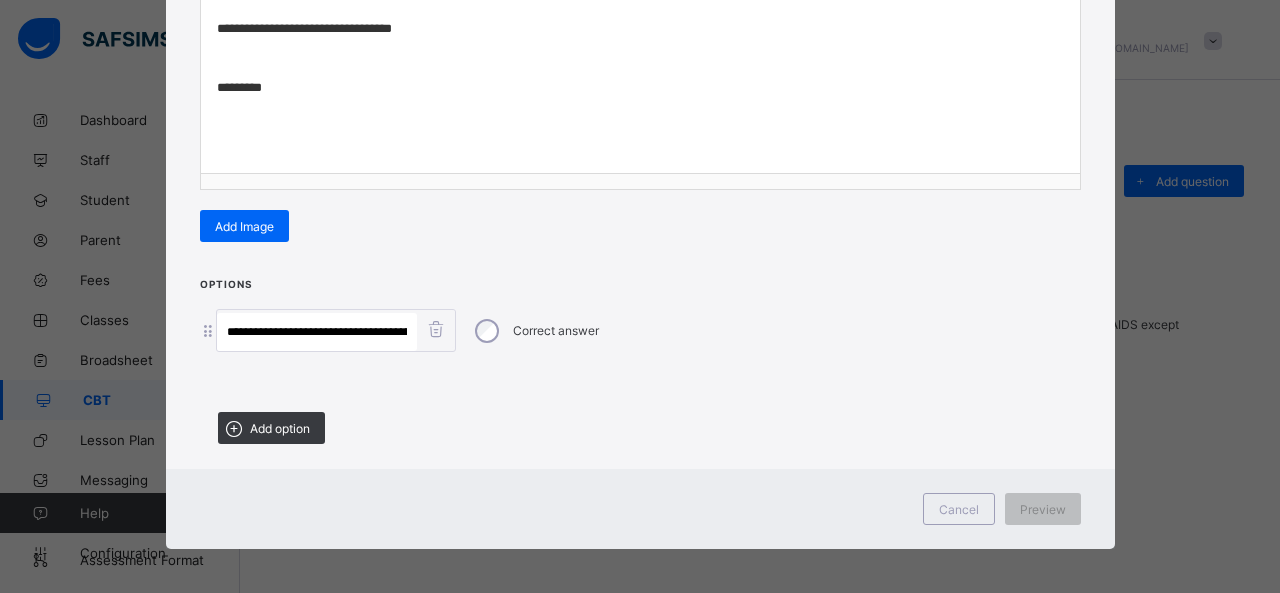 click at bounding box center (640, 379) 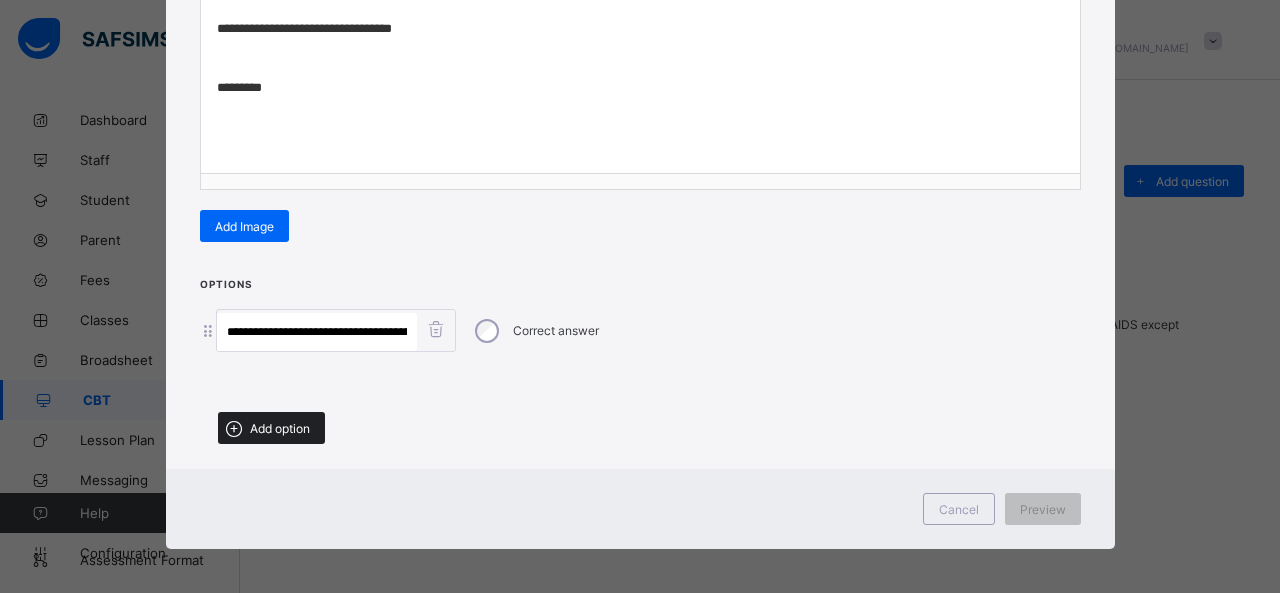 click on "Add option" at bounding box center (271, 428) 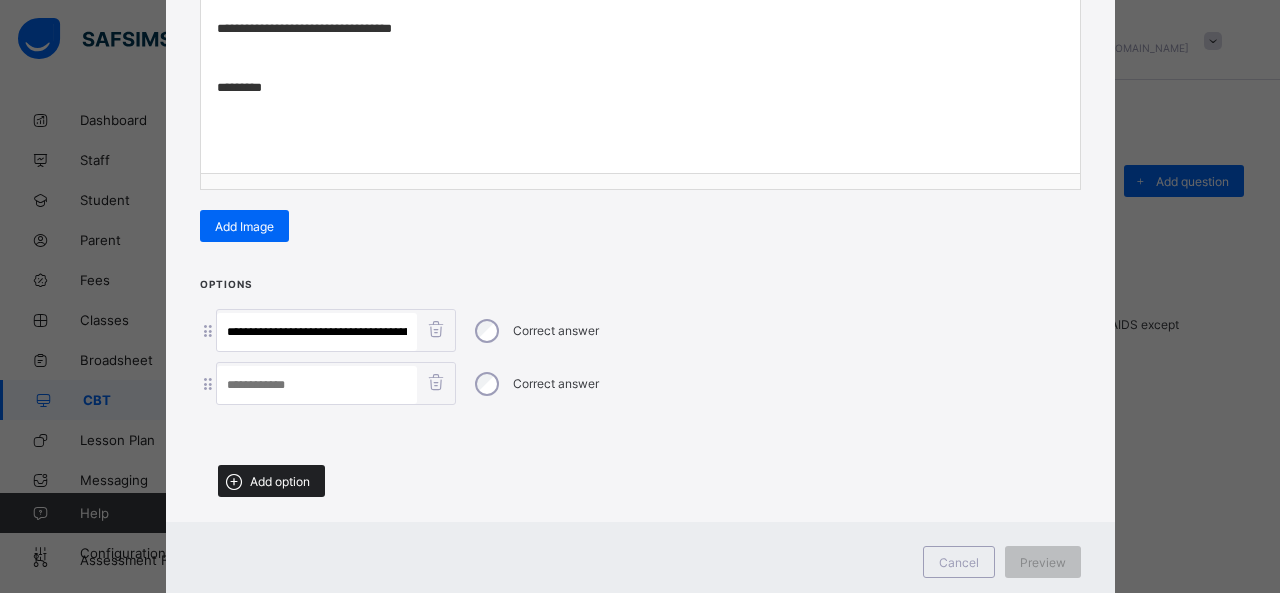 click on "Add option" at bounding box center (271, 481) 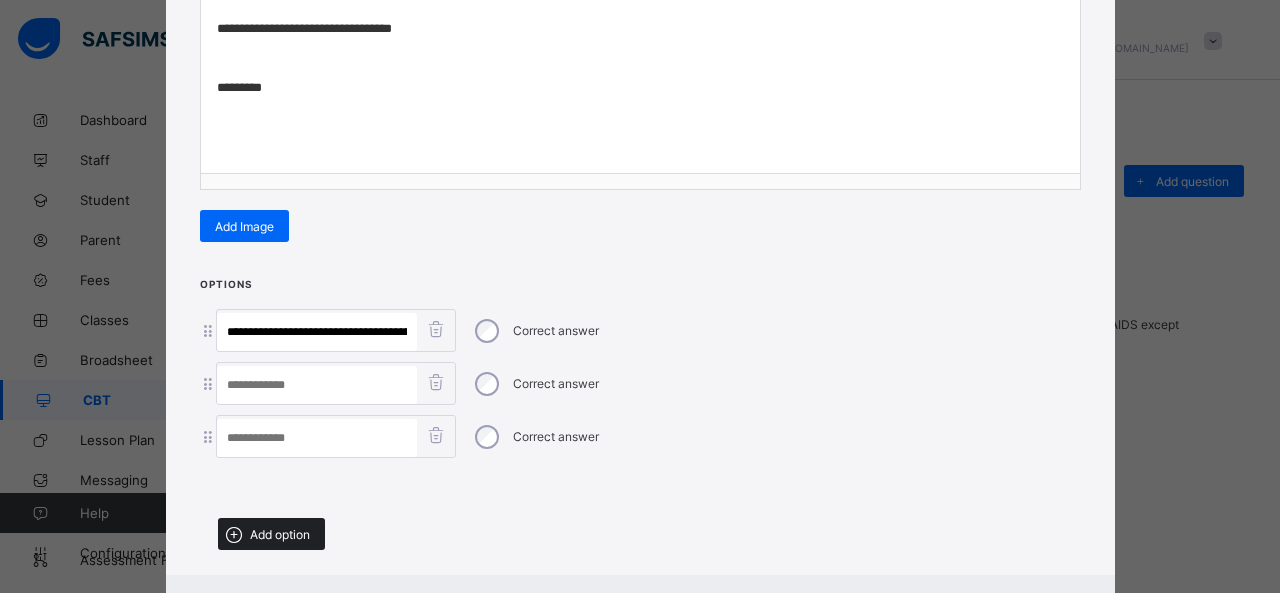 click on "Add option" at bounding box center (280, 534) 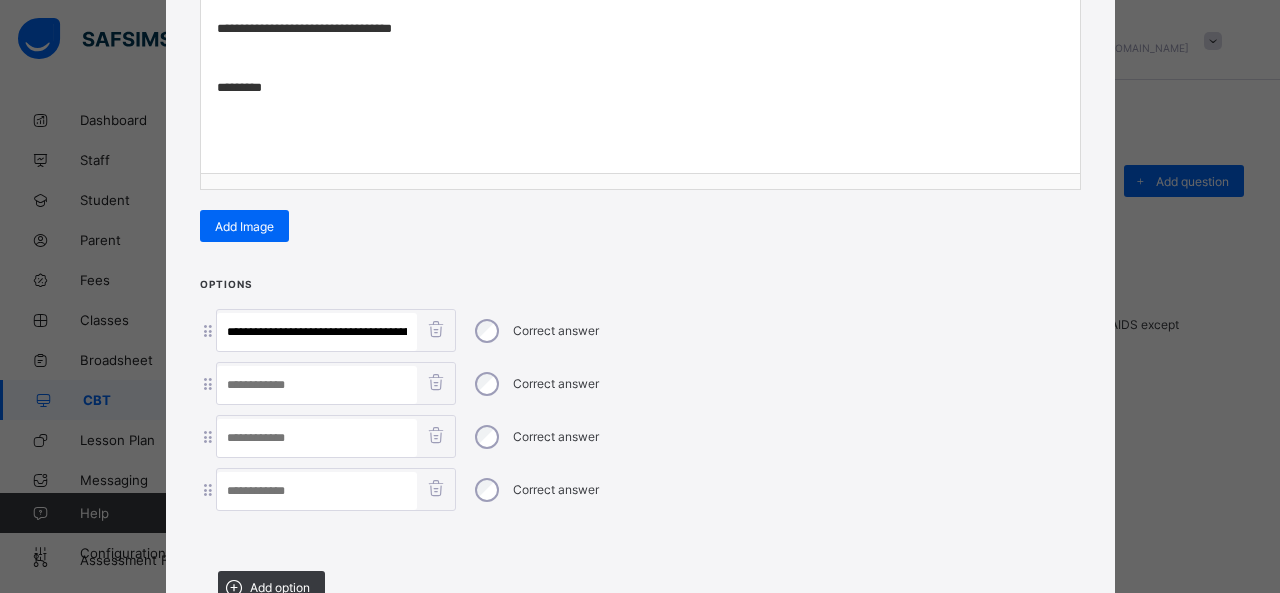 click at bounding box center (317, 491) 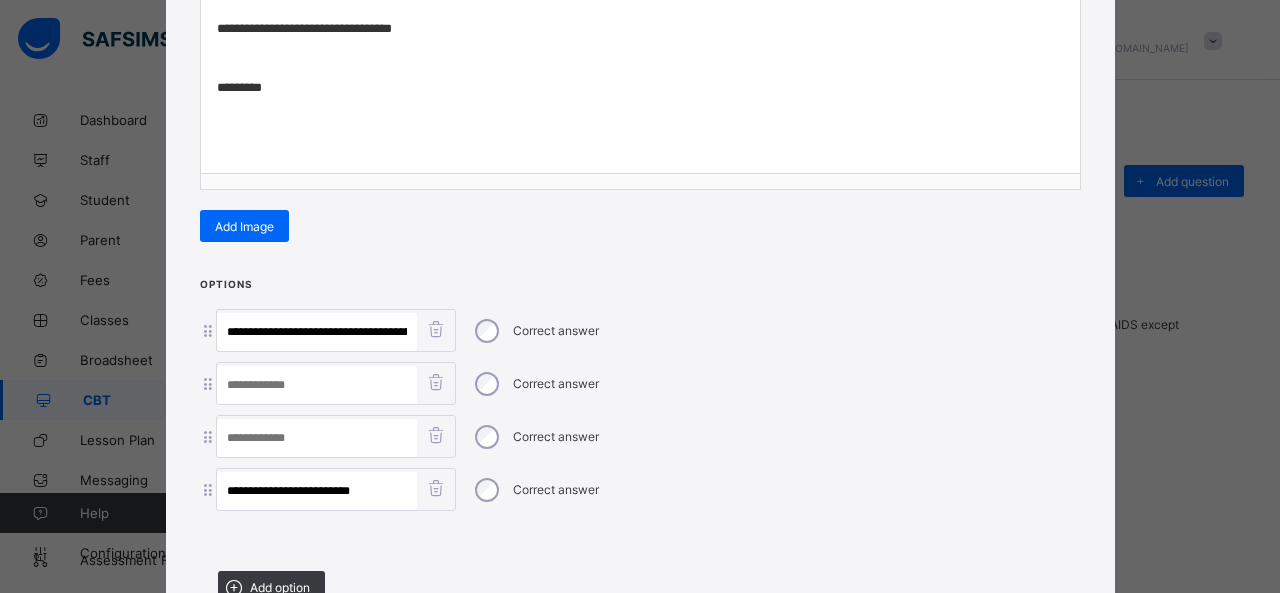 type on "**********" 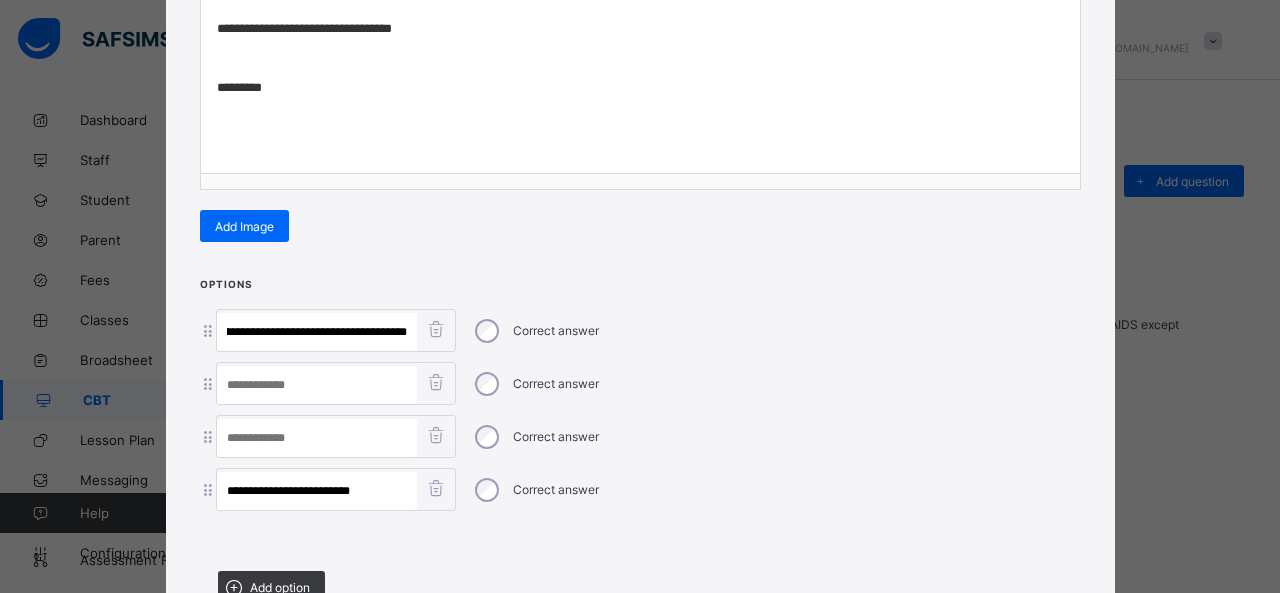 drag, startPoint x: 243, startPoint y: 322, endPoint x: 611, endPoint y: 395, distance: 375.17062 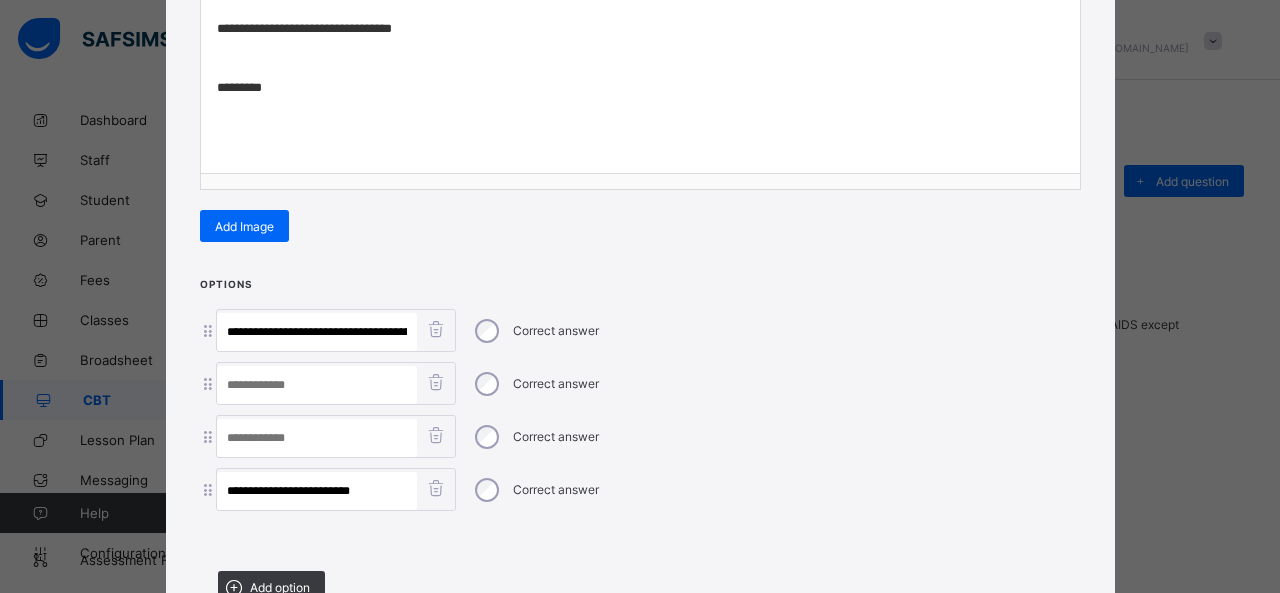 click at bounding box center (317, 438) 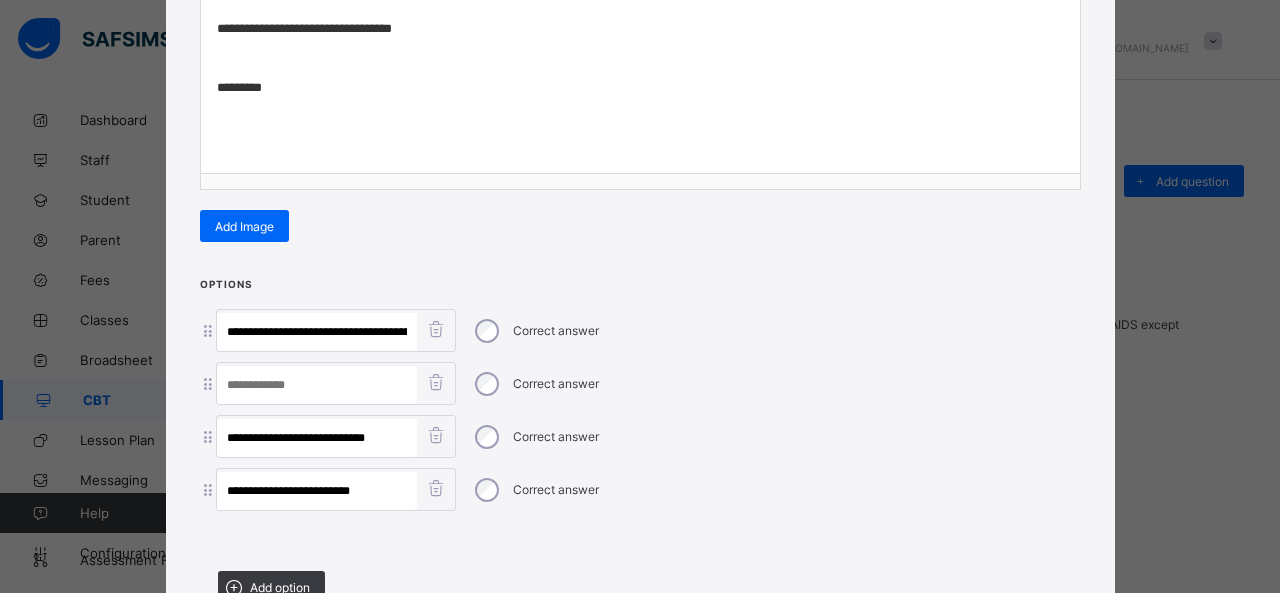 type on "**********" 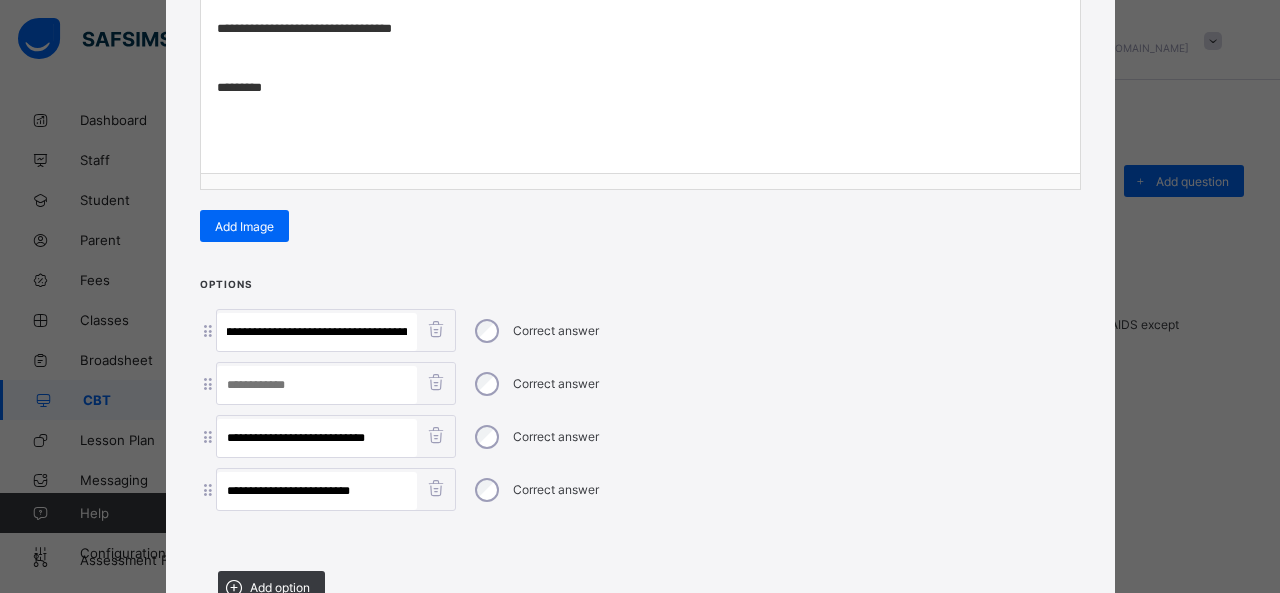 scroll, scrollTop: 0, scrollLeft: 55, axis: horizontal 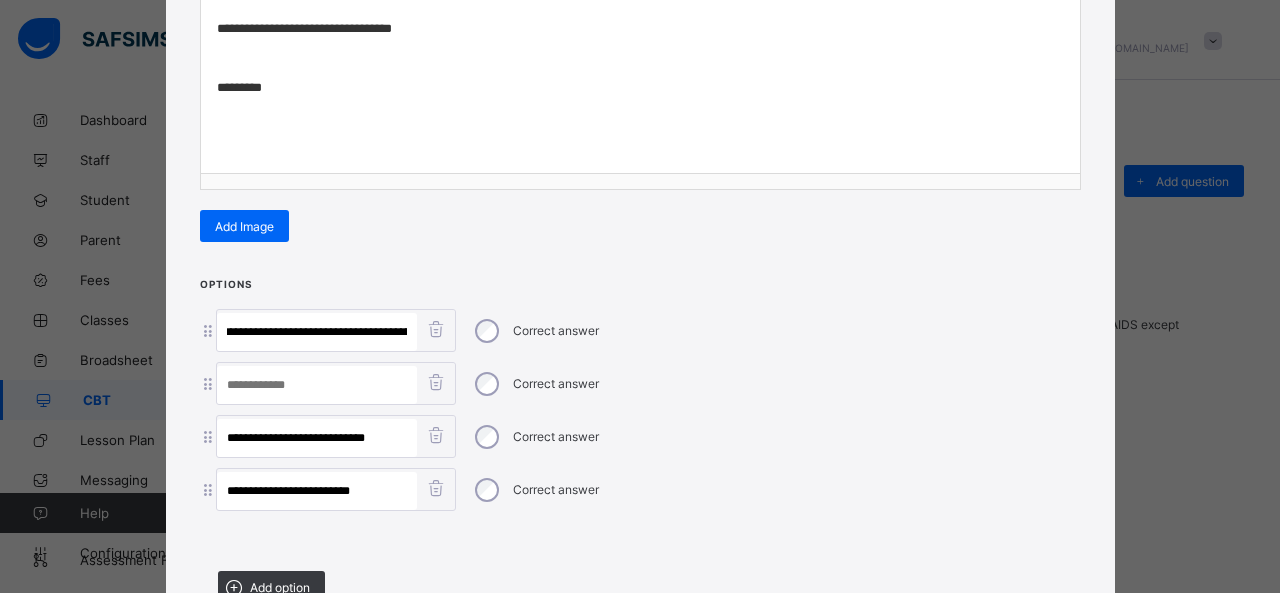 drag, startPoint x: 370, startPoint y: 325, endPoint x: 778, endPoint y: 312, distance: 408.20706 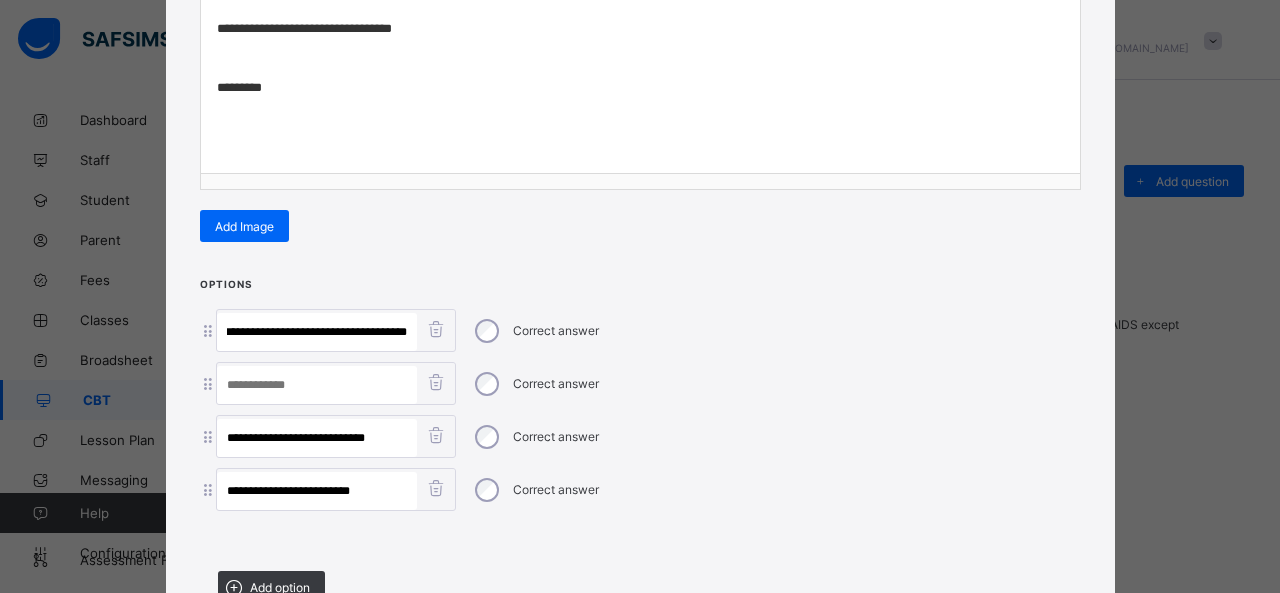 scroll, scrollTop: 0, scrollLeft: 24, axis: horizontal 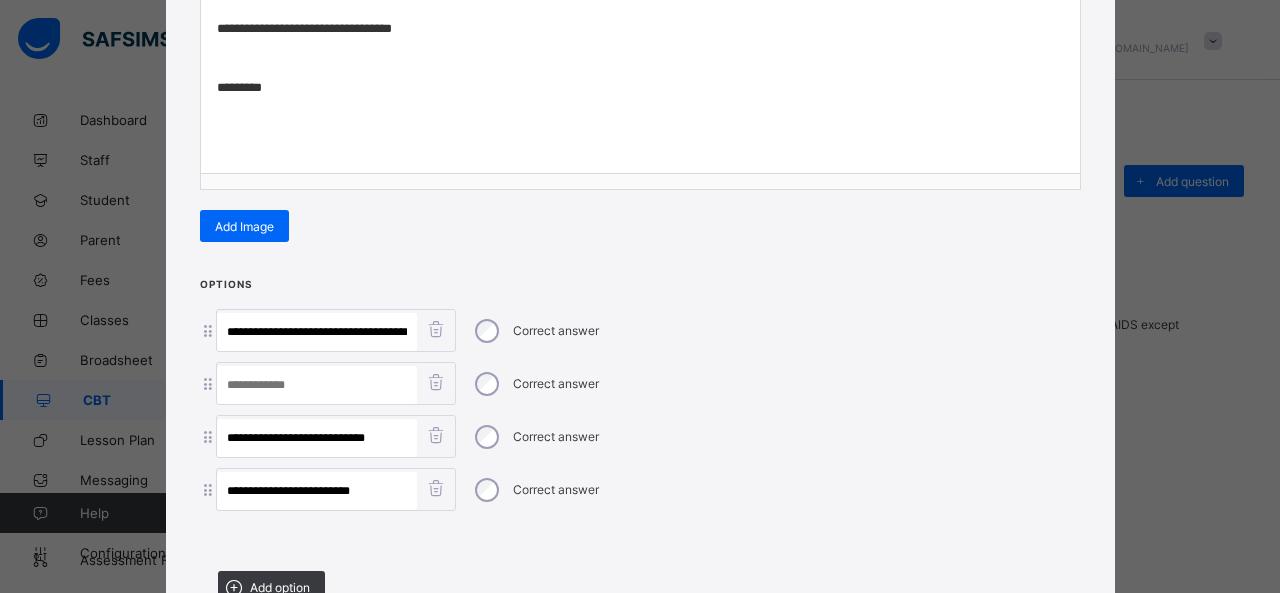 click at bounding box center (317, 385) 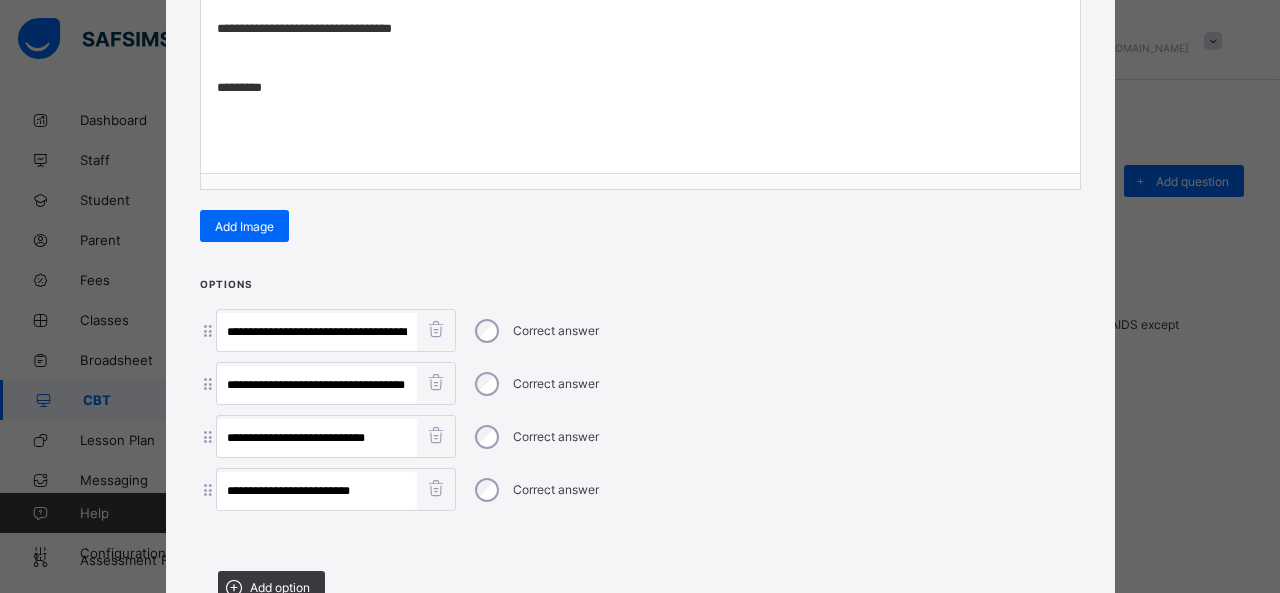 scroll, scrollTop: 0, scrollLeft: 18, axis: horizontal 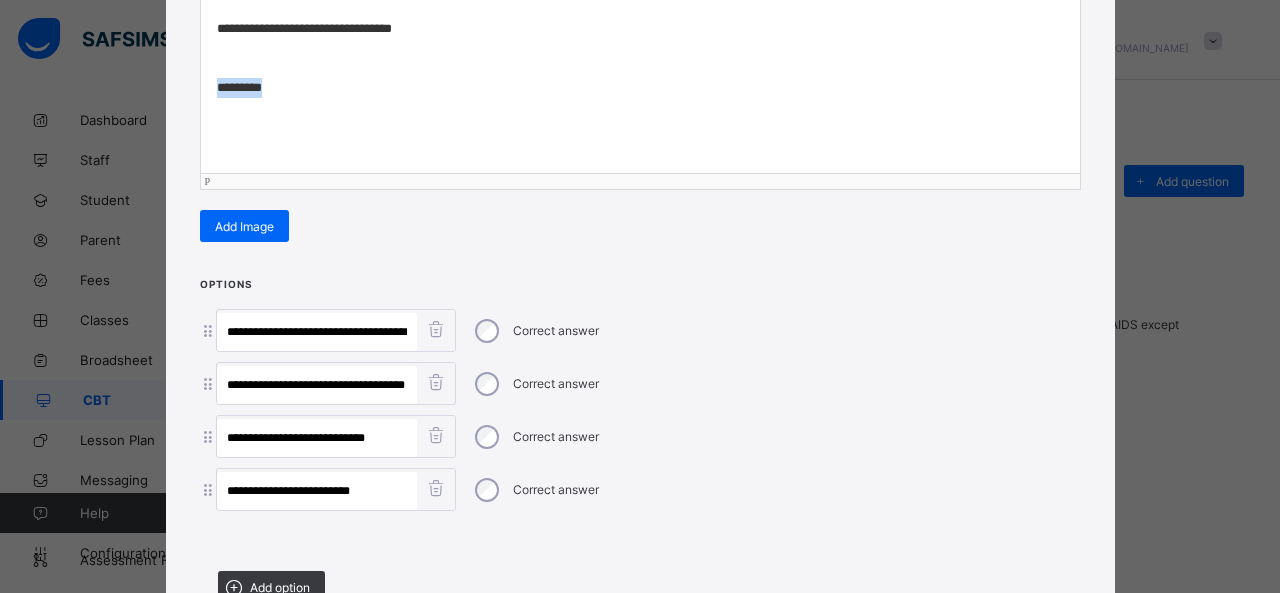 drag, startPoint x: 312, startPoint y: 100, endPoint x: 204, endPoint y: 90, distance: 108.461975 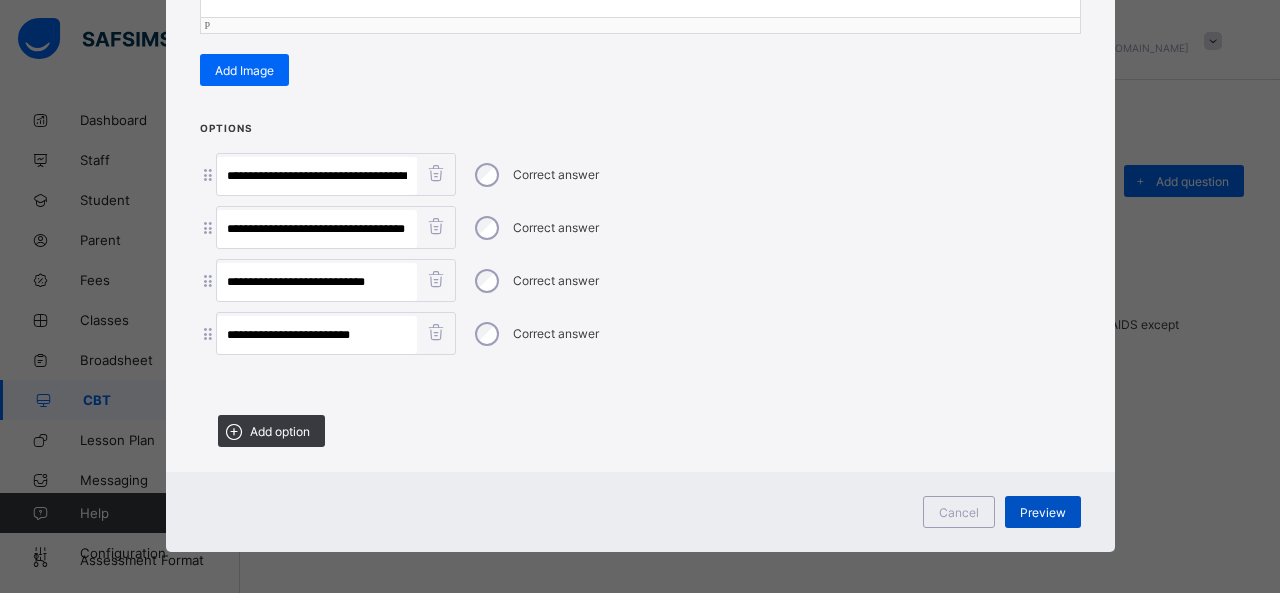 click on "Preview" at bounding box center [1043, 512] 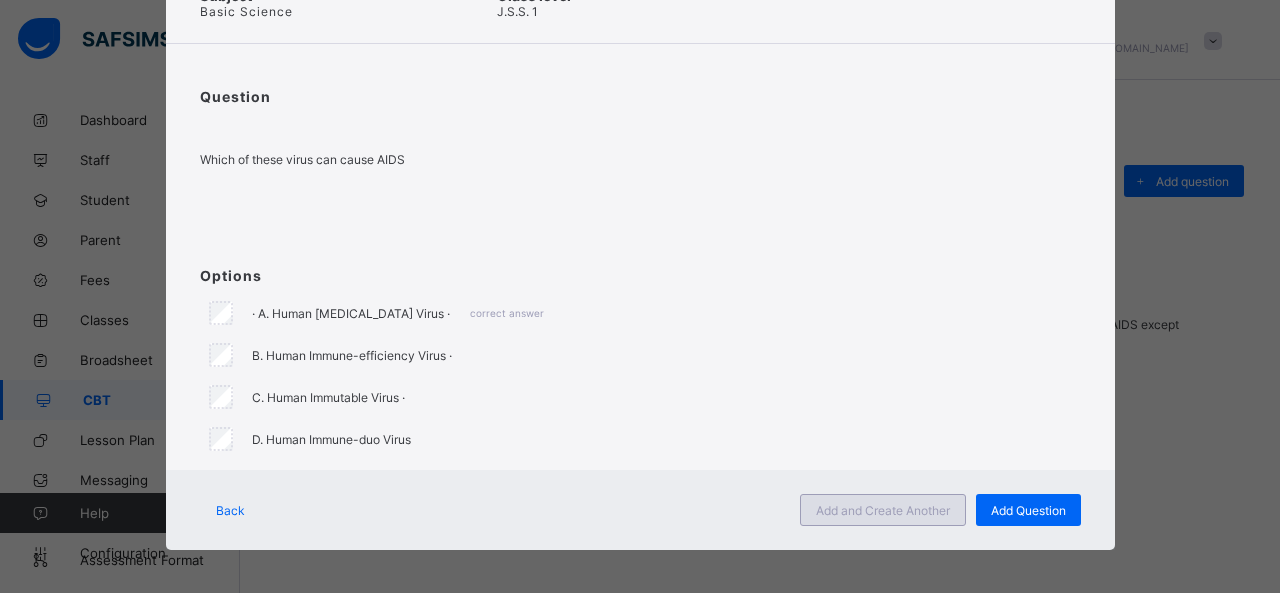 click on "Add and Create Another" at bounding box center [883, 510] 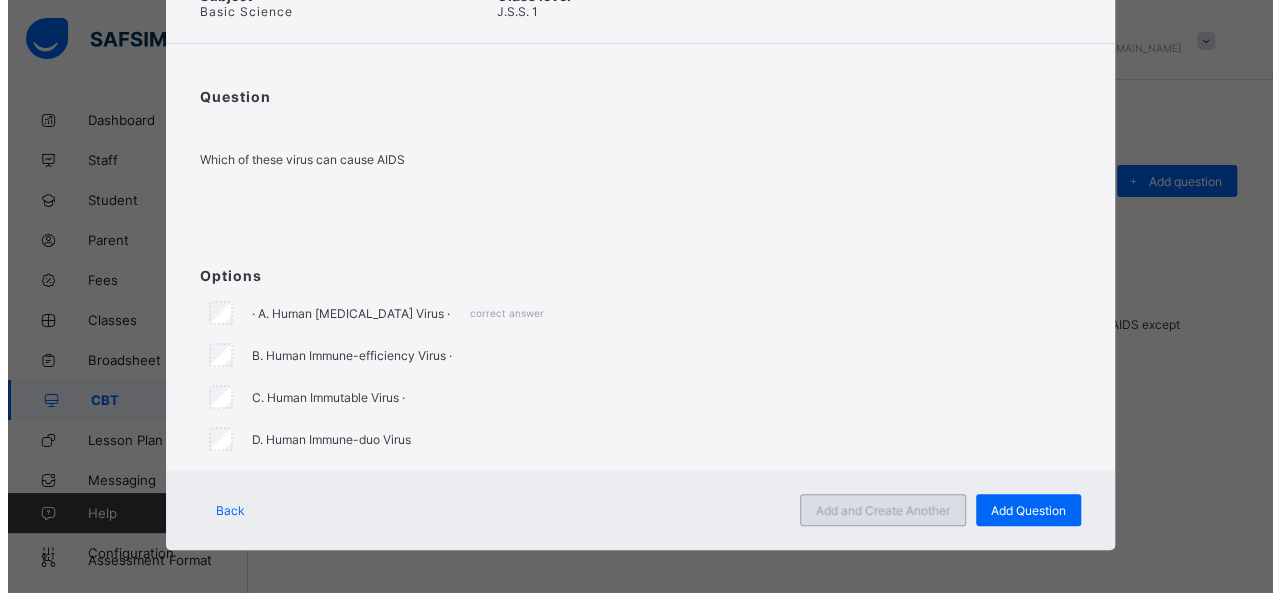 scroll, scrollTop: 128, scrollLeft: 0, axis: vertical 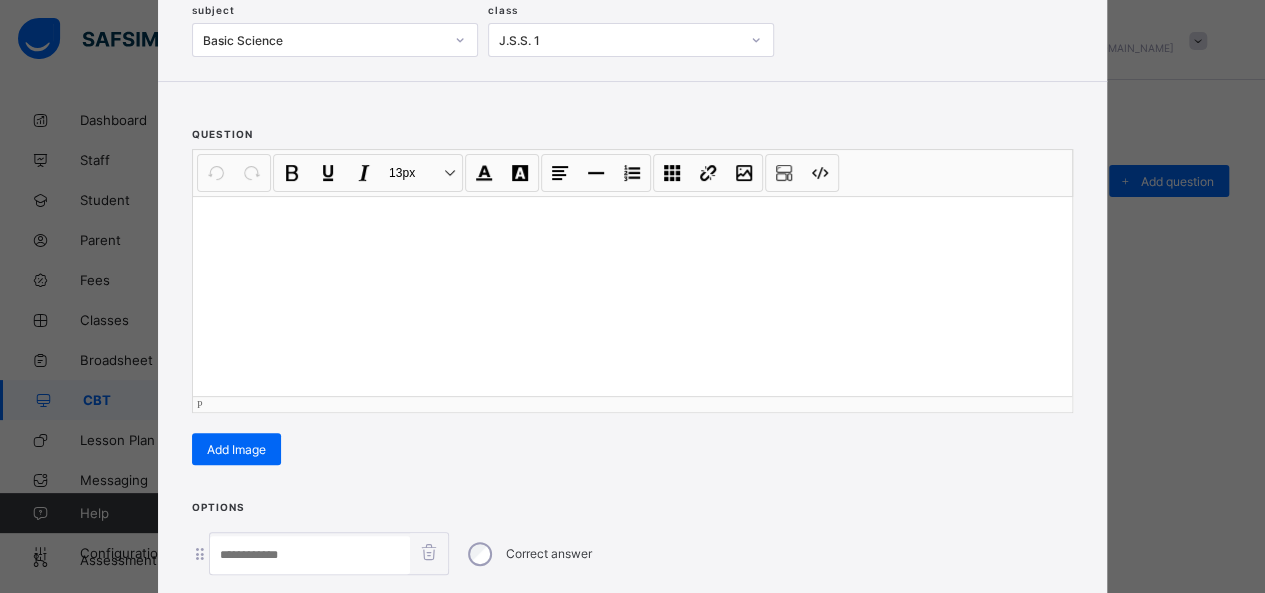 click at bounding box center (632, 296) 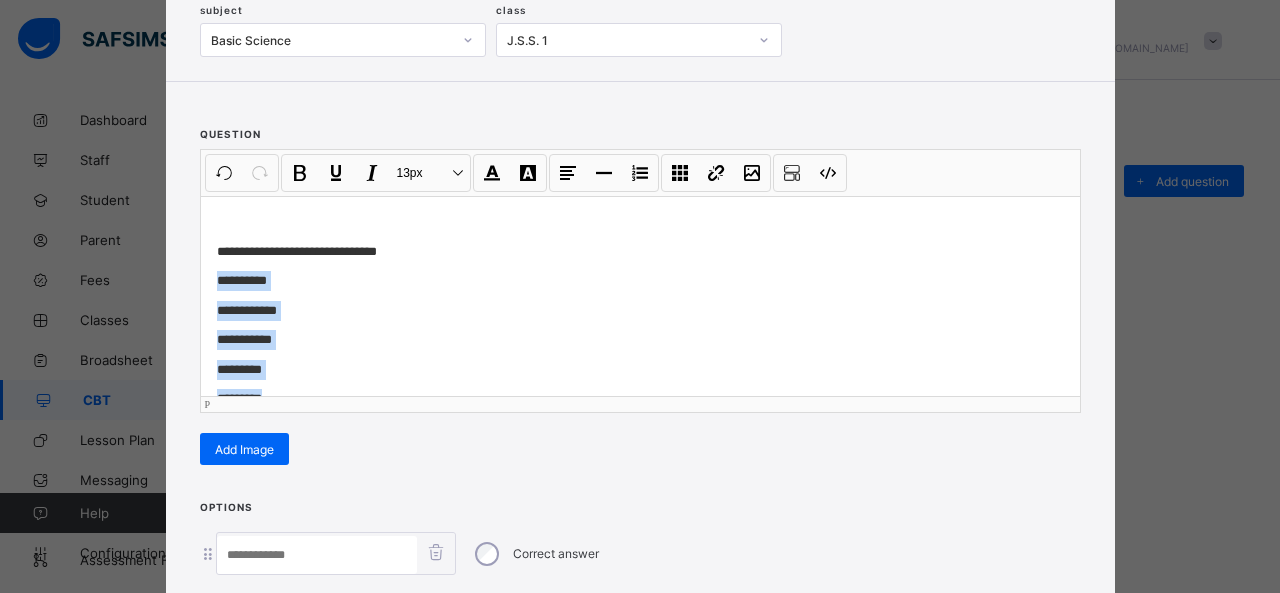 scroll, scrollTop: 38, scrollLeft: 0, axis: vertical 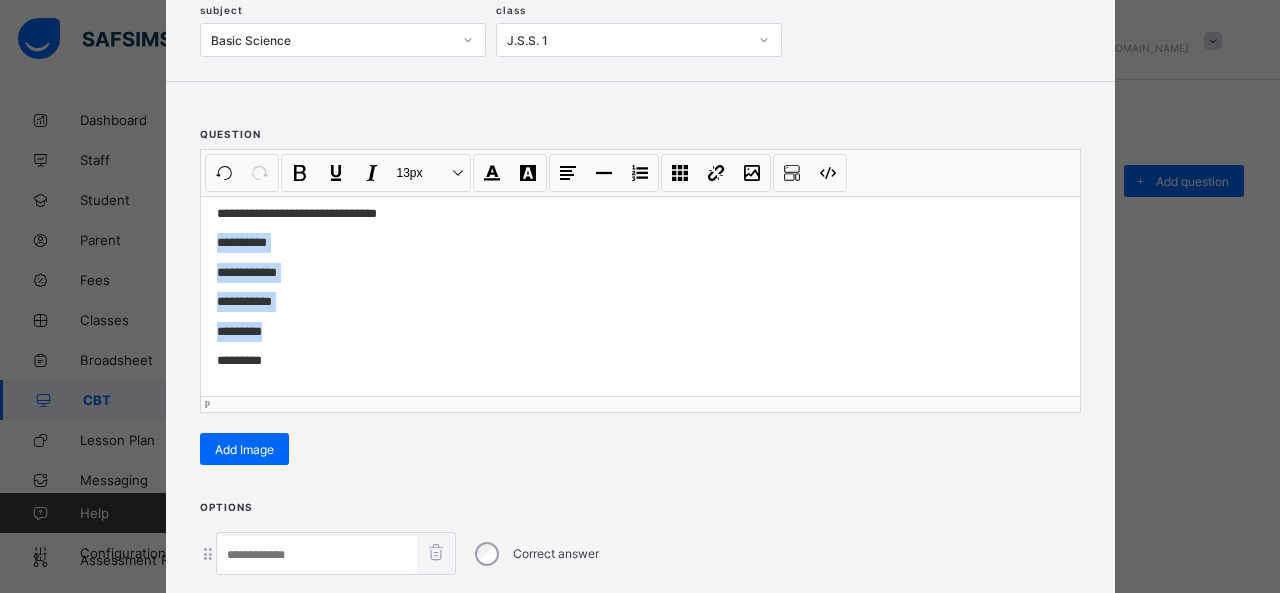 drag, startPoint x: 210, startPoint y: 277, endPoint x: 283, endPoint y: 332, distance: 91.400215 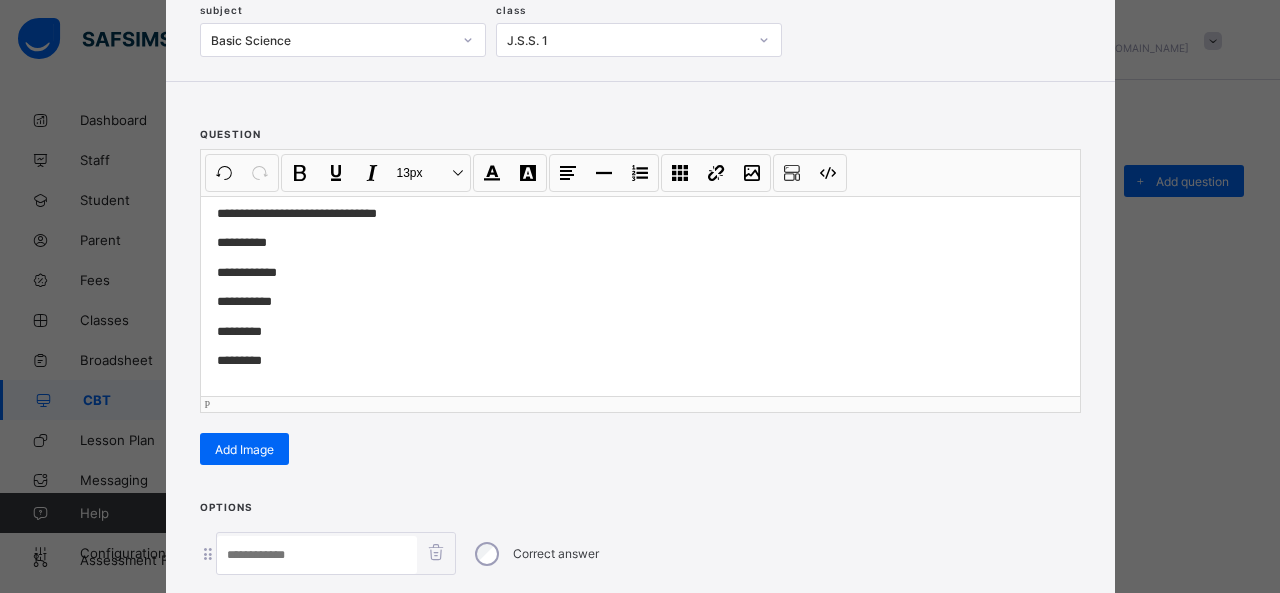 scroll, scrollTop: 0, scrollLeft: 0, axis: both 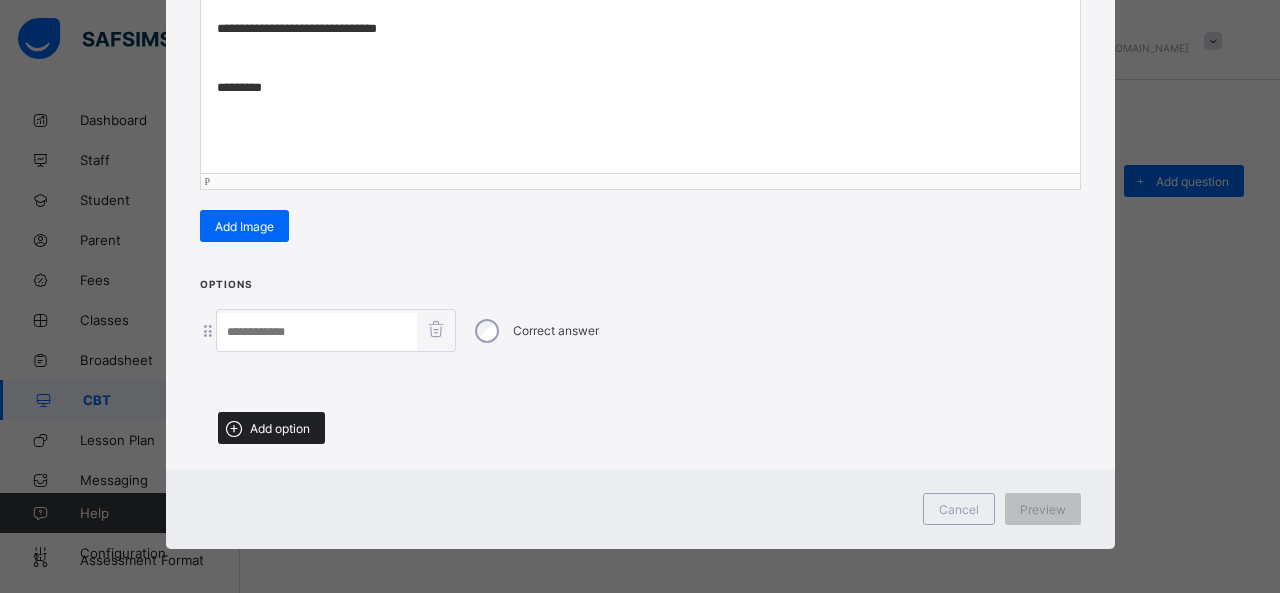 click on "Add option" at bounding box center [271, 428] 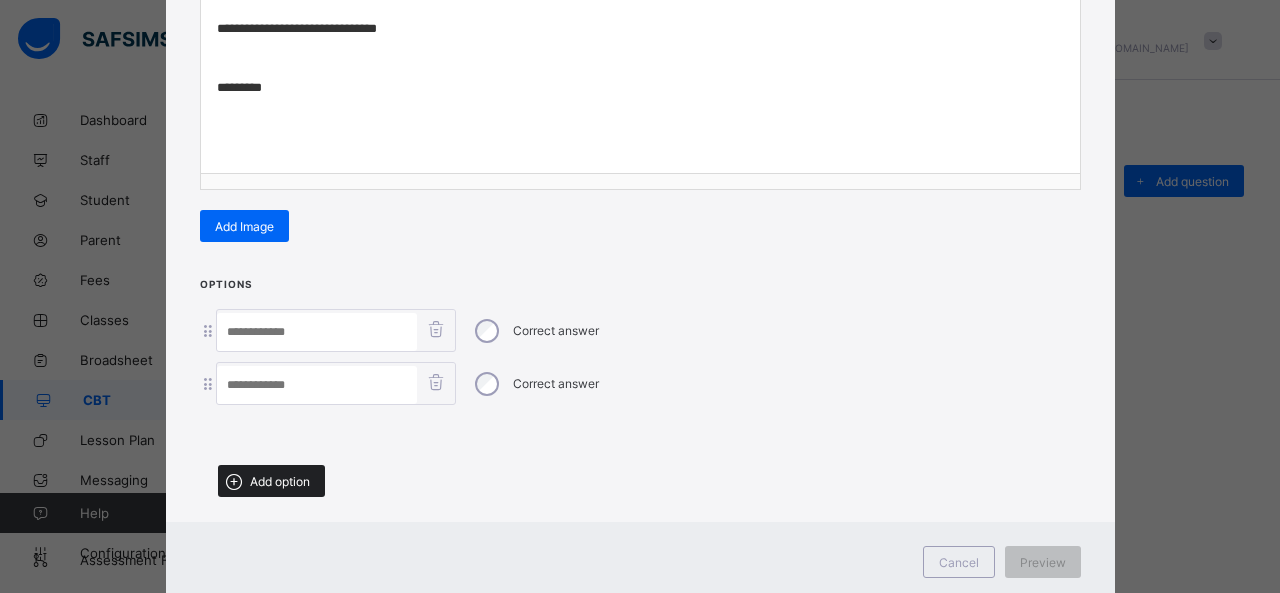click on "Add option" at bounding box center [280, 481] 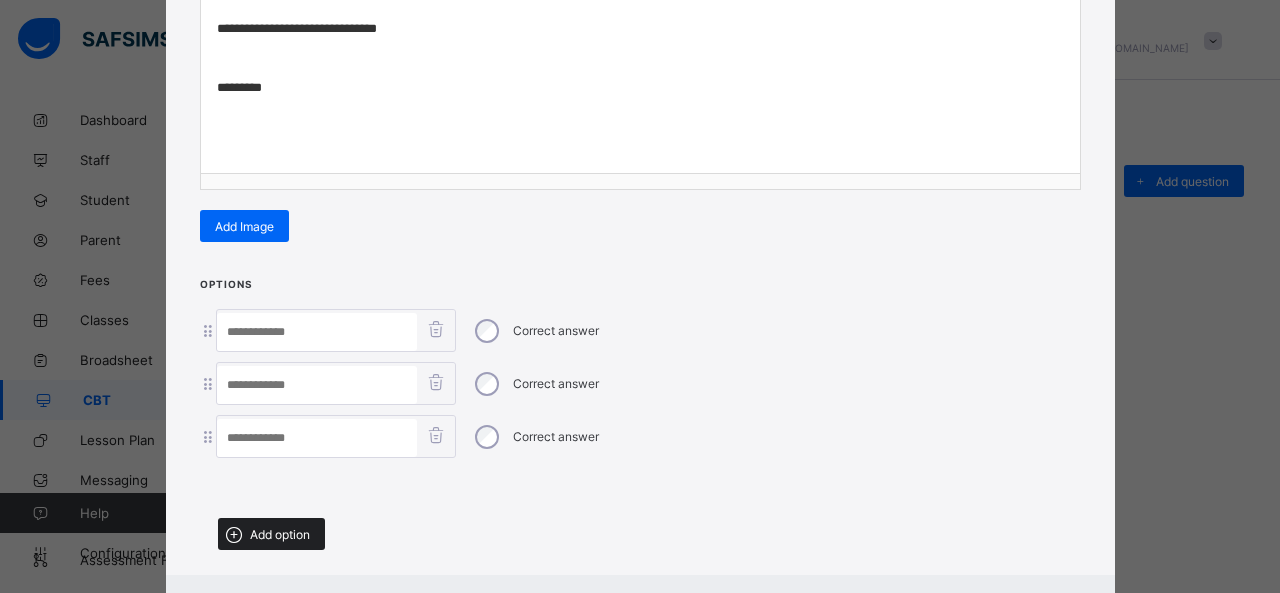 click on "Add option" at bounding box center (271, 534) 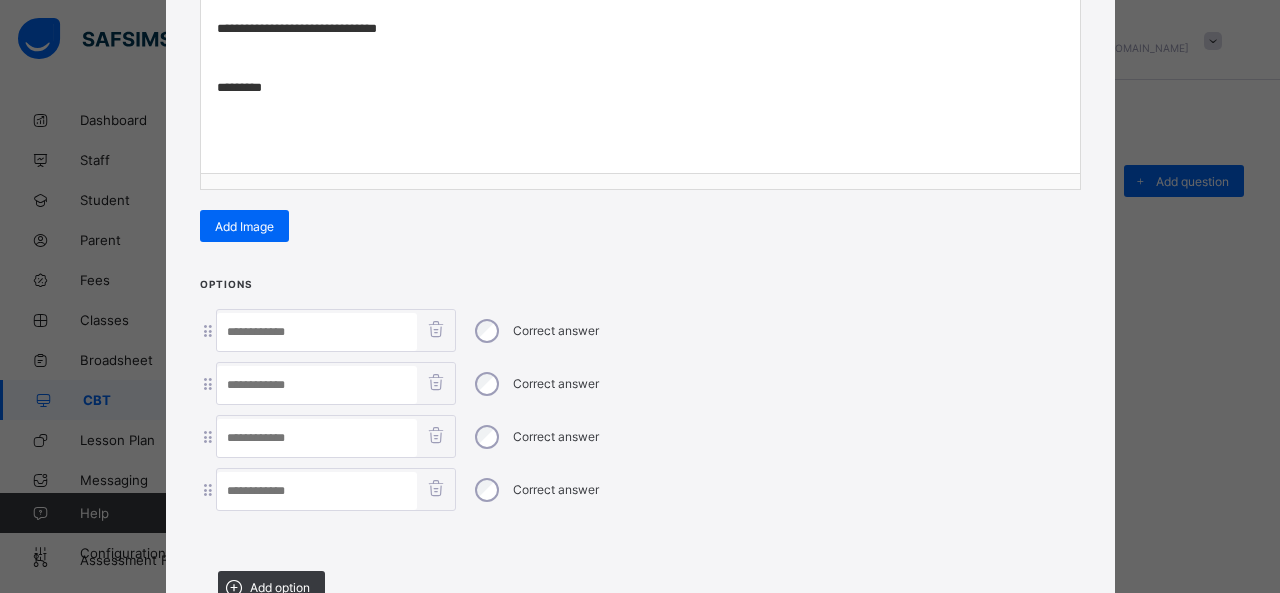 click at bounding box center [317, 332] 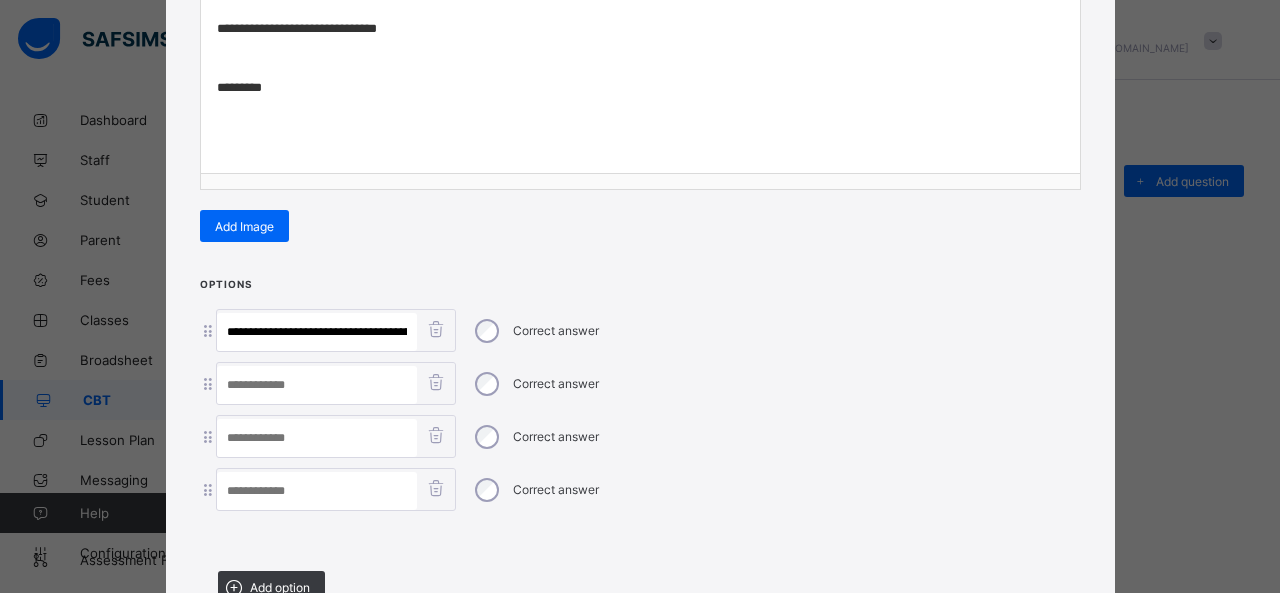 scroll, scrollTop: 0, scrollLeft: 55, axis: horizontal 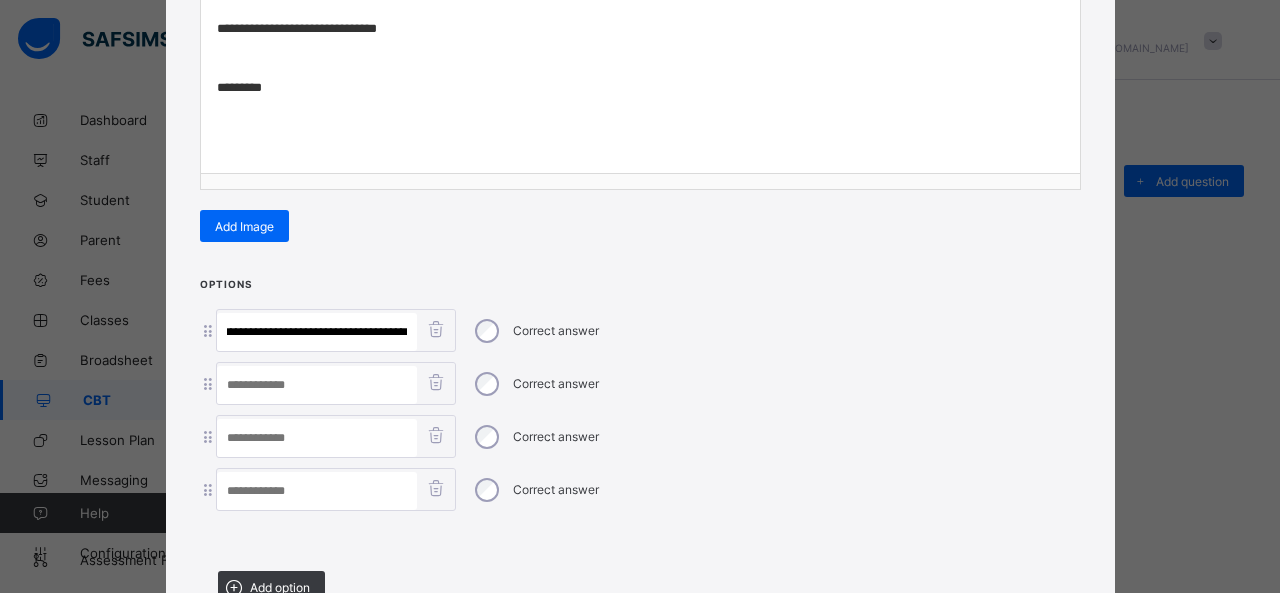 drag, startPoint x: 234, startPoint y: 323, endPoint x: 522, endPoint y: 327, distance: 288.02777 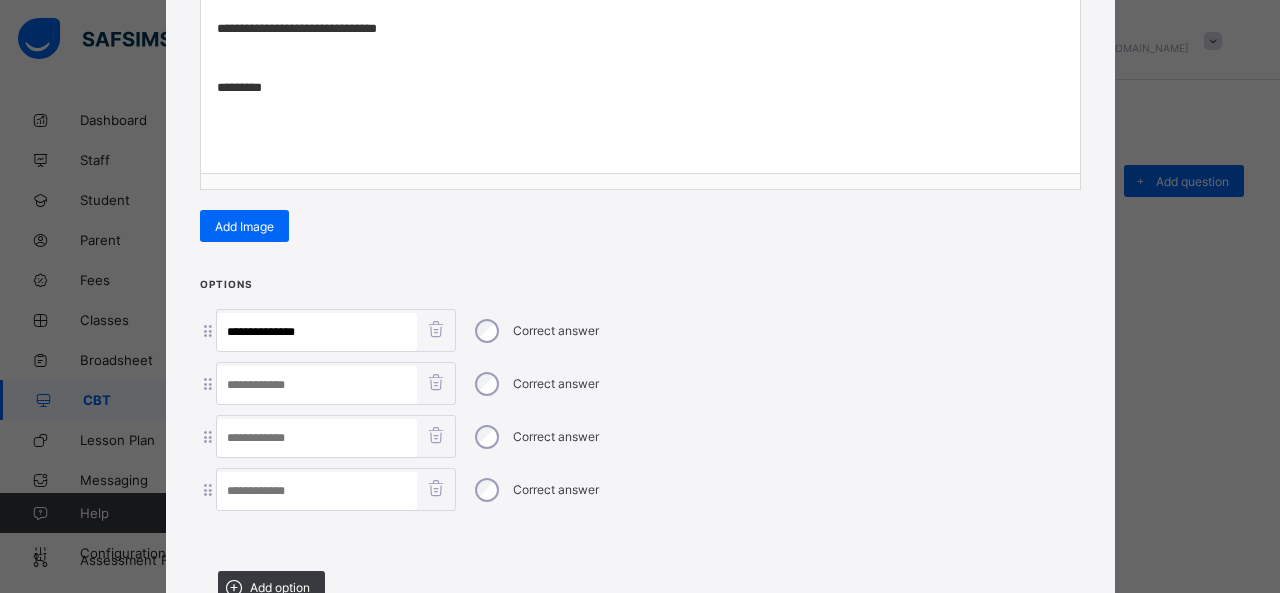 scroll, scrollTop: 0, scrollLeft: 0, axis: both 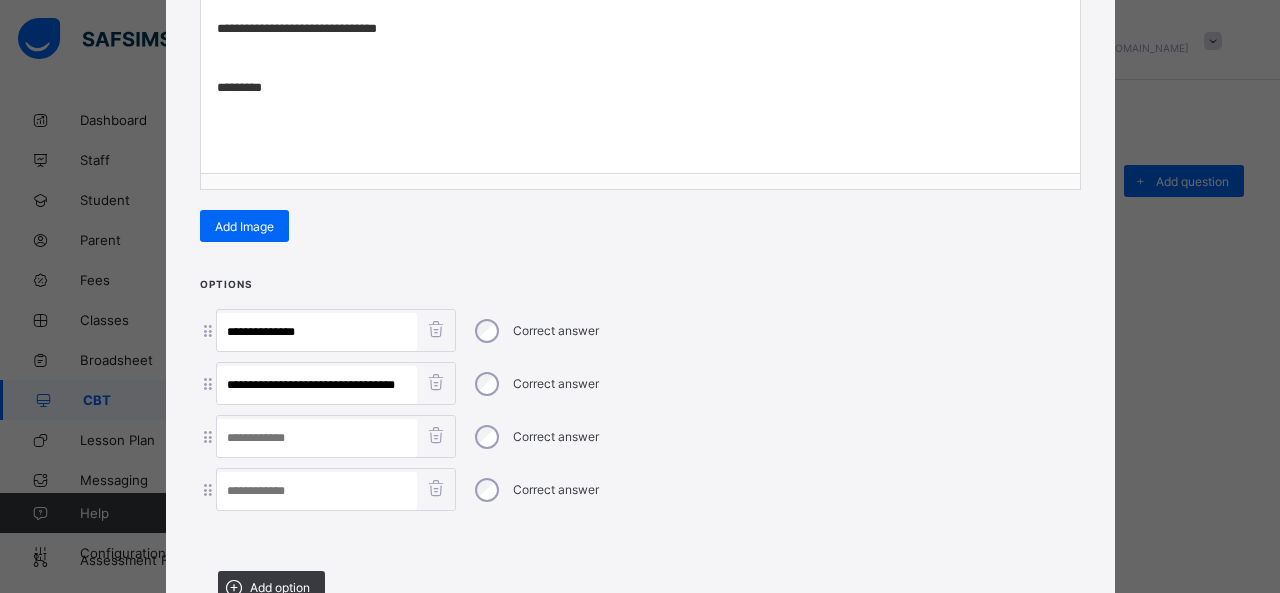 drag, startPoint x: 279, startPoint y: 375, endPoint x: 561, endPoint y: 381, distance: 282.0638 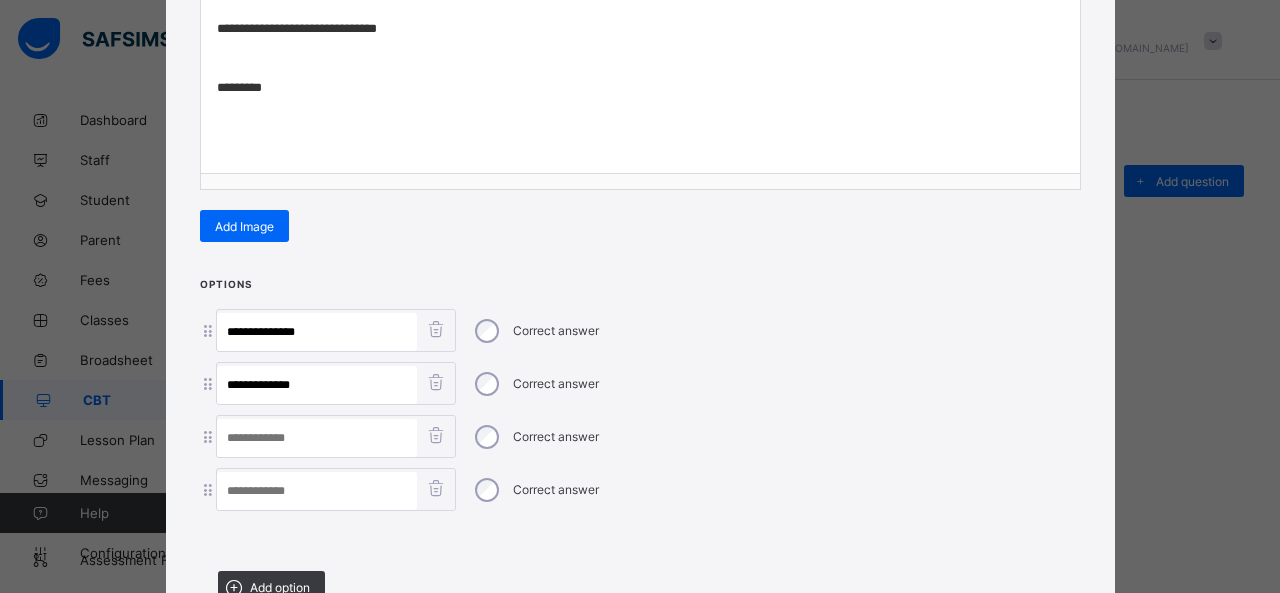 type on "**********" 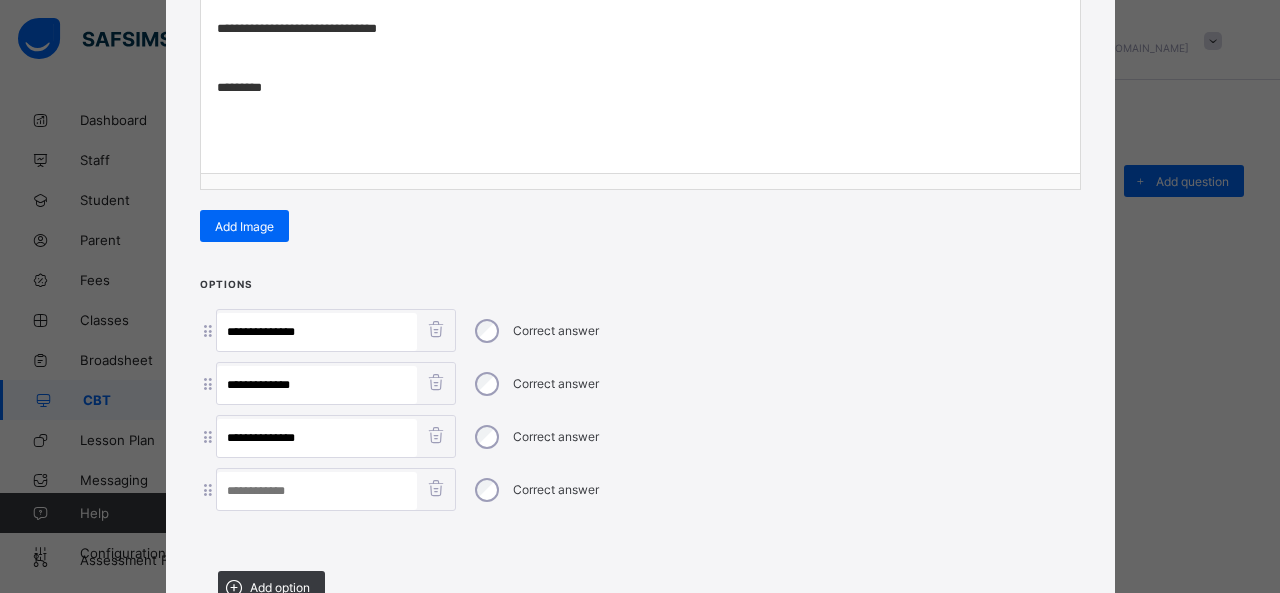 drag, startPoint x: 288, startPoint y: 425, endPoint x: 398, endPoint y: 437, distance: 110.65261 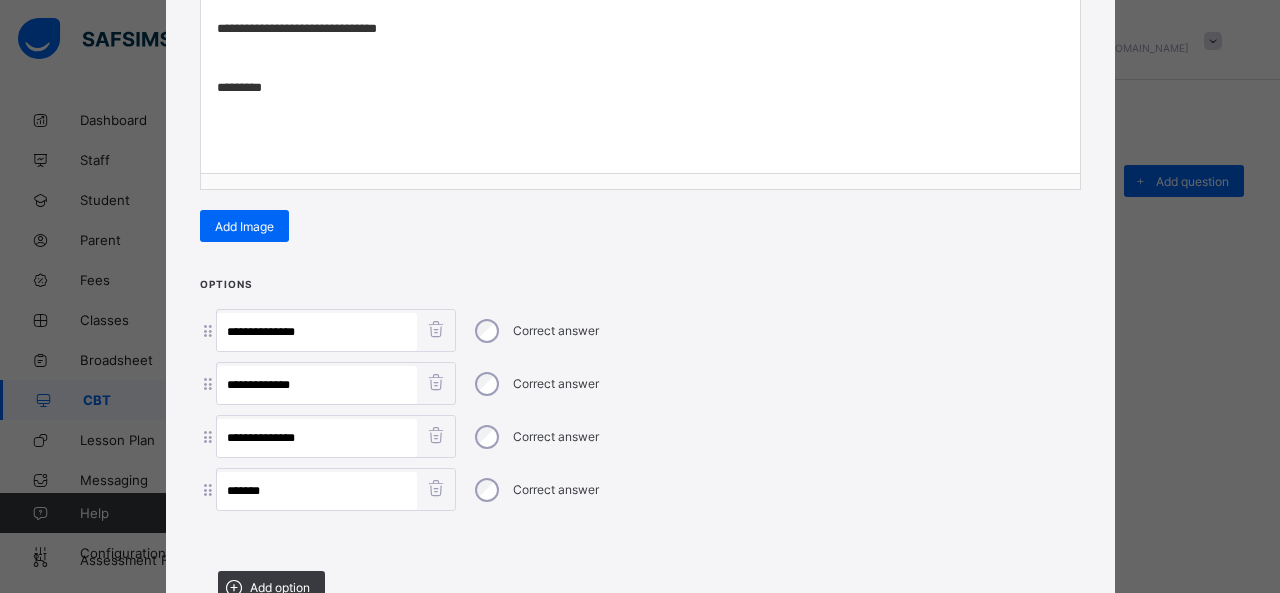 type on "*******" 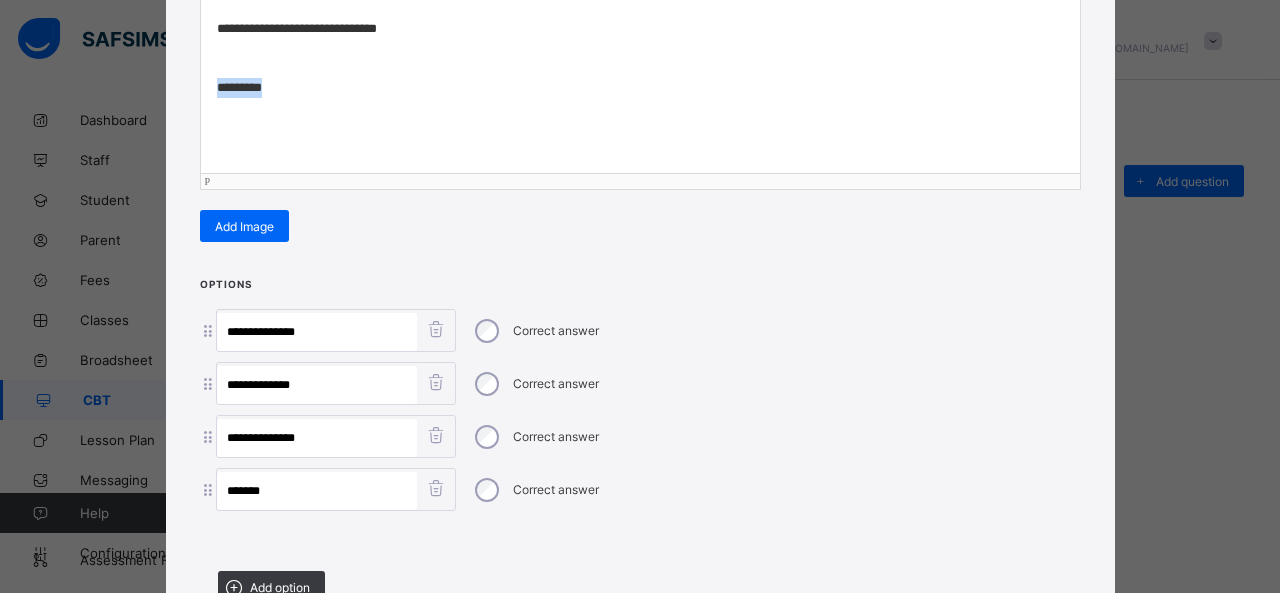 drag, startPoint x: 318, startPoint y: 90, endPoint x: 179, endPoint y: 90, distance: 139 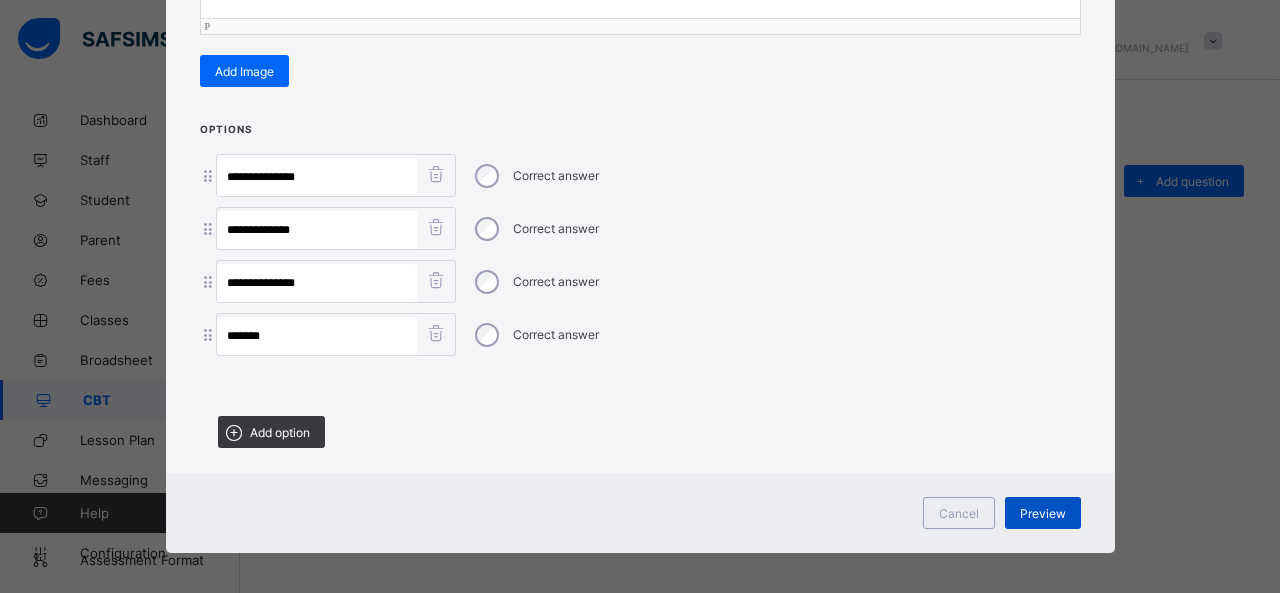 click on "Preview" at bounding box center [1043, 513] 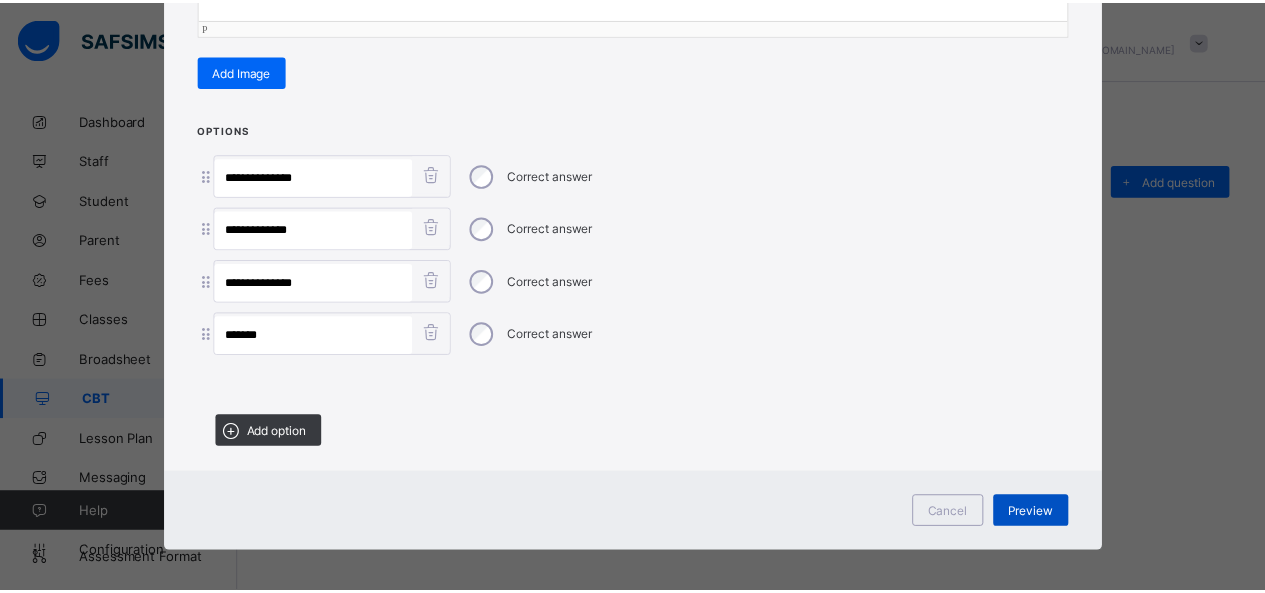scroll, scrollTop: 124, scrollLeft: 0, axis: vertical 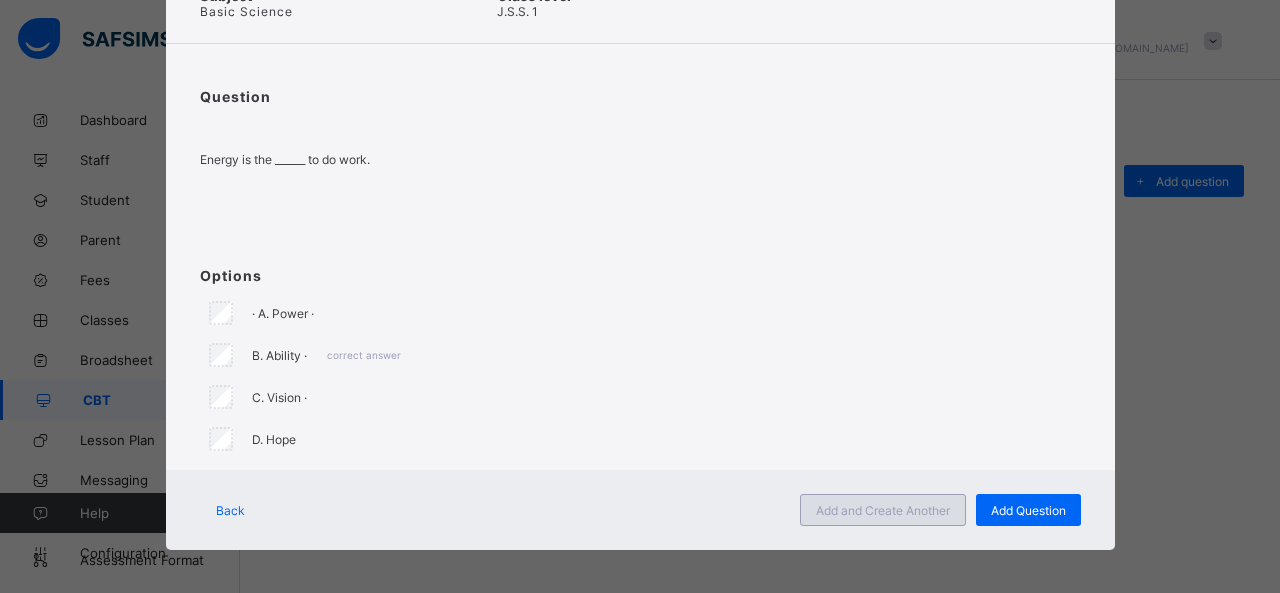 click on "Add and Create Another" at bounding box center [883, 510] 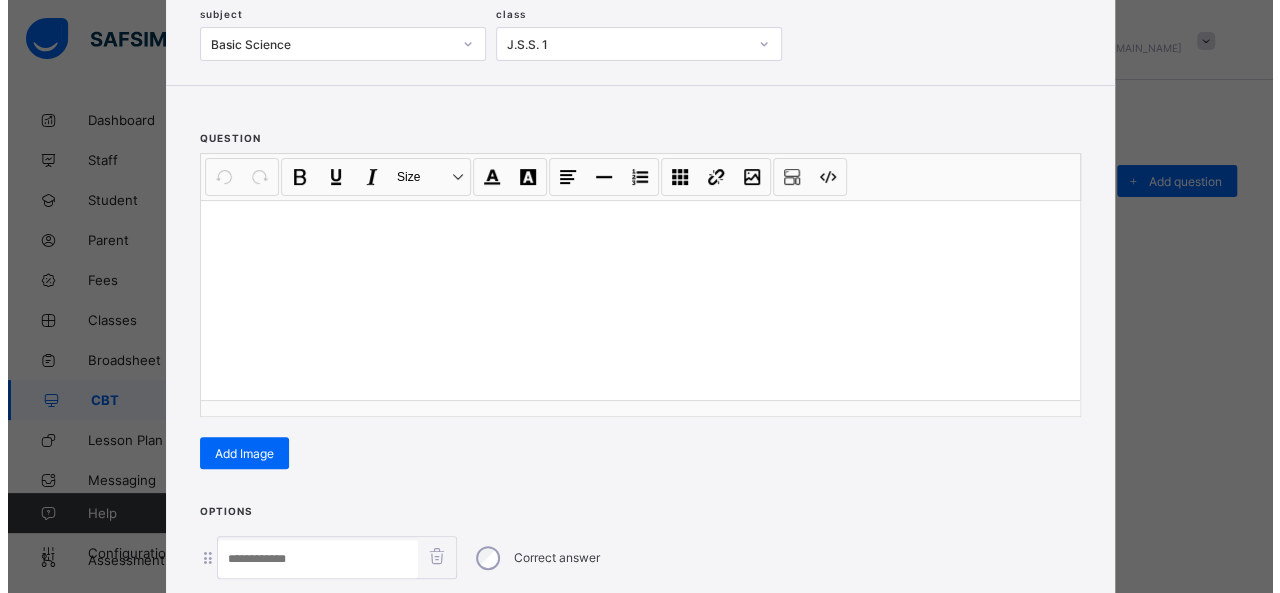 scroll, scrollTop: 128, scrollLeft: 0, axis: vertical 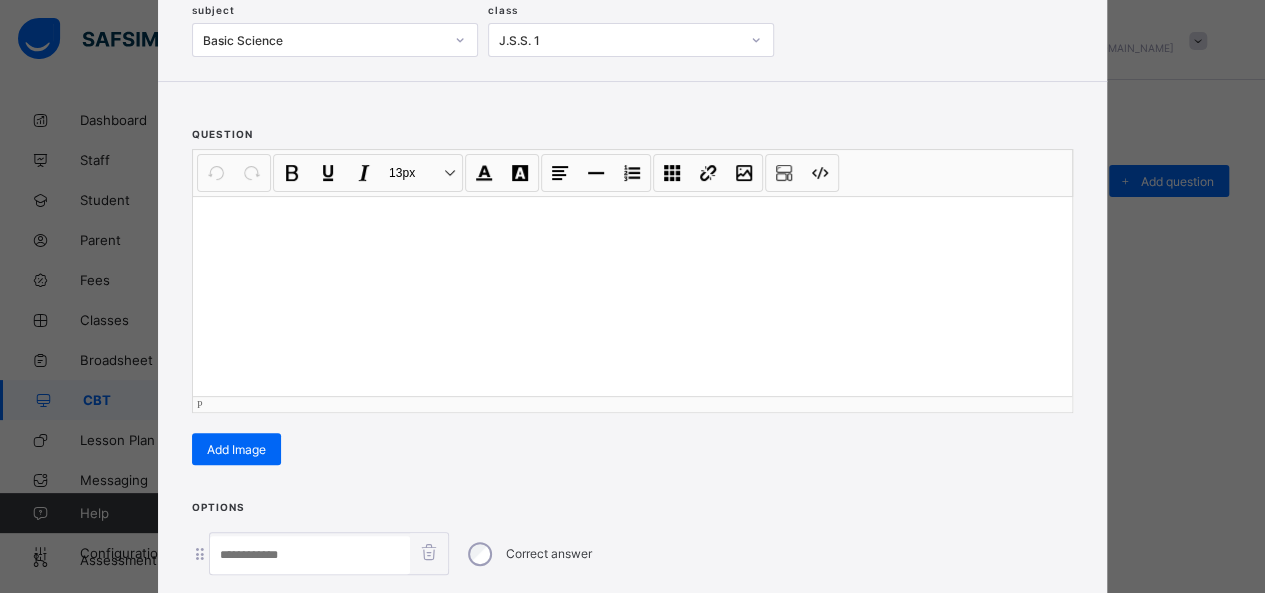 click at bounding box center (632, 296) 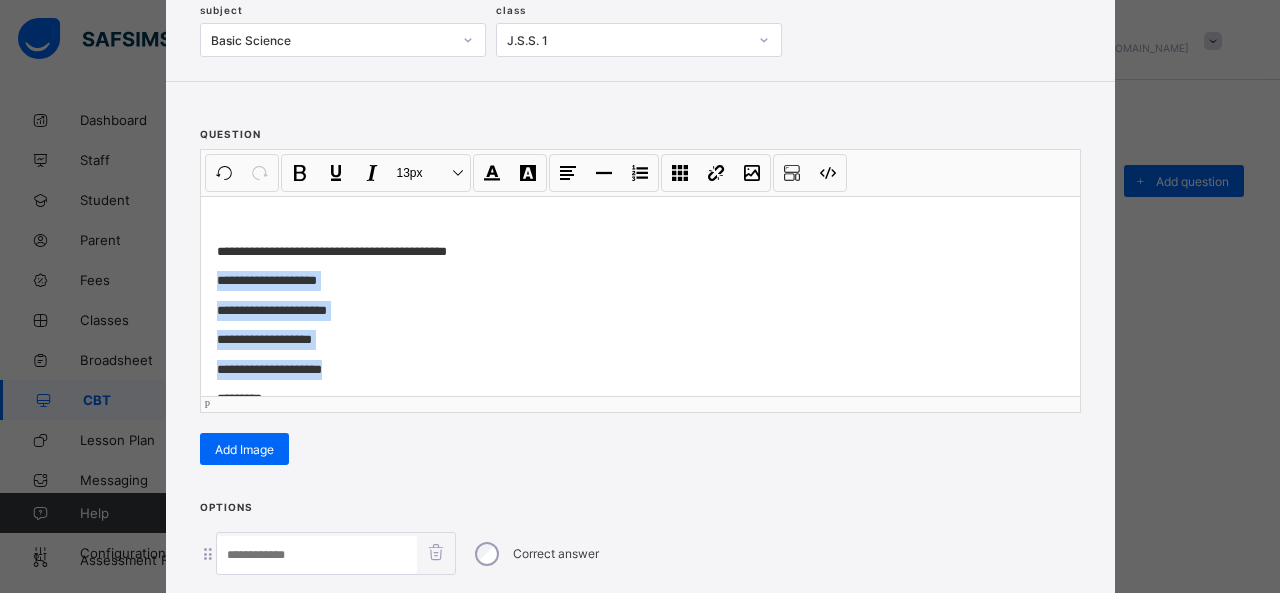 drag, startPoint x: 210, startPoint y: 279, endPoint x: 328, endPoint y: 371, distance: 149.6262 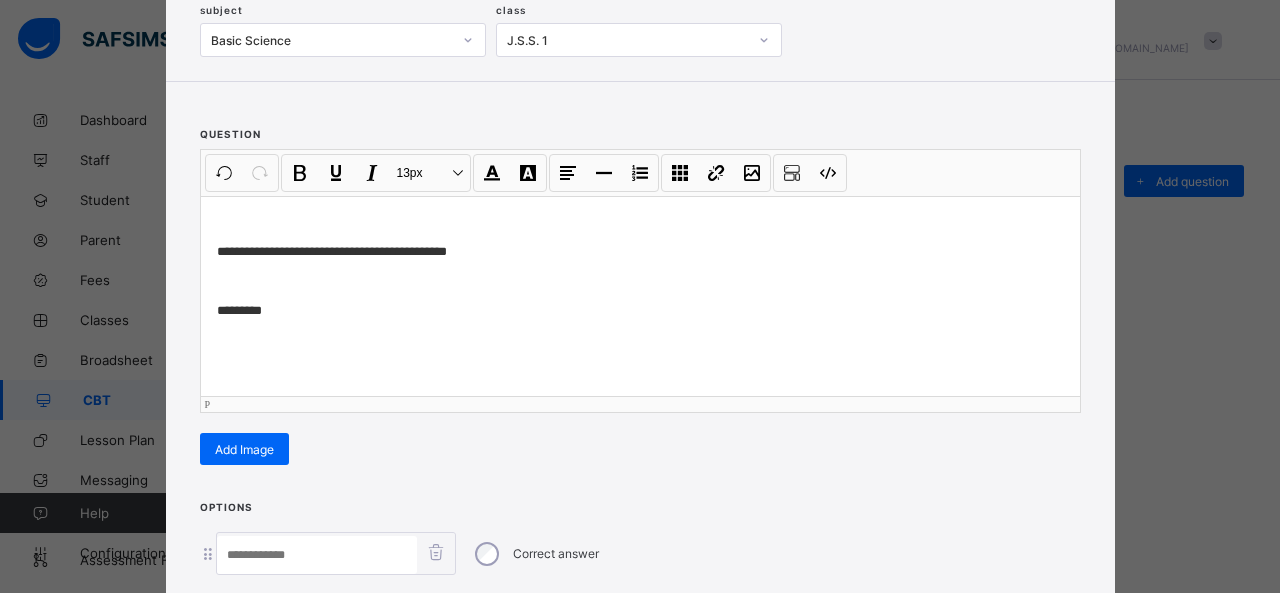 scroll, scrollTop: 351, scrollLeft: 0, axis: vertical 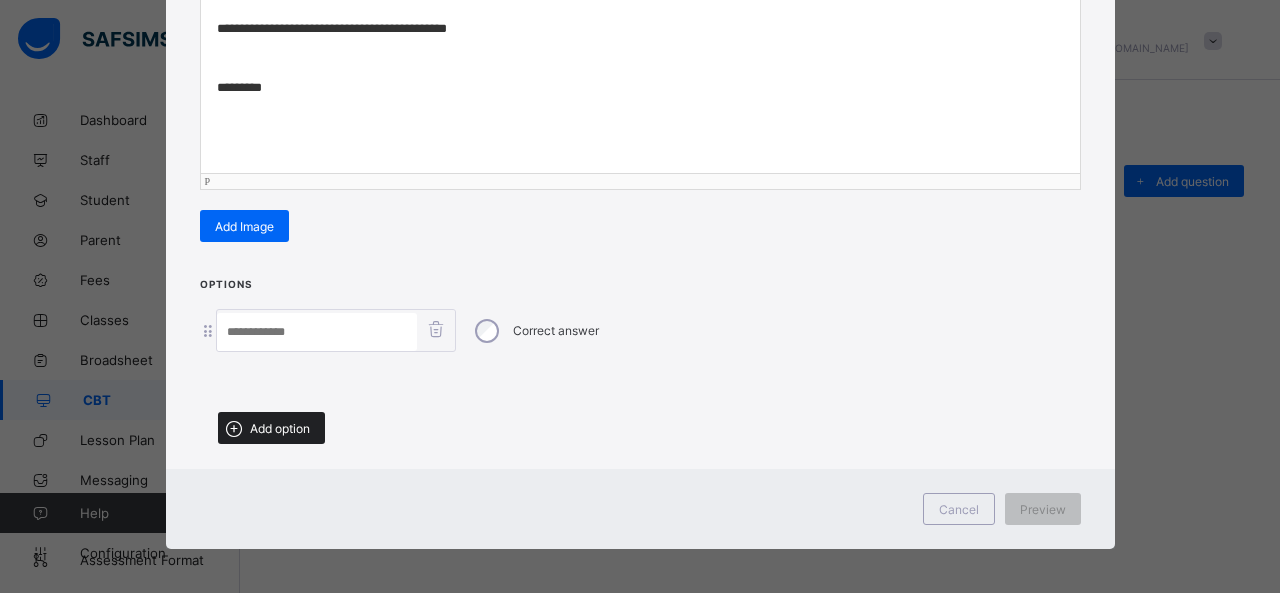 click on "Add option" at bounding box center (271, 428) 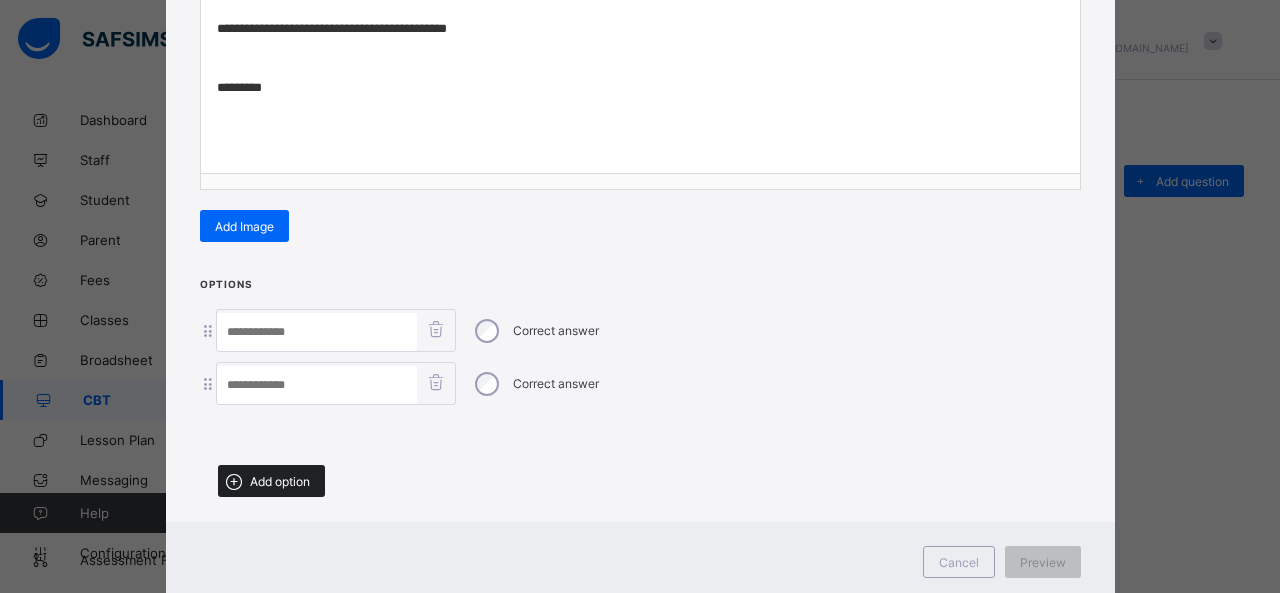 click on "Add option" at bounding box center (280, 481) 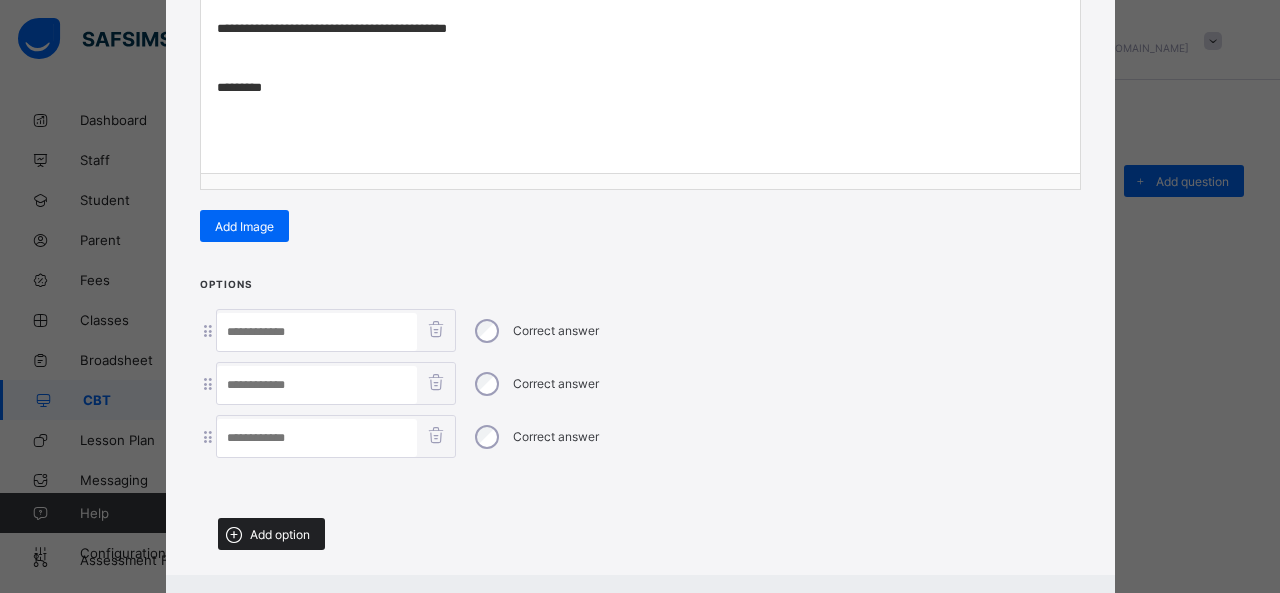 click on "Add option" at bounding box center [280, 534] 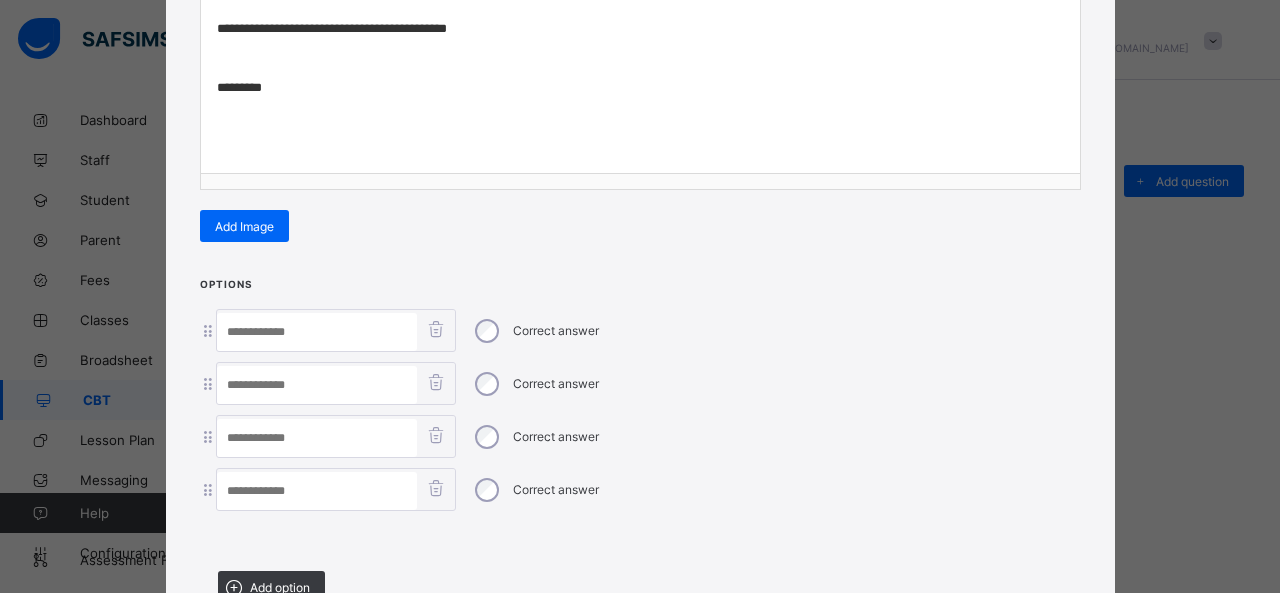 click at bounding box center [317, 332] 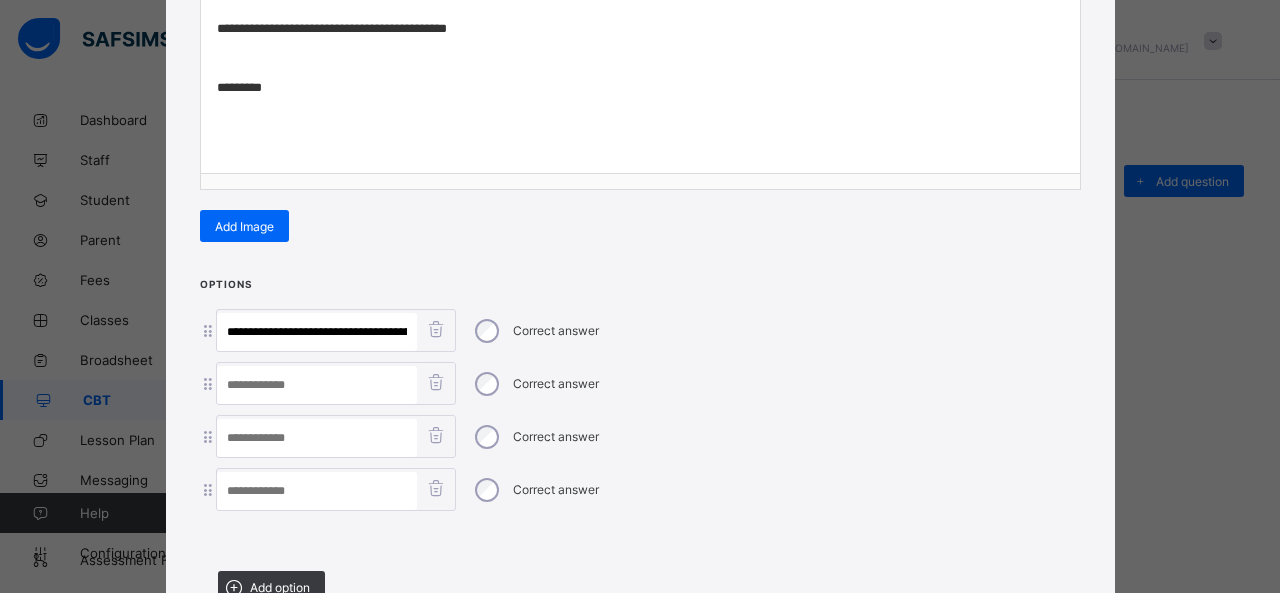 scroll, scrollTop: 0, scrollLeft: 282, axis: horizontal 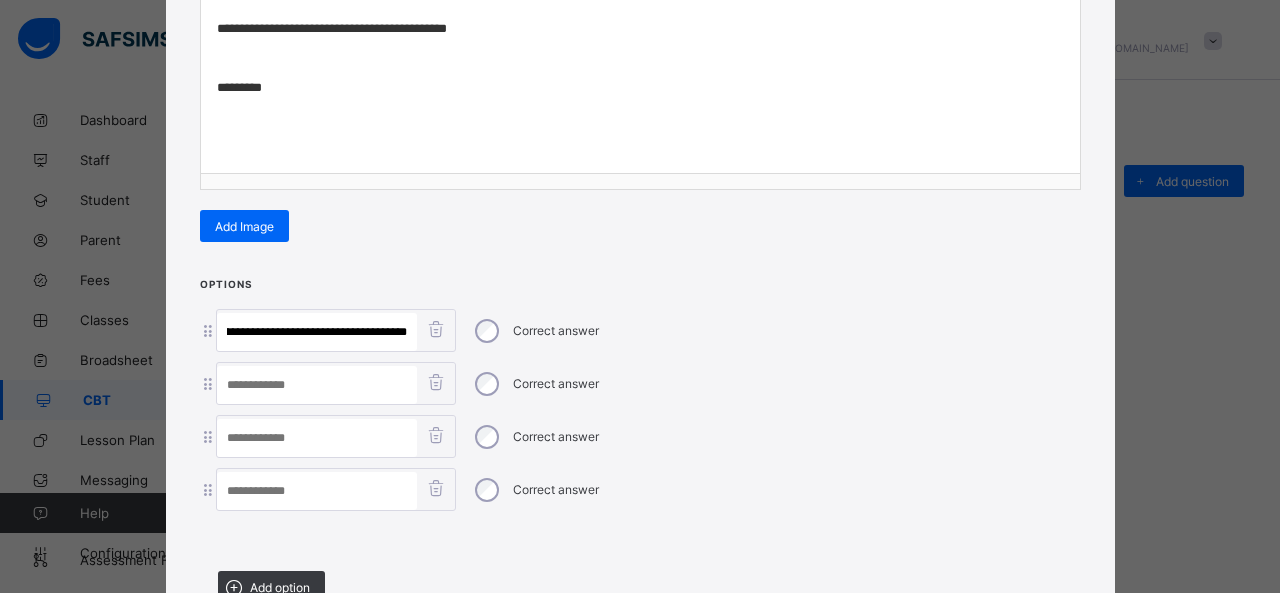 drag, startPoint x: 300, startPoint y: 329, endPoint x: 588, endPoint y: 381, distance: 292.6568 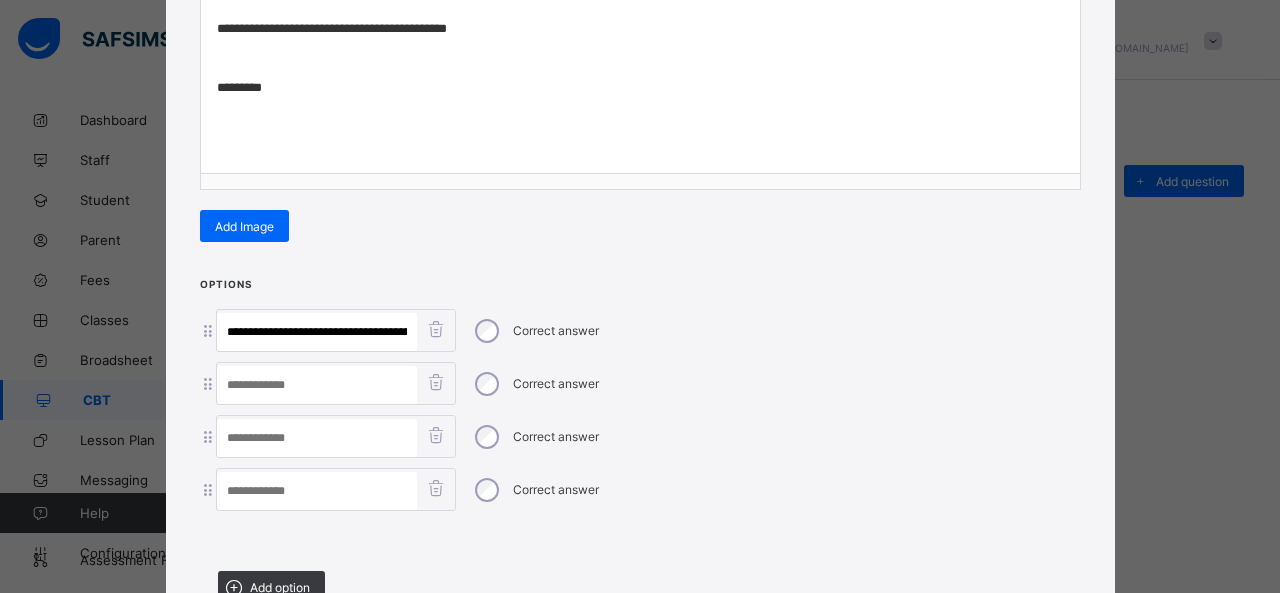 click at bounding box center (317, 491) 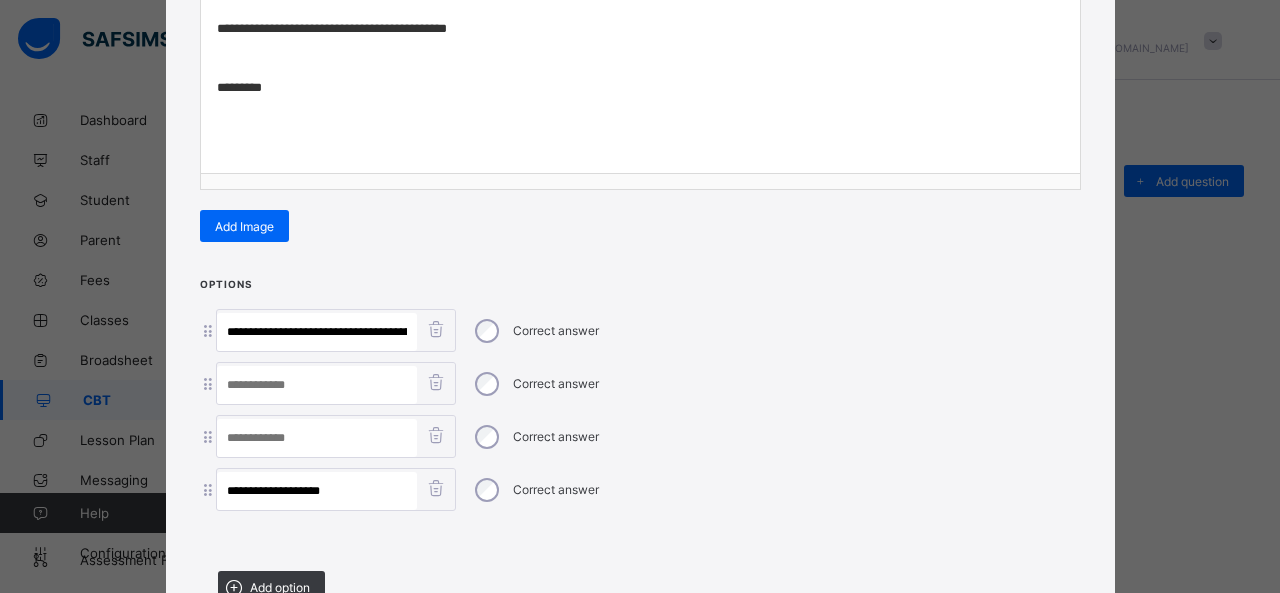 type on "**********" 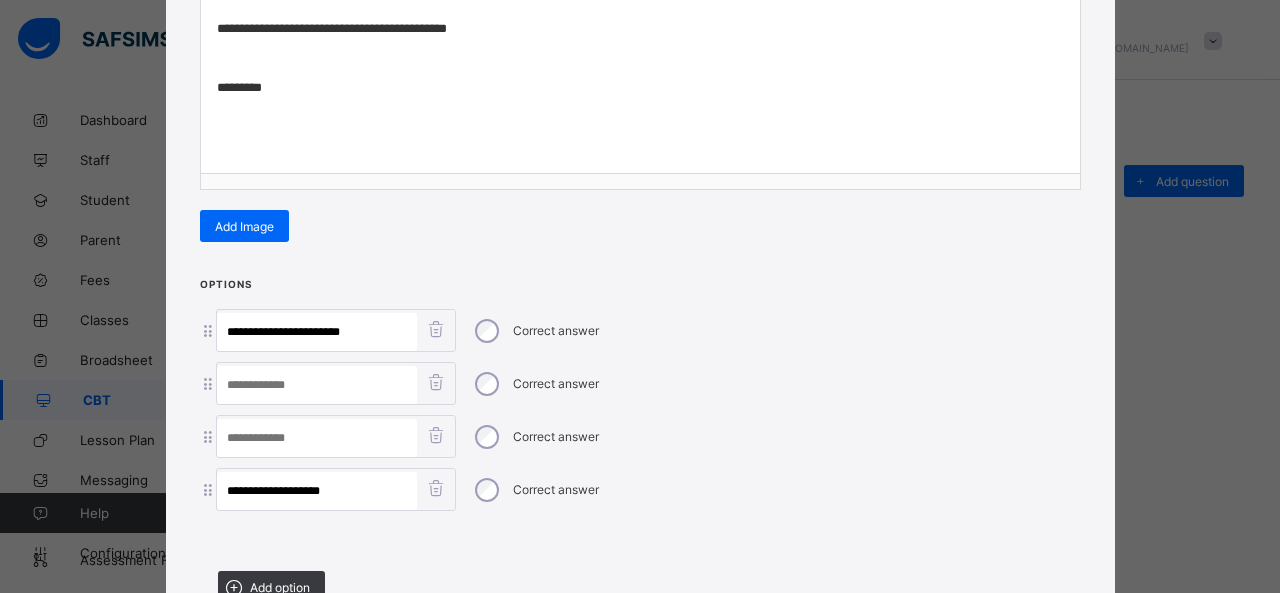 drag, startPoint x: 344, startPoint y: 320, endPoint x: 648, endPoint y: 368, distance: 307.76614 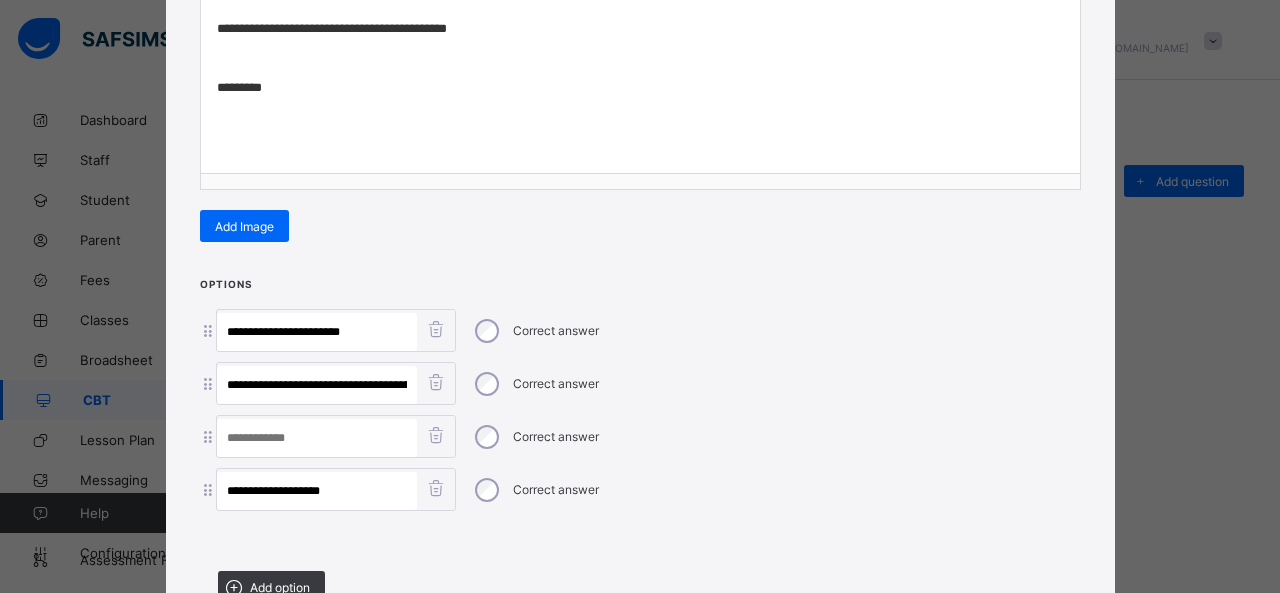 scroll, scrollTop: 0, scrollLeft: 58, axis: horizontal 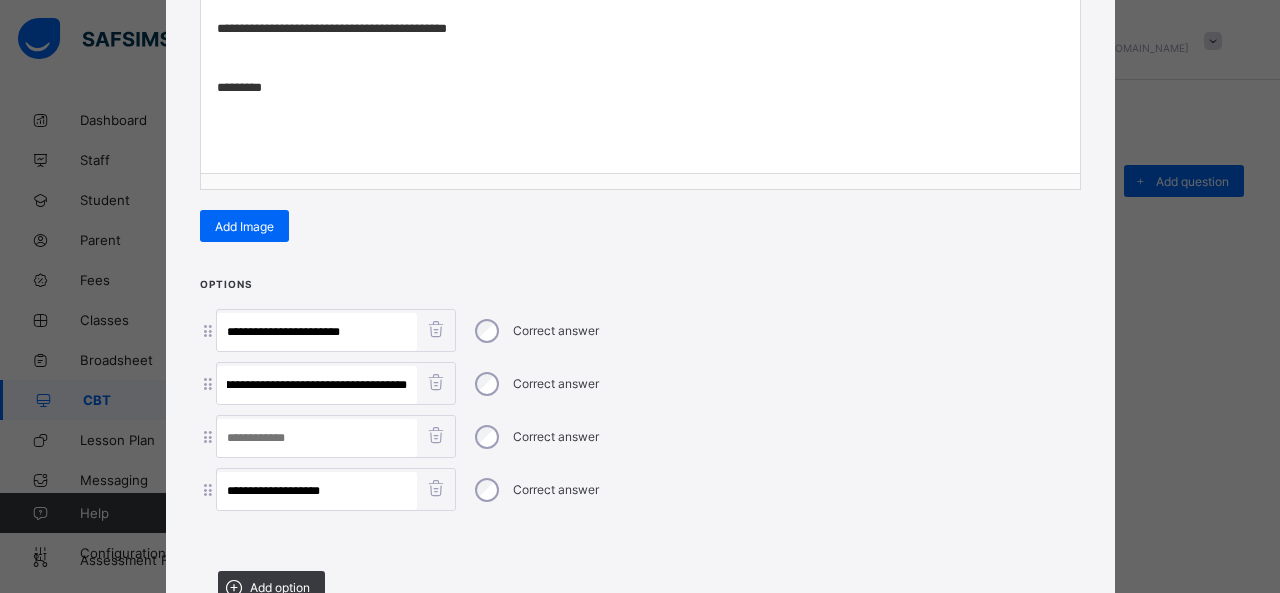 drag, startPoint x: 296, startPoint y: 375, endPoint x: 569, endPoint y: 396, distance: 273.8065 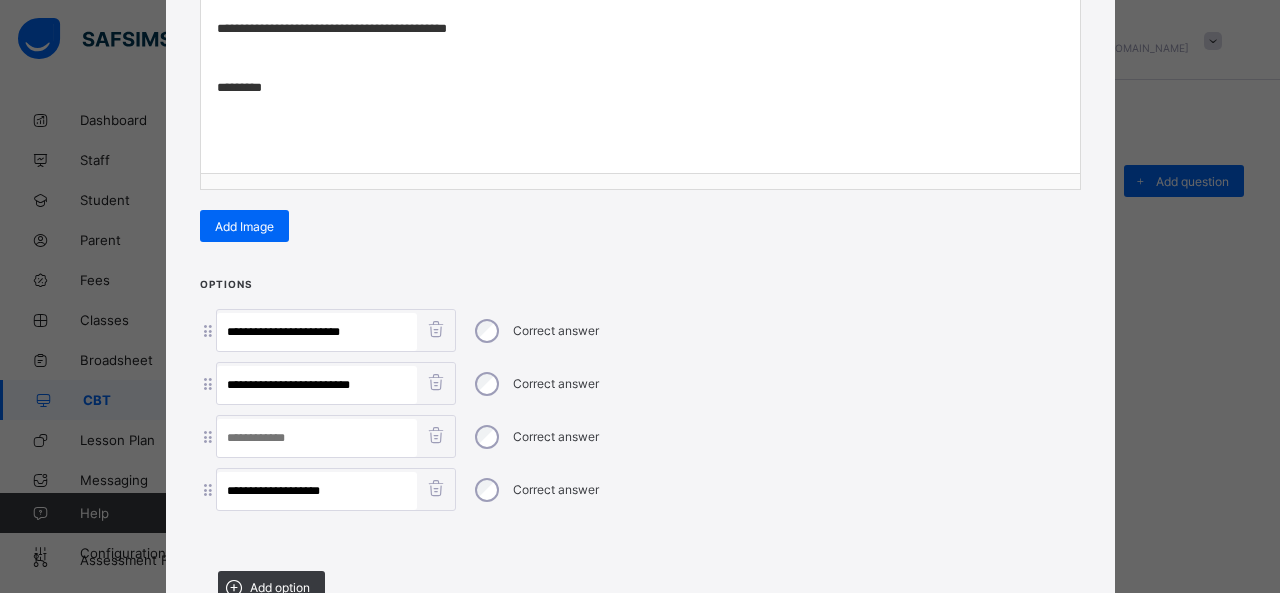 scroll, scrollTop: 0, scrollLeft: 0, axis: both 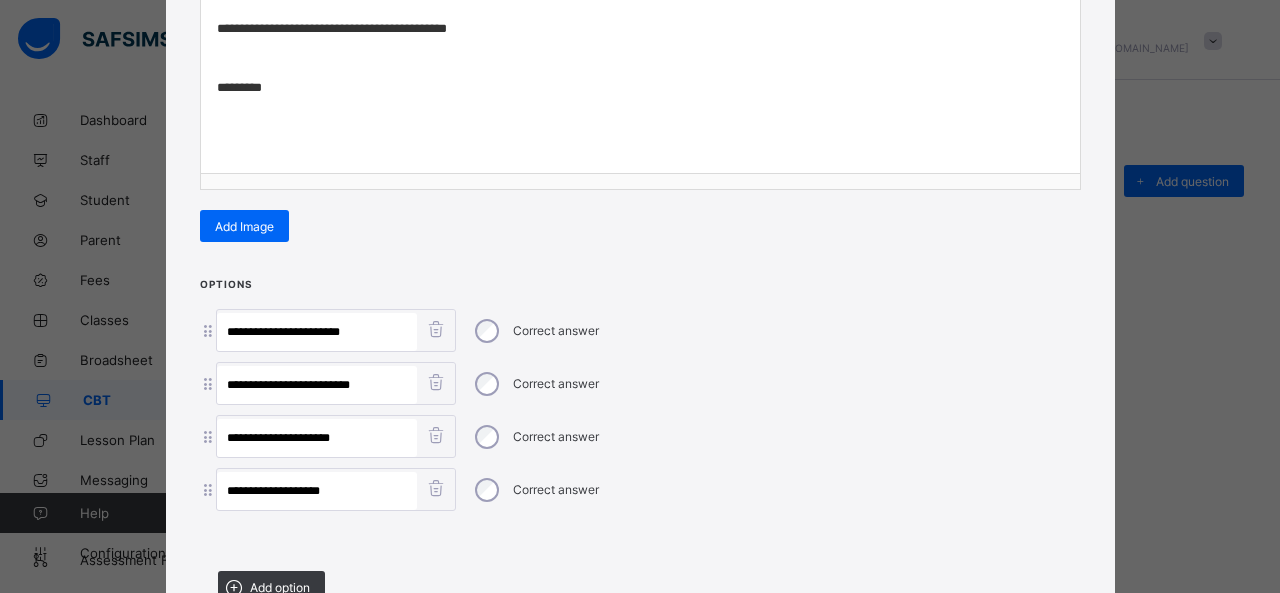 type on "**********" 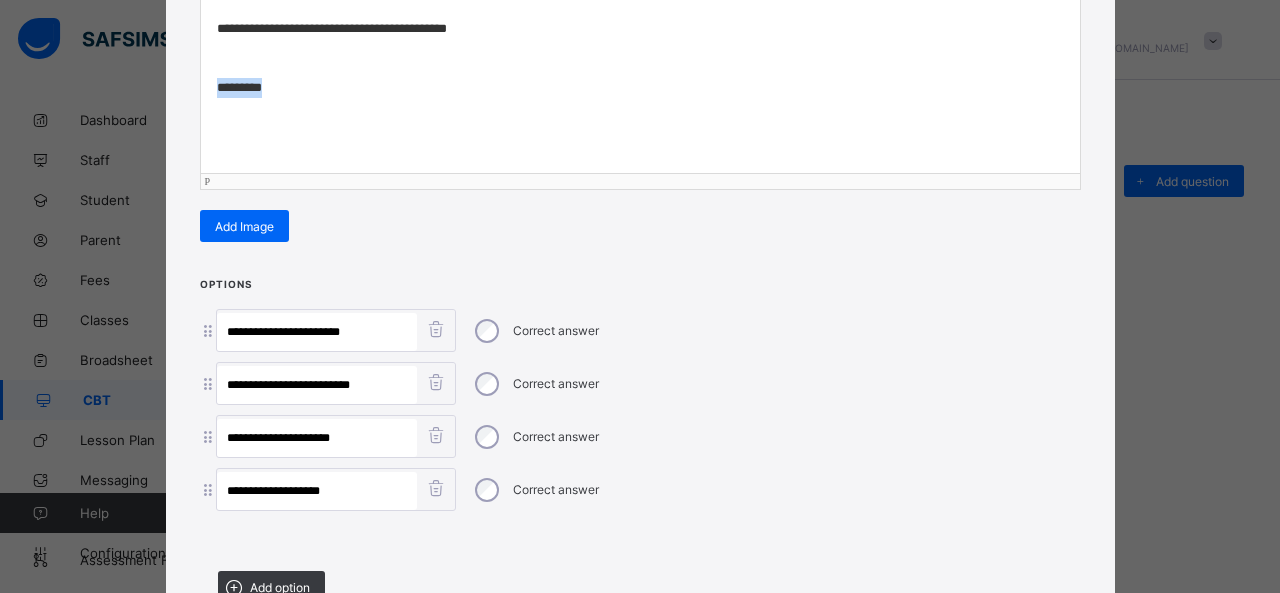 drag, startPoint x: 314, startPoint y: 81, endPoint x: 90, endPoint y: 106, distance: 225.39078 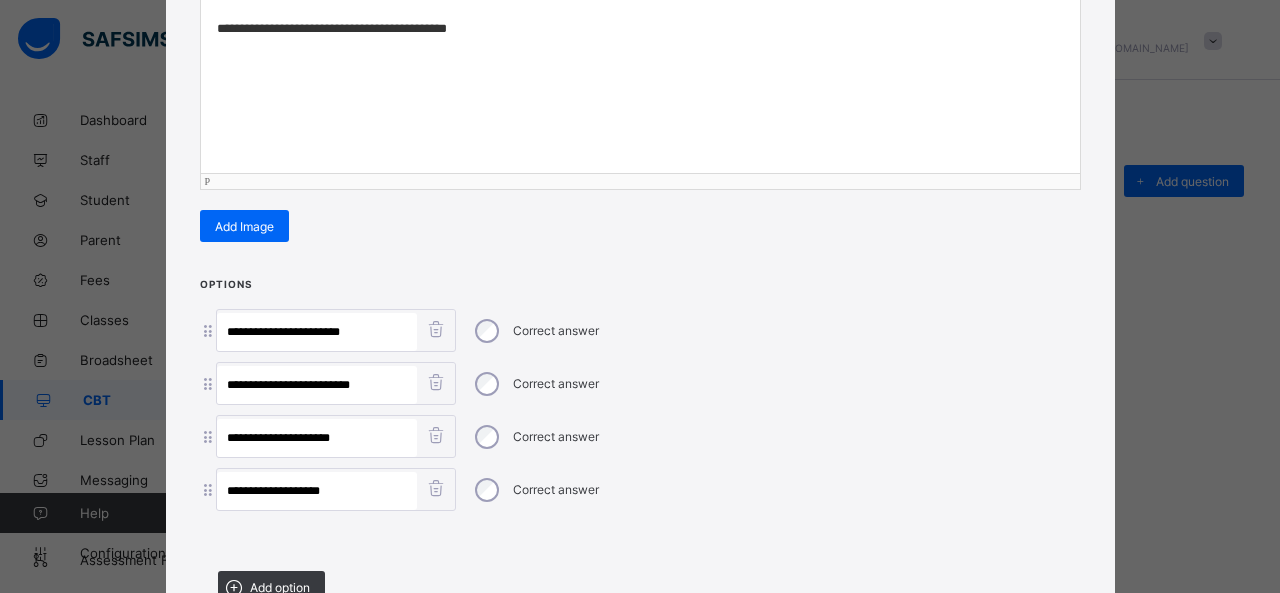 scroll, scrollTop: 507, scrollLeft: 0, axis: vertical 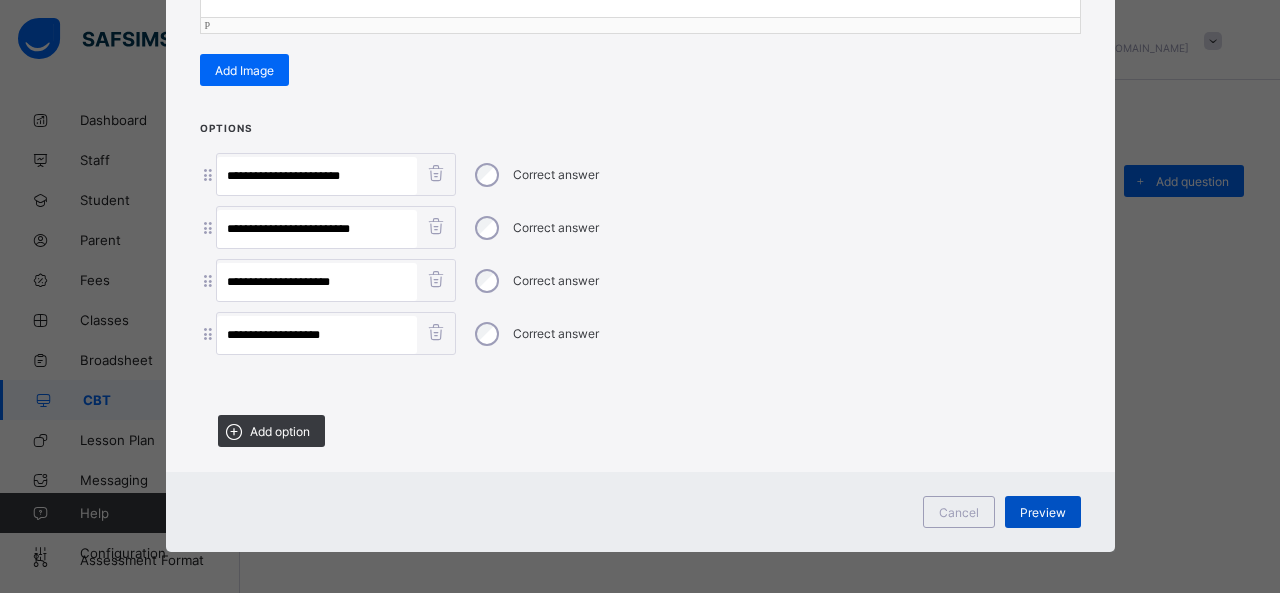 click on "Preview" at bounding box center [1043, 512] 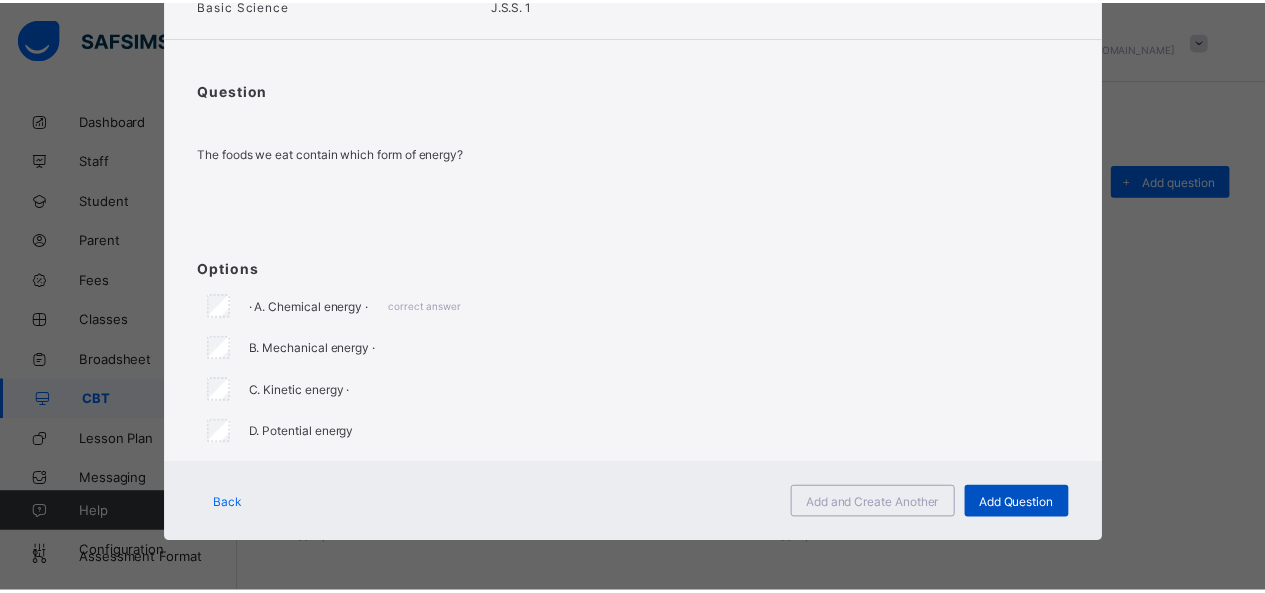 scroll, scrollTop: 124, scrollLeft: 0, axis: vertical 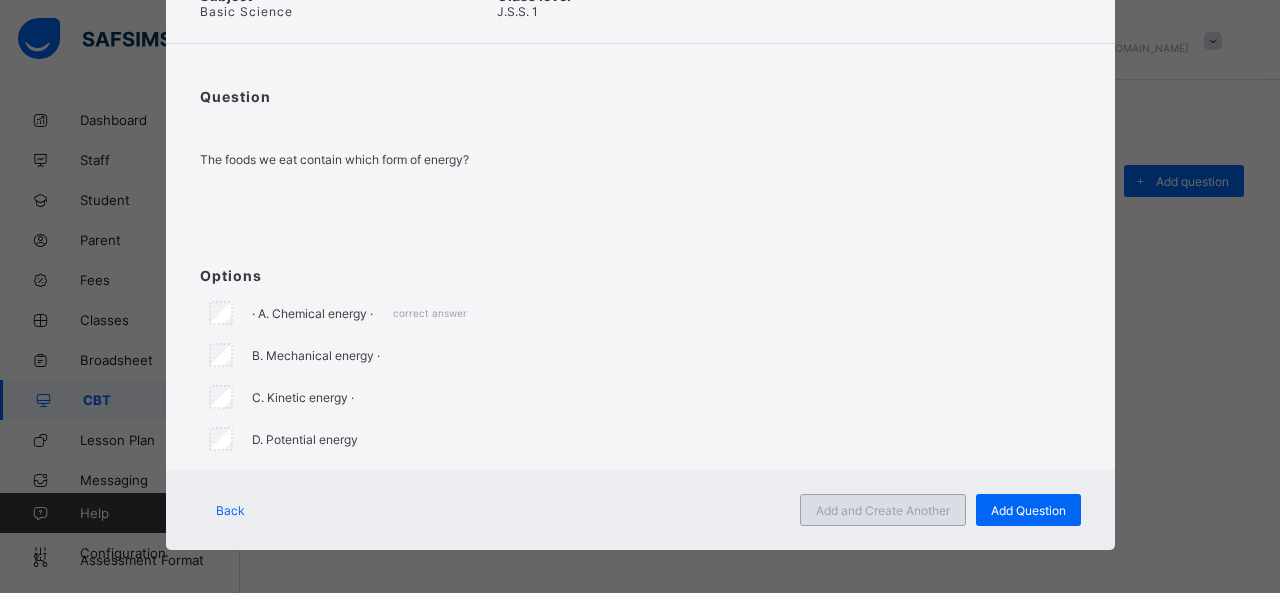 click on "Add and Create Another" at bounding box center [883, 510] 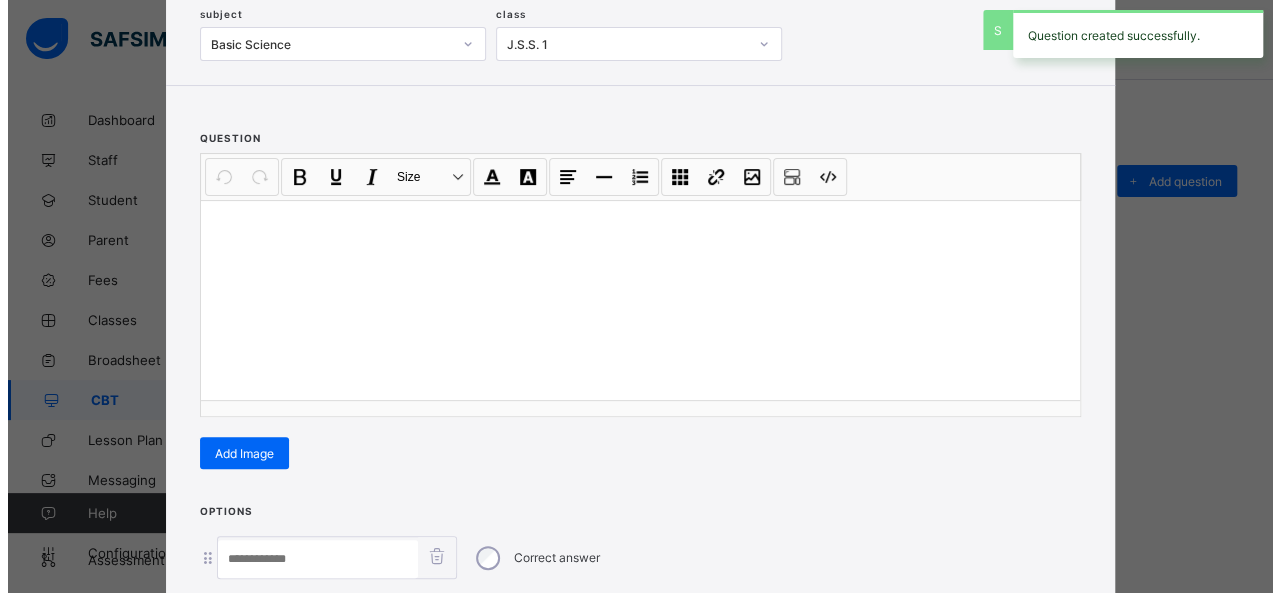 scroll, scrollTop: 128, scrollLeft: 0, axis: vertical 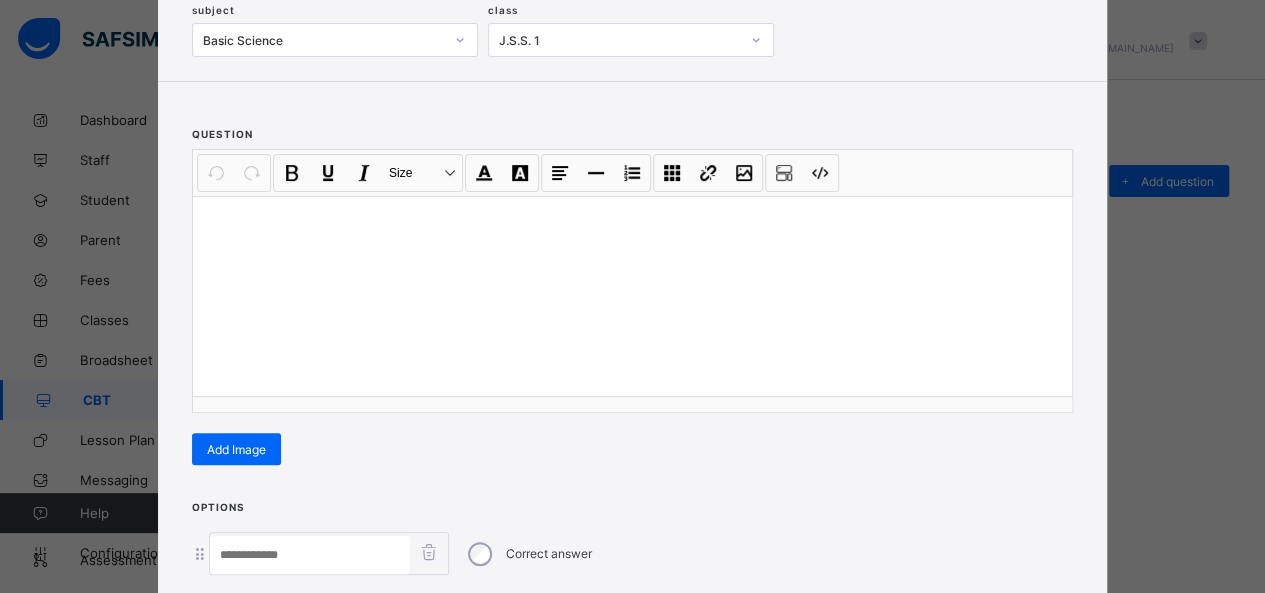 click at bounding box center [632, 296] 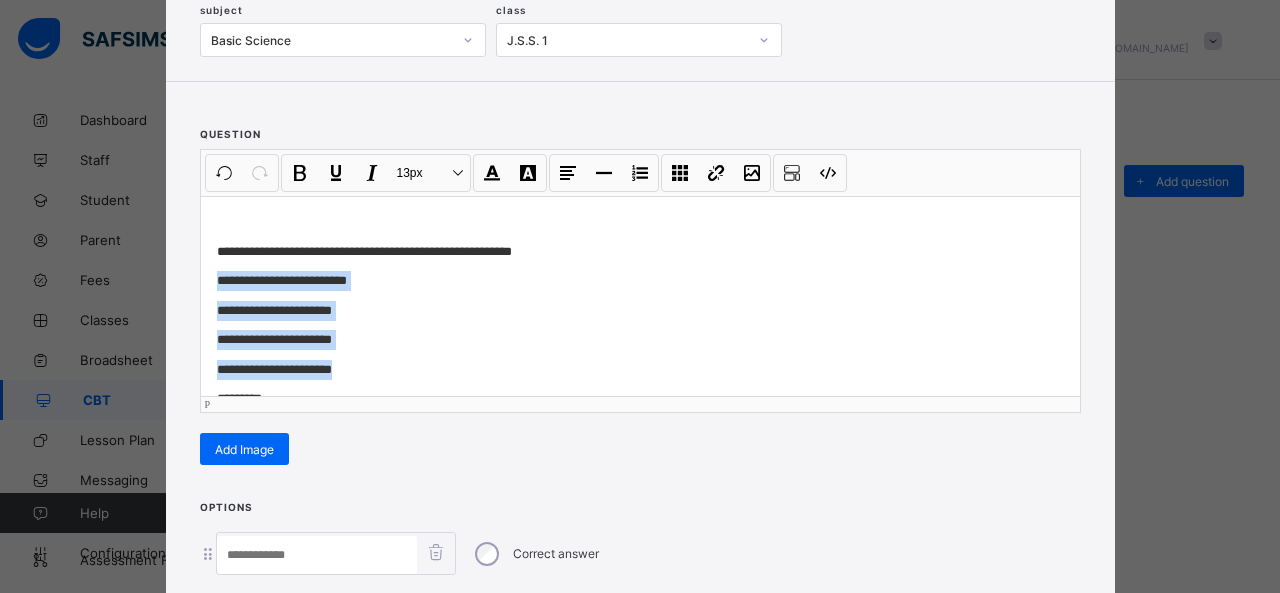 drag, startPoint x: 337, startPoint y: 364, endPoint x: 198, endPoint y: 281, distance: 161.89503 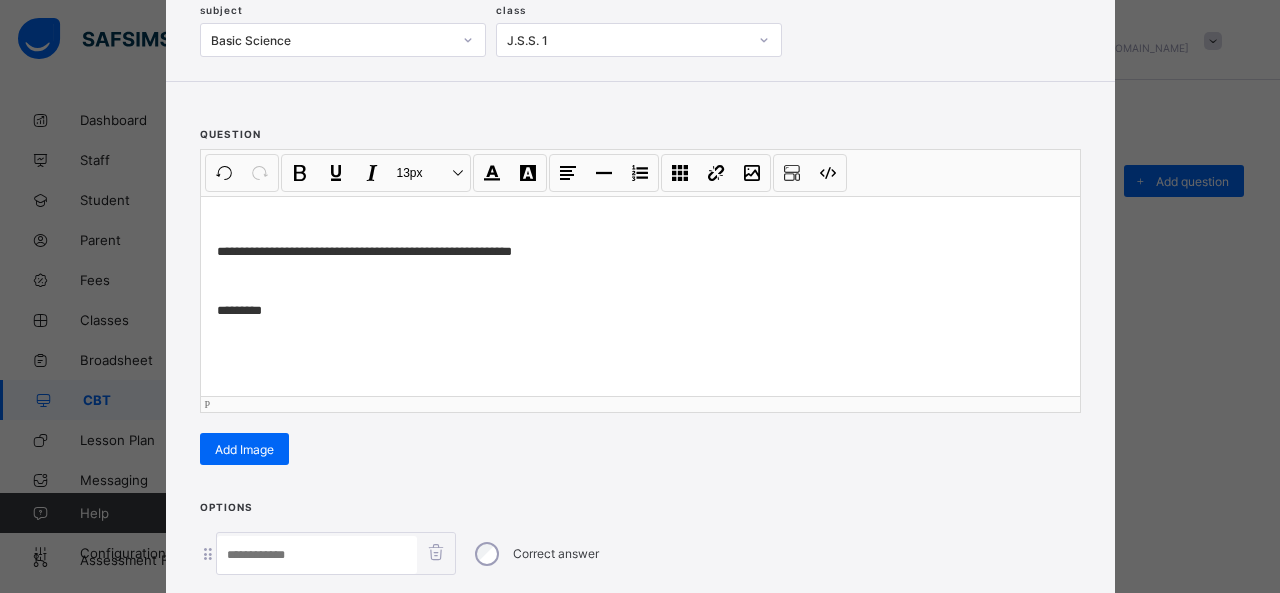 scroll, scrollTop: 351, scrollLeft: 0, axis: vertical 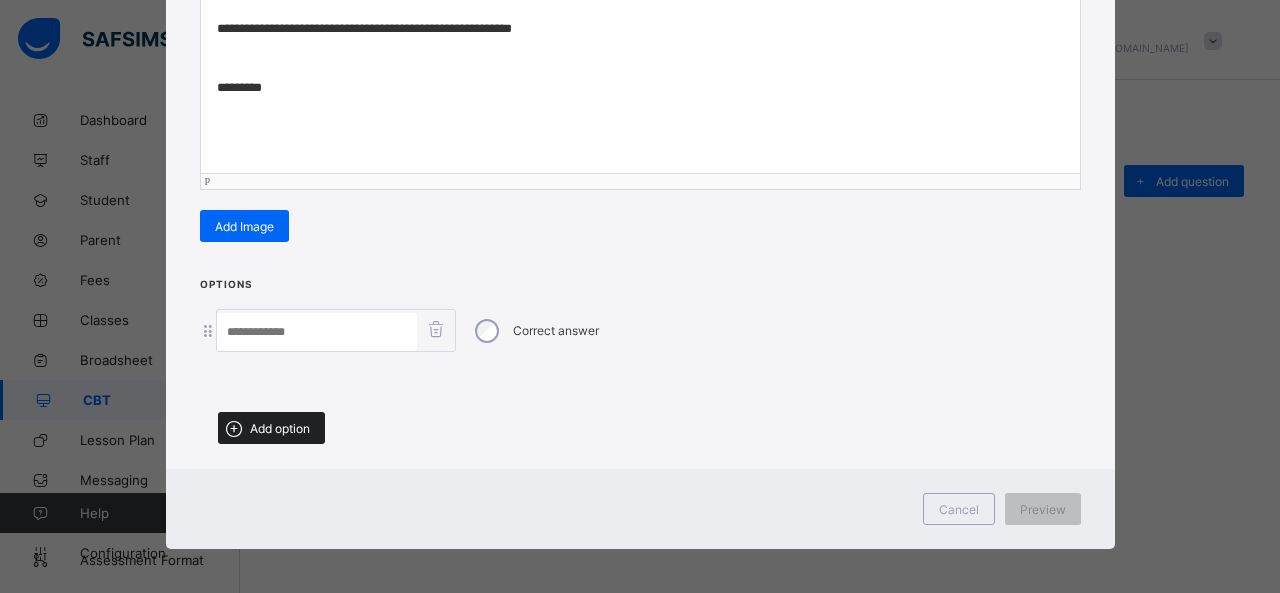 click on "Add option" at bounding box center [280, 428] 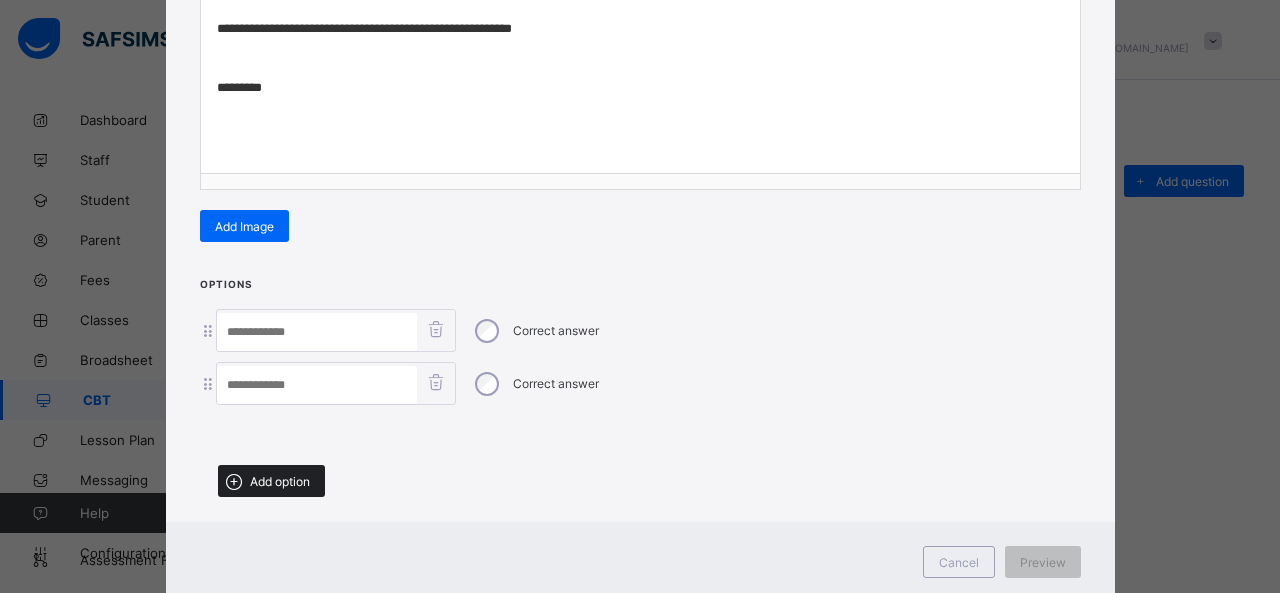 click on "Add option" at bounding box center [280, 481] 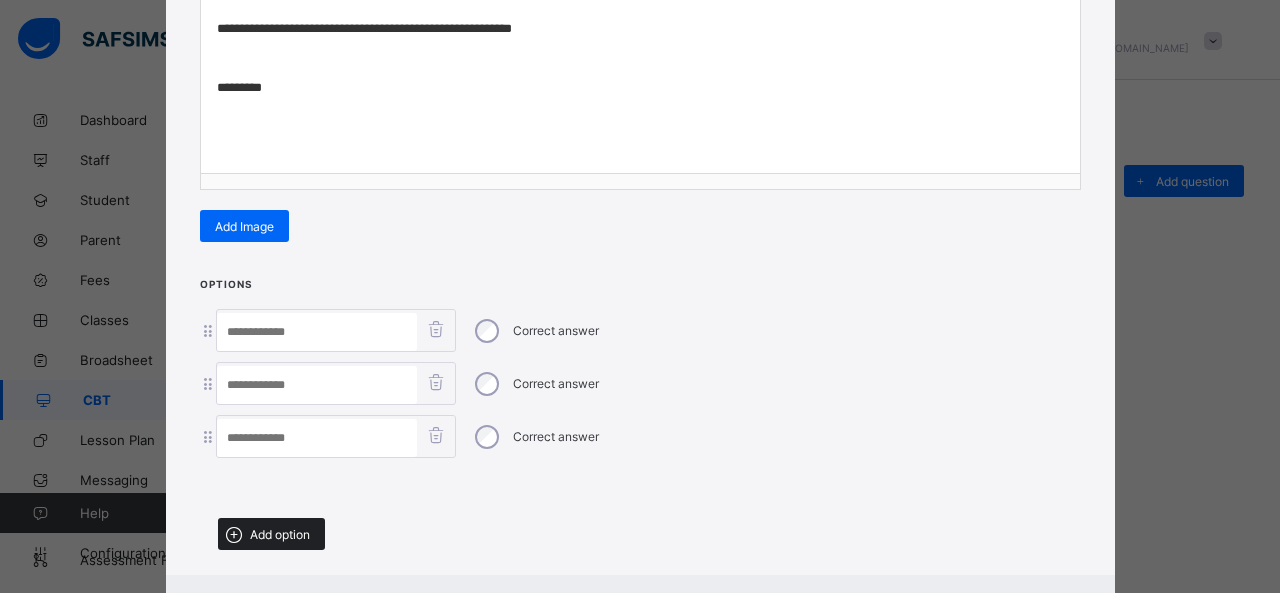 click on "Add option" at bounding box center (271, 534) 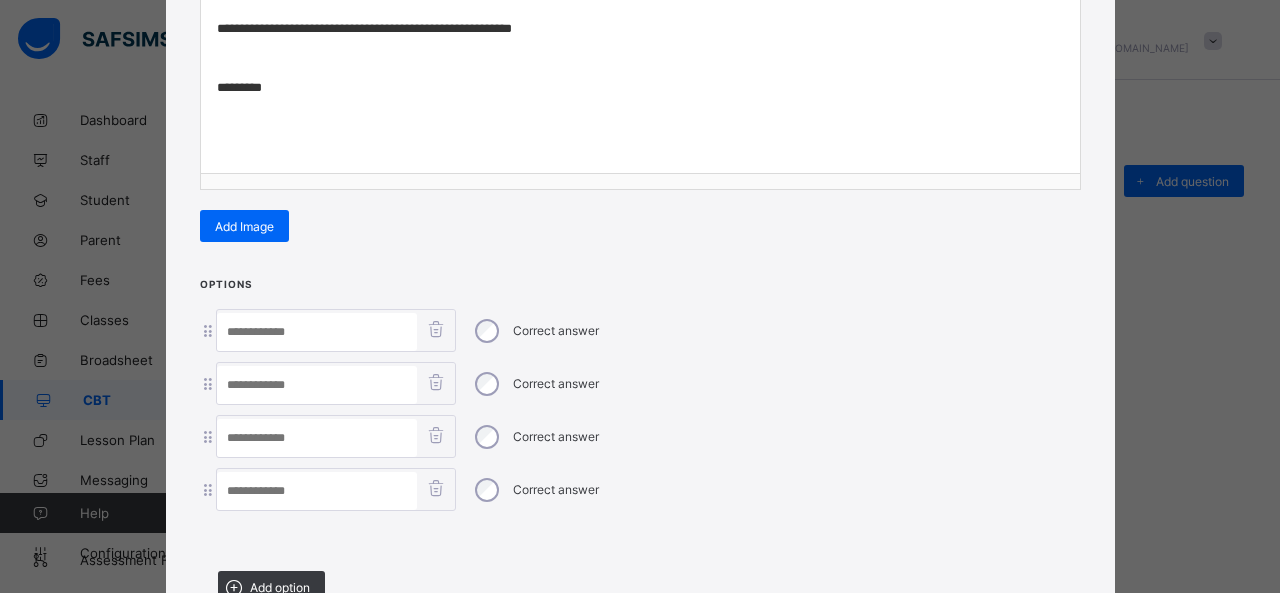 click at bounding box center (317, 332) 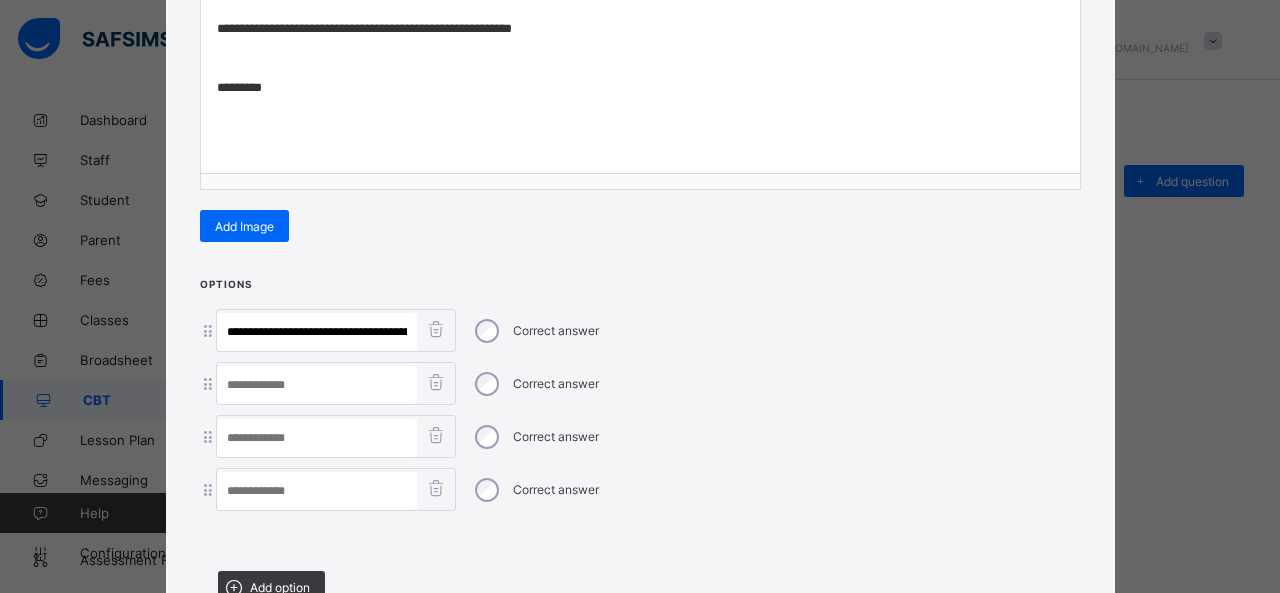 scroll, scrollTop: 0, scrollLeft: 318, axis: horizontal 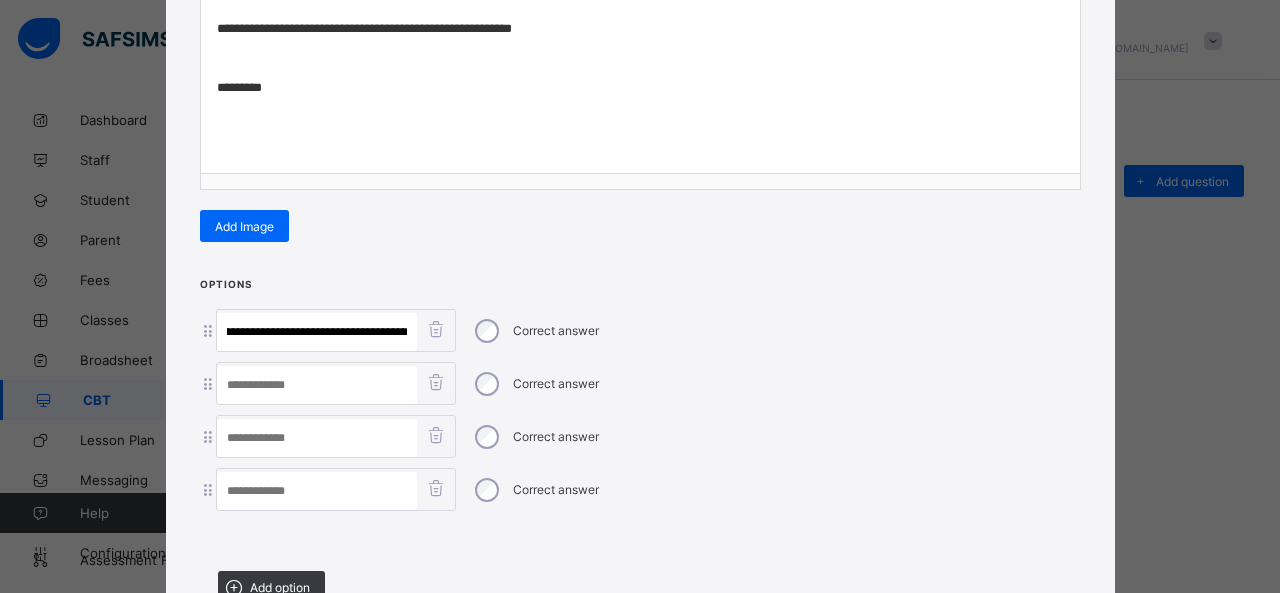 drag, startPoint x: 289, startPoint y: 322, endPoint x: 586, endPoint y: 348, distance: 298.13586 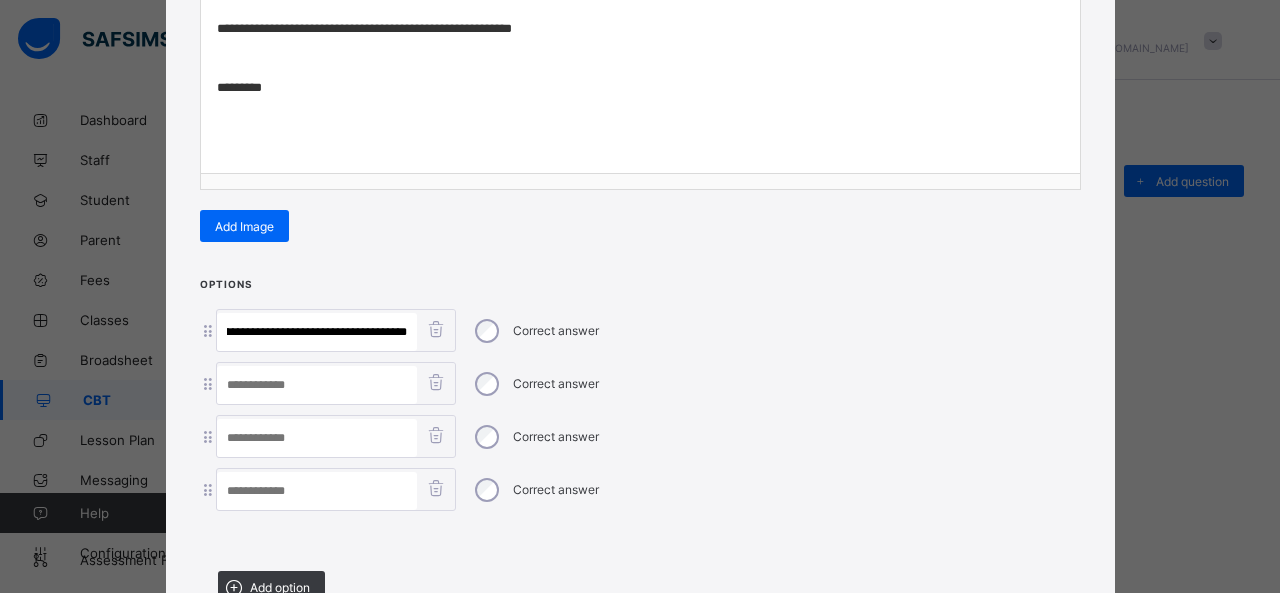 scroll, scrollTop: 0, scrollLeft: 206, axis: horizontal 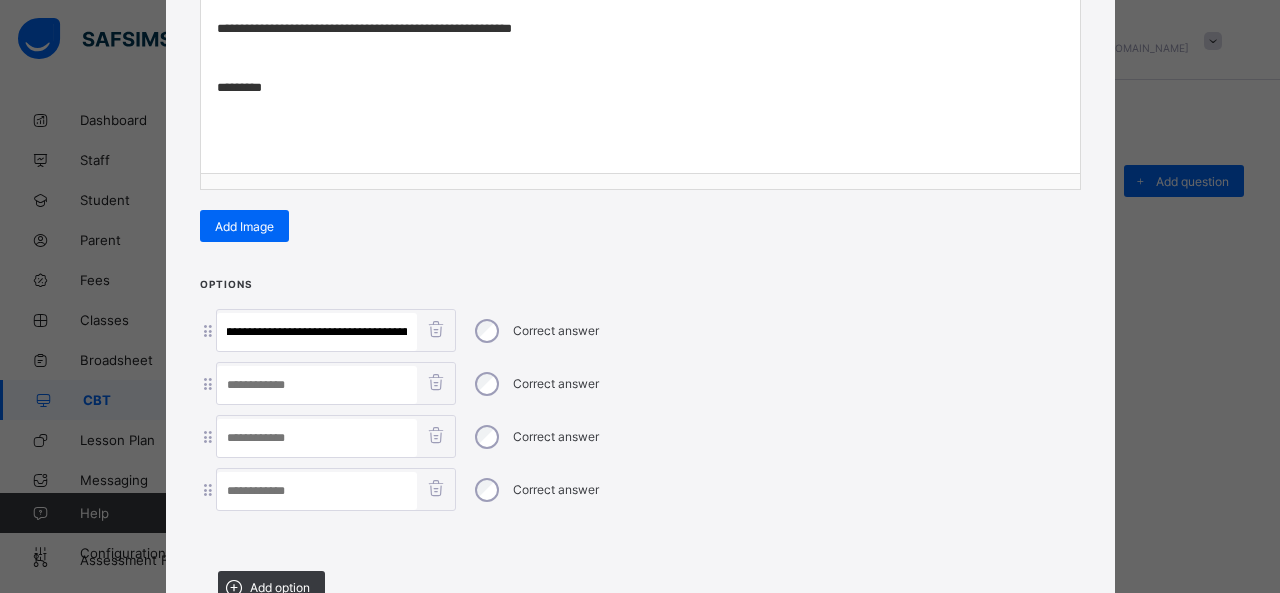 type on "**********" 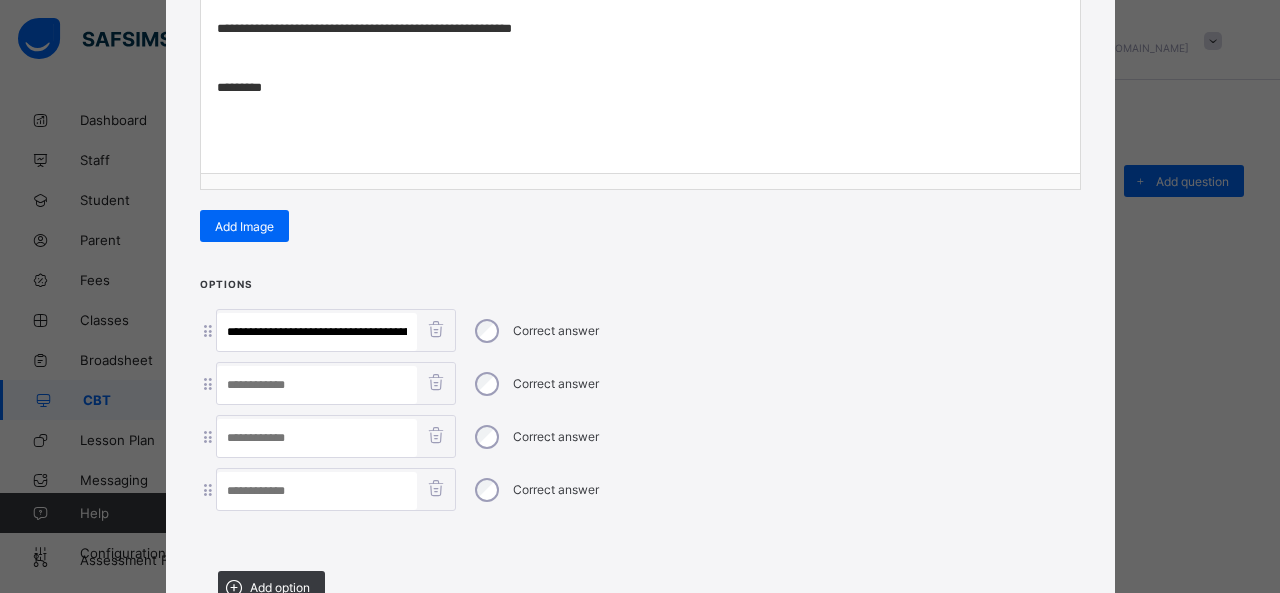 click at bounding box center [317, 491] 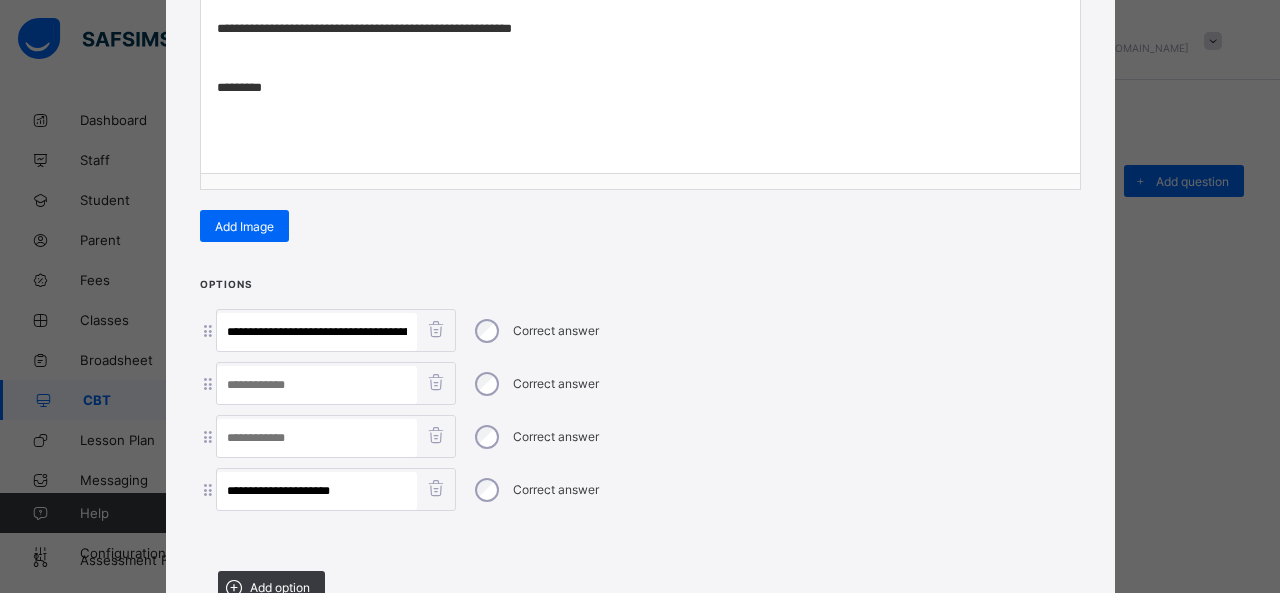 type on "**********" 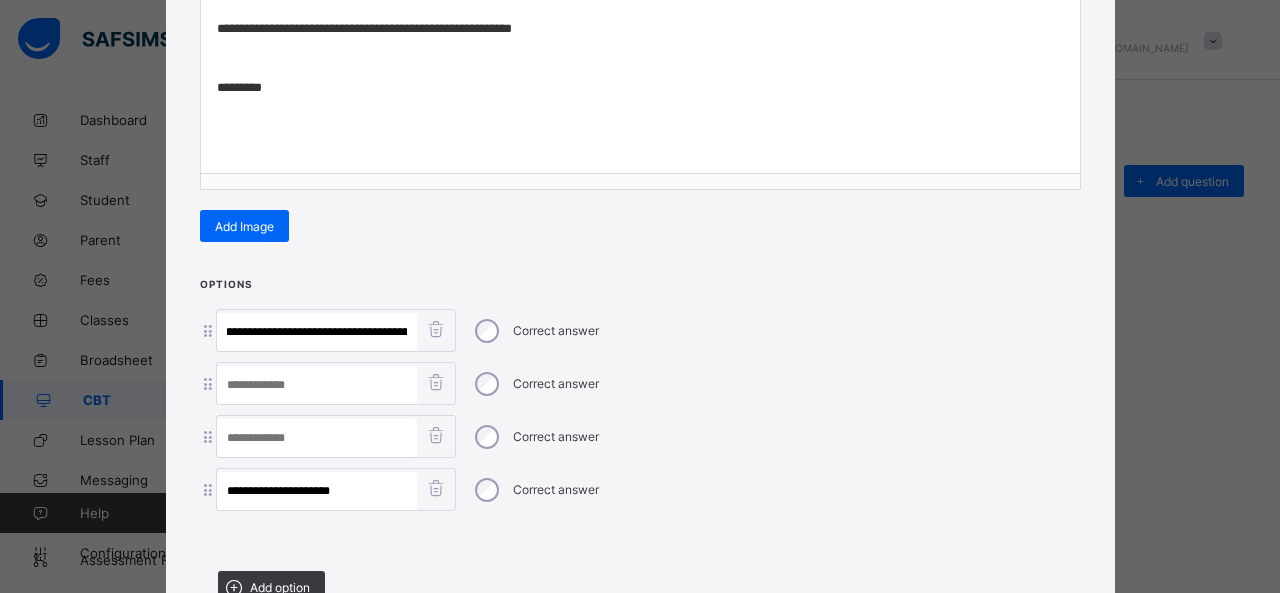 drag, startPoint x: 366, startPoint y: 326, endPoint x: 722, endPoint y: 411, distance: 366.00684 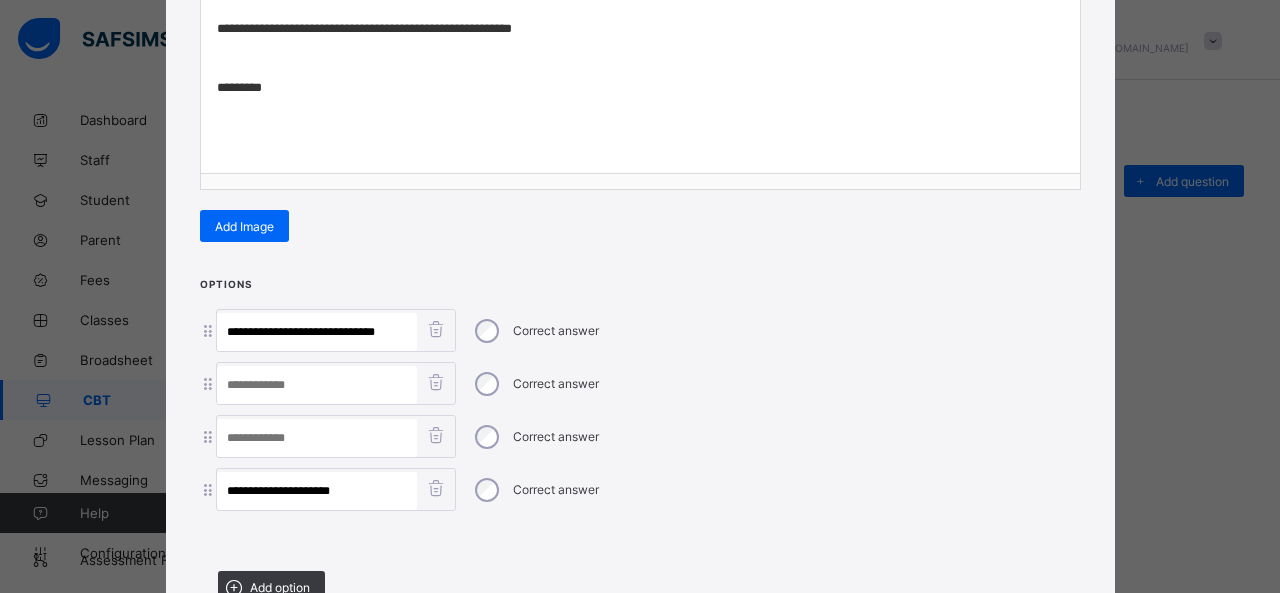 scroll, scrollTop: 0, scrollLeft: 0, axis: both 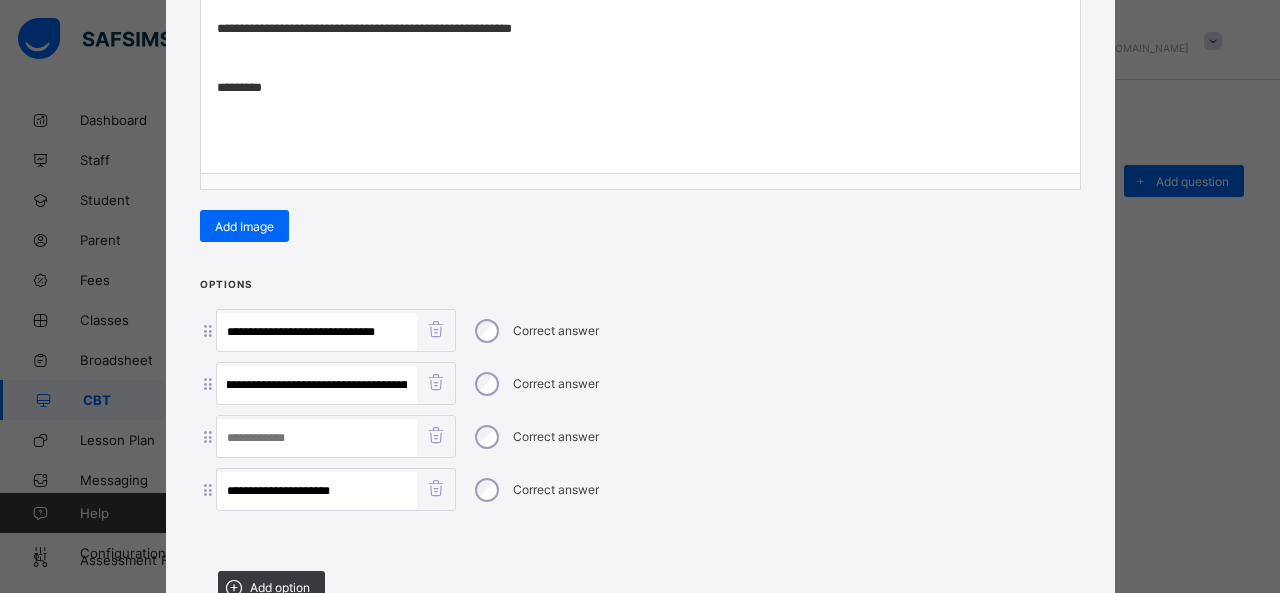 drag, startPoint x: 272, startPoint y: 374, endPoint x: 642, endPoint y: 403, distance: 371.13474 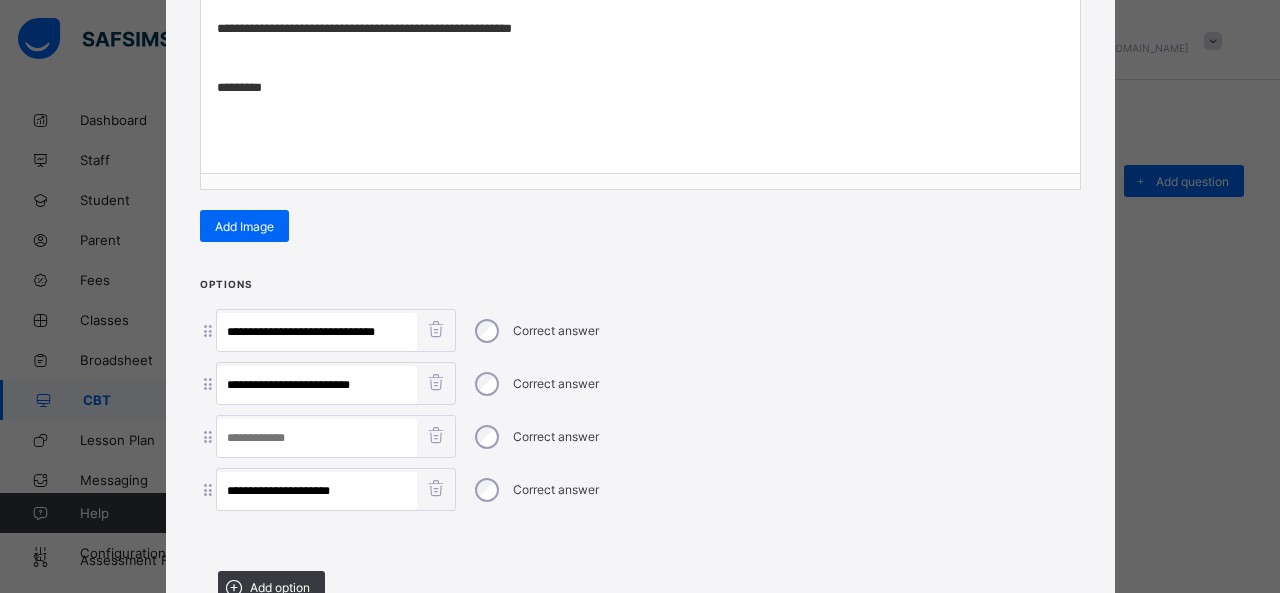 scroll, scrollTop: 0, scrollLeft: 0, axis: both 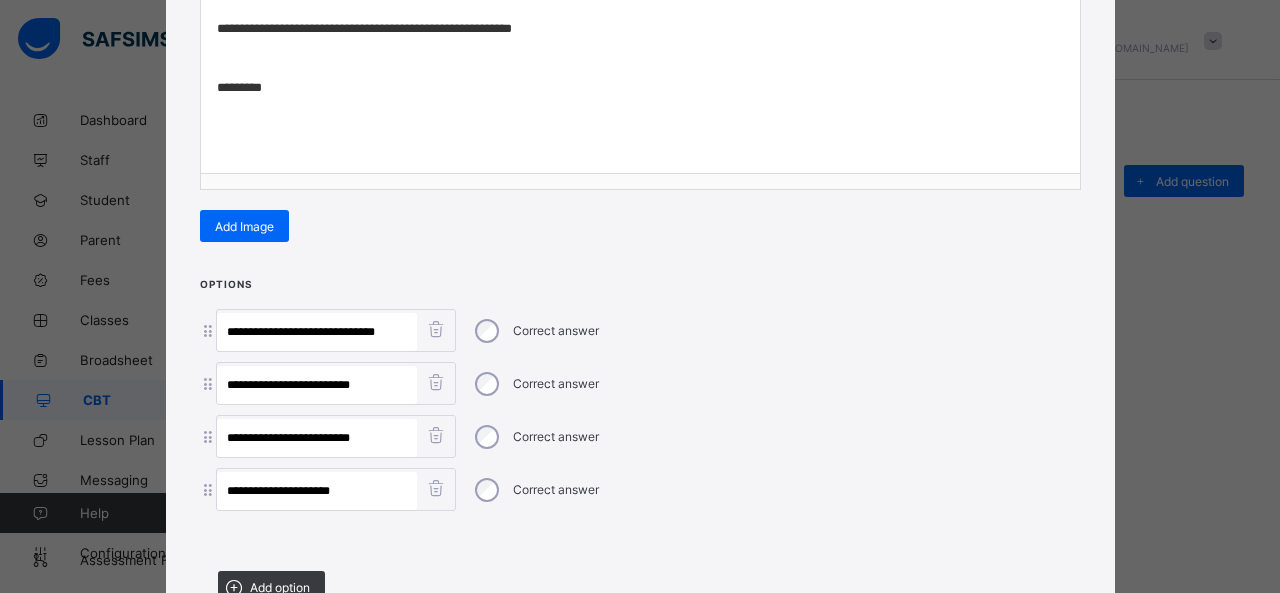 type on "**********" 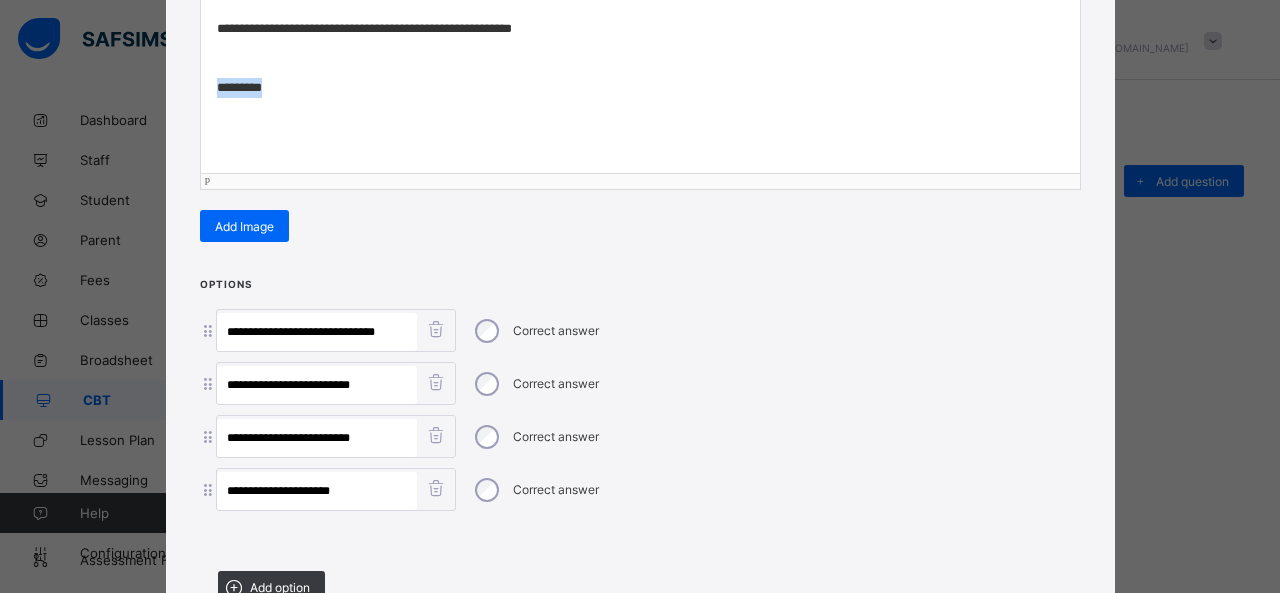 drag, startPoint x: 310, startPoint y: 91, endPoint x: 56, endPoint y: 101, distance: 254.19678 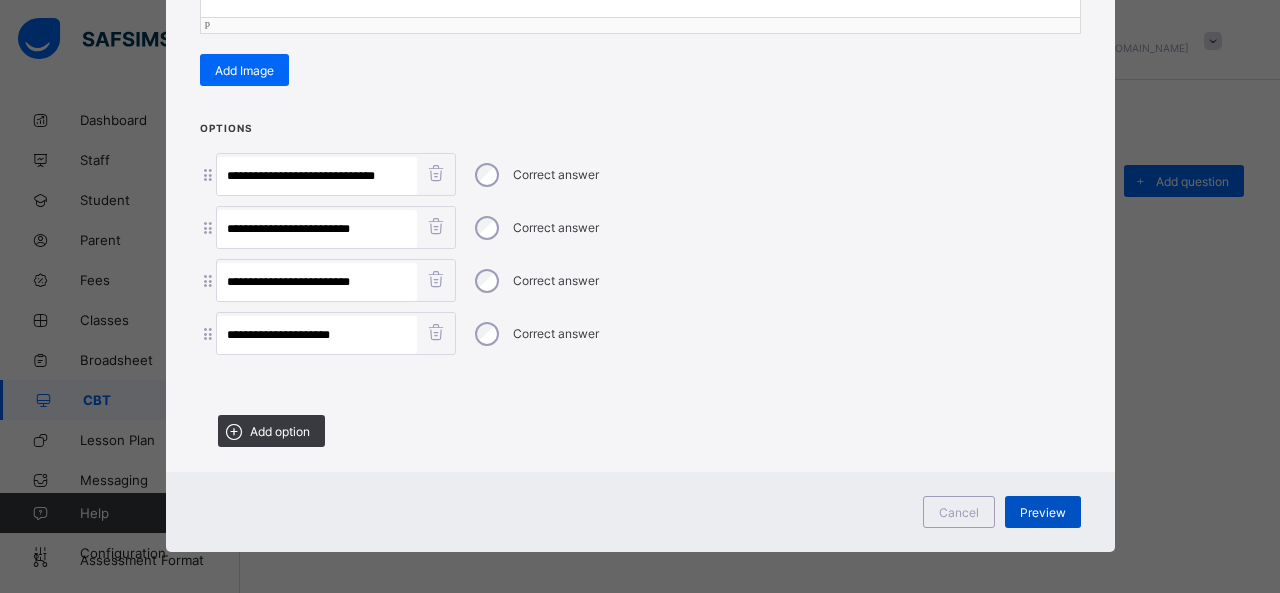 click on "Preview" at bounding box center [1043, 512] 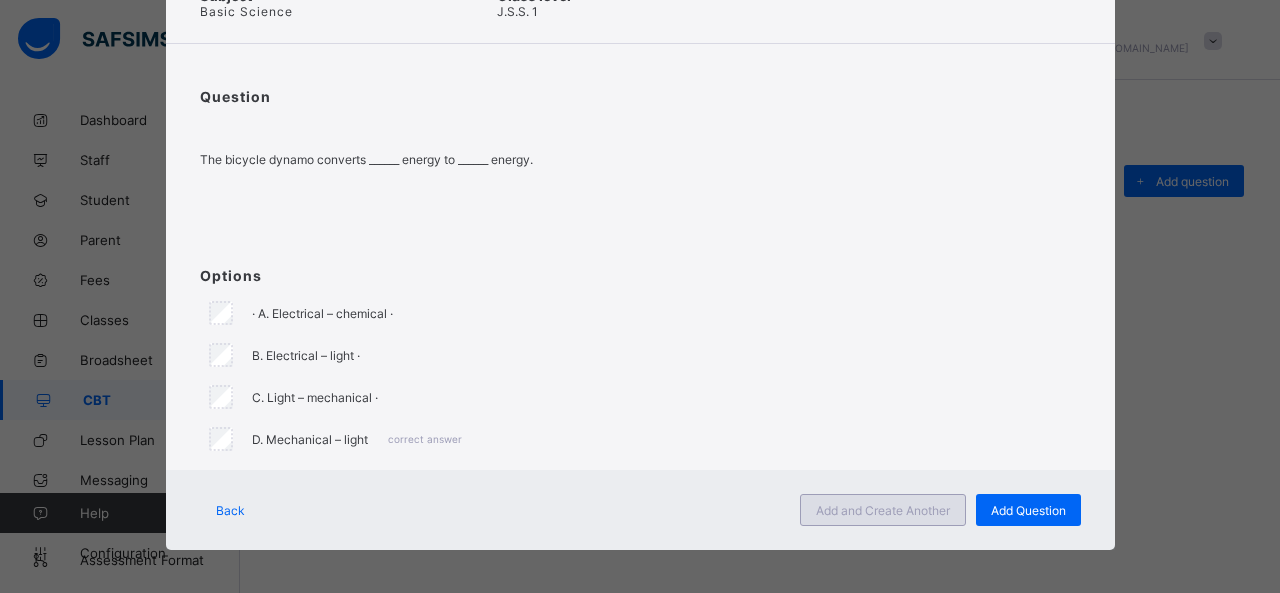 click on "Add and Create Another" at bounding box center (883, 510) 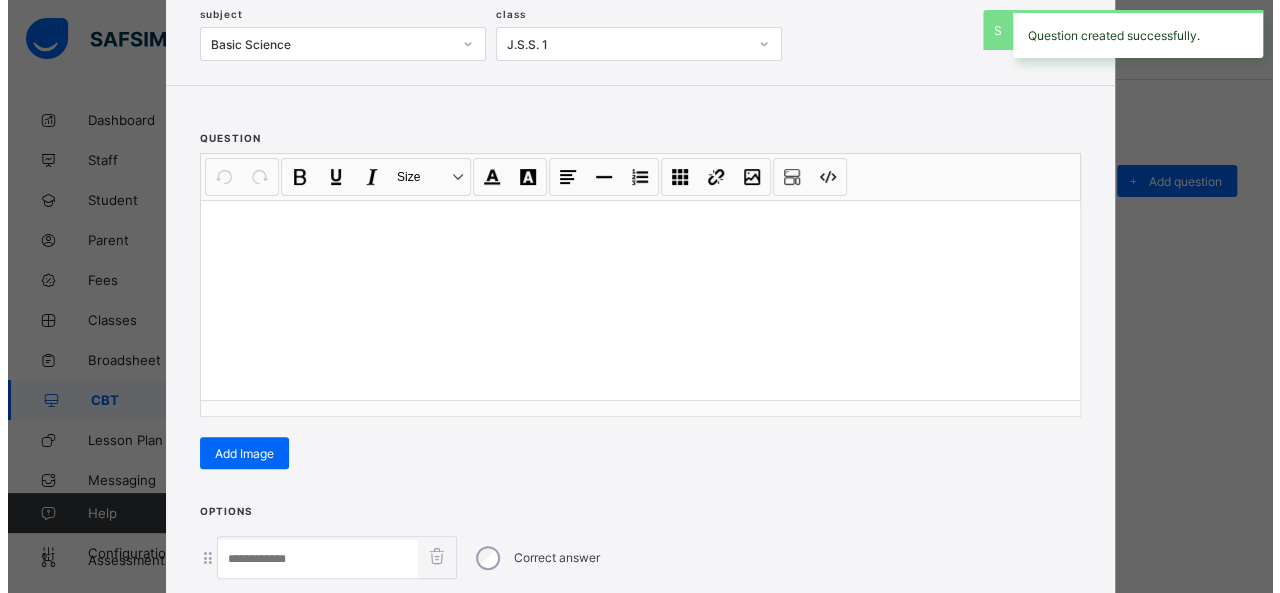 scroll, scrollTop: 128, scrollLeft: 0, axis: vertical 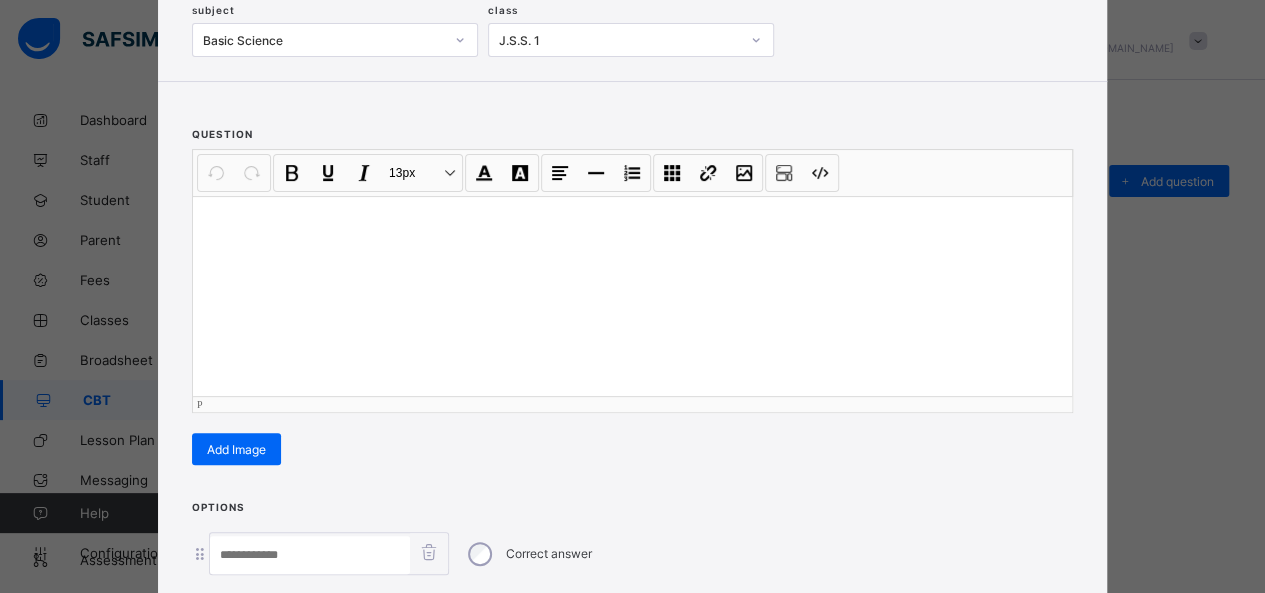 click at bounding box center [632, 296] 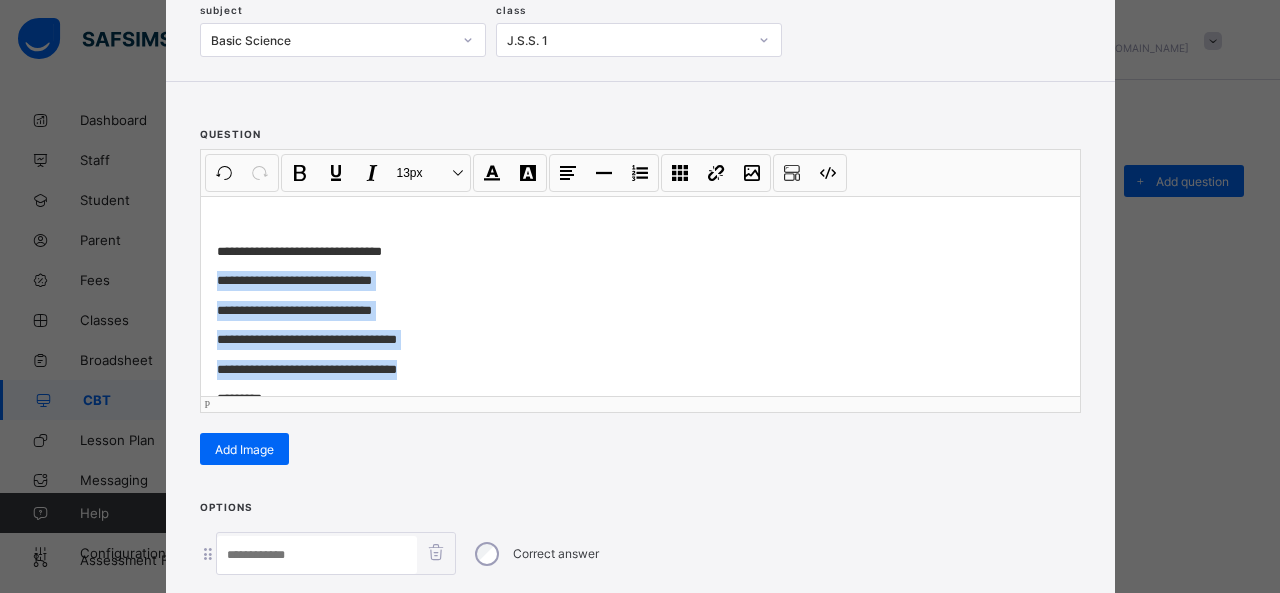 drag, startPoint x: 203, startPoint y: 272, endPoint x: 397, endPoint y: 363, distance: 214.28252 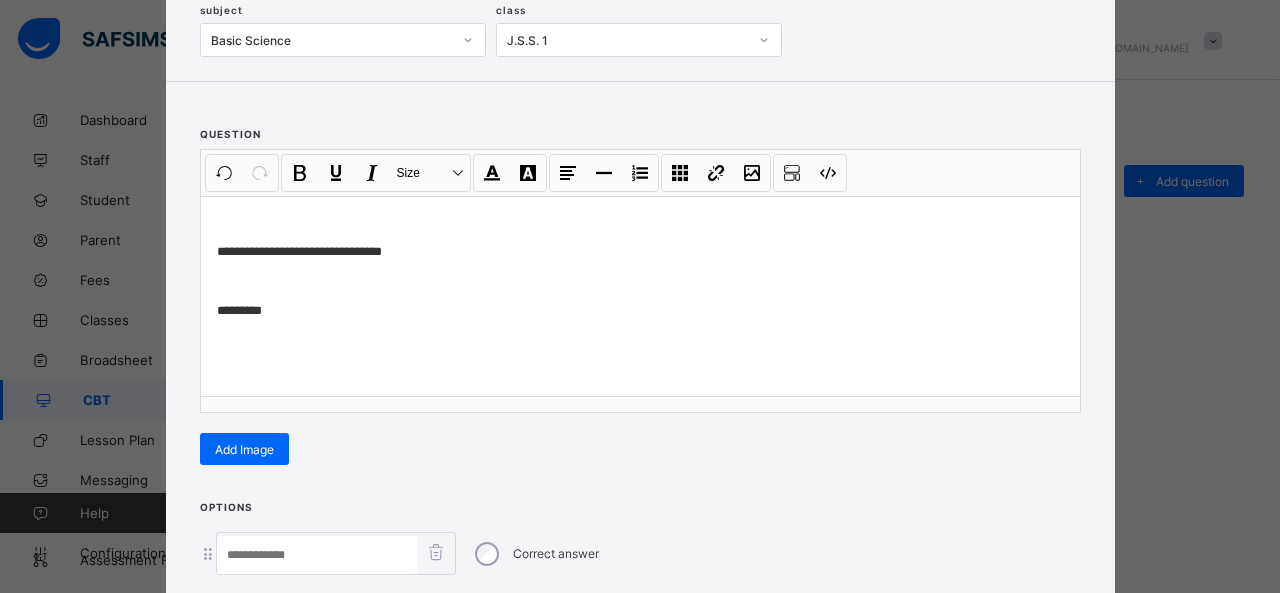 click at bounding box center (317, 555) 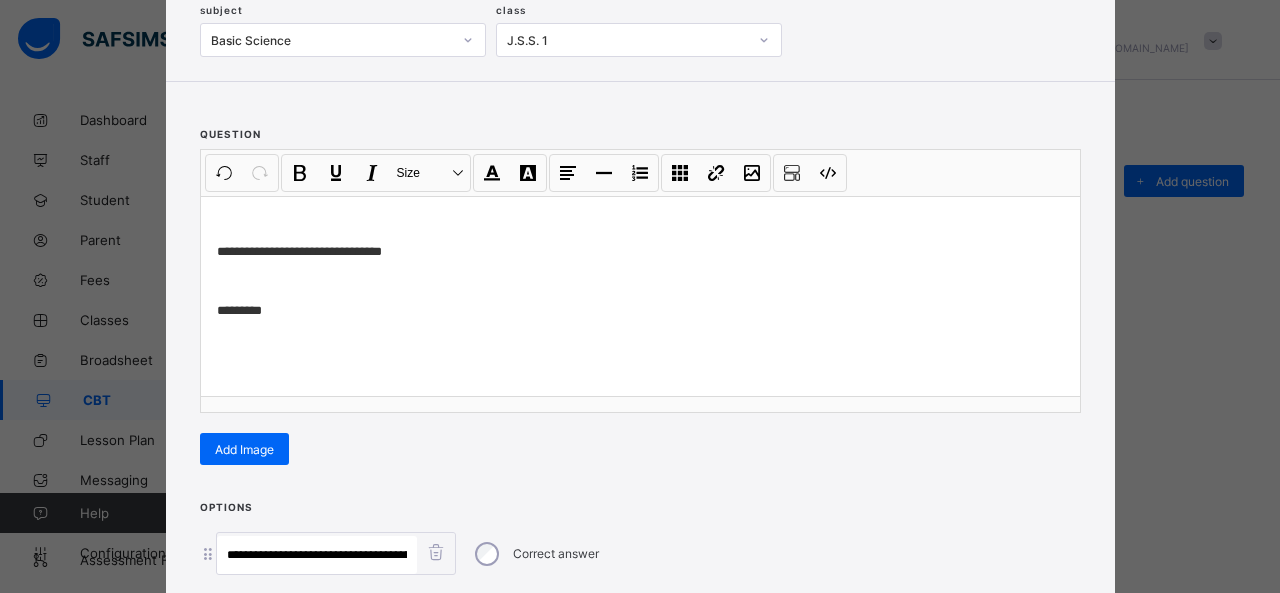 scroll, scrollTop: 0, scrollLeft: 522, axis: horizontal 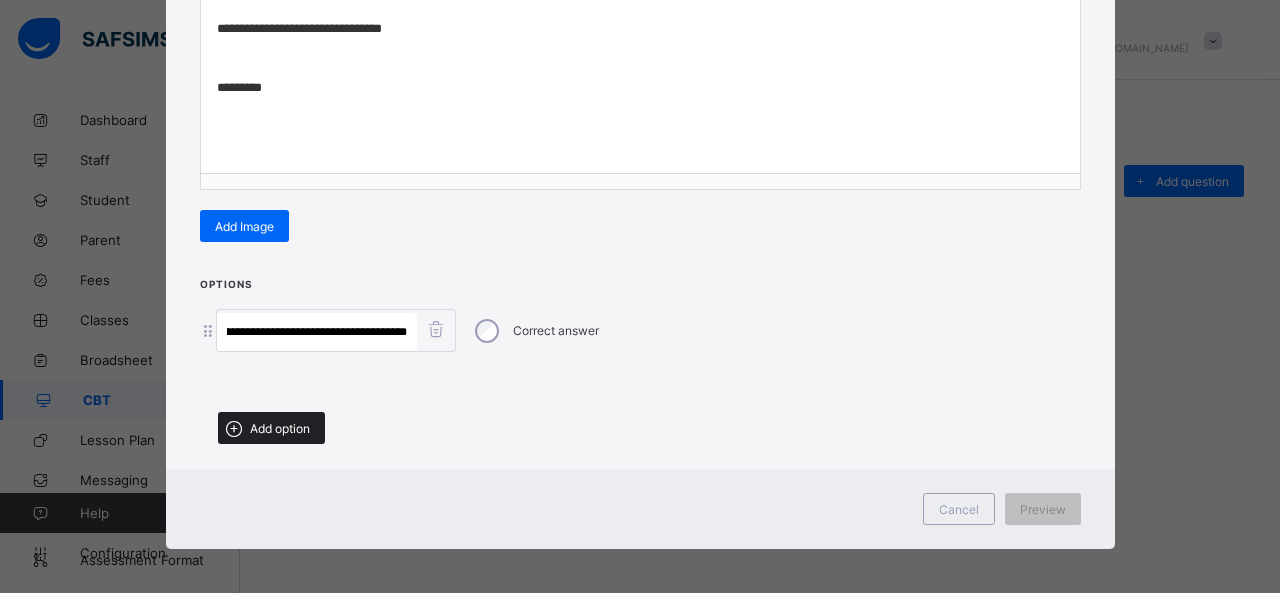 click on "Add option" at bounding box center (280, 428) 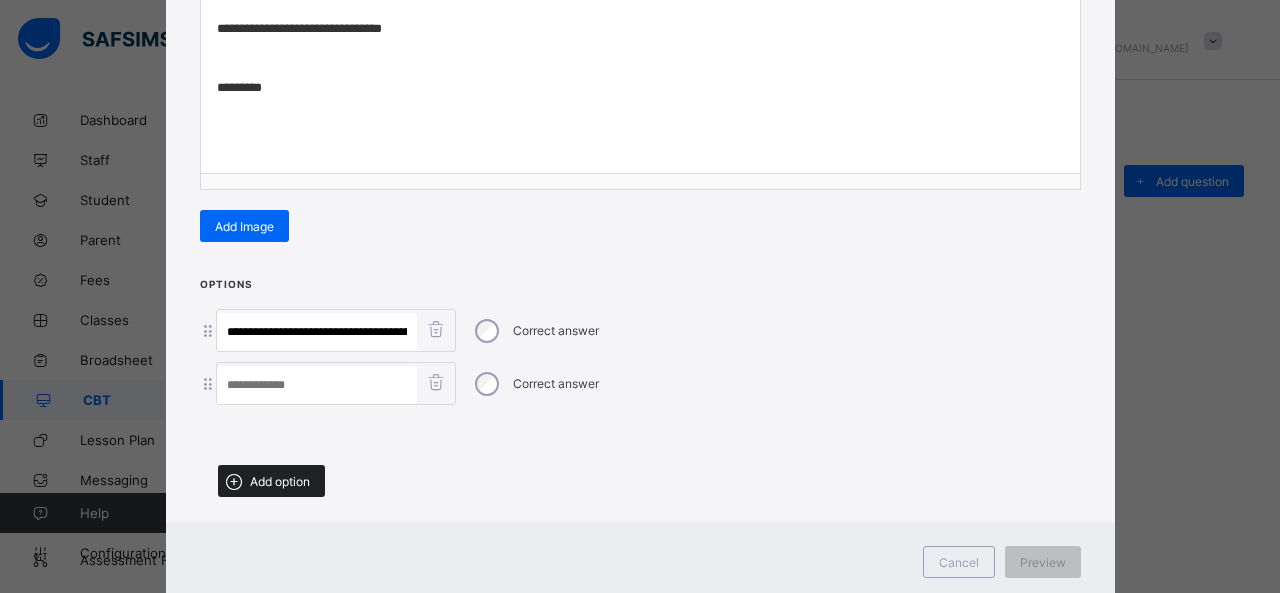 click on "Add option" at bounding box center (271, 481) 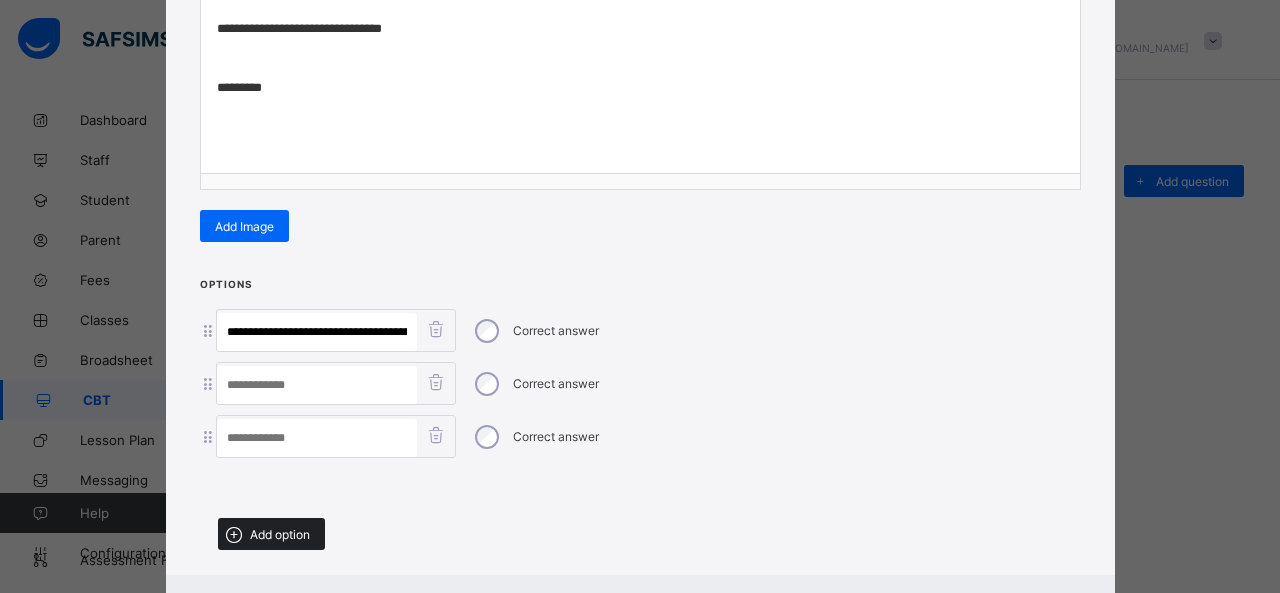click on "Add option" at bounding box center (271, 534) 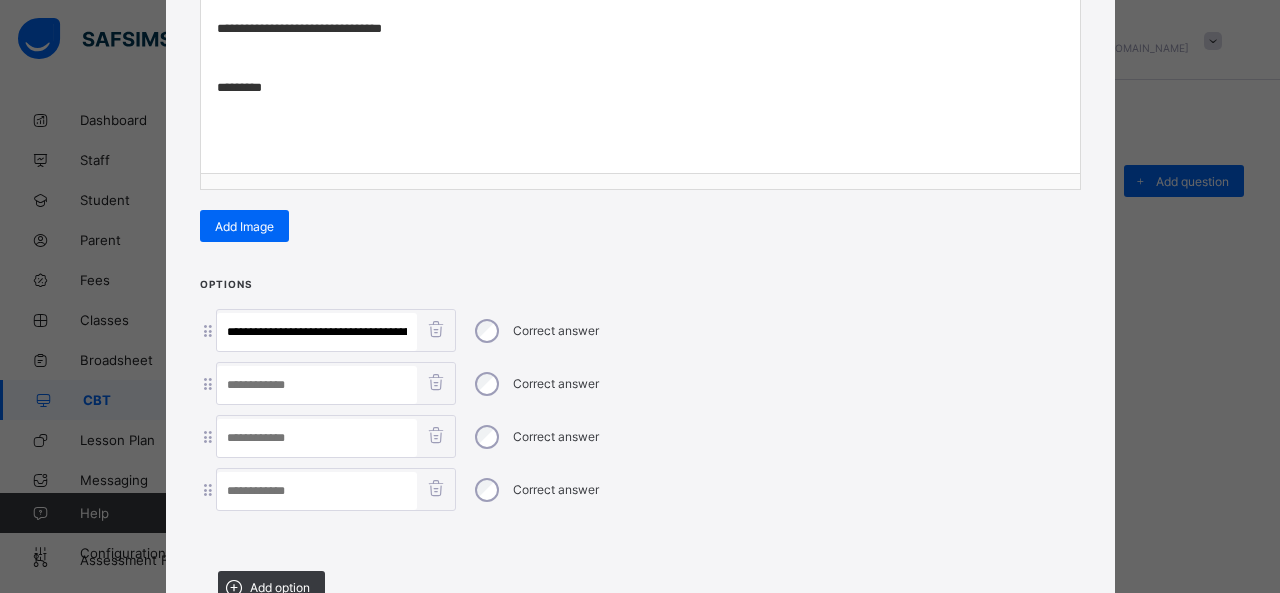 drag, startPoint x: 395, startPoint y: 320, endPoint x: 728, endPoint y: 412, distance: 345.47504 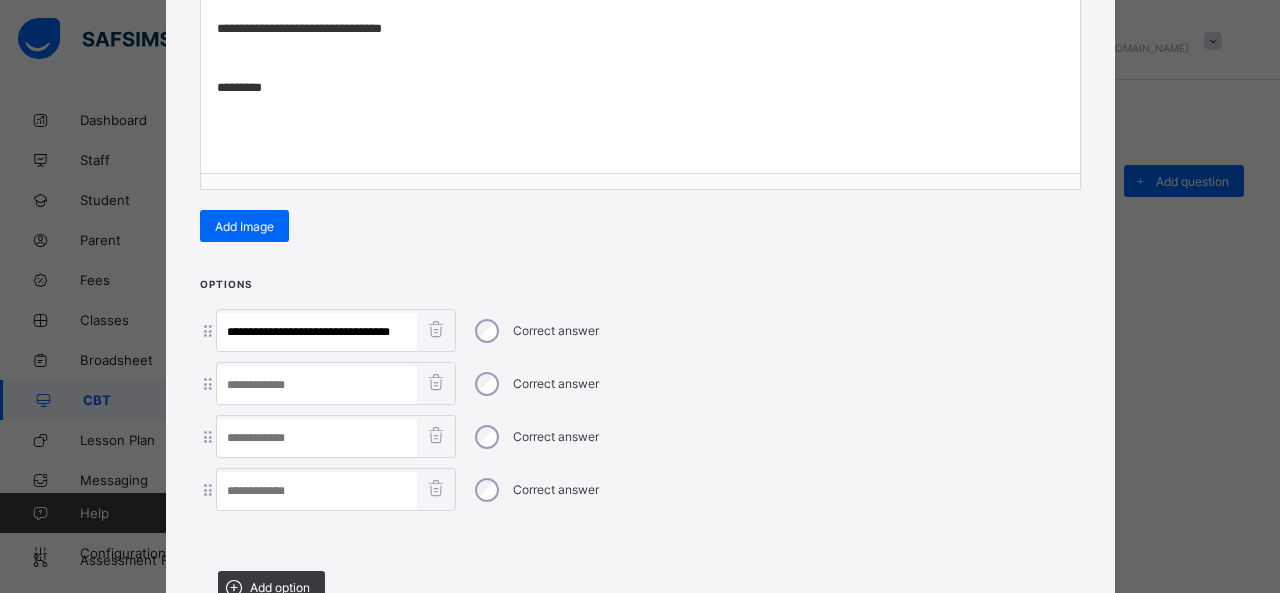 scroll, scrollTop: 0, scrollLeft: 0, axis: both 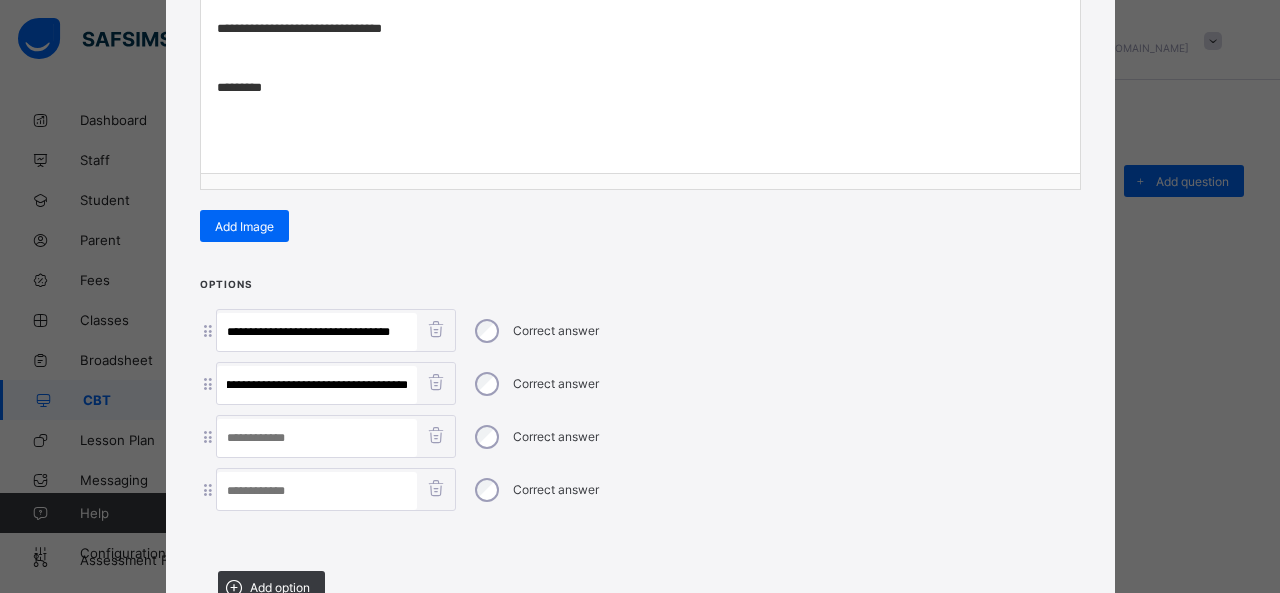 drag, startPoint x: 233, startPoint y: 378, endPoint x: 665, endPoint y: 415, distance: 433.5816 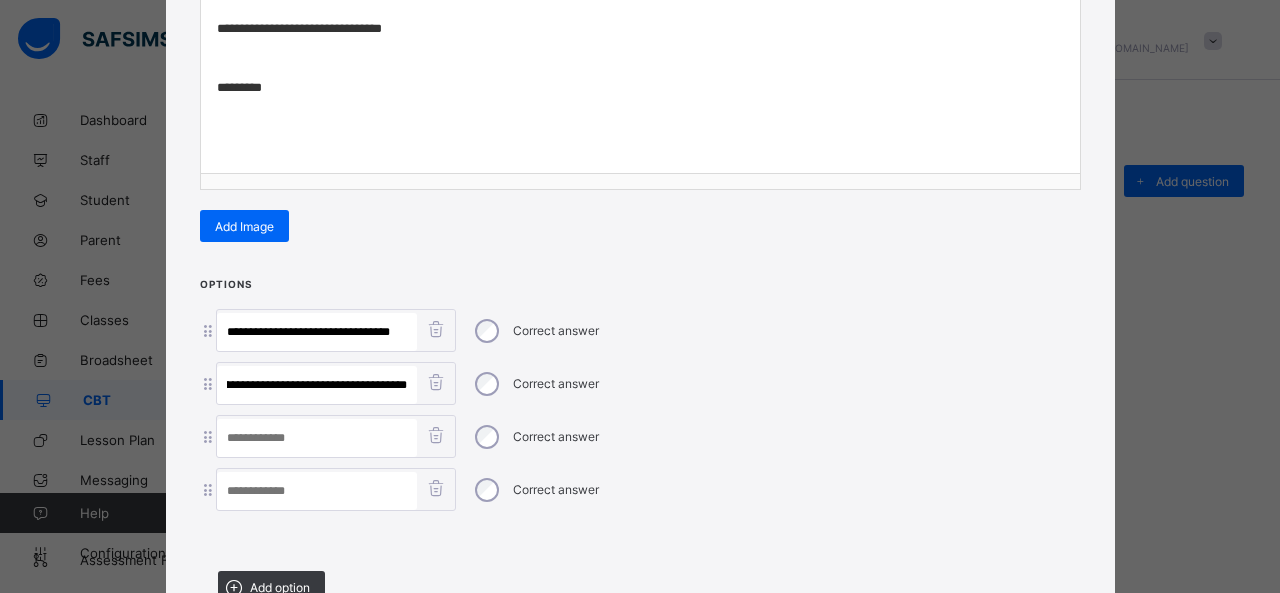 scroll, scrollTop: 0, scrollLeft: 182, axis: horizontal 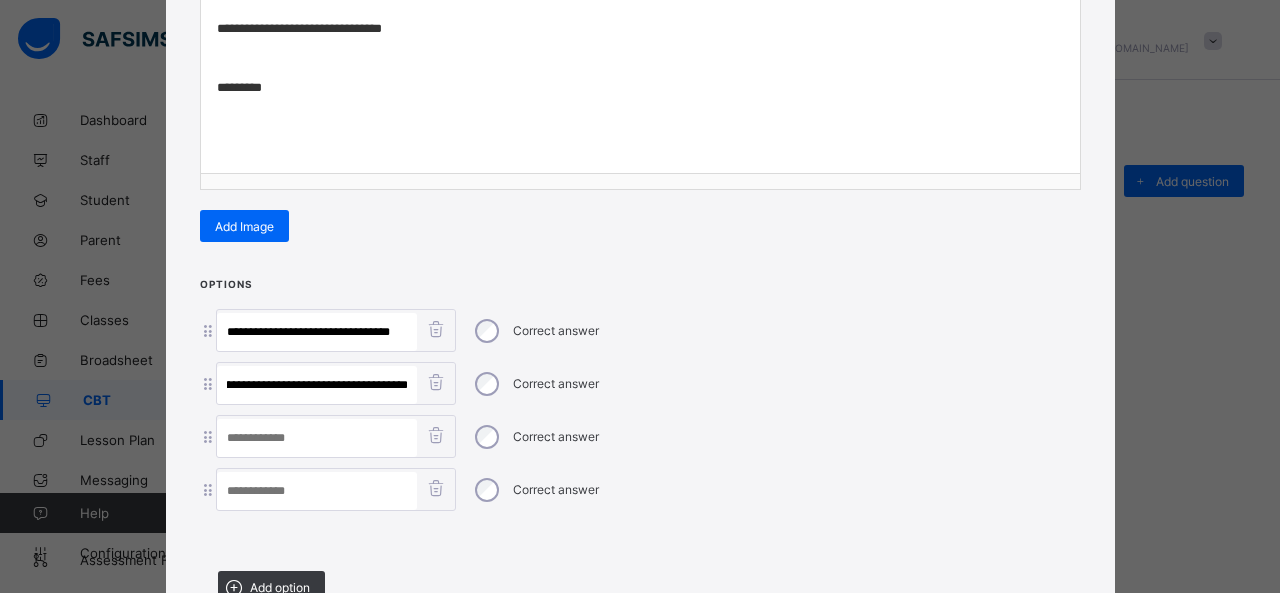 type on "**********" 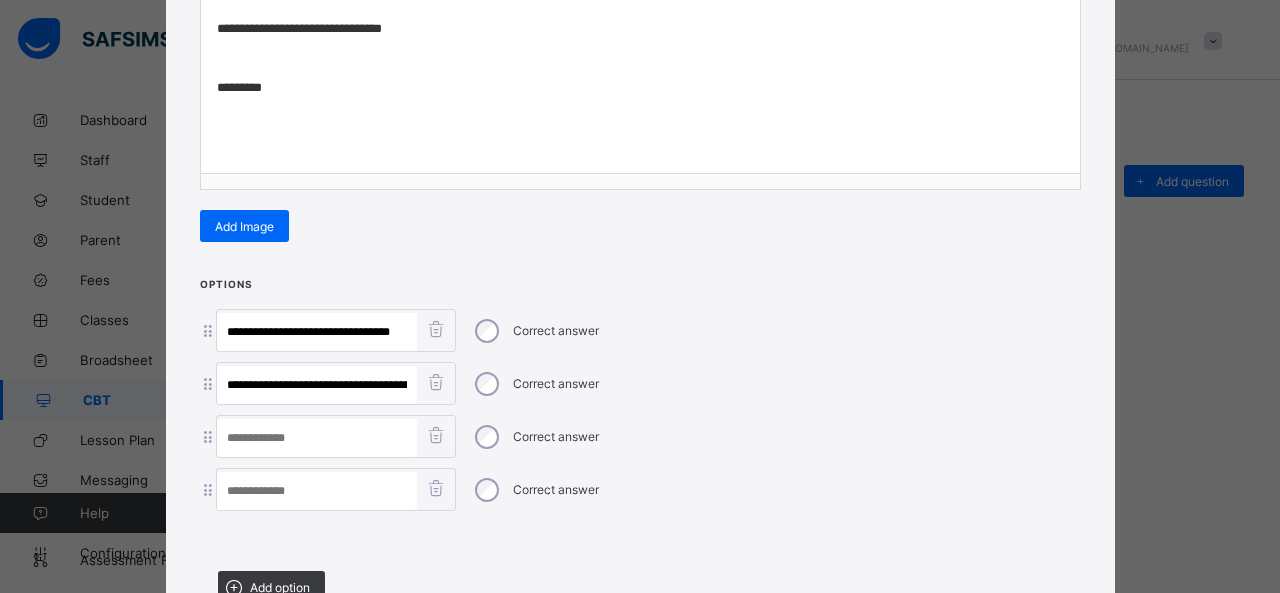 click at bounding box center (317, 491) 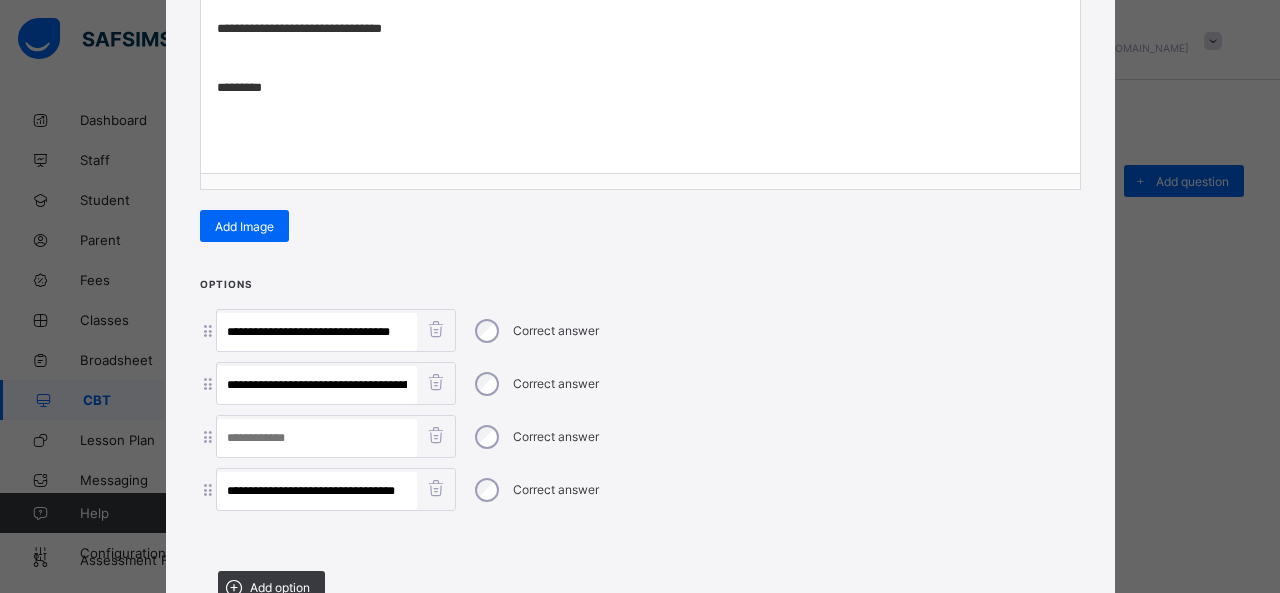 type on "**********" 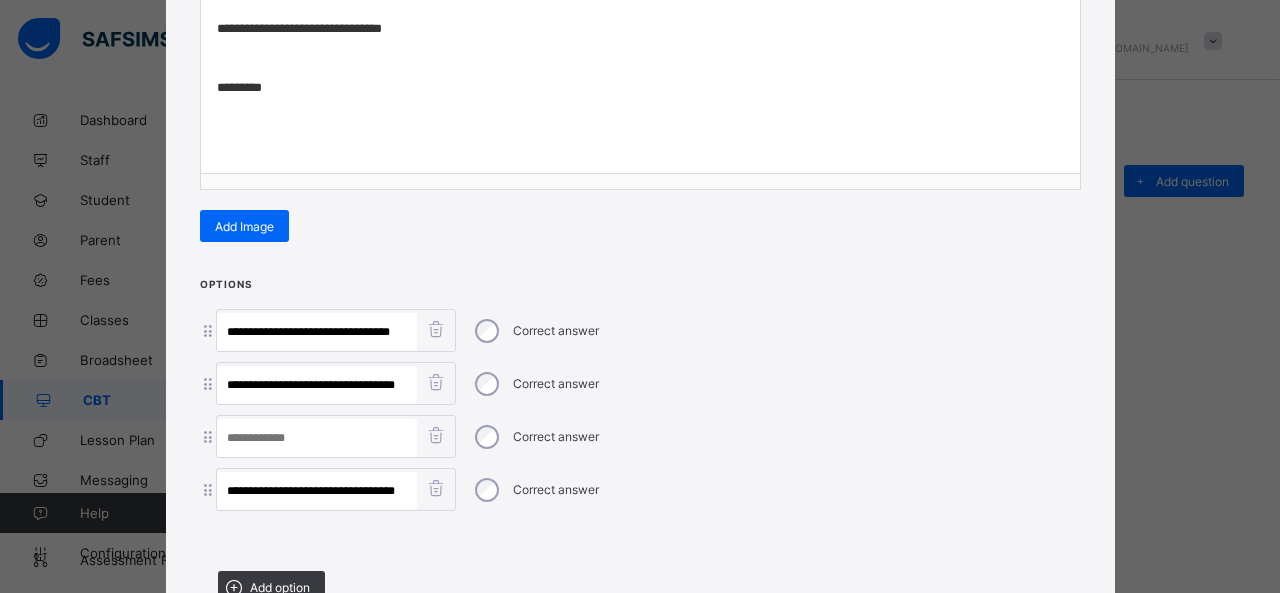 type on "**********" 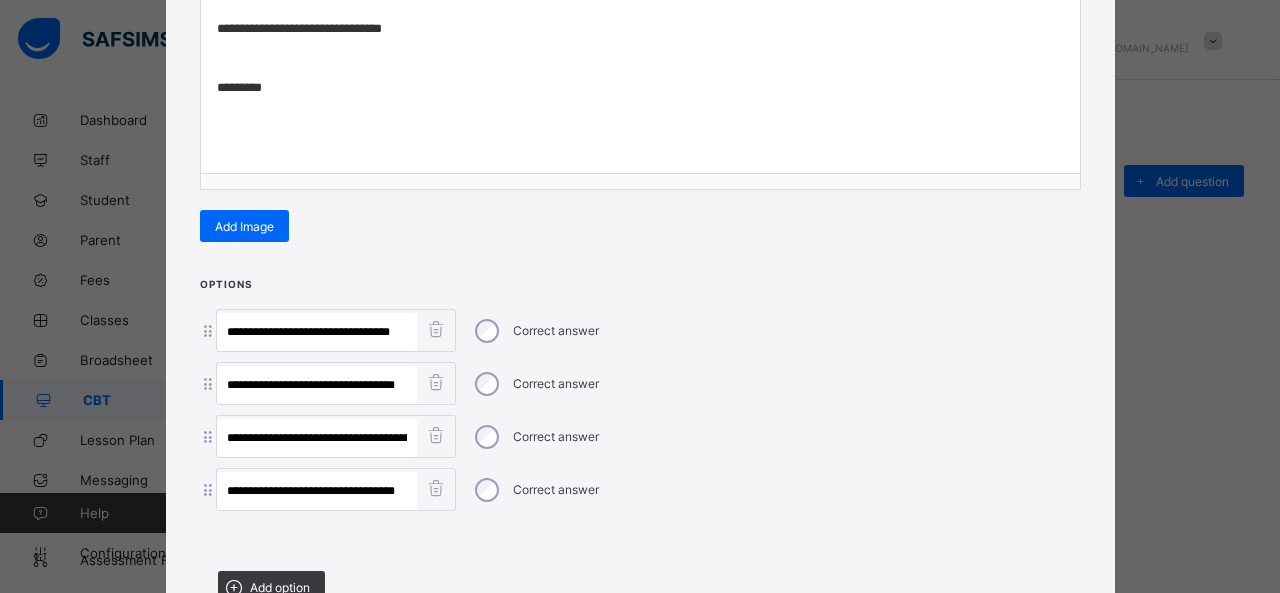 scroll, scrollTop: 0, scrollLeft: 8, axis: horizontal 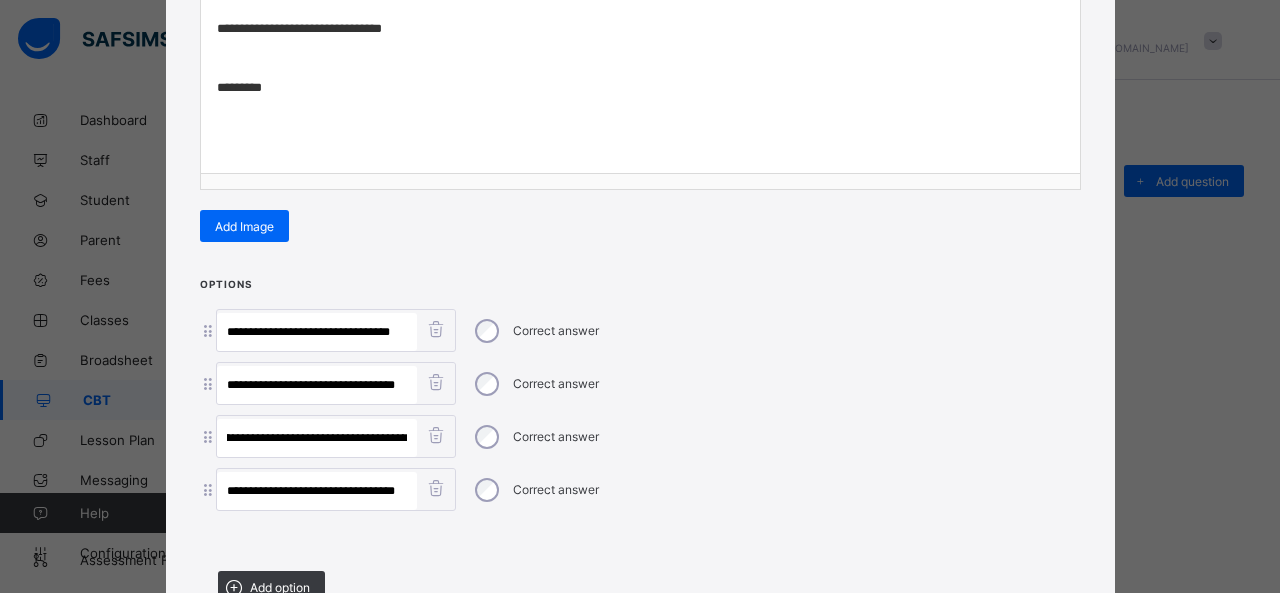 type on "**********" 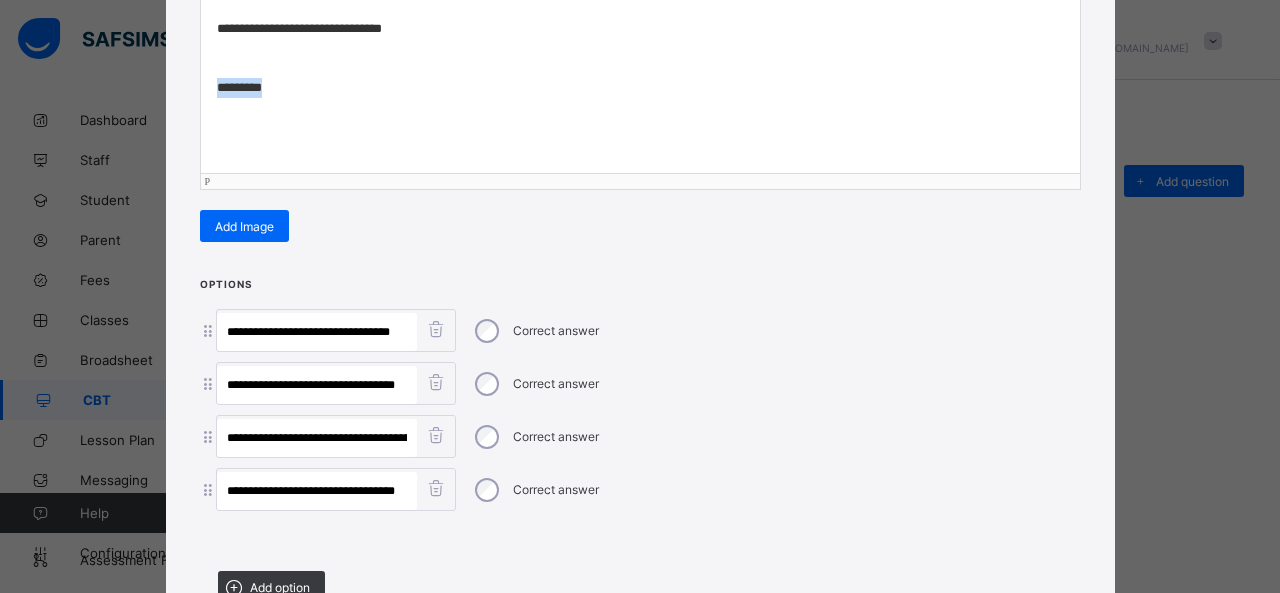 drag, startPoint x: 306, startPoint y: 87, endPoint x: 46, endPoint y: 90, distance: 260.0173 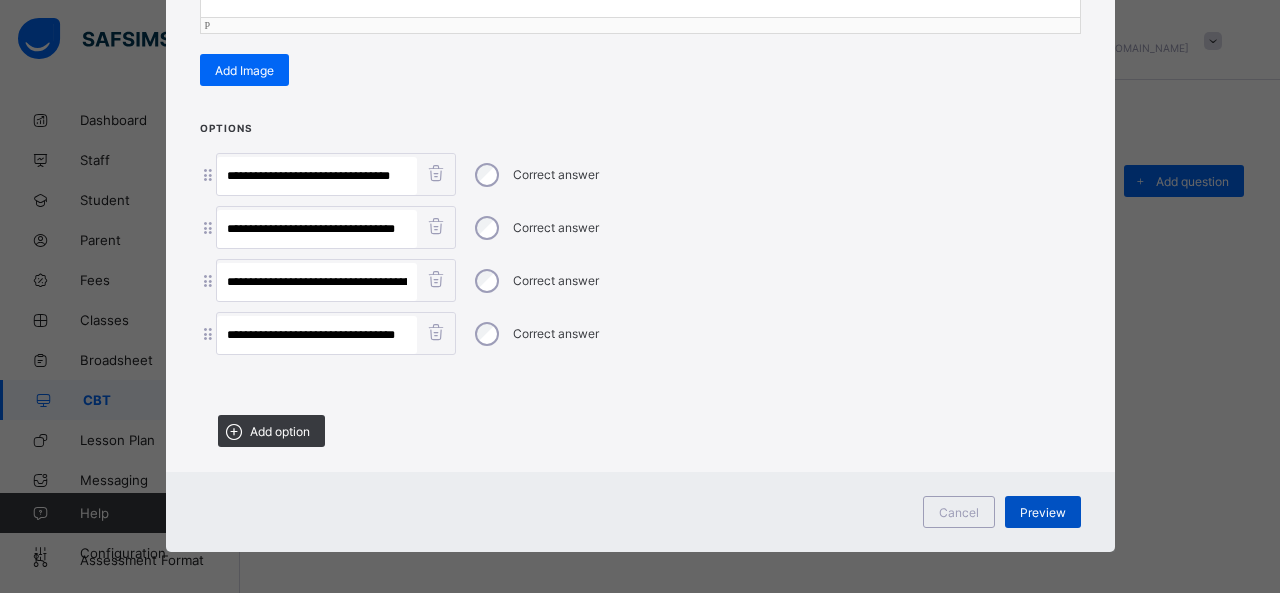 click on "Preview" at bounding box center (1043, 512) 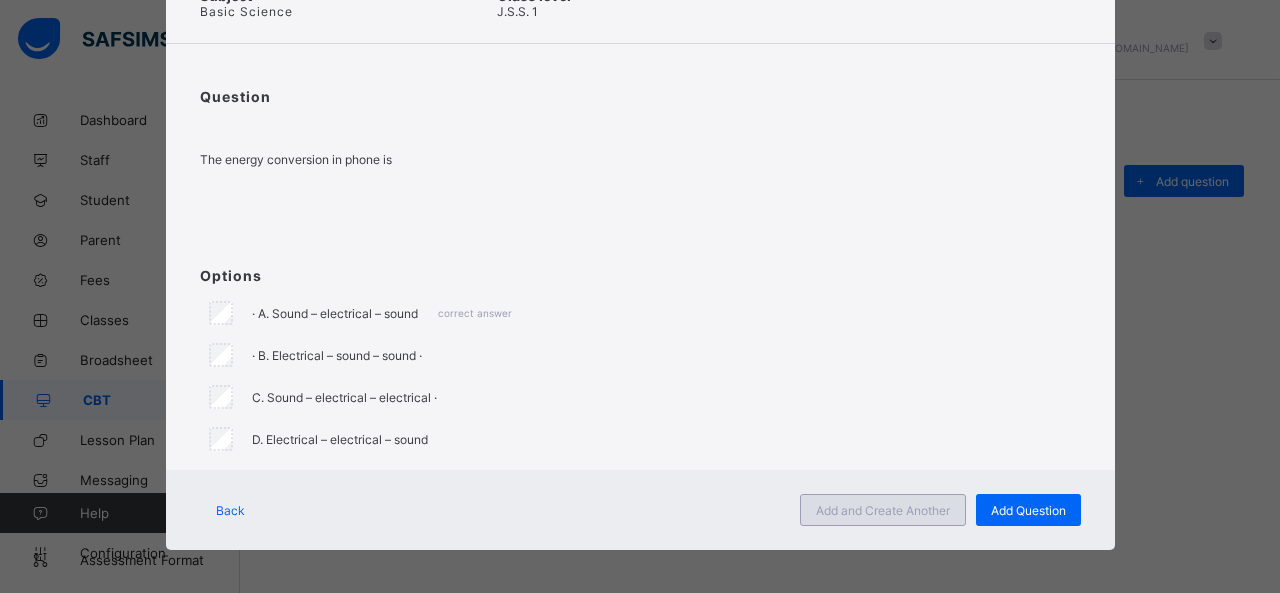 click on "Add and Create Another" at bounding box center (883, 510) 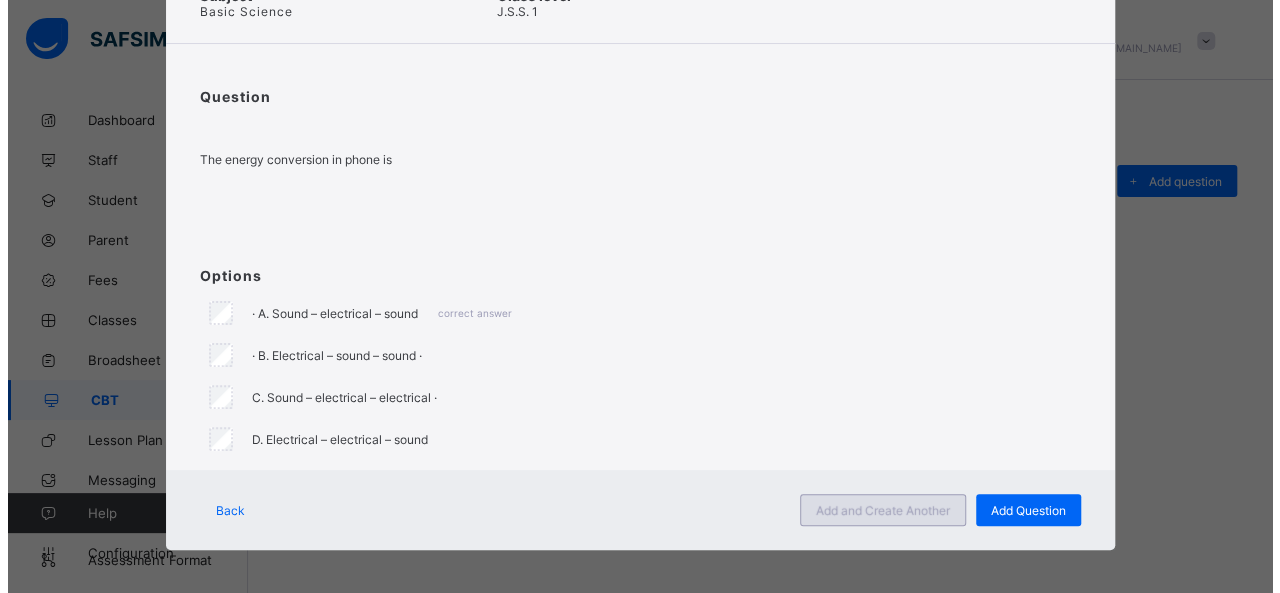 scroll, scrollTop: 128, scrollLeft: 0, axis: vertical 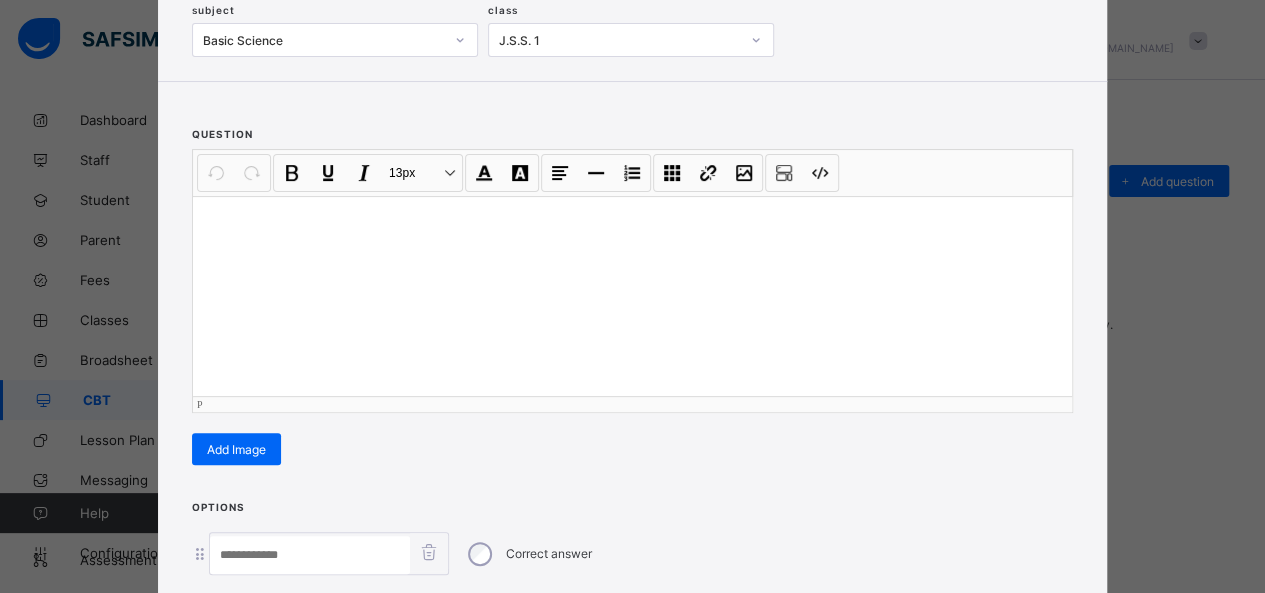 click at bounding box center [632, 296] 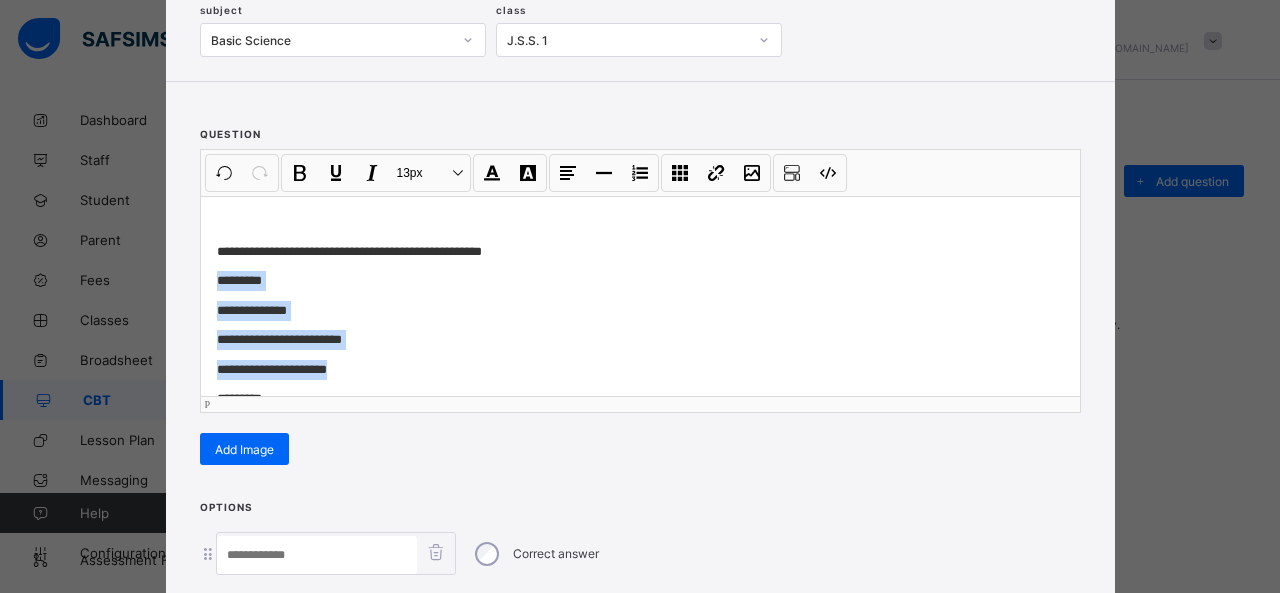 drag, startPoint x: 204, startPoint y: 272, endPoint x: 363, endPoint y: 357, distance: 180.2942 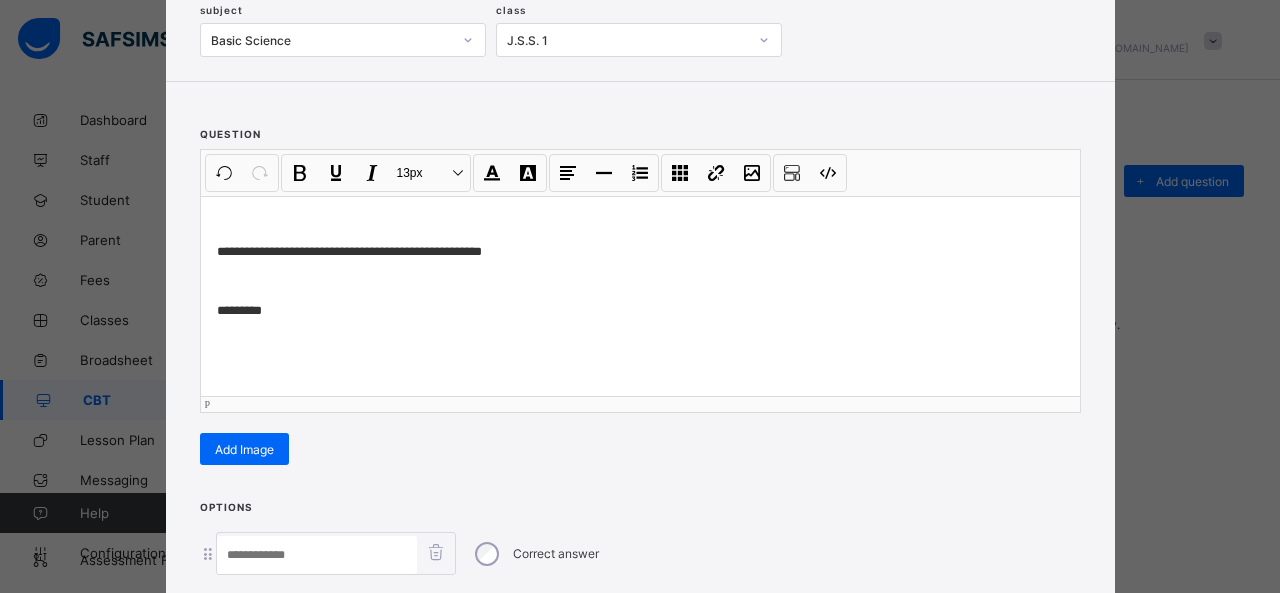 scroll, scrollTop: 351, scrollLeft: 0, axis: vertical 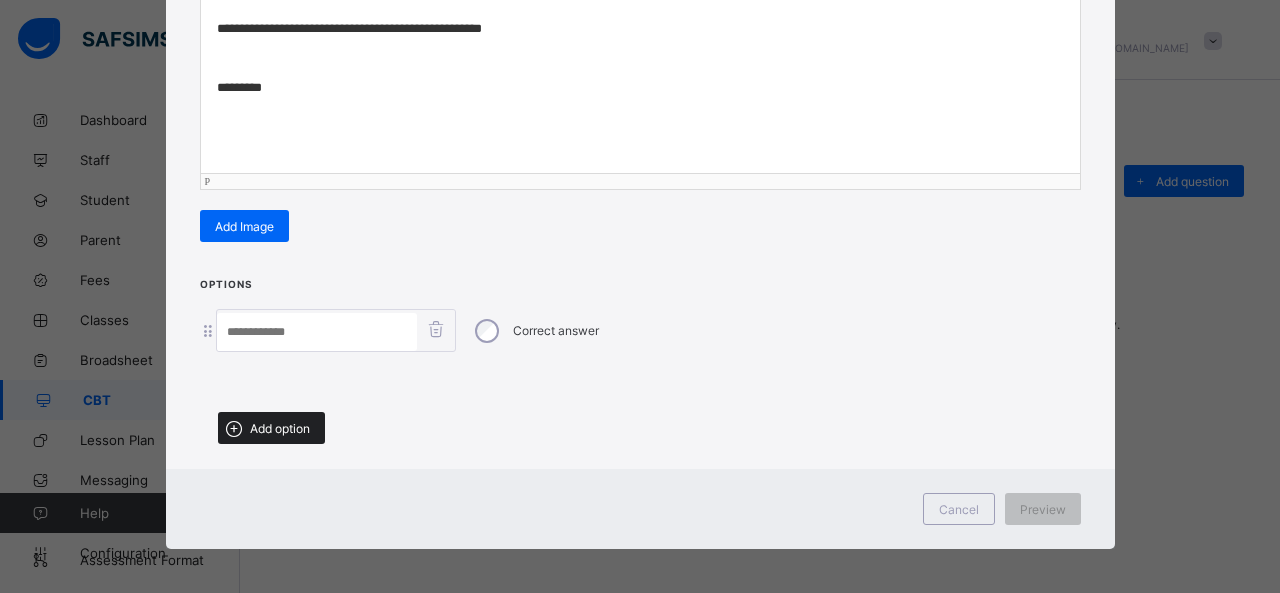 click on "Add option" at bounding box center [280, 428] 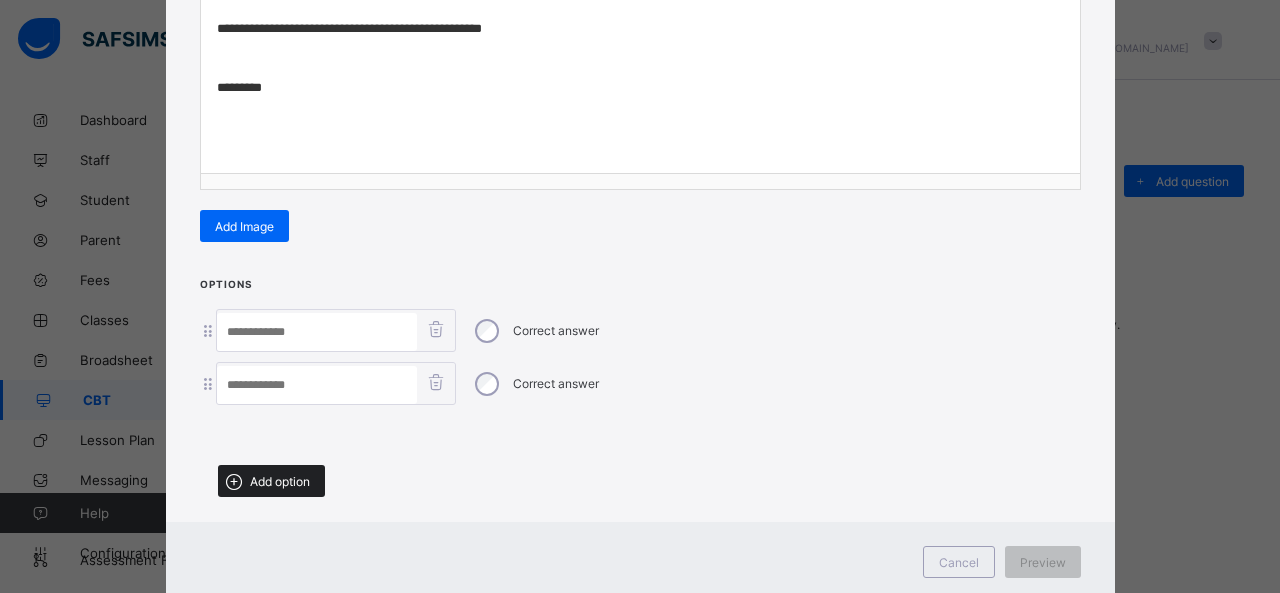 click on "Add option" at bounding box center [271, 481] 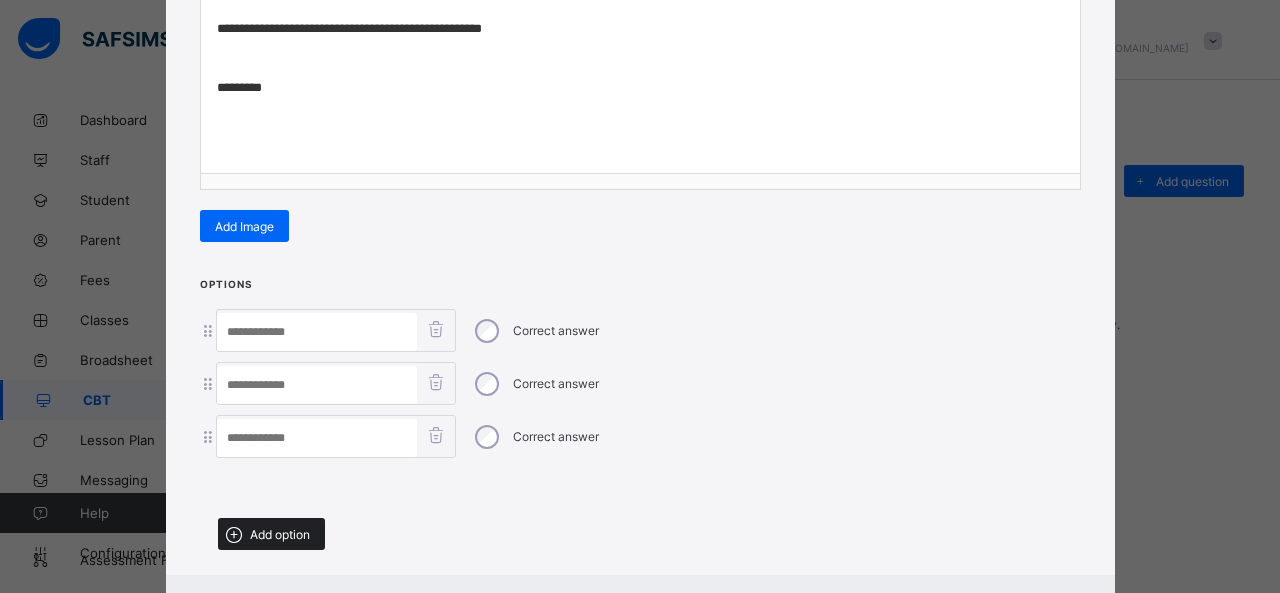 click on "Add option" at bounding box center [280, 534] 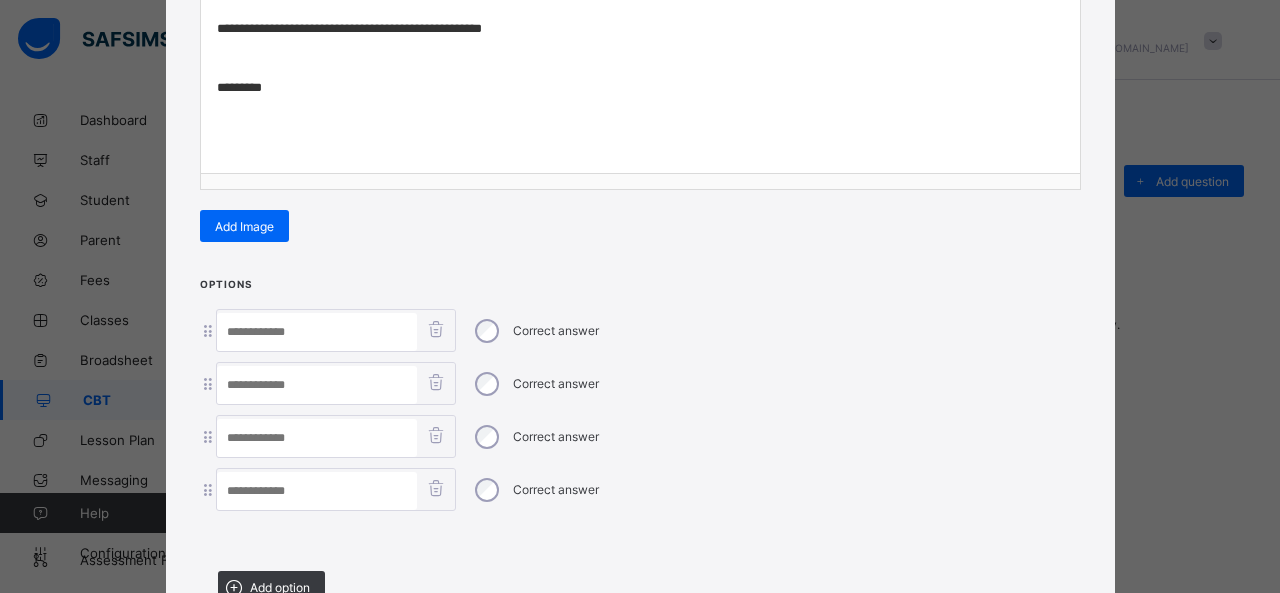 click at bounding box center (317, 332) 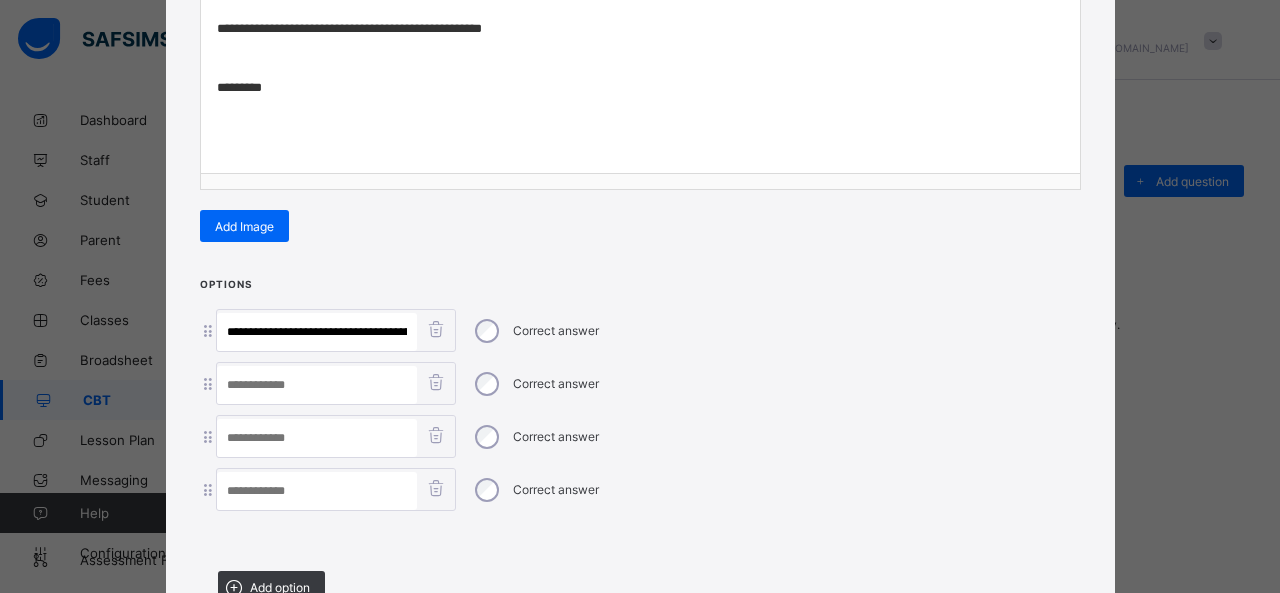 scroll, scrollTop: 0, scrollLeft: 208, axis: horizontal 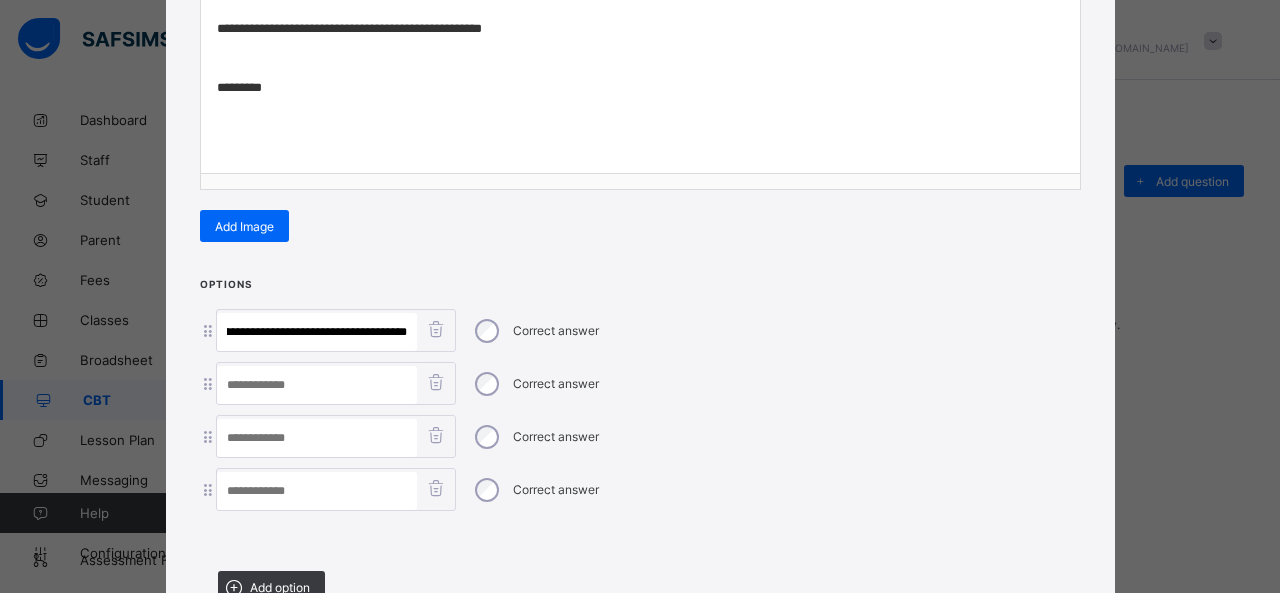 drag, startPoint x: 288, startPoint y: 324, endPoint x: 711, endPoint y: 405, distance: 430.6855 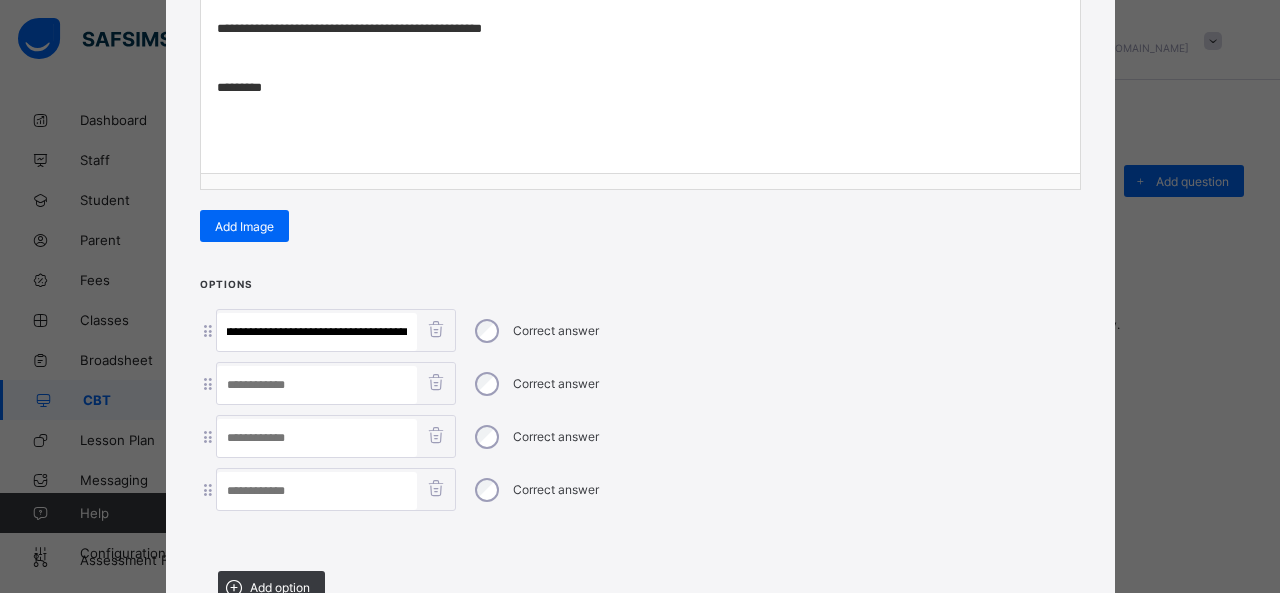 type on "**********" 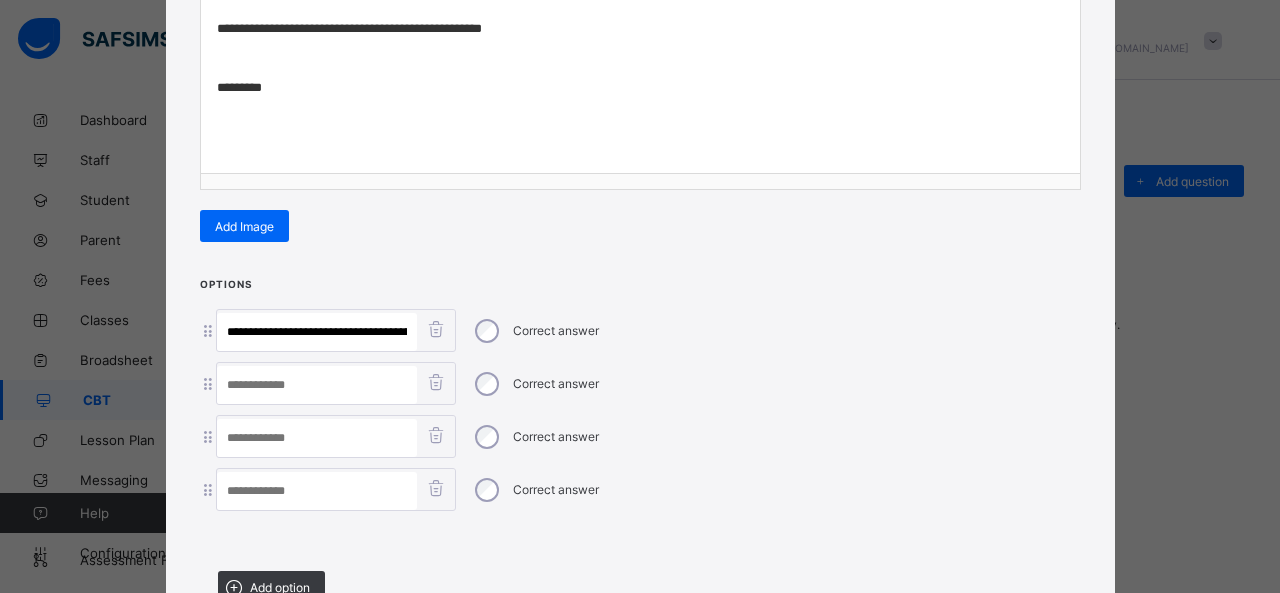 click at bounding box center [317, 491] 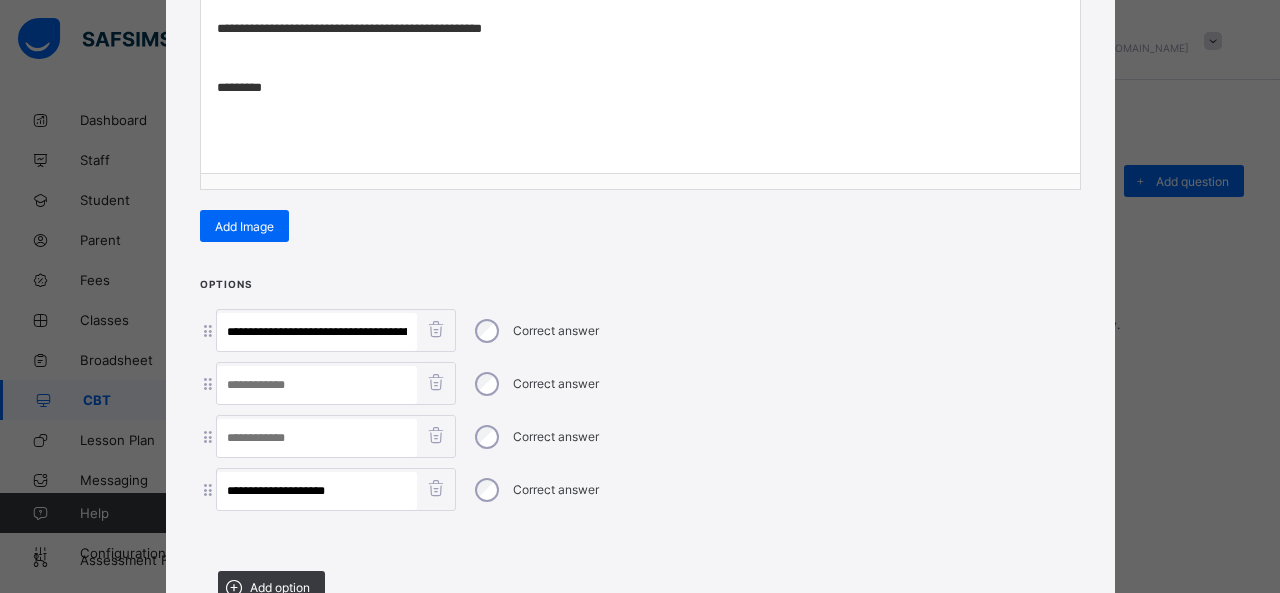 type on "**********" 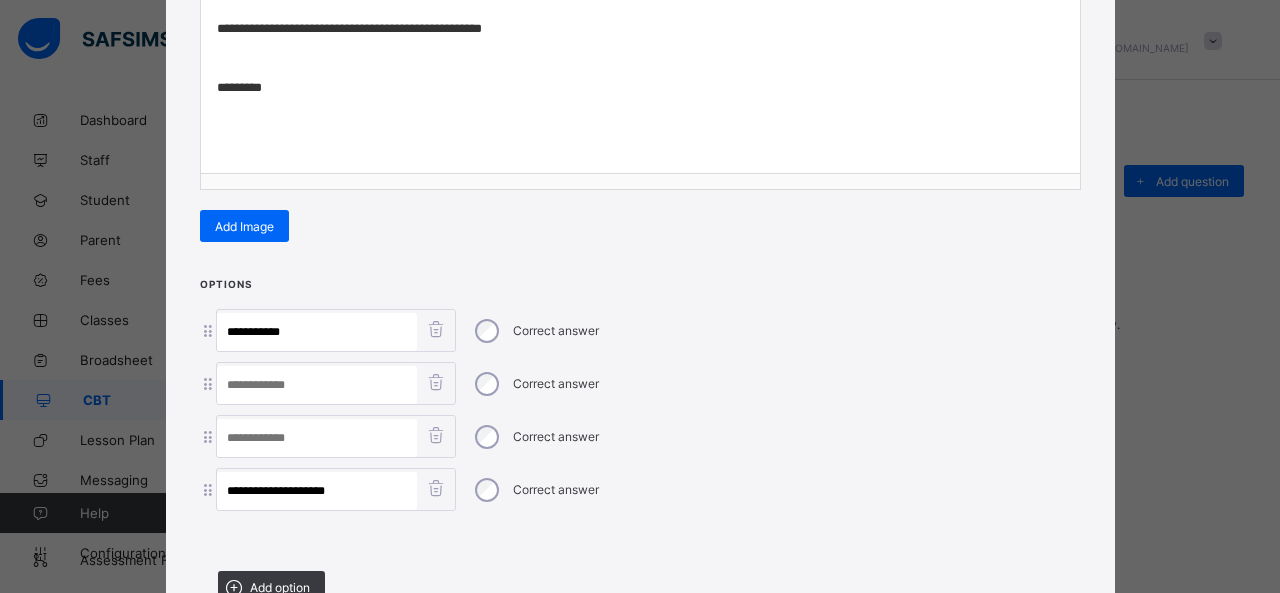 drag, startPoint x: 280, startPoint y: 326, endPoint x: 639, endPoint y: 389, distance: 364.48593 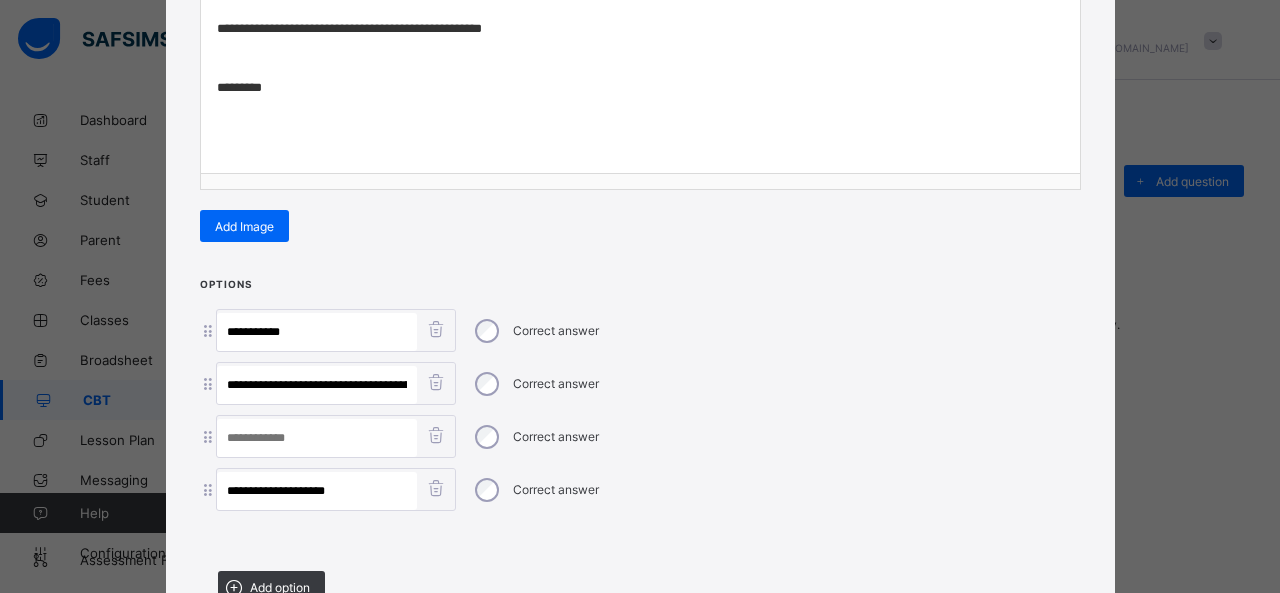 scroll, scrollTop: 0, scrollLeft: 36, axis: horizontal 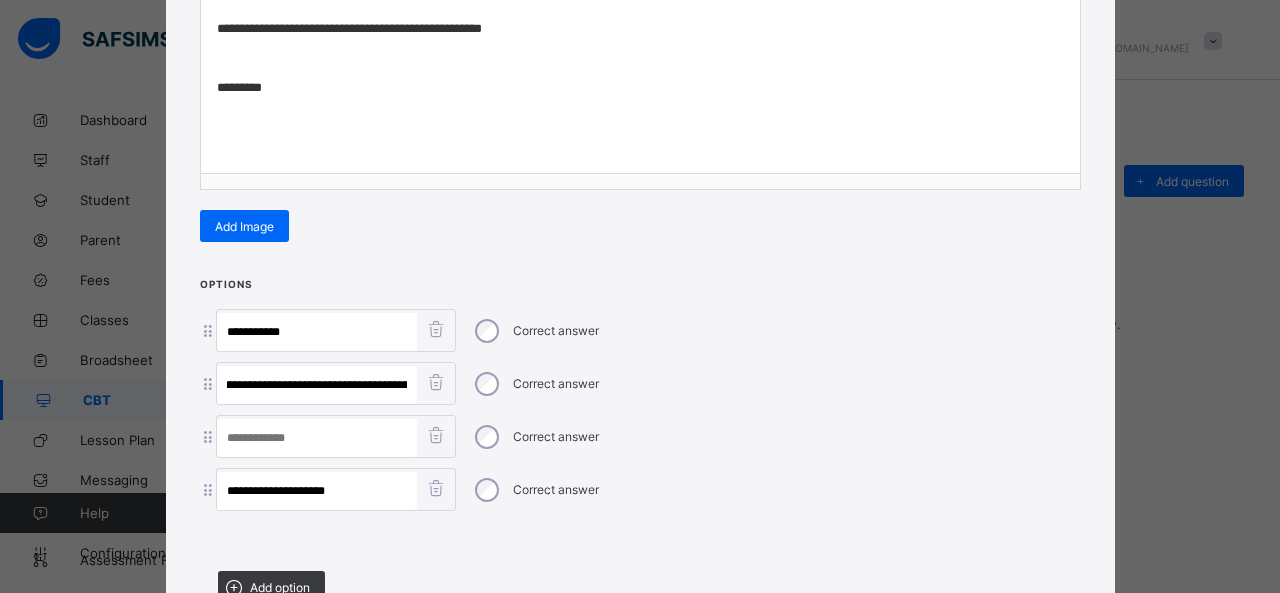 drag, startPoint x: 272, startPoint y: 375, endPoint x: 669, endPoint y: 445, distance: 403.12405 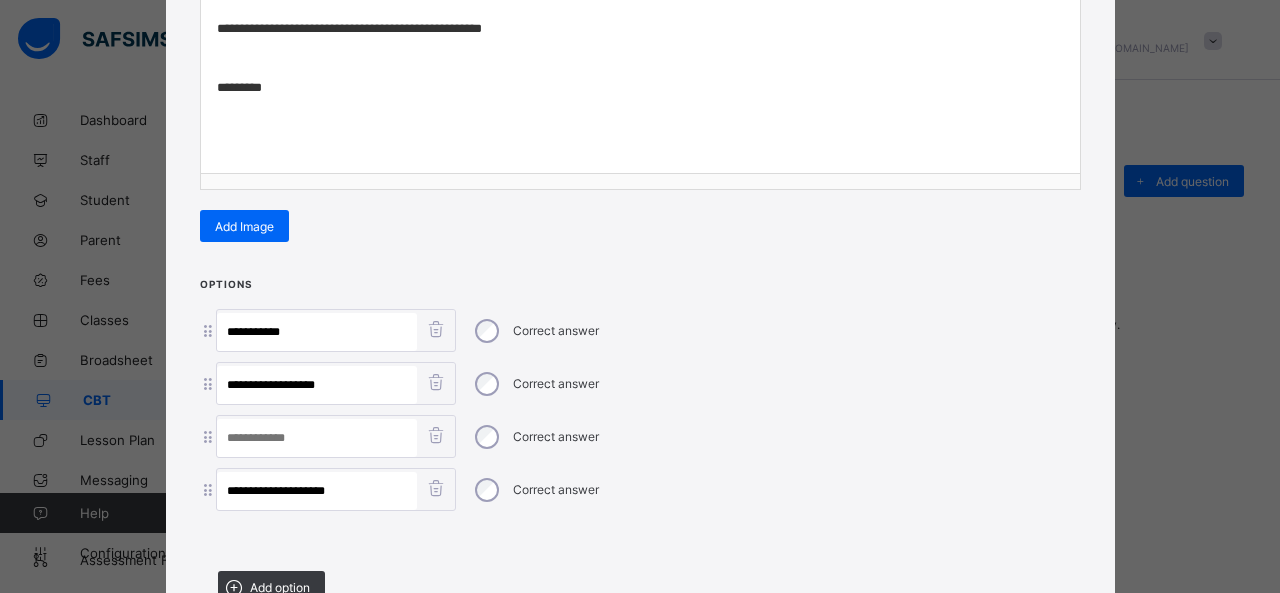 scroll, scrollTop: 0, scrollLeft: 0, axis: both 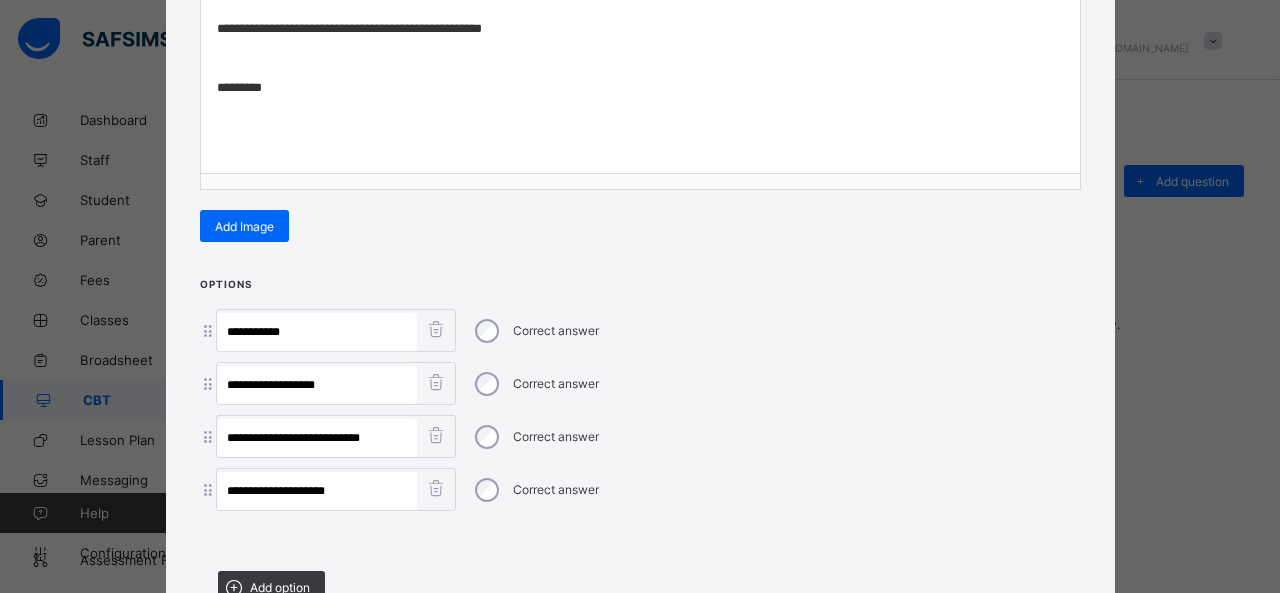 click on "Correct answer" at bounding box center [535, 331] 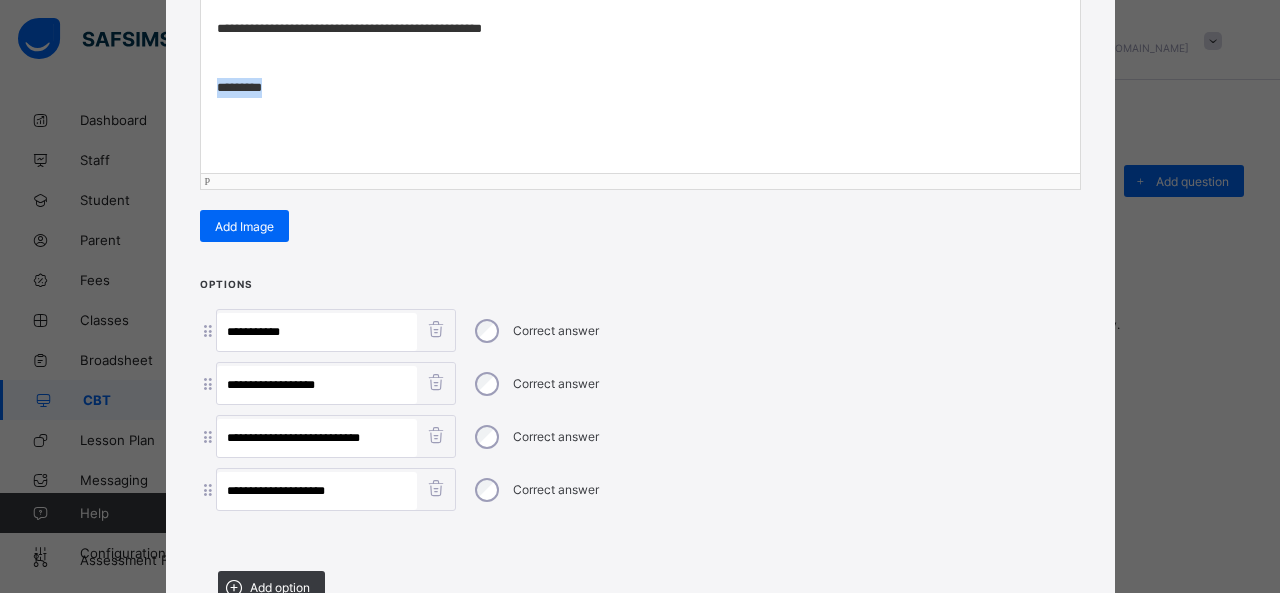 drag, startPoint x: 287, startPoint y: 81, endPoint x: 32, endPoint y: 121, distance: 258.1182 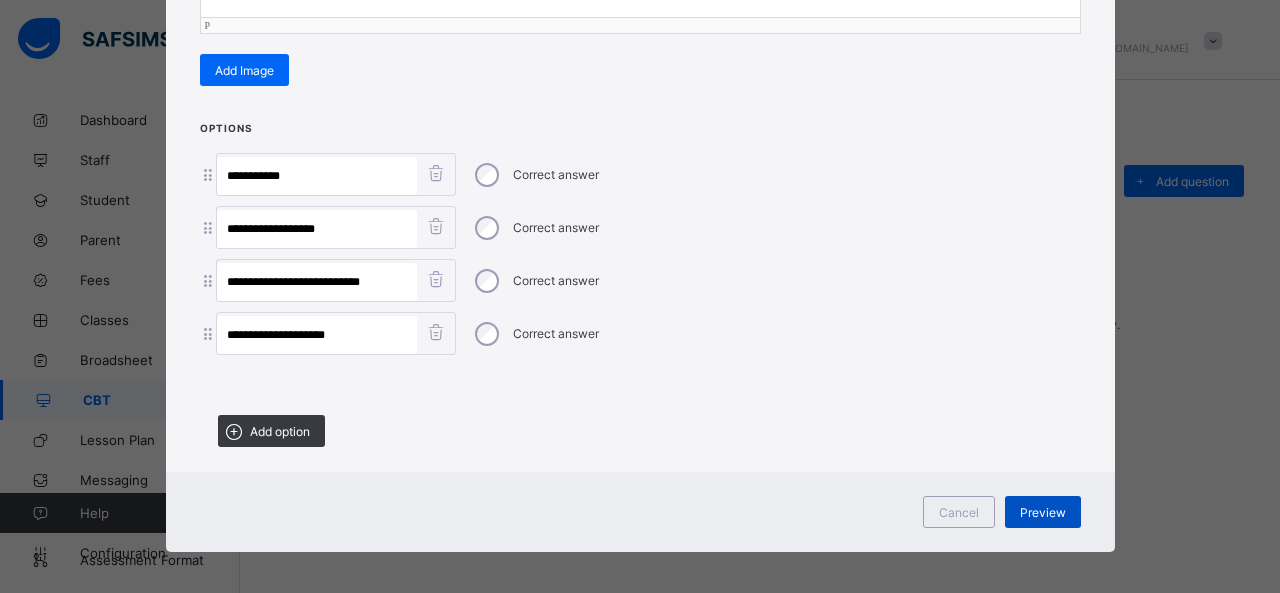 click on "Preview" at bounding box center [1043, 512] 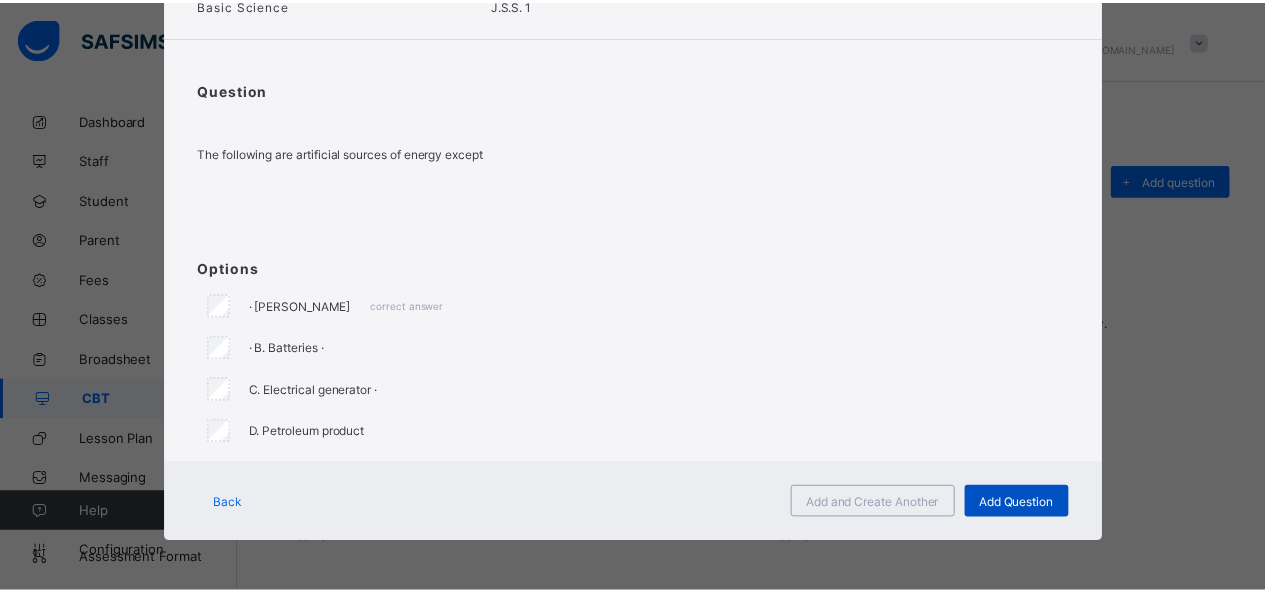 scroll, scrollTop: 124, scrollLeft: 0, axis: vertical 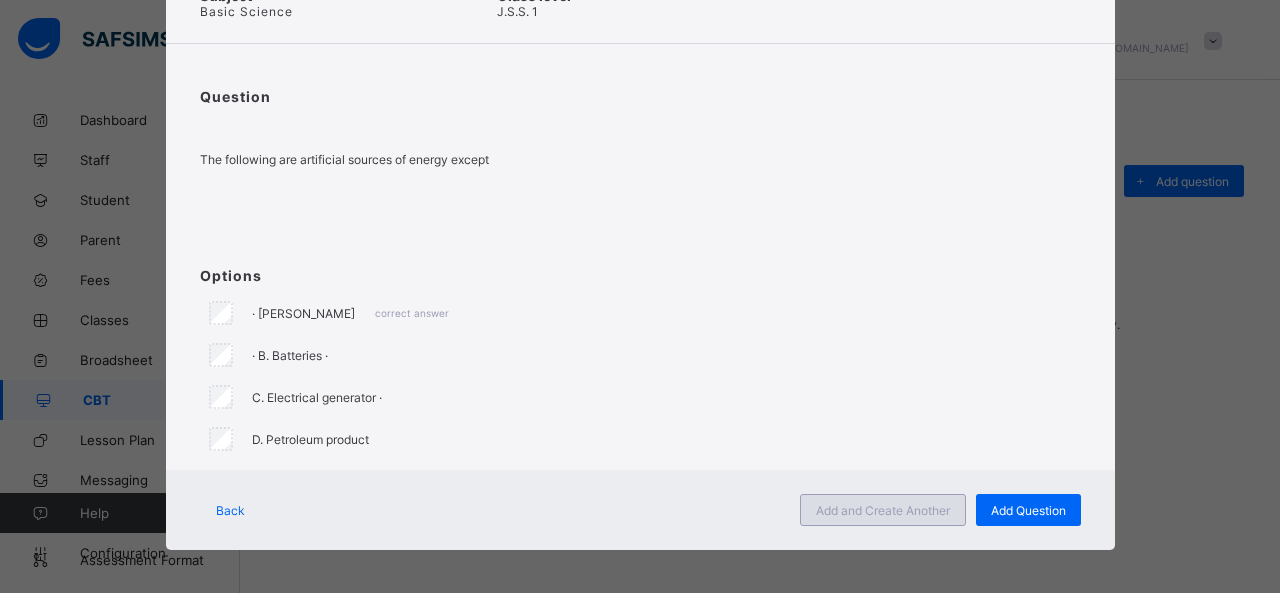 click on "Add and Create Another" at bounding box center (883, 510) 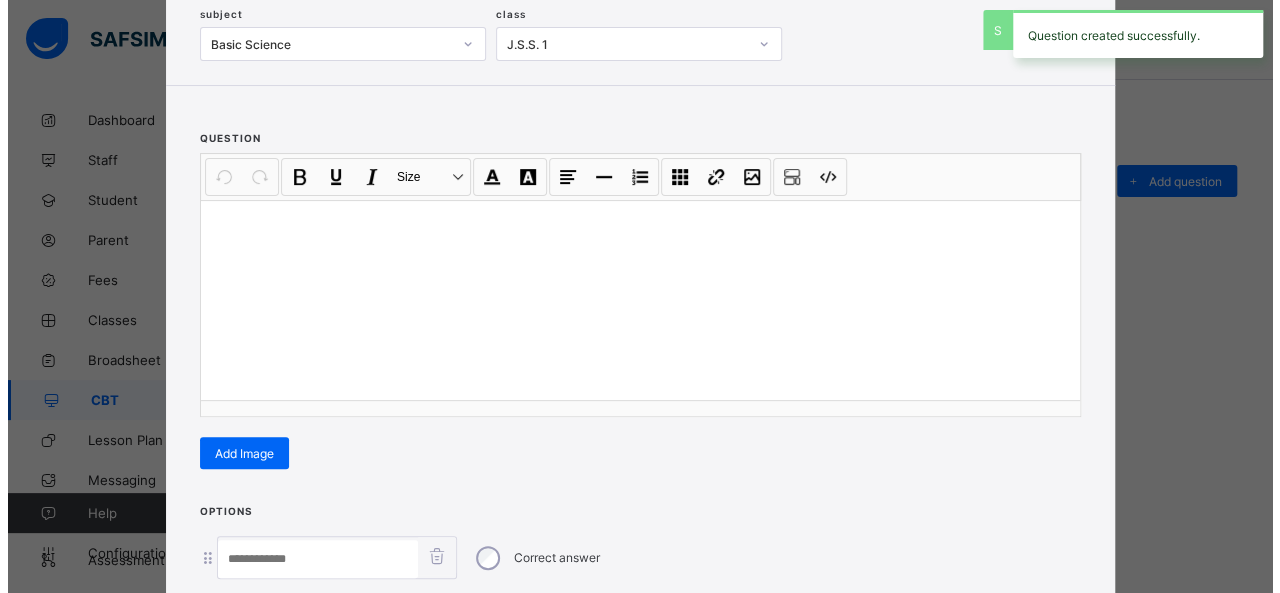 scroll, scrollTop: 128, scrollLeft: 0, axis: vertical 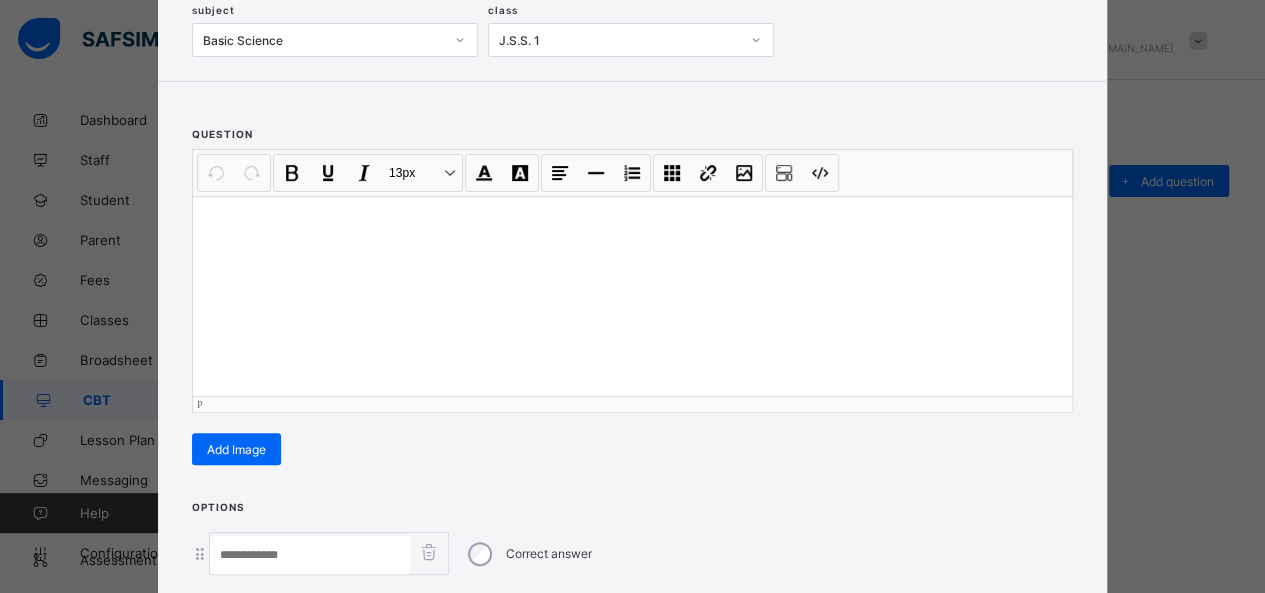click at bounding box center (632, 296) 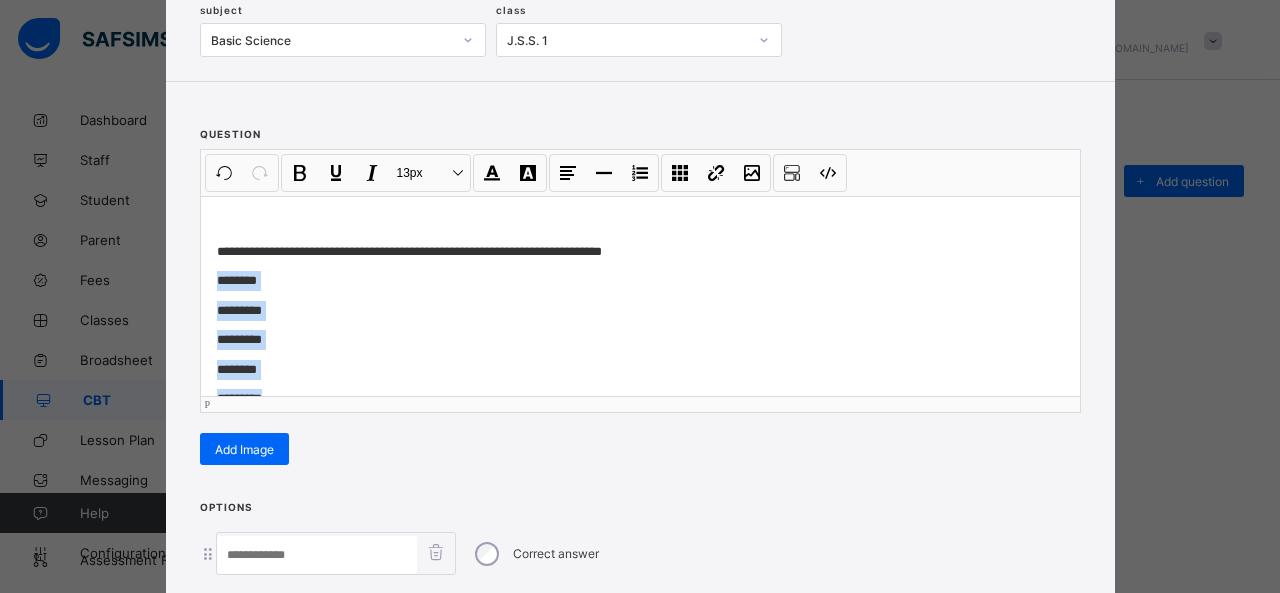 scroll, scrollTop: 38, scrollLeft: 0, axis: vertical 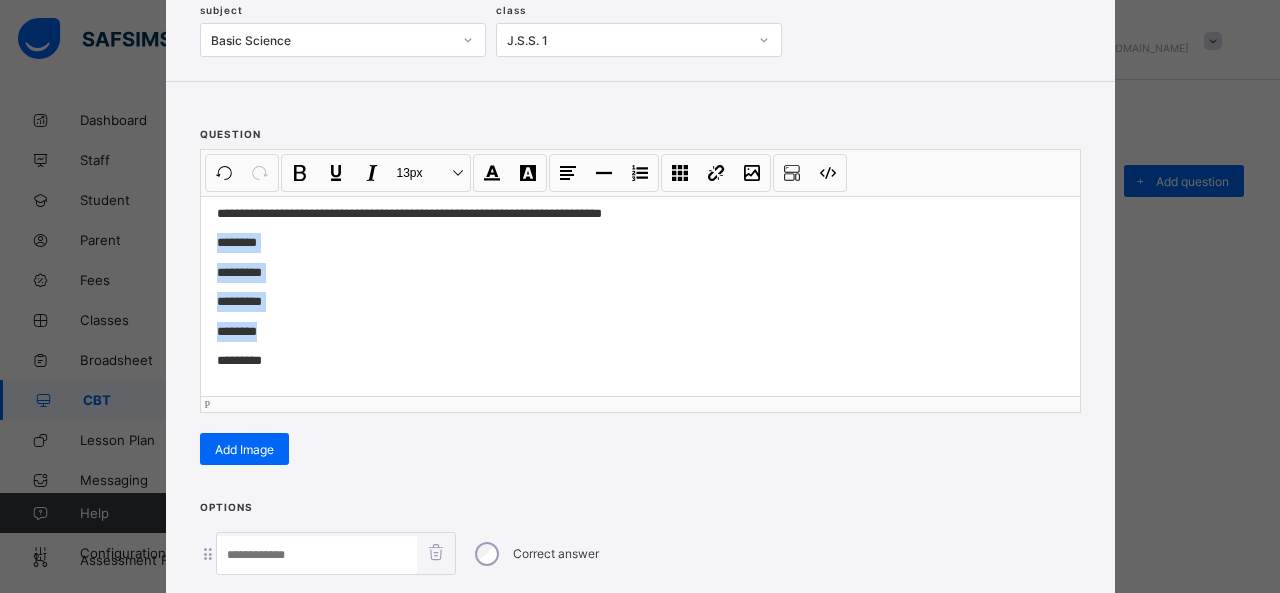 drag, startPoint x: 212, startPoint y: 276, endPoint x: 284, endPoint y: 324, distance: 86.53323 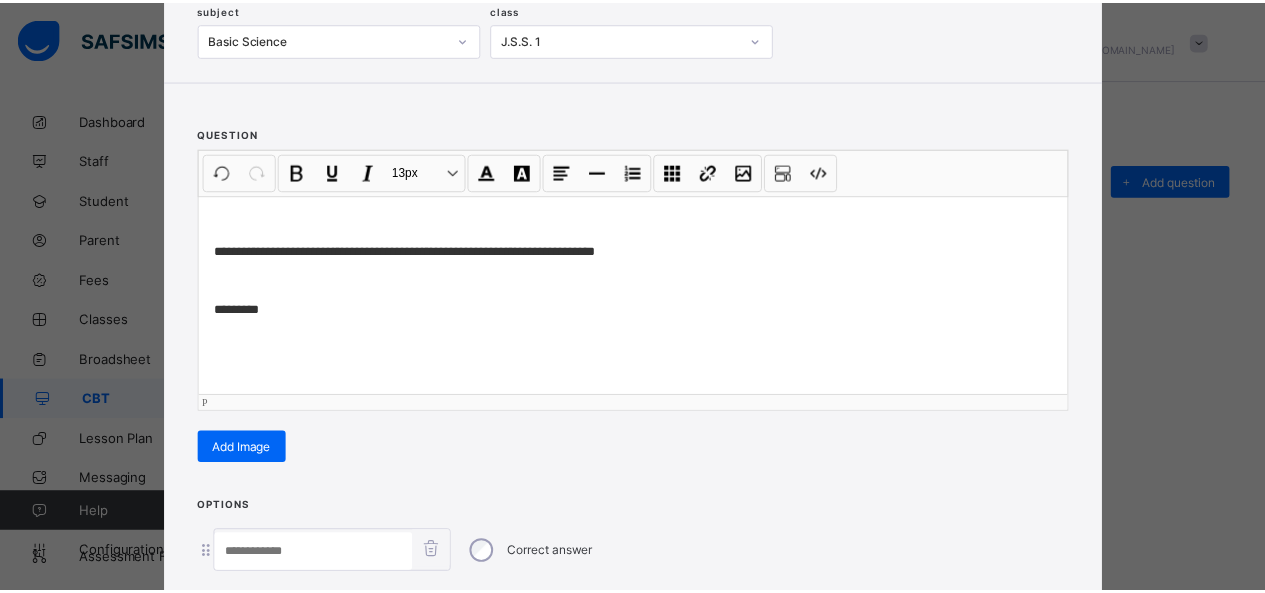 scroll, scrollTop: 0, scrollLeft: 0, axis: both 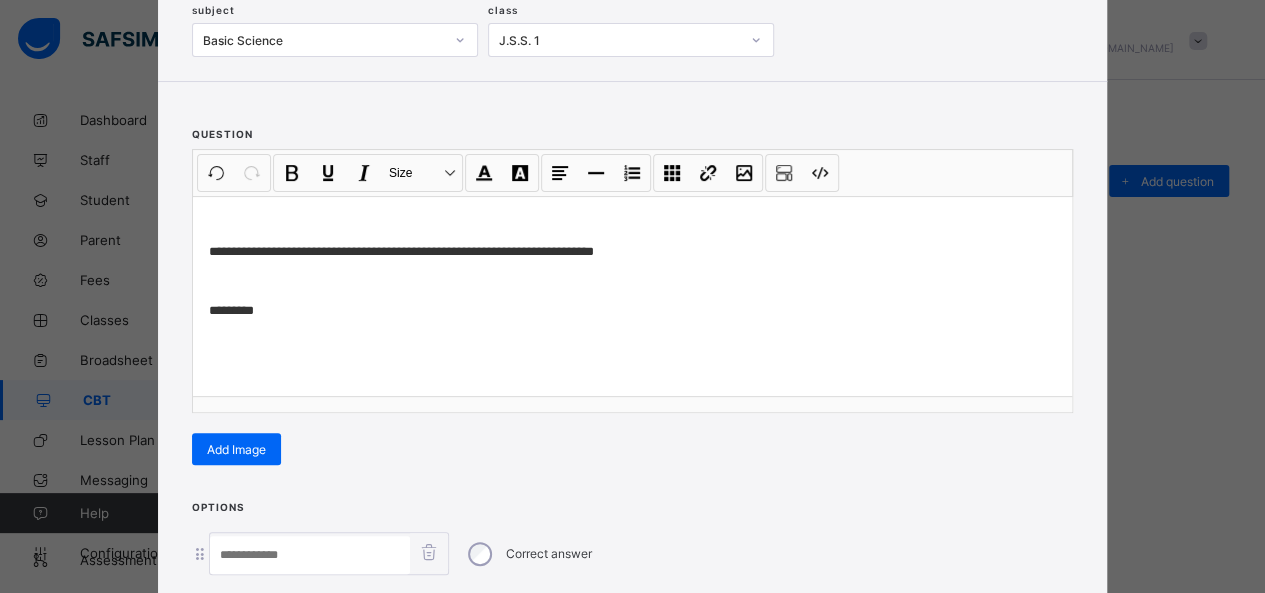 click at bounding box center [310, 555] 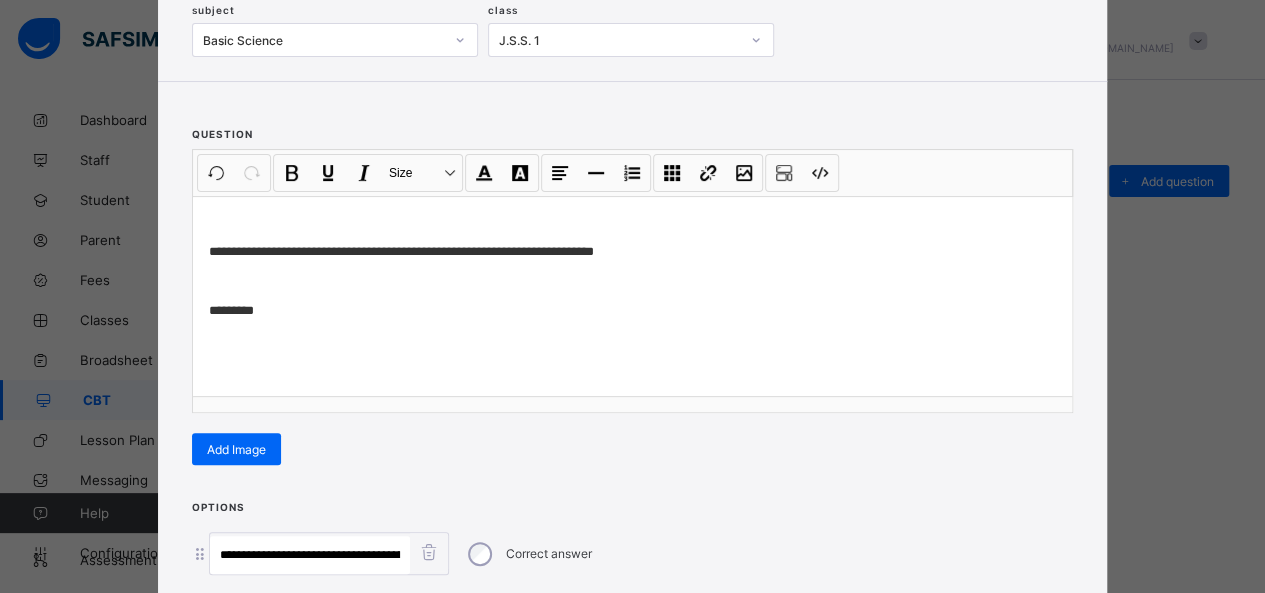 scroll, scrollTop: 0, scrollLeft: 21, axis: horizontal 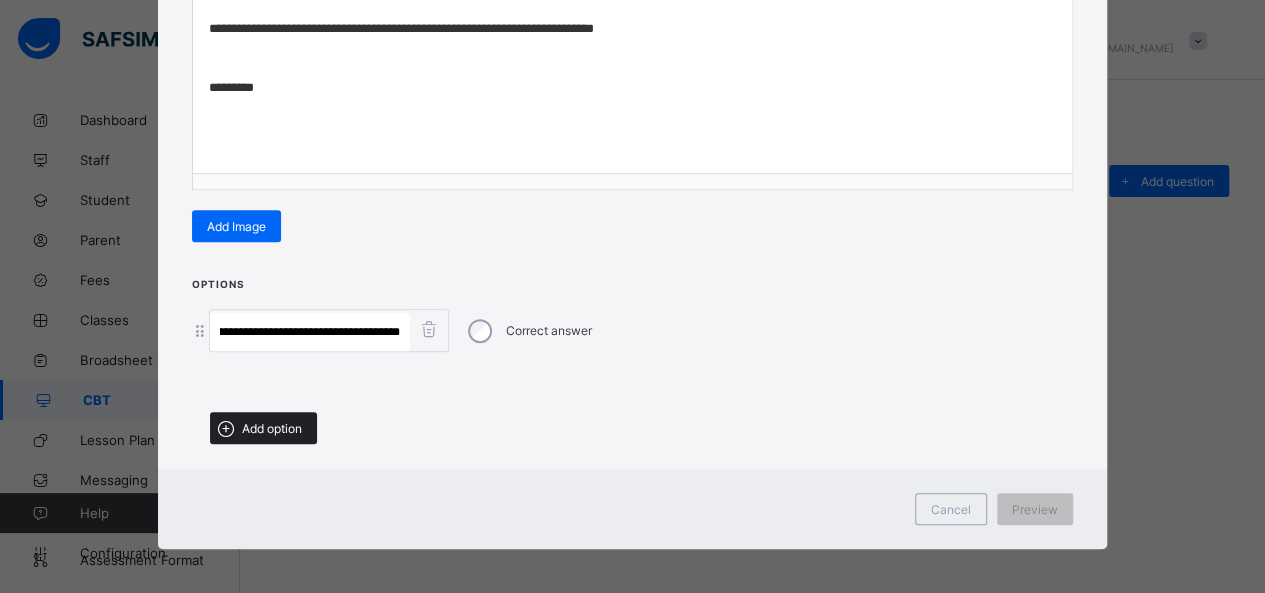 type on "**********" 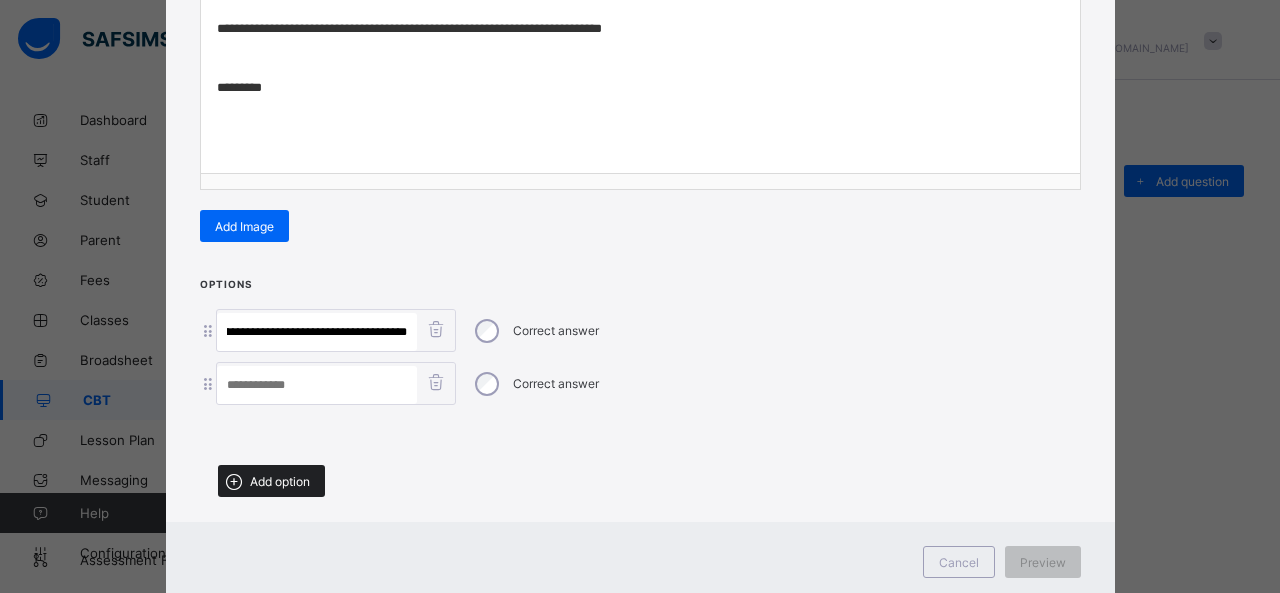 scroll, scrollTop: 0, scrollLeft: 0, axis: both 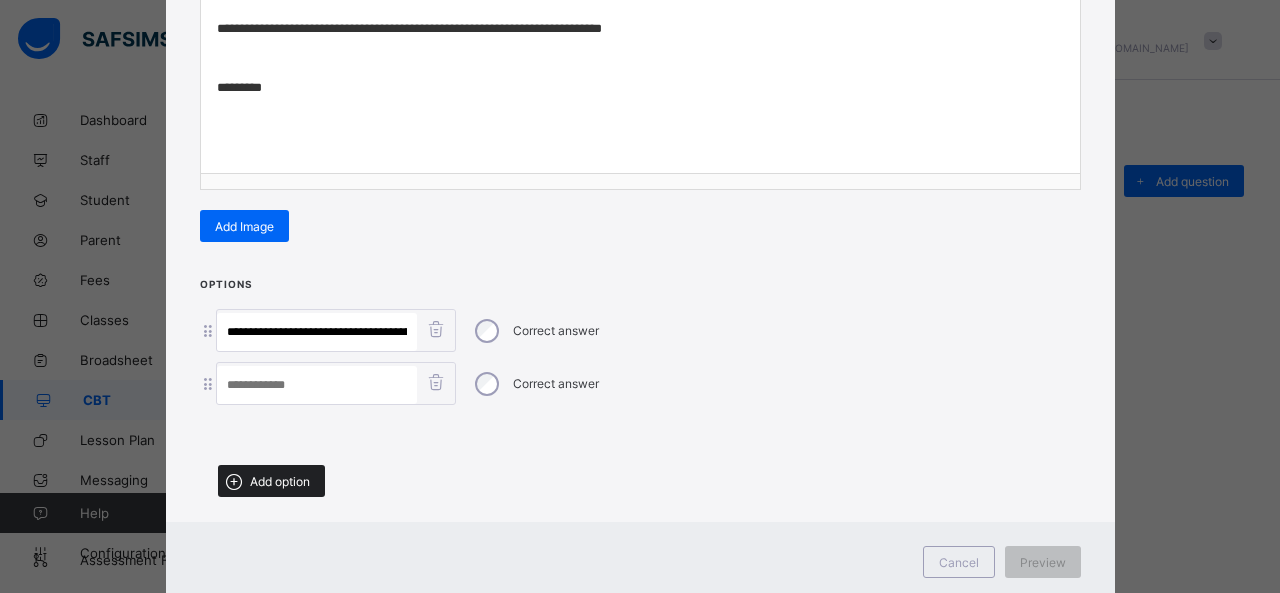 click on "Add option" at bounding box center [280, 481] 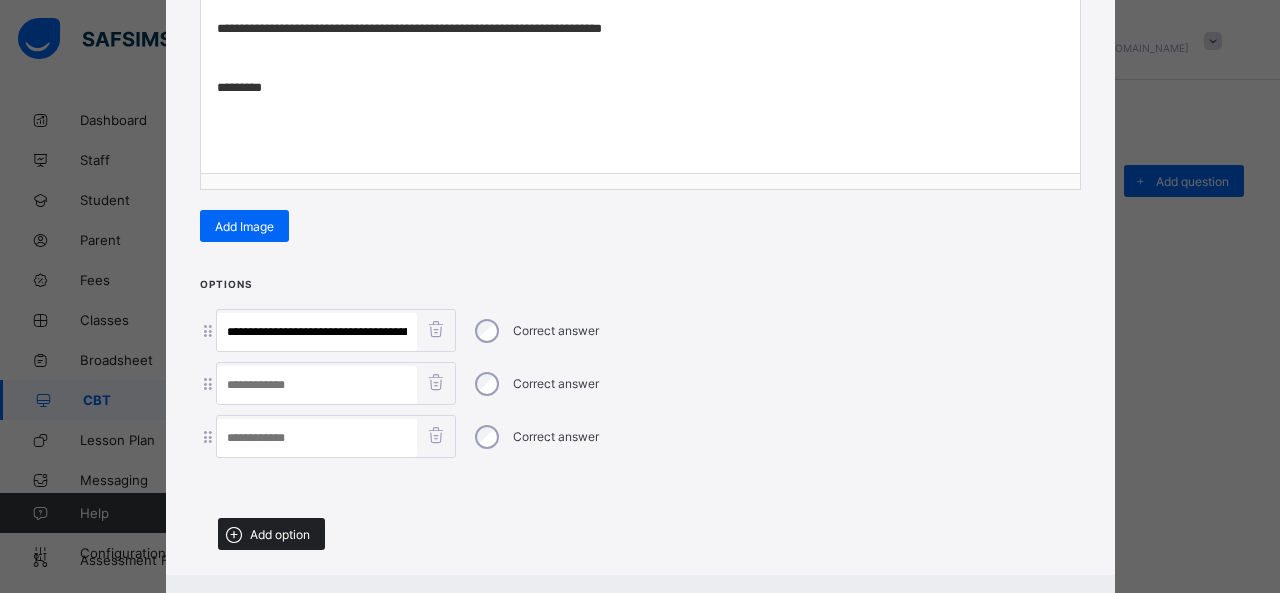 click on "Add option" at bounding box center (280, 534) 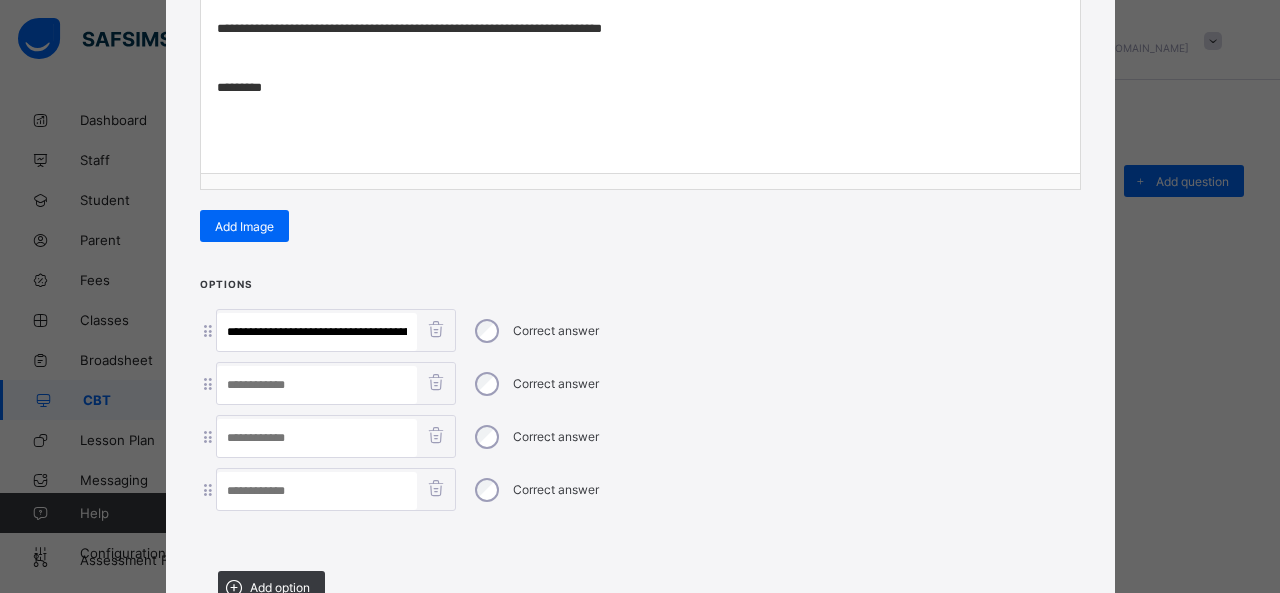 scroll, scrollTop: 0, scrollLeft: 21, axis: horizontal 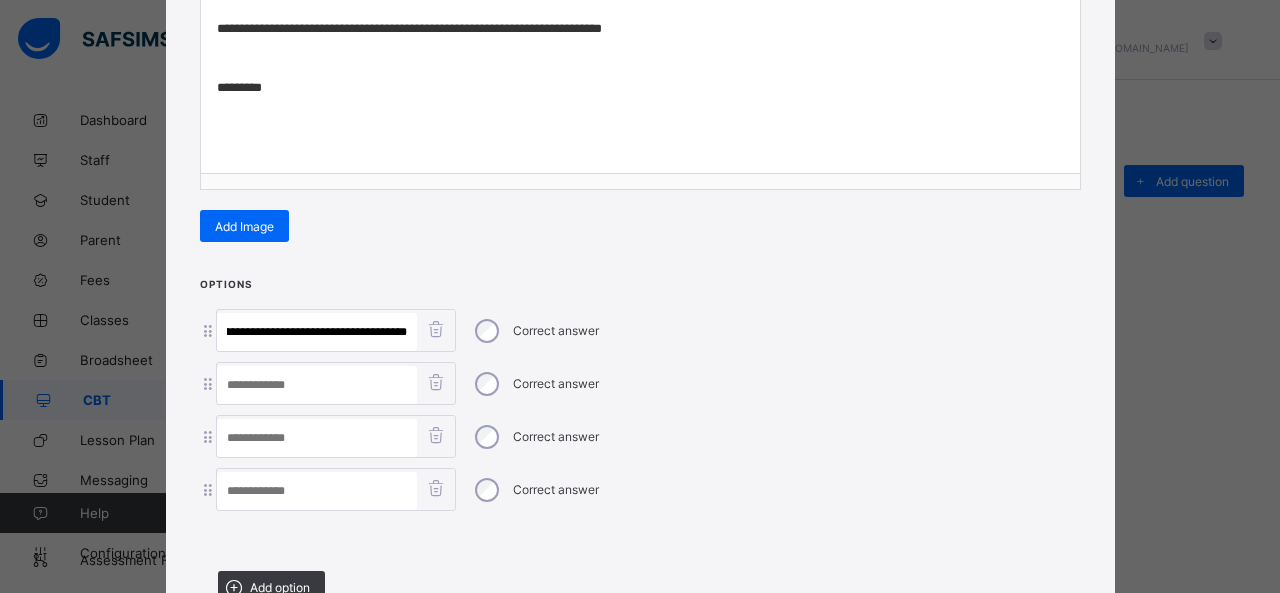 drag, startPoint x: 276, startPoint y: 321, endPoint x: 614, endPoint y: 406, distance: 348.52402 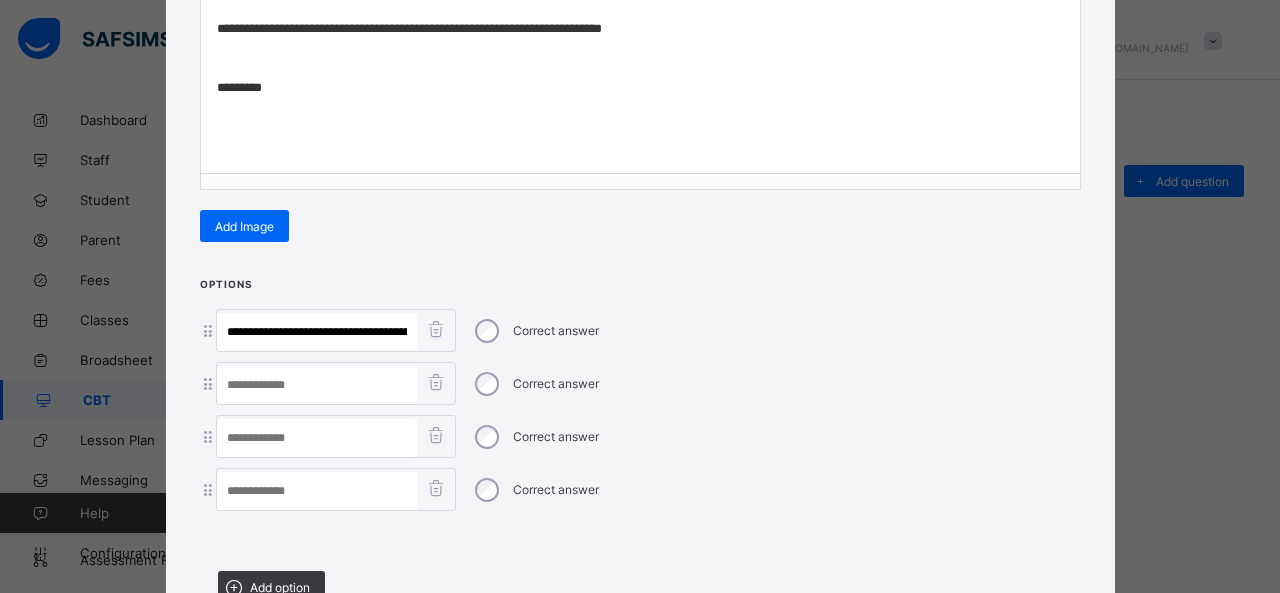 scroll, scrollTop: 0, scrollLeft: 21, axis: horizontal 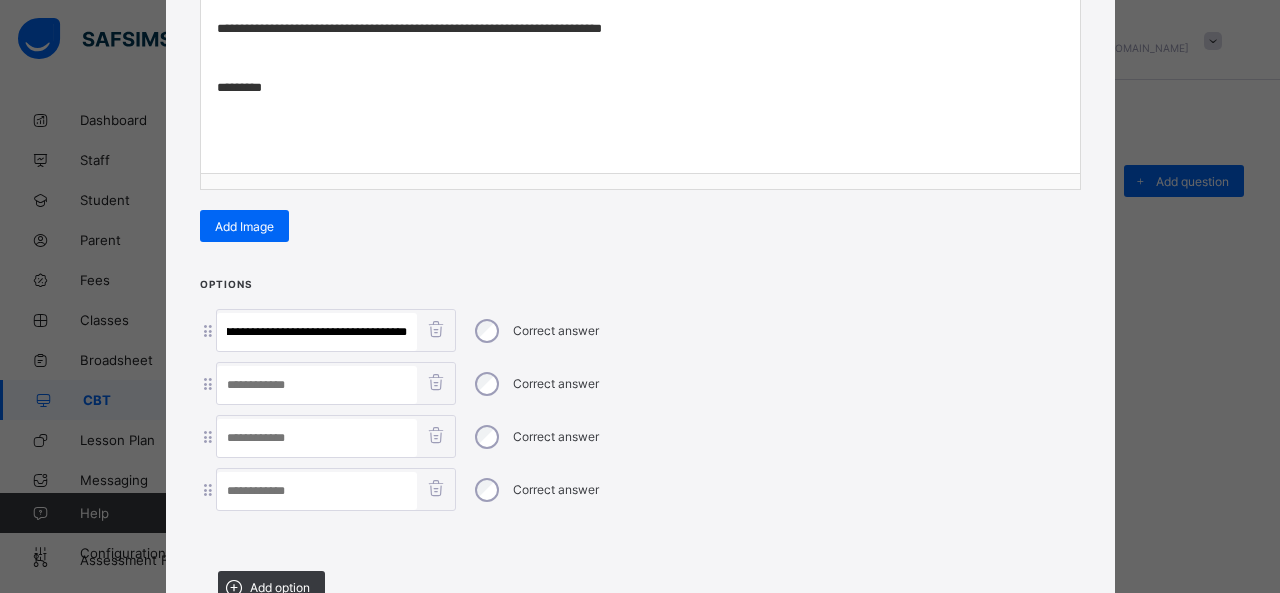 drag, startPoint x: 270, startPoint y: 321, endPoint x: 640, endPoint y: 369, distance: 373.10052 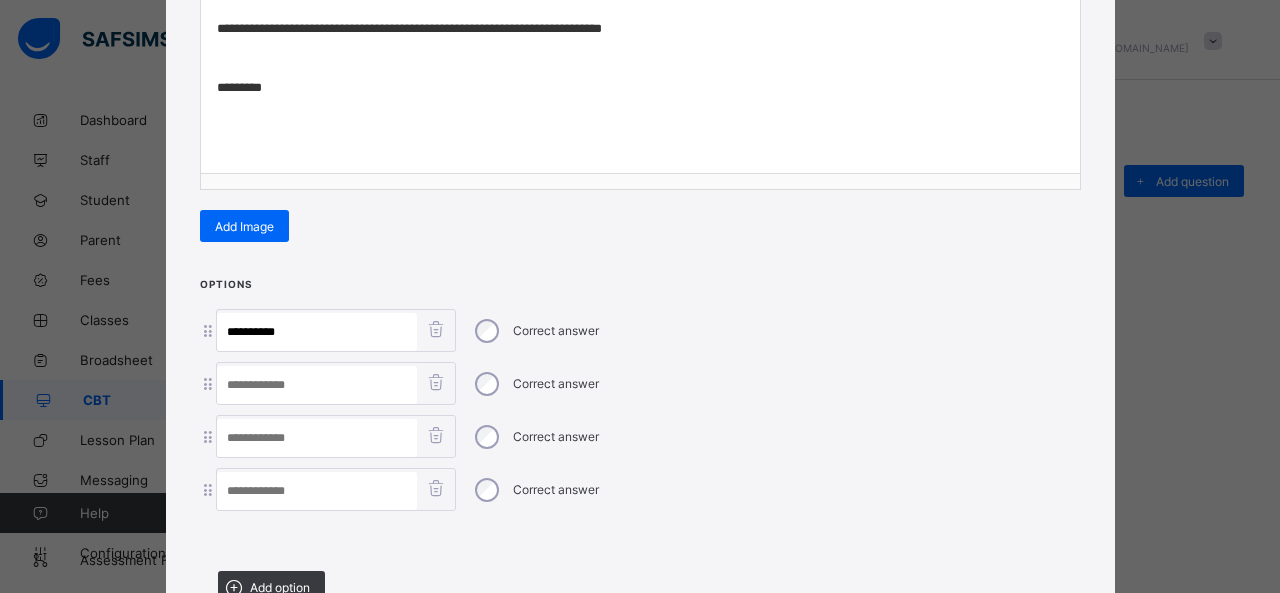scroll, scrollTop: 0, scrollLeft: 0, axis: both 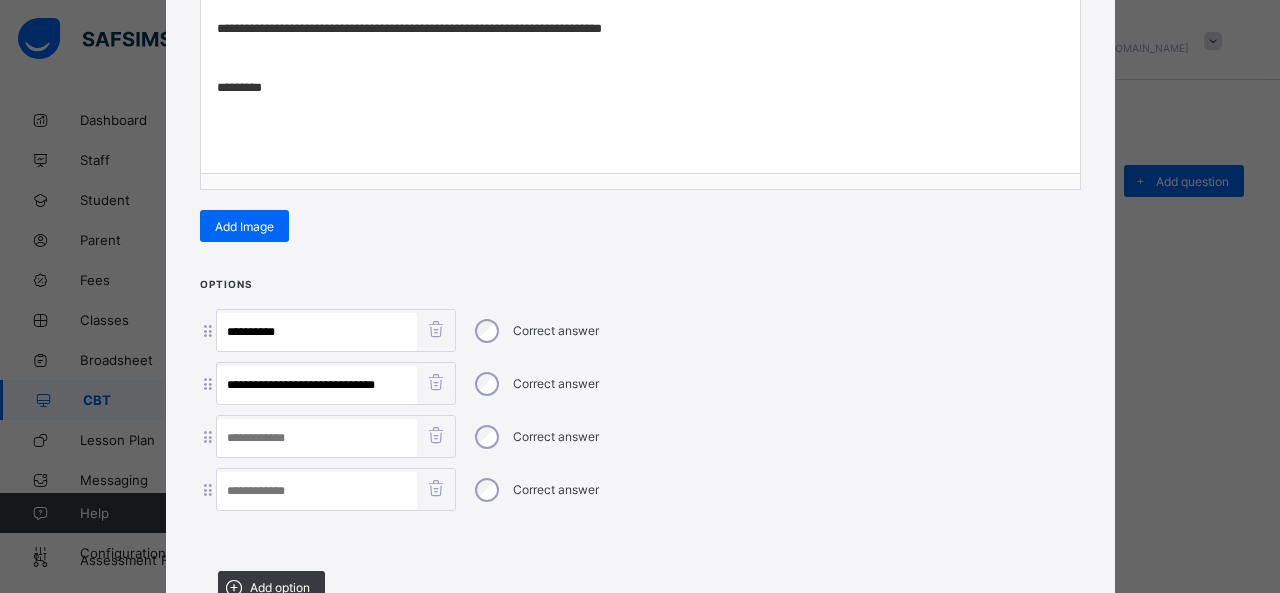 drag, startPoint x: 279, startPoint y: 380, endPoint x: 599, endPoint y: 373, distance: 320.07654 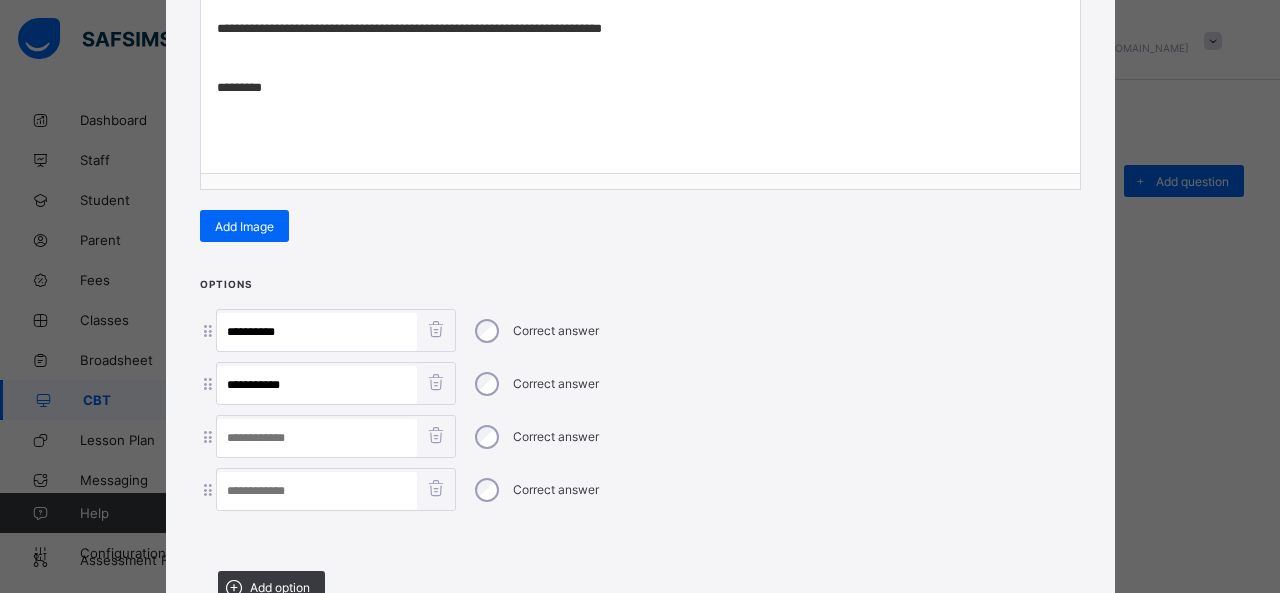 type on "*********" 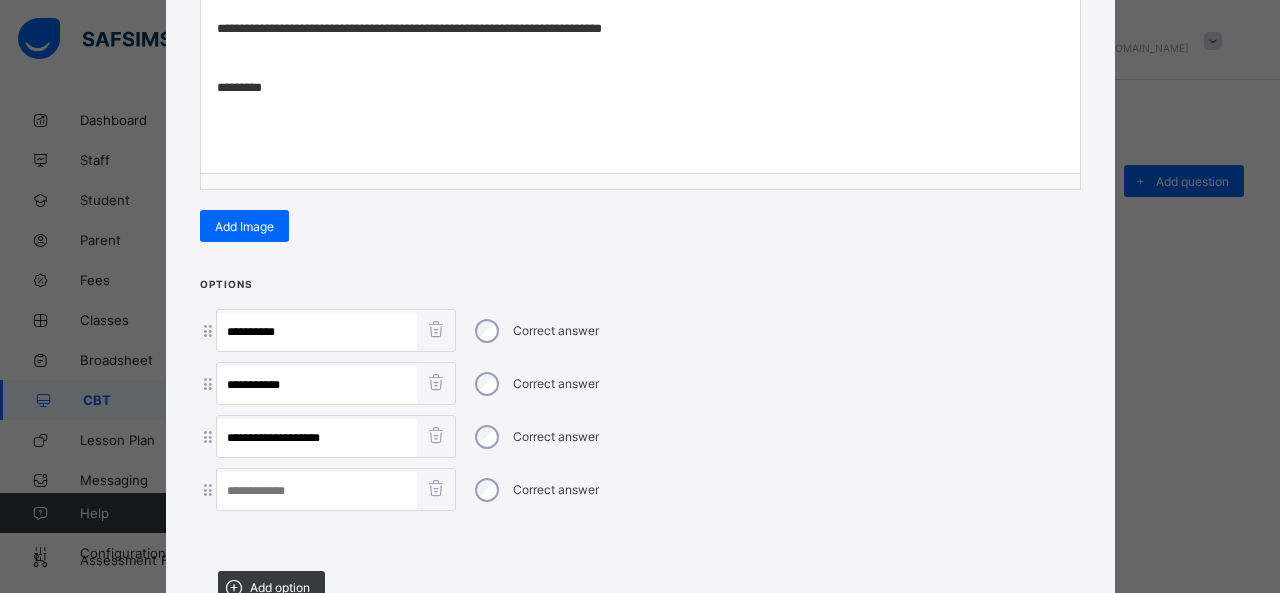 drag, startPoint x: 281, startPoint y: 430, endPoint x: 452, endPoint y: 447, distance: 171.84296 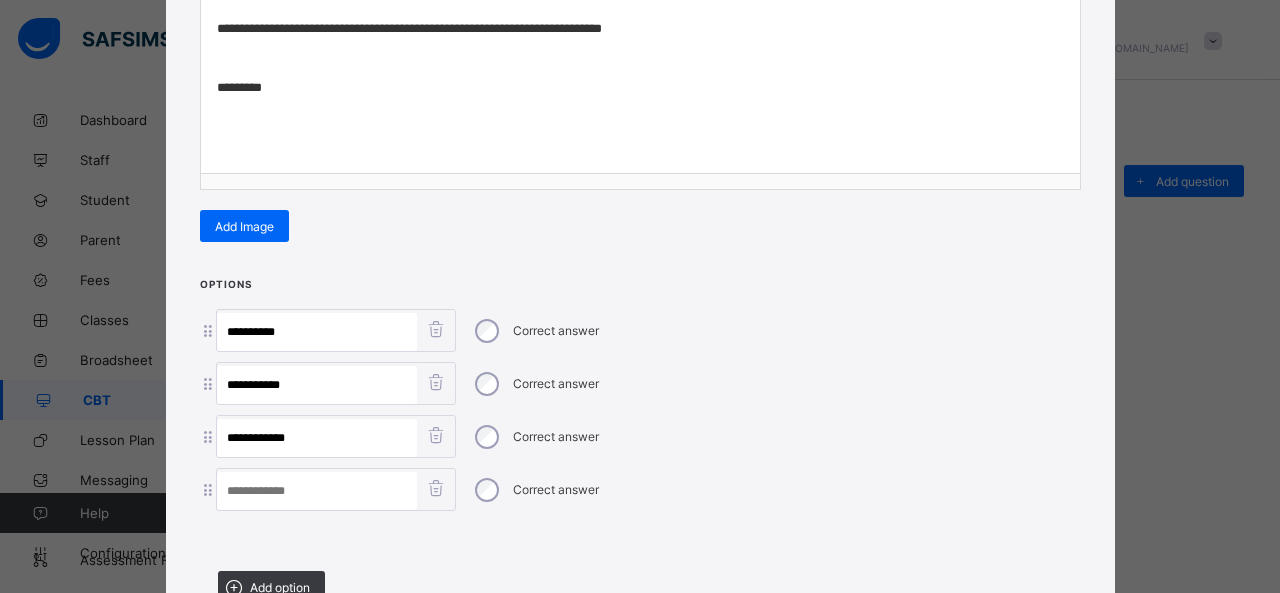type on "**********" 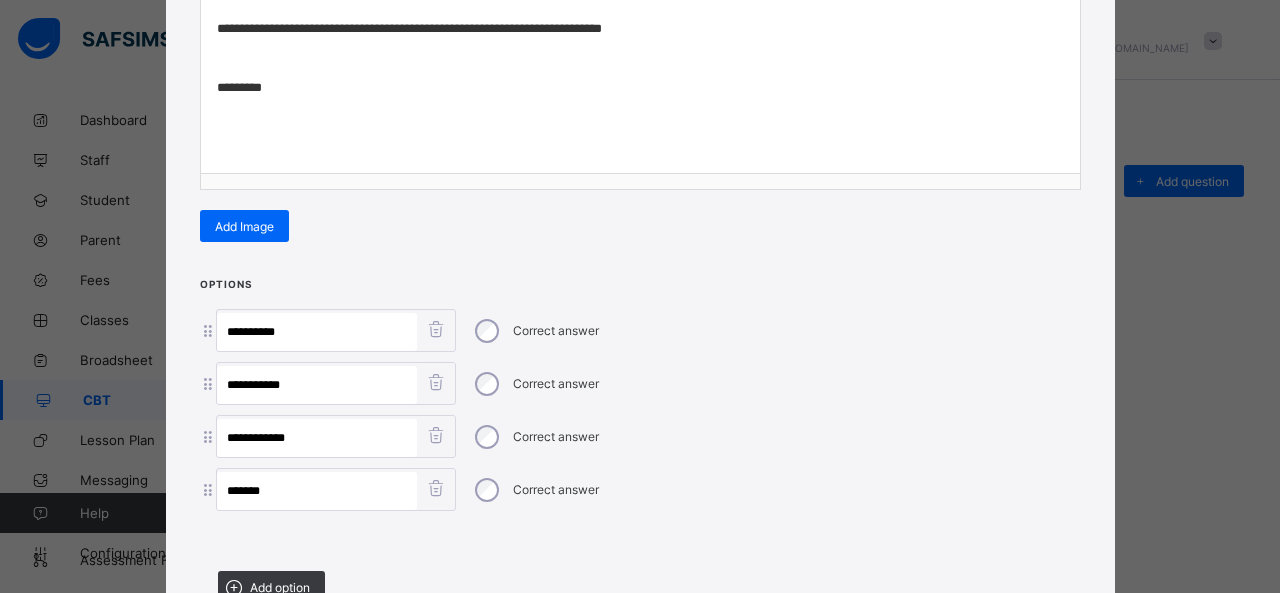 type on "******" 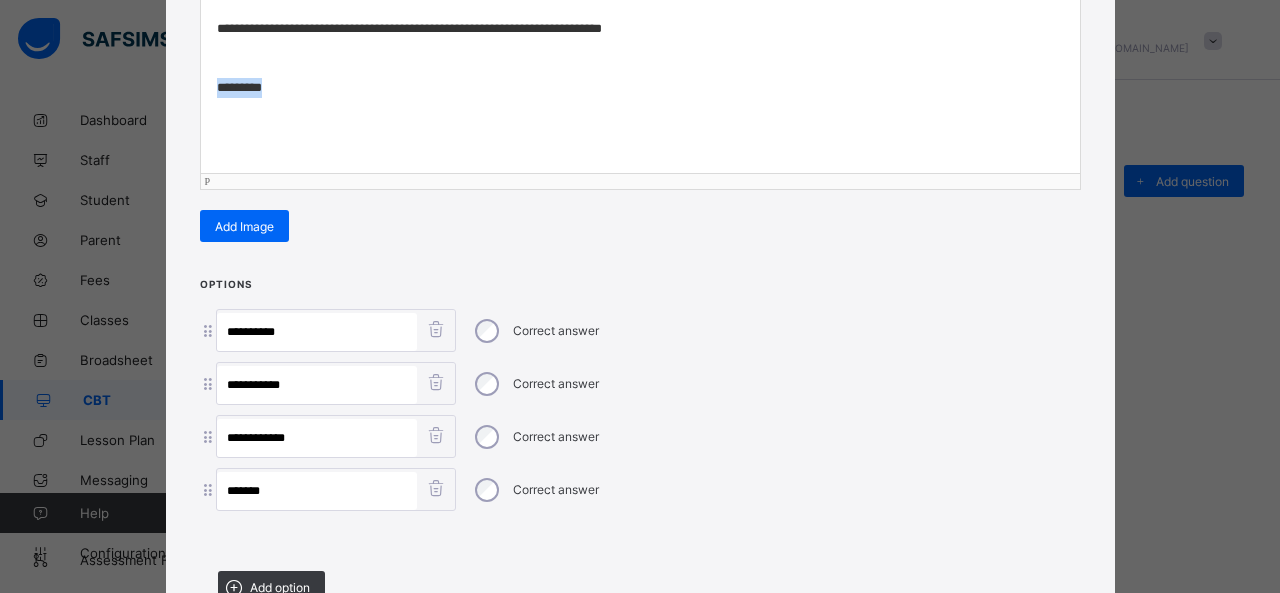 drag, startPoint x: 286, startPoint y: 76, endPoint x: 187, endPoint y: 91, distance: 100.12991 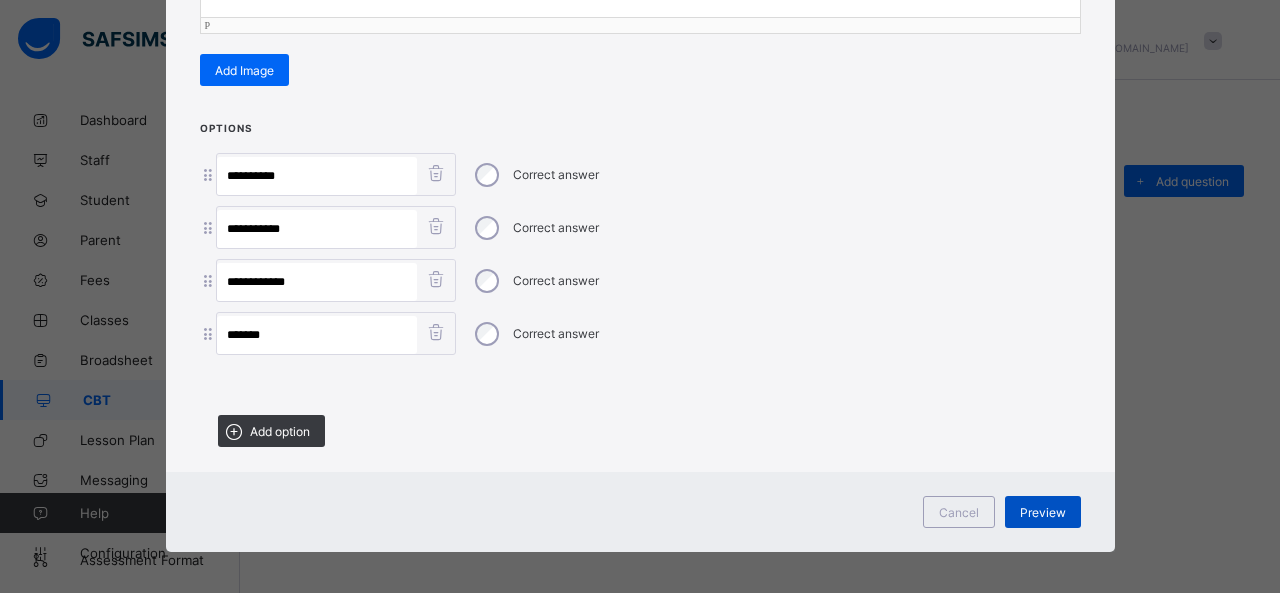 click on "Preview" at bounding box center [1043, 512] 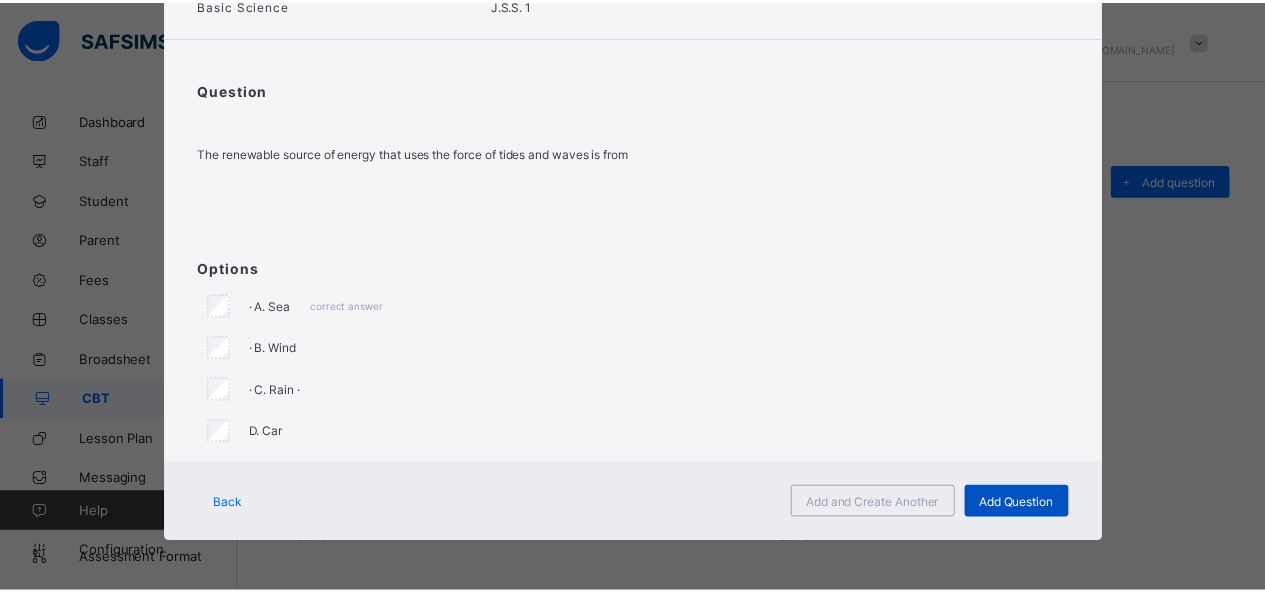 scroll, scrollTop: 124, scrollLeft: 0, axis: vertical 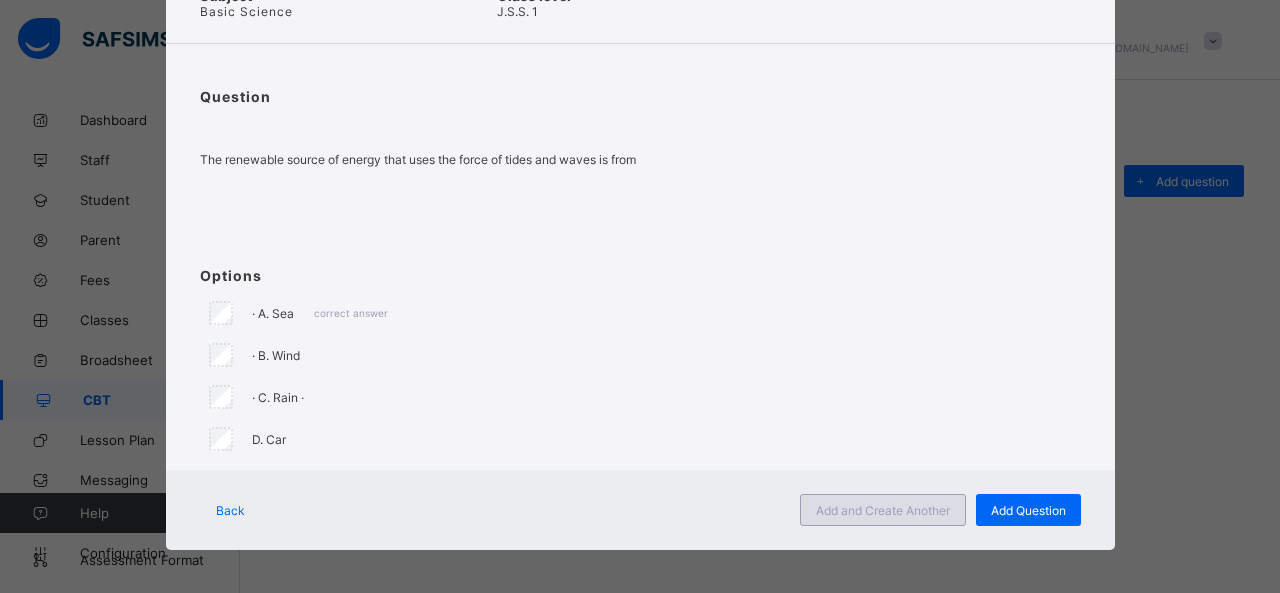 click on "Add and Create Another" at bounding box center (883, 510) 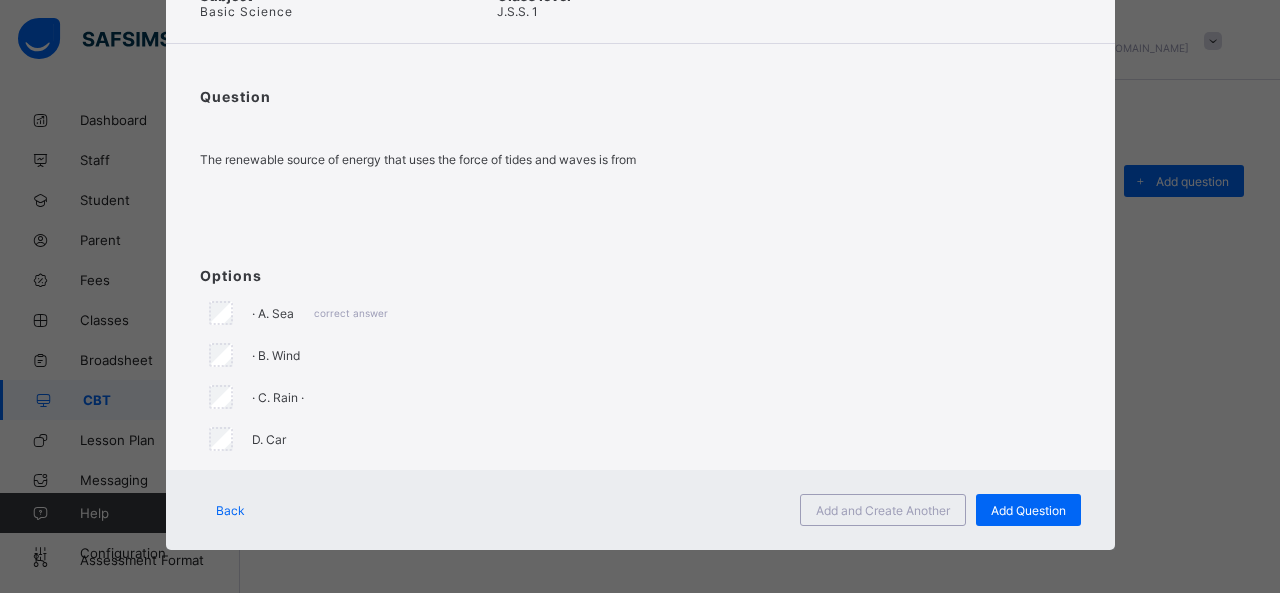 click on "Create Question Subject Basic Science Class level J.S.S. 1 Question The renewable source of energy that uses the force of tides and waves is from Options · A. Sea   correct answer · B. Wind   · C. Rain  ·  D. Car Back Add and Create Another Add Question" at bounding box center [640, 296] 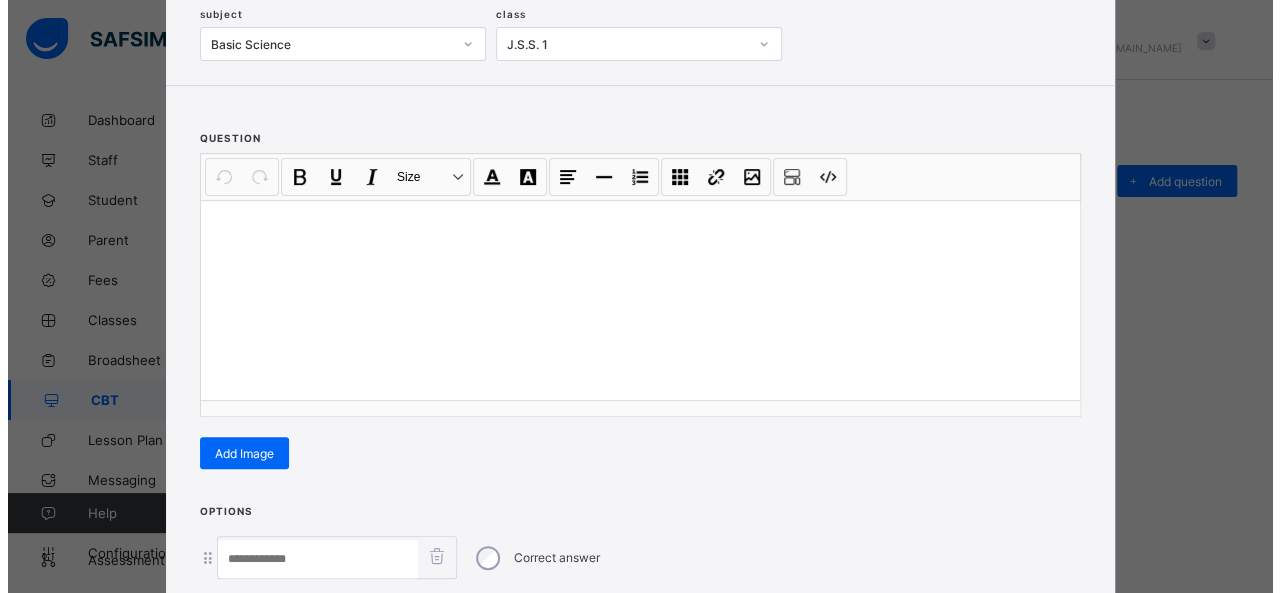 scroll, scrollTop: 128, scrollLeft: 0, axis: vertical 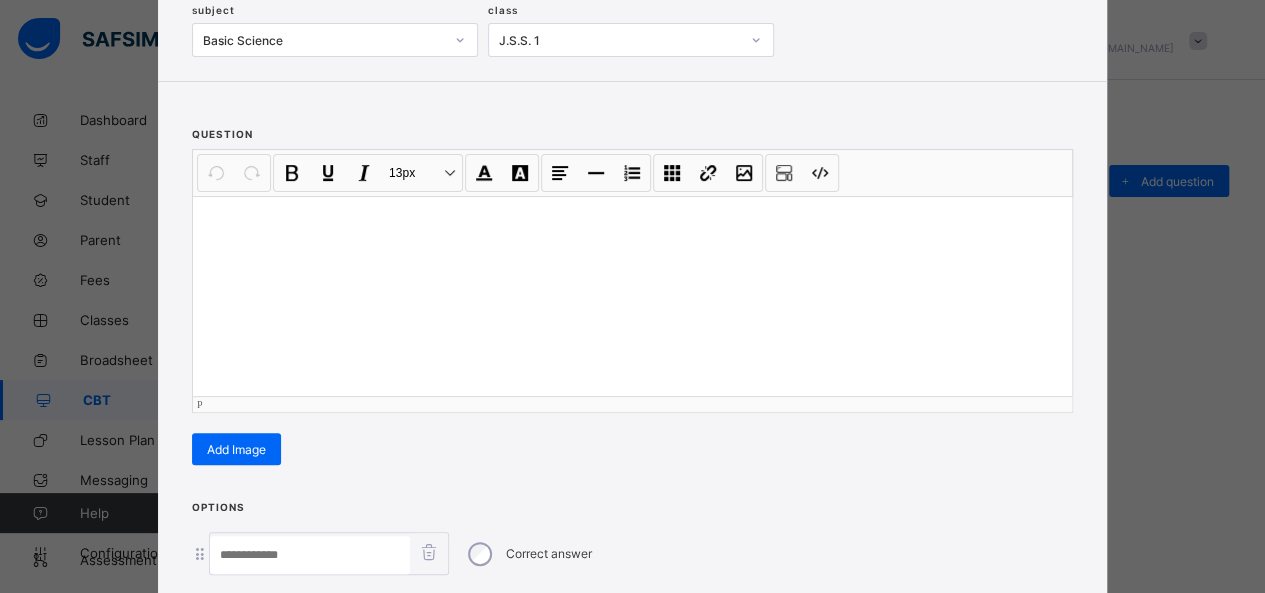 click at bounding box center (632, 296) 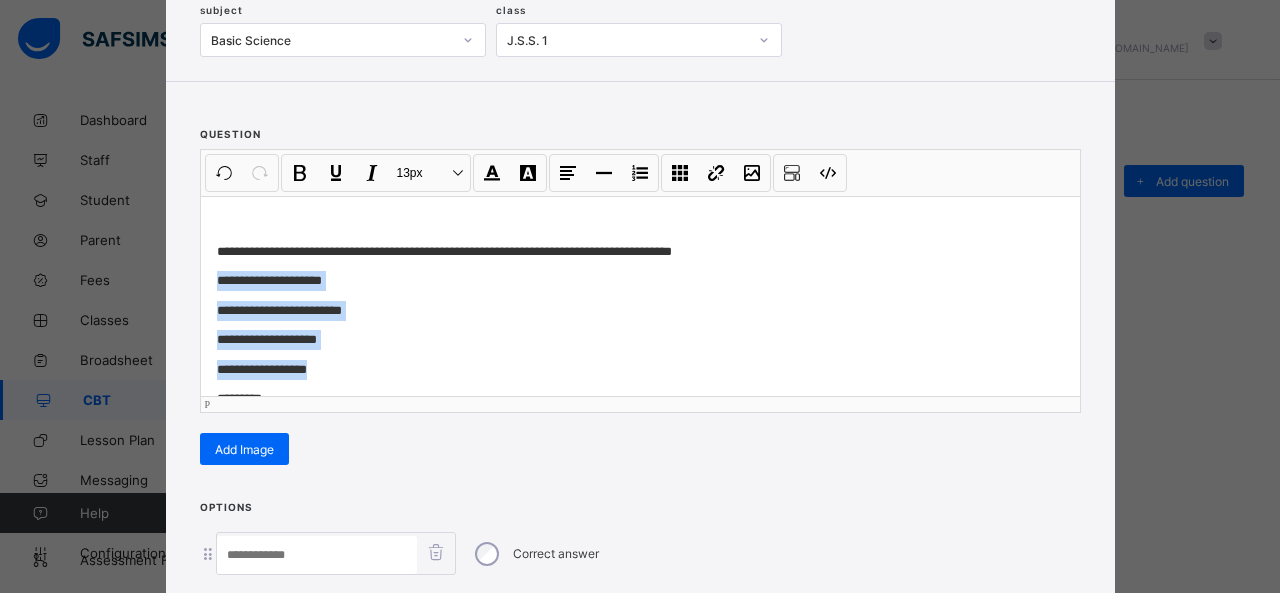 drag, startPoint x: 206, startPoint y: 276, endPoint x: 314, endPoint y: 367, distance: 141.22676 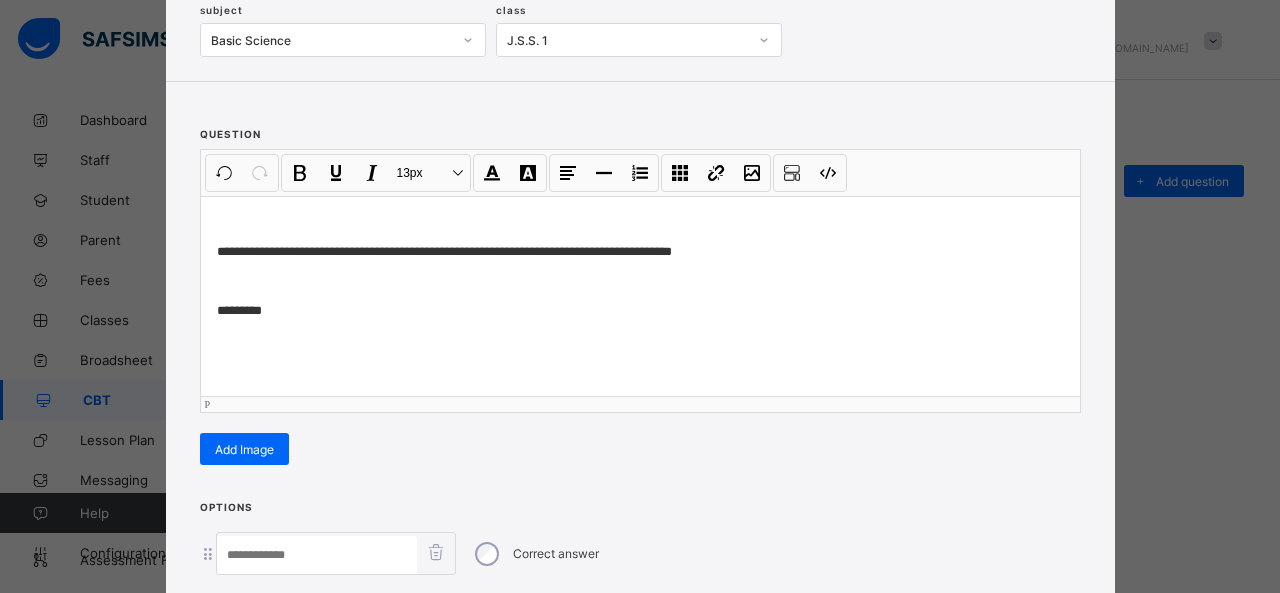 scroll, scrollTop: 351, scrollLeft: 0, axis: vertical 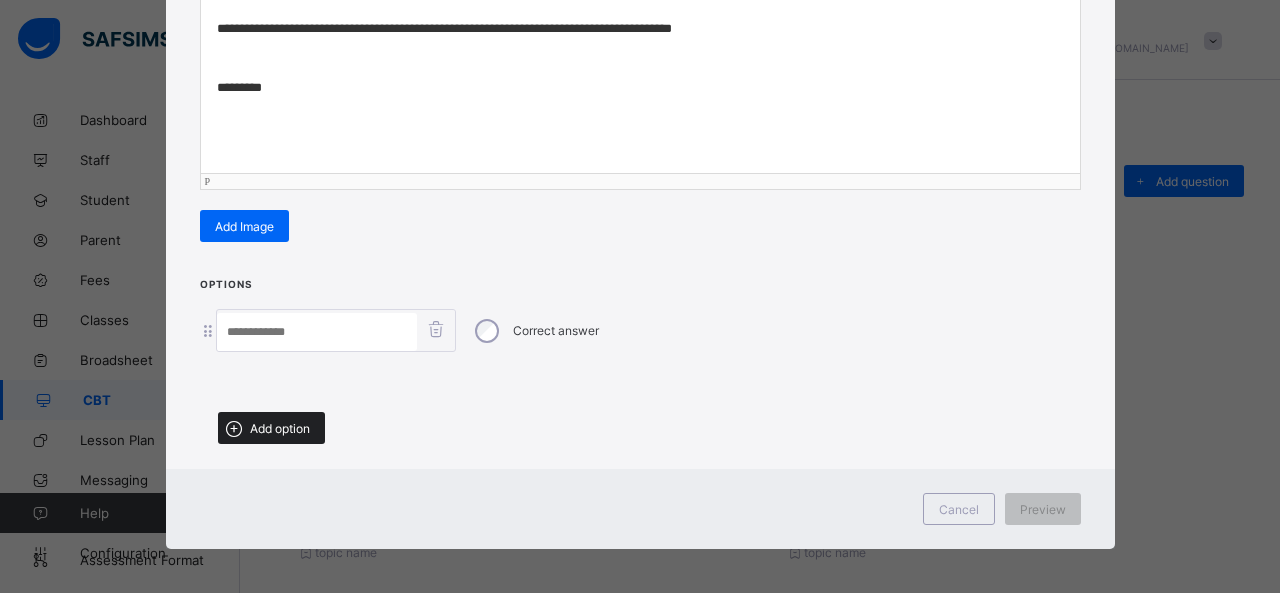 click on "Add option" at bounding box center (280, 428) 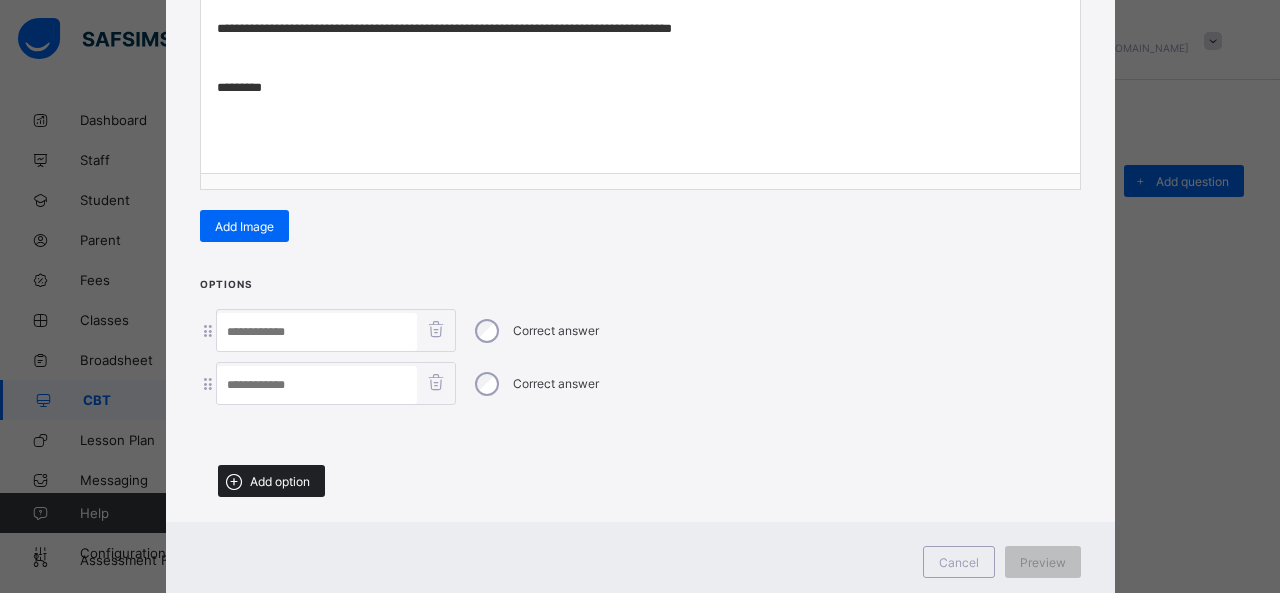 click on "Add option" at bounding box center [280, 481] 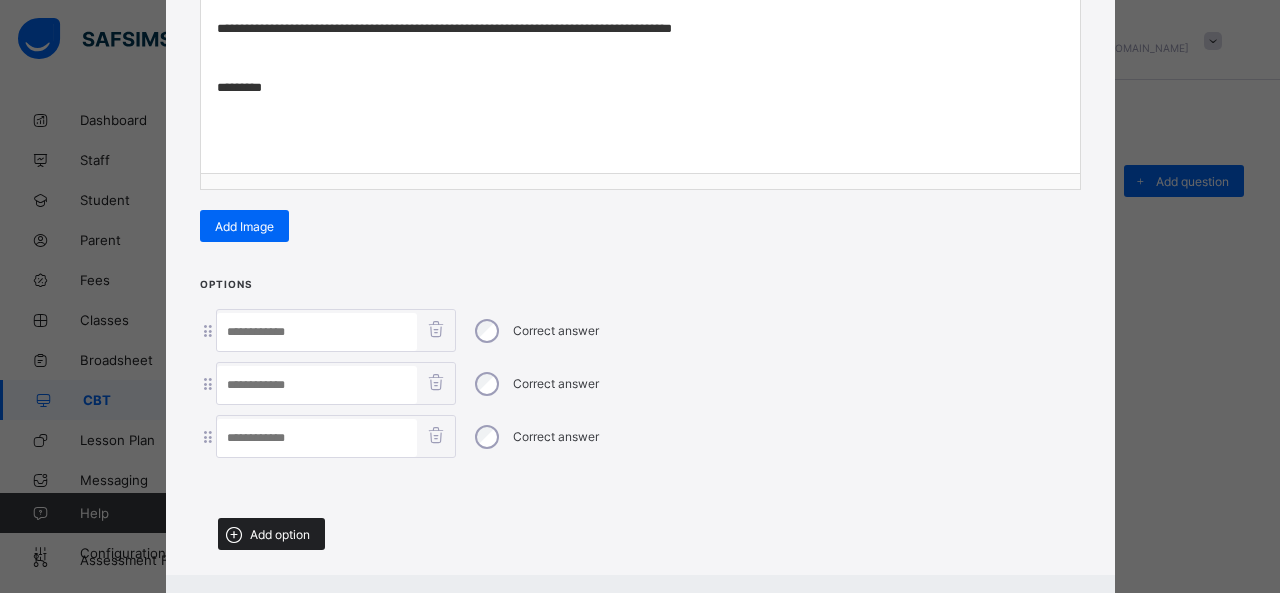 click on "Add option" at bounding box center [280, 534] 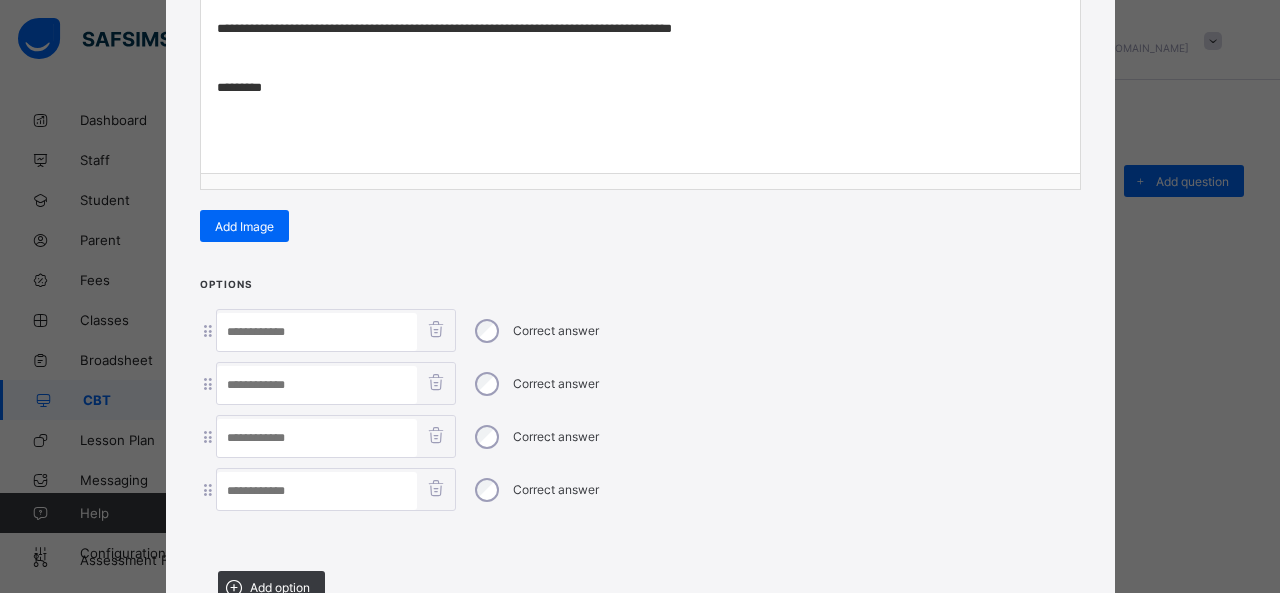 click at bounding box center [317, 332] 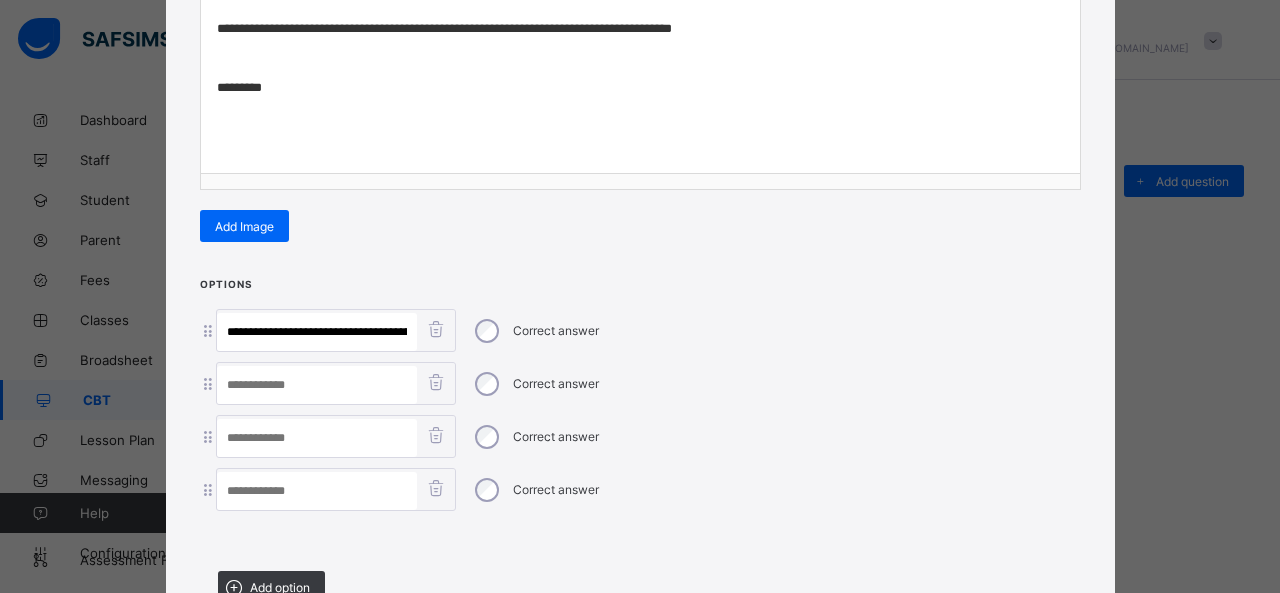 scroll, scrollTop: 0, scrollLeft: 304, axis: horizontal 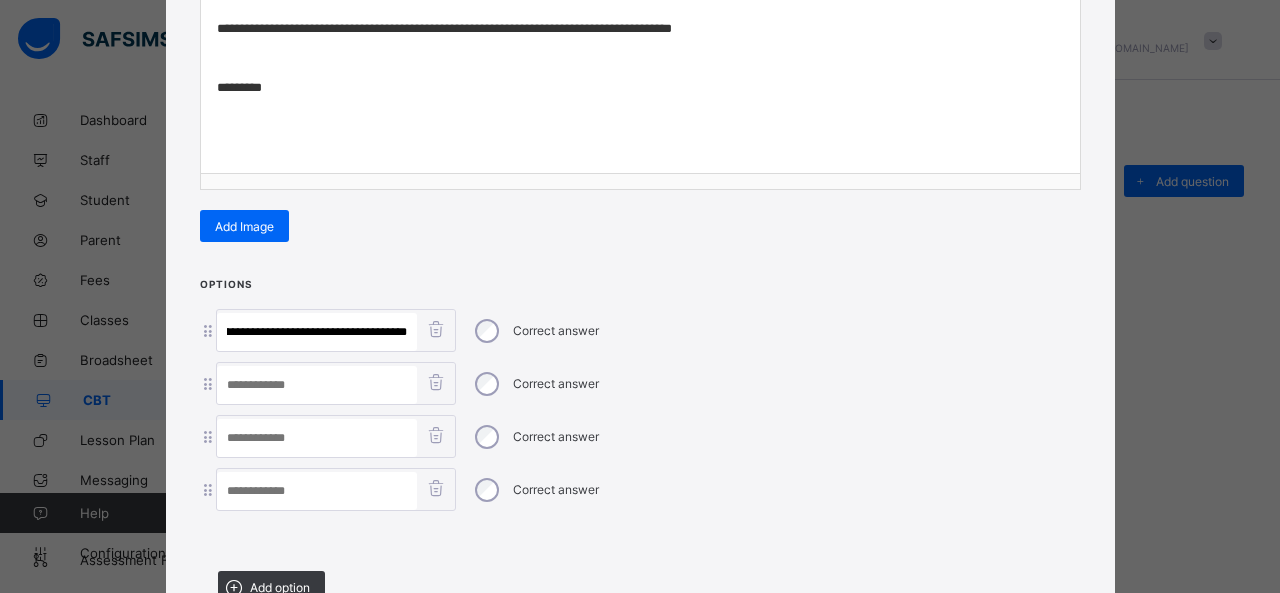 drag, startPoint x: 308, startPoint y: 322, endPoint x: 586, endPoint y: 360, distance: 280.5851 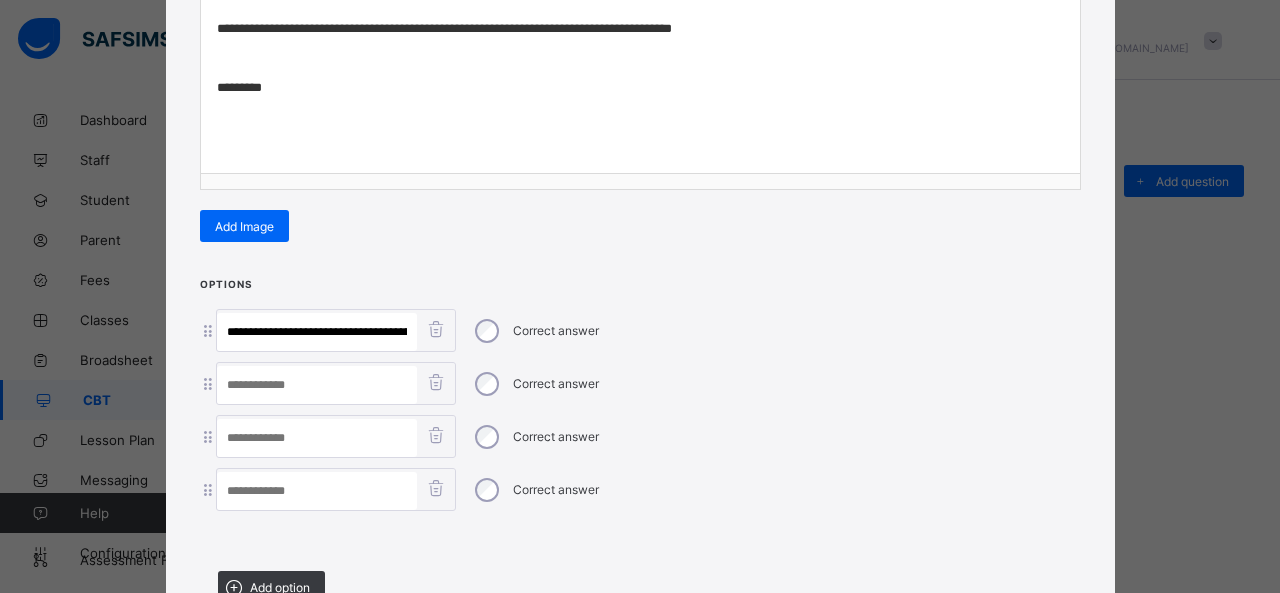 click at bounding box center [317, 491] 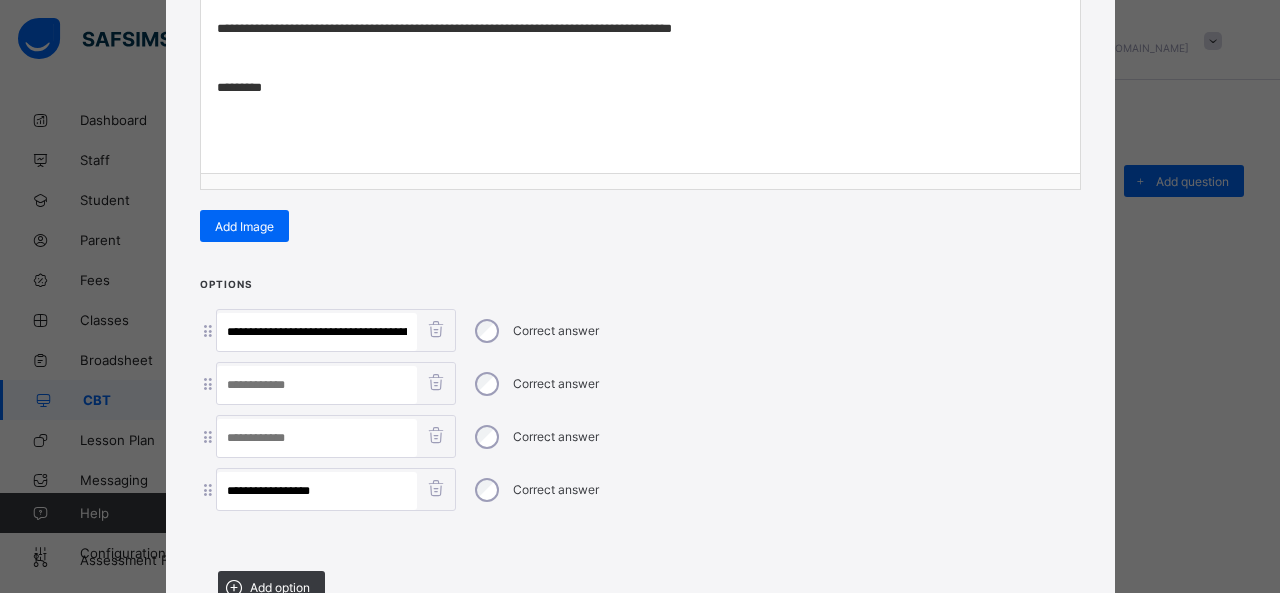 type on "**********" 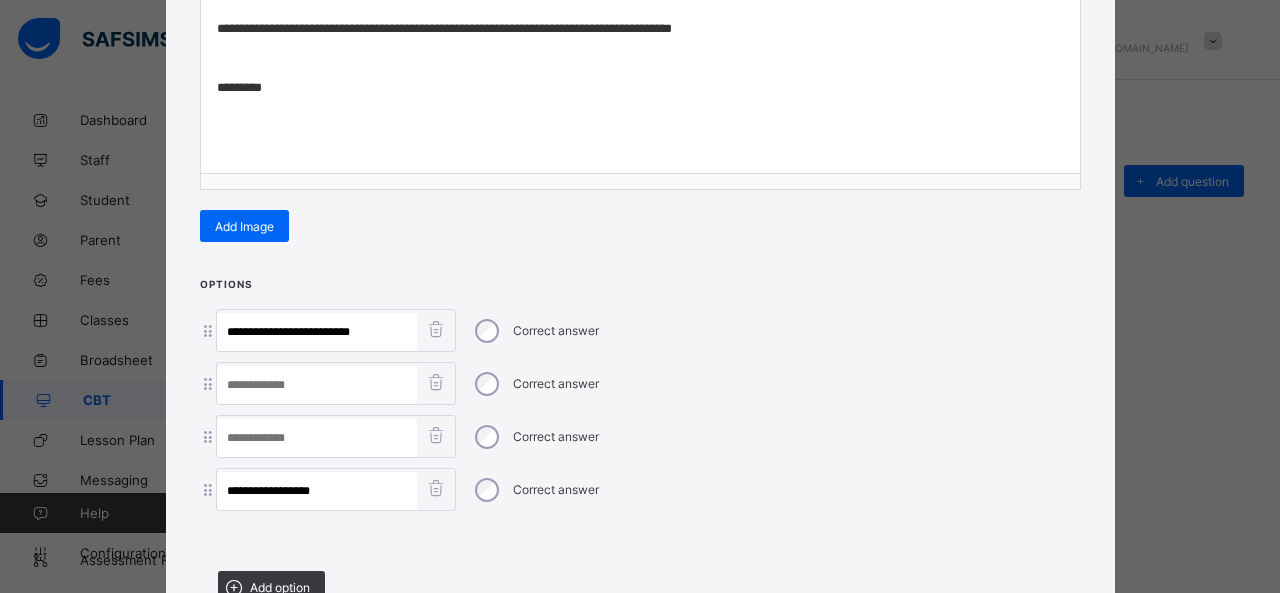 type on "**********" 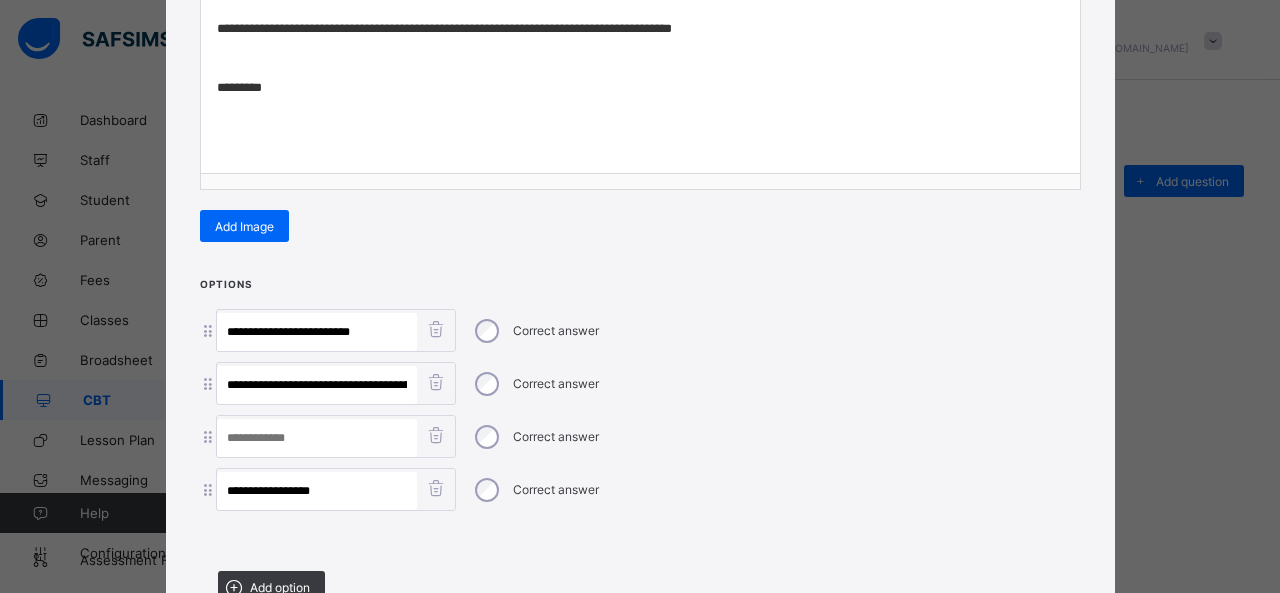 scroll, scrollTop: 0, scrollLeft: 74, axis: horizontal 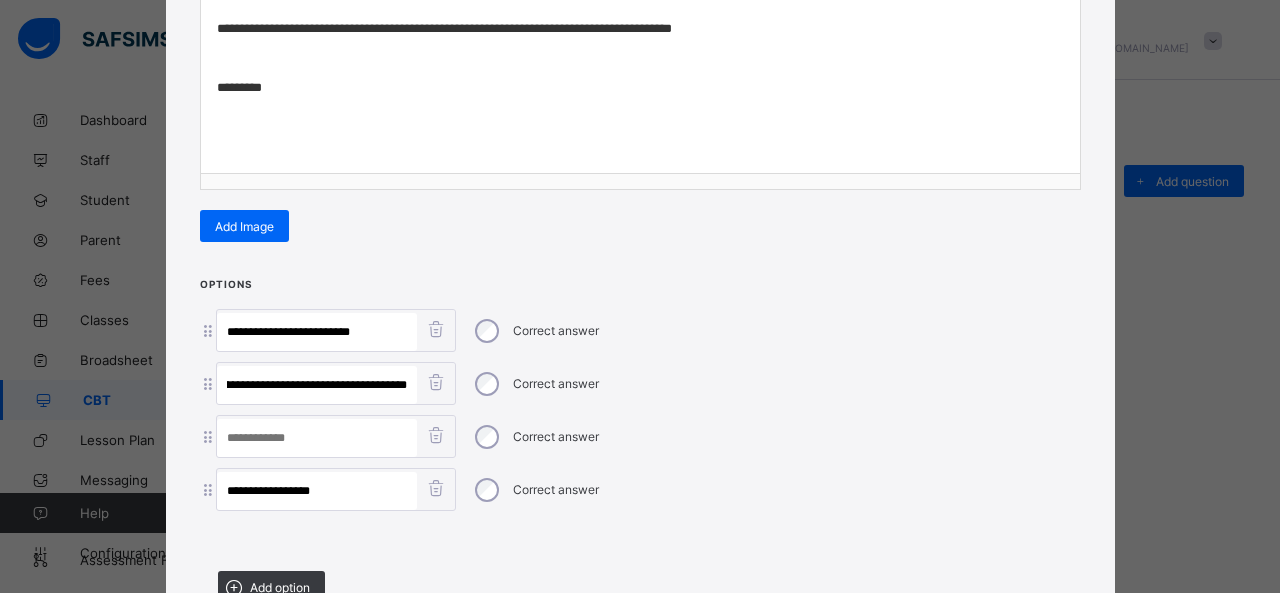 drag, startPoint x: 290, startPoint y: 376, endPoint x: 644, endPoint y: 441, distance: 359.91806 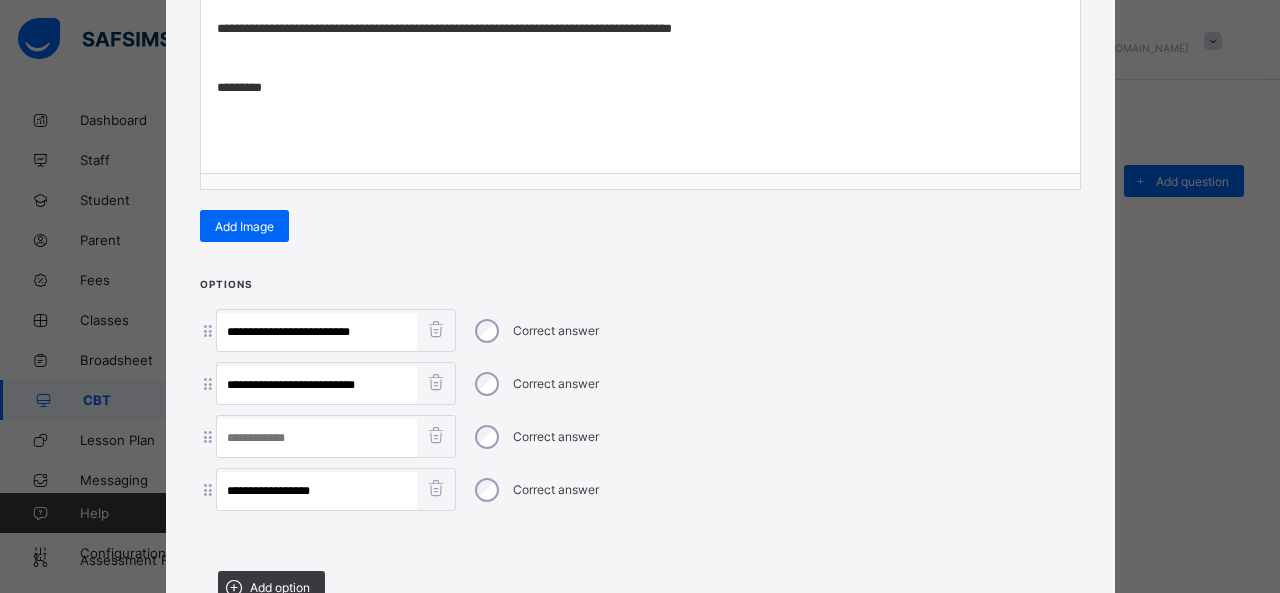 scroll, scrollTop: 0, scrollLeft: 0, axis: both 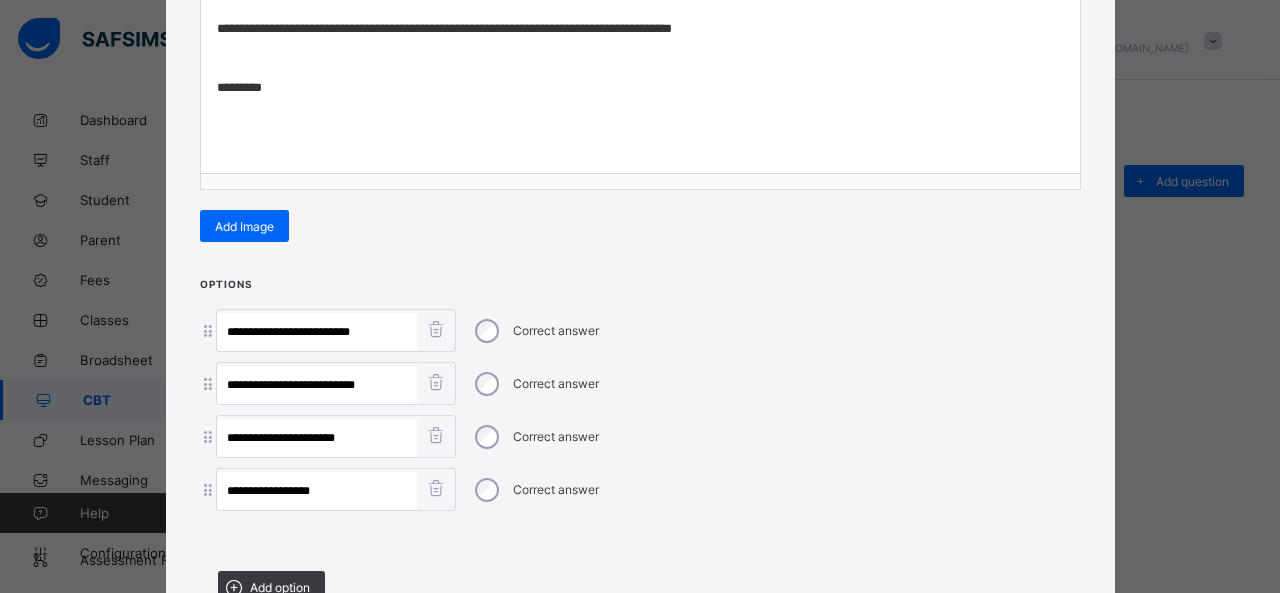 type on "**********" 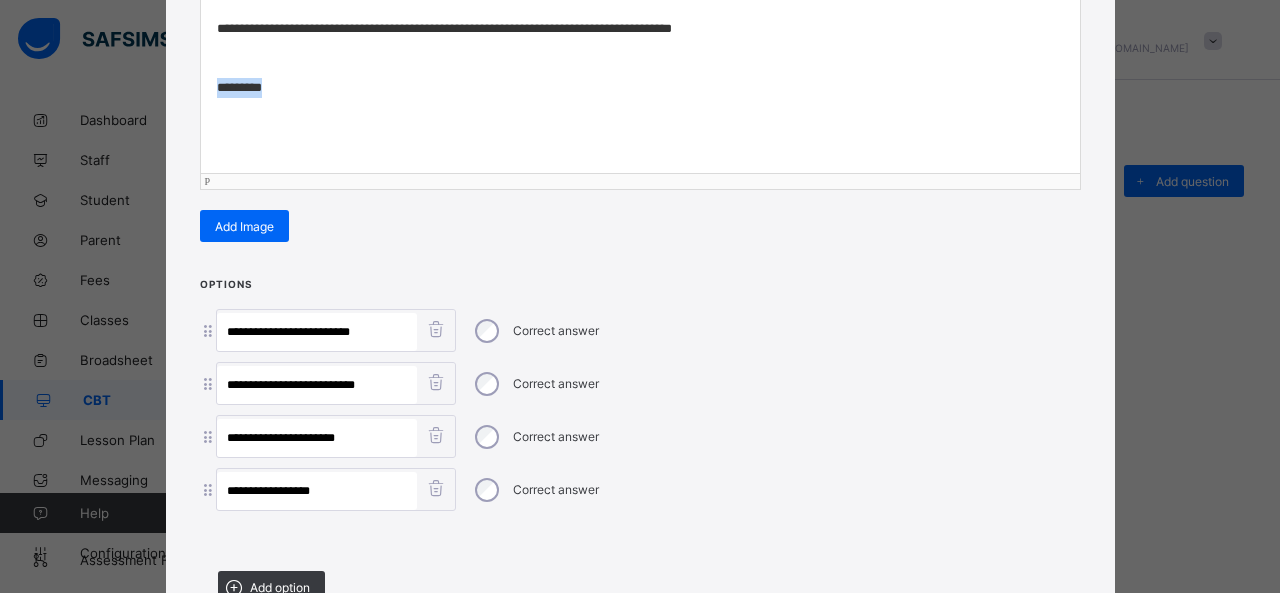 drag, startPoint x: 308, startPoint y: 90, endPoint x: 103, endPoint y: 101, distance: 205.2949 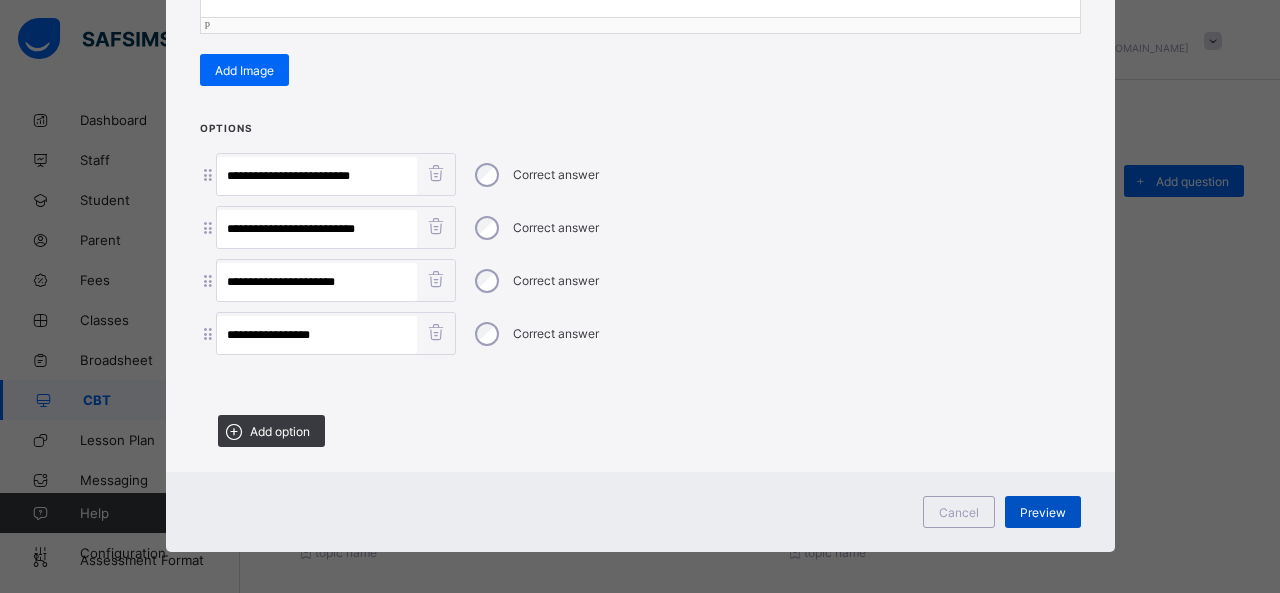 click on "Preview" at bounding box center (1043, 512) 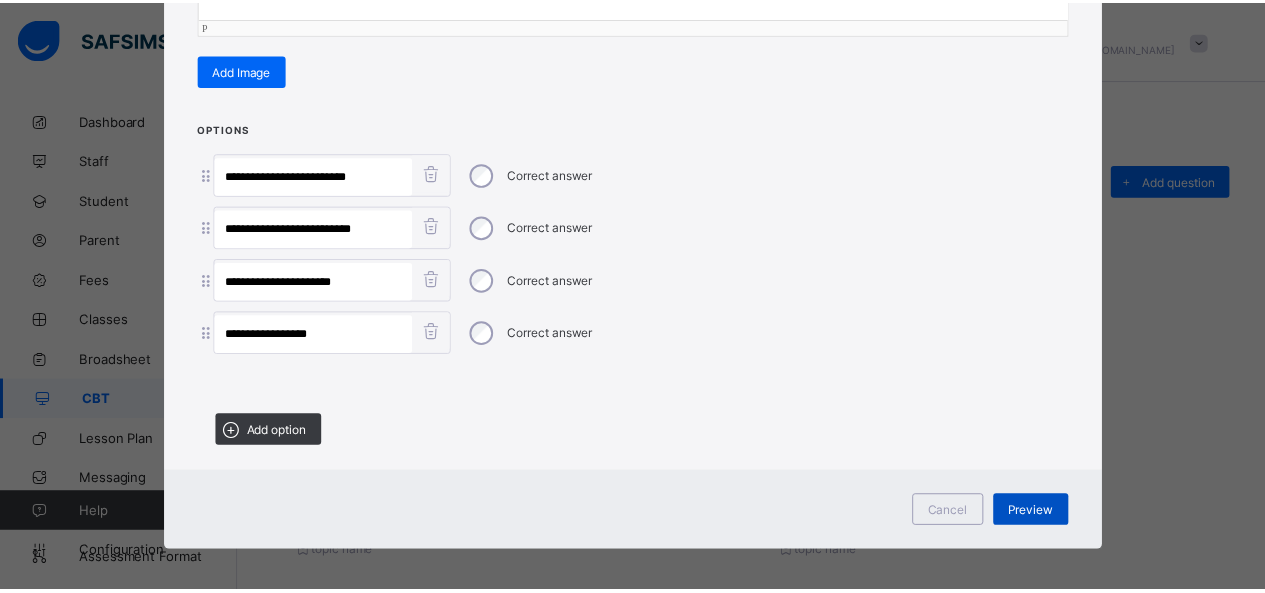 scroll, scrollTop: 124, scrollLeft: 0, axis: vertical 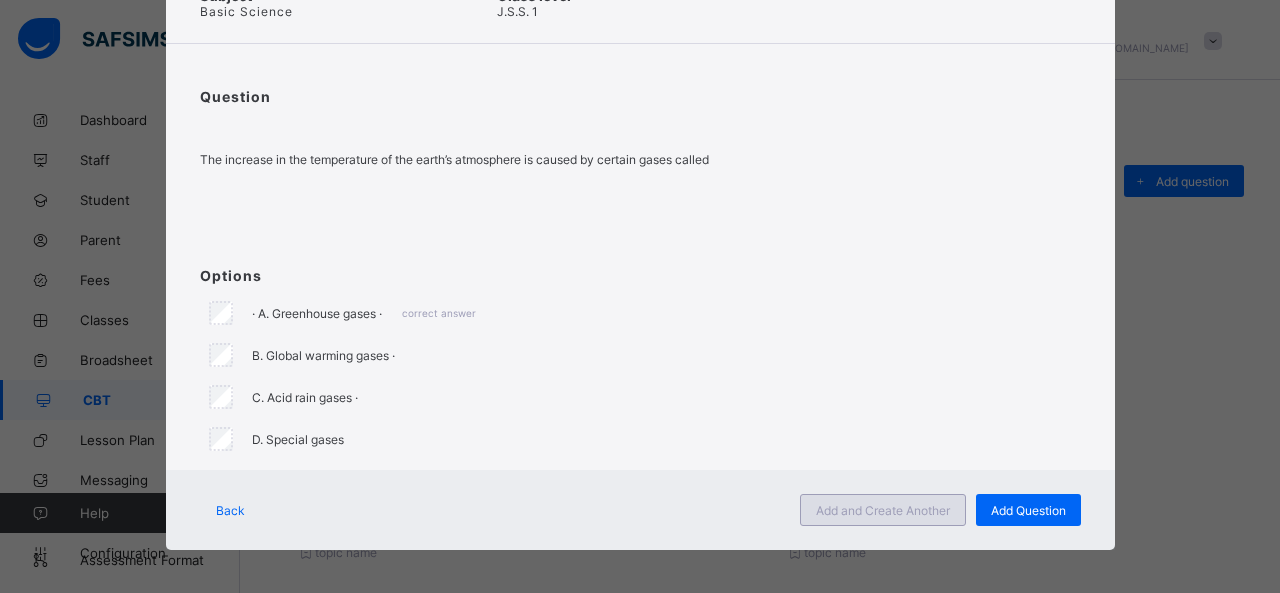 click on "Add and Create Another" at bounding box center (883, 510) 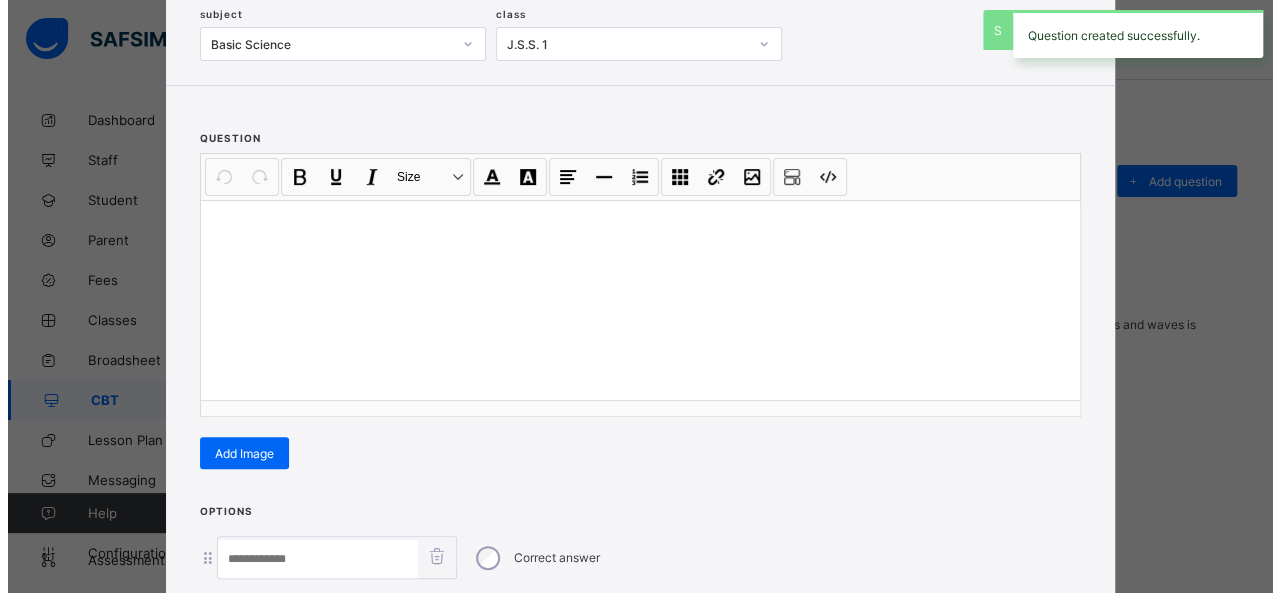 scroll, scrollTop: 128, scrollLeft: 0, axis: vertical 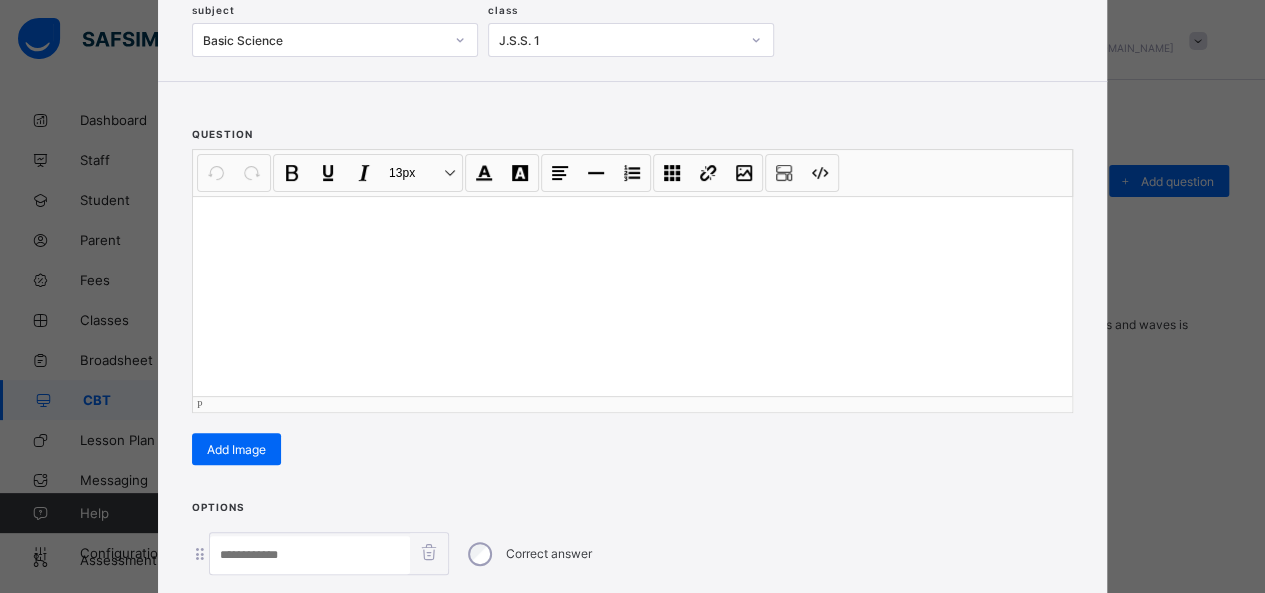 click at bounding box center [632, 296] 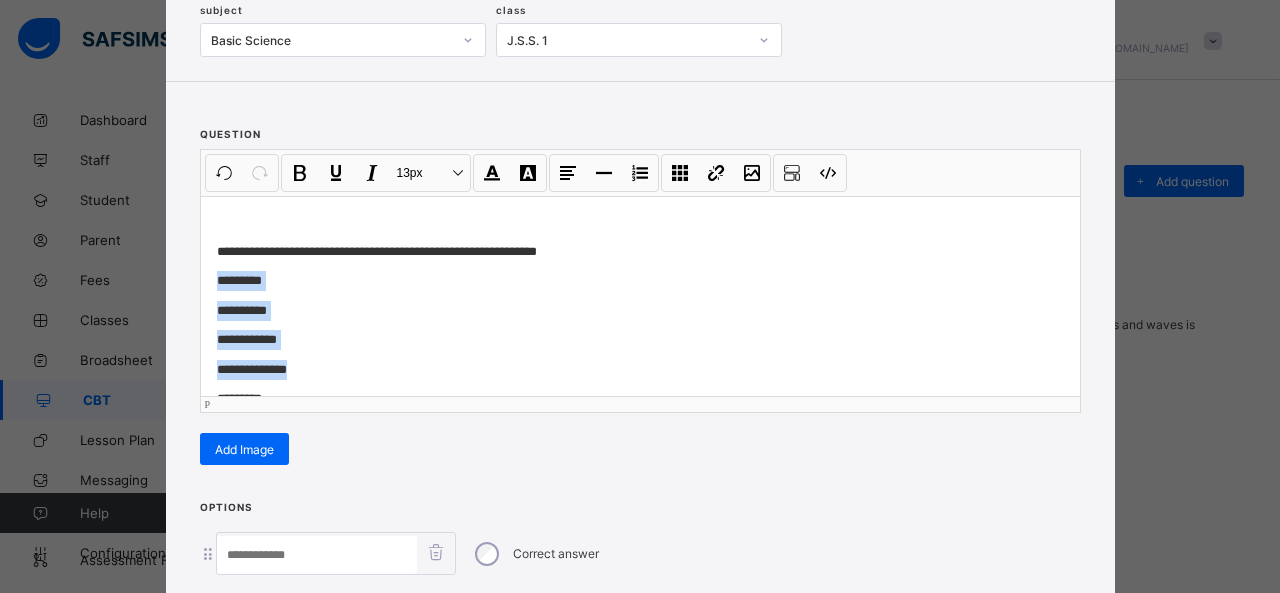drag, startPoint x: 209, startPoint y: 279, endPoint x: 336, endPoint y: 357, distance: 149.04027 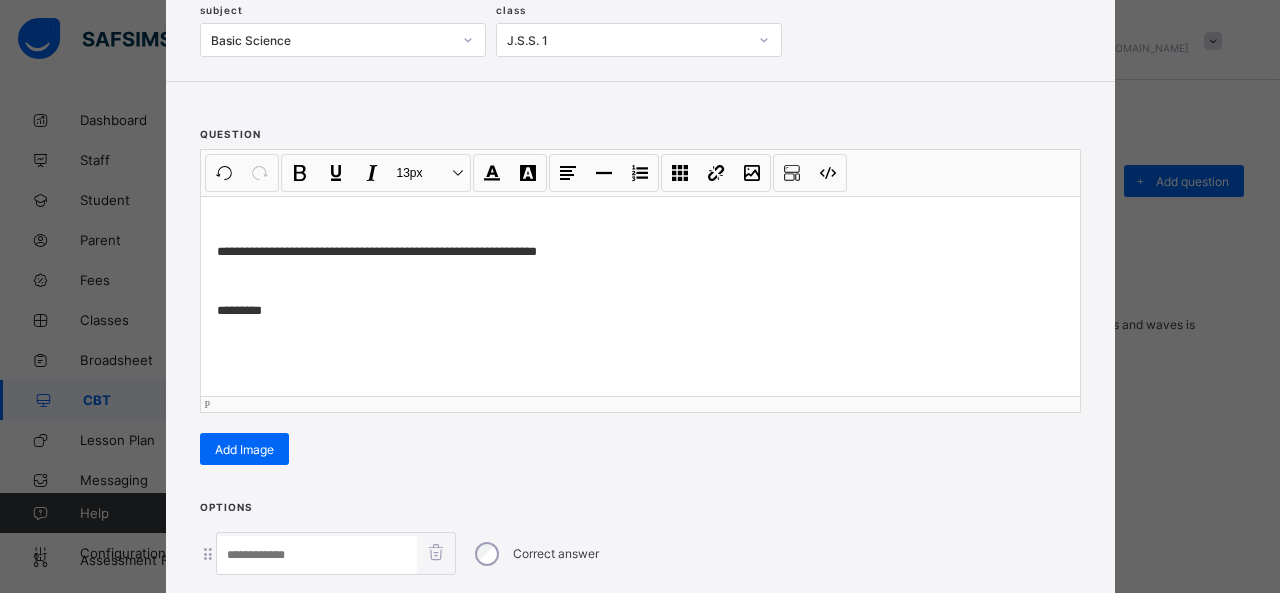 scroll, scrollTop: 351, scrollLeft: 0, axis: vertical 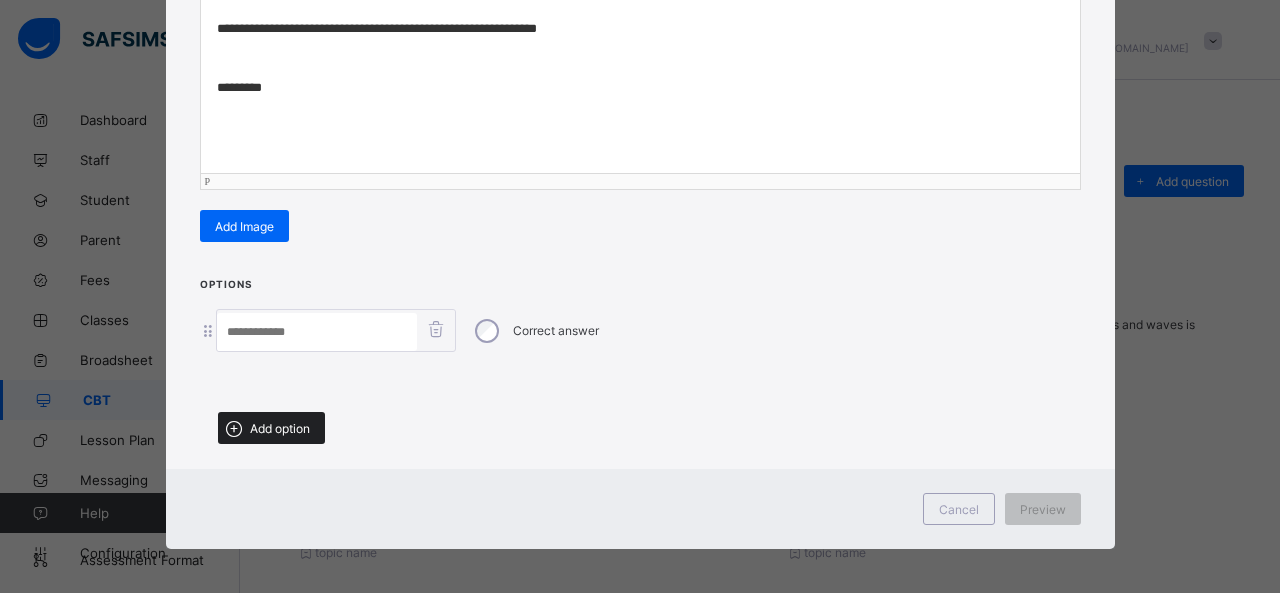 click on "Add option" at bounding box center [280, 428] 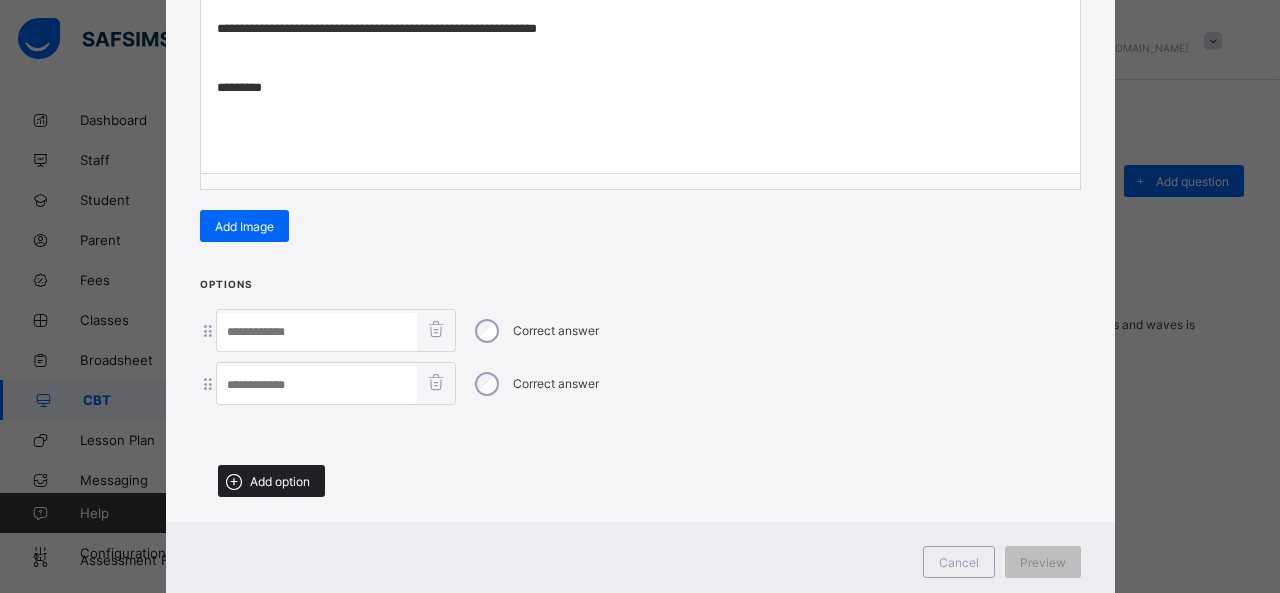 click on "Add option" at bounding box center [280, 481] 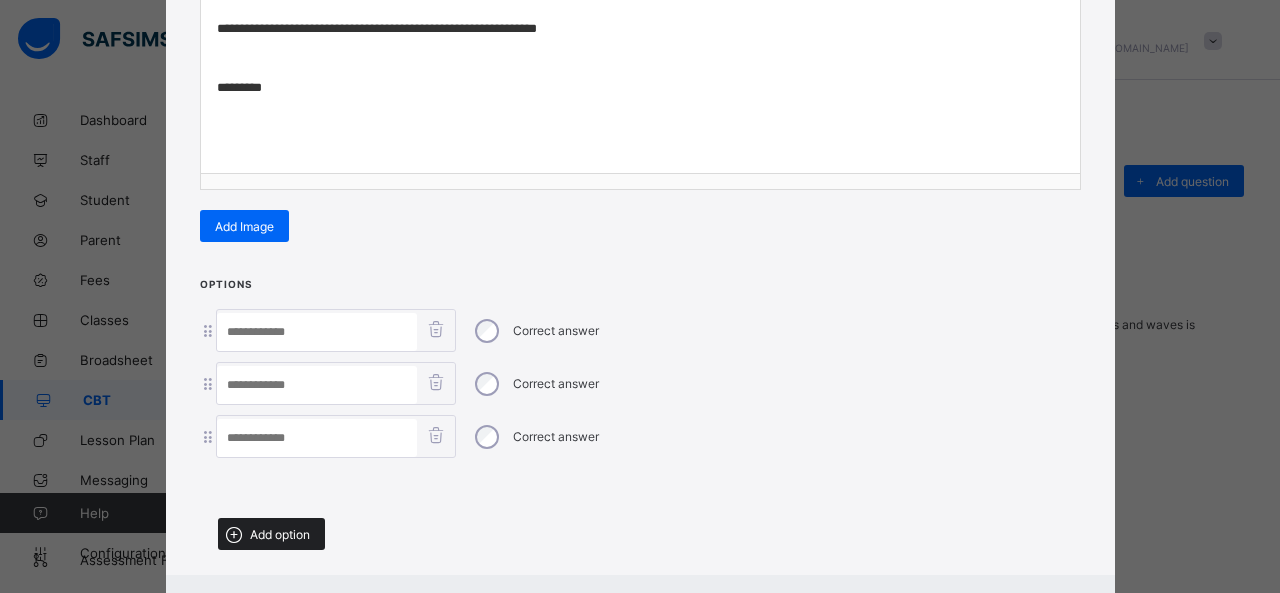 click on "Add option" at bounding box center (280, 534) 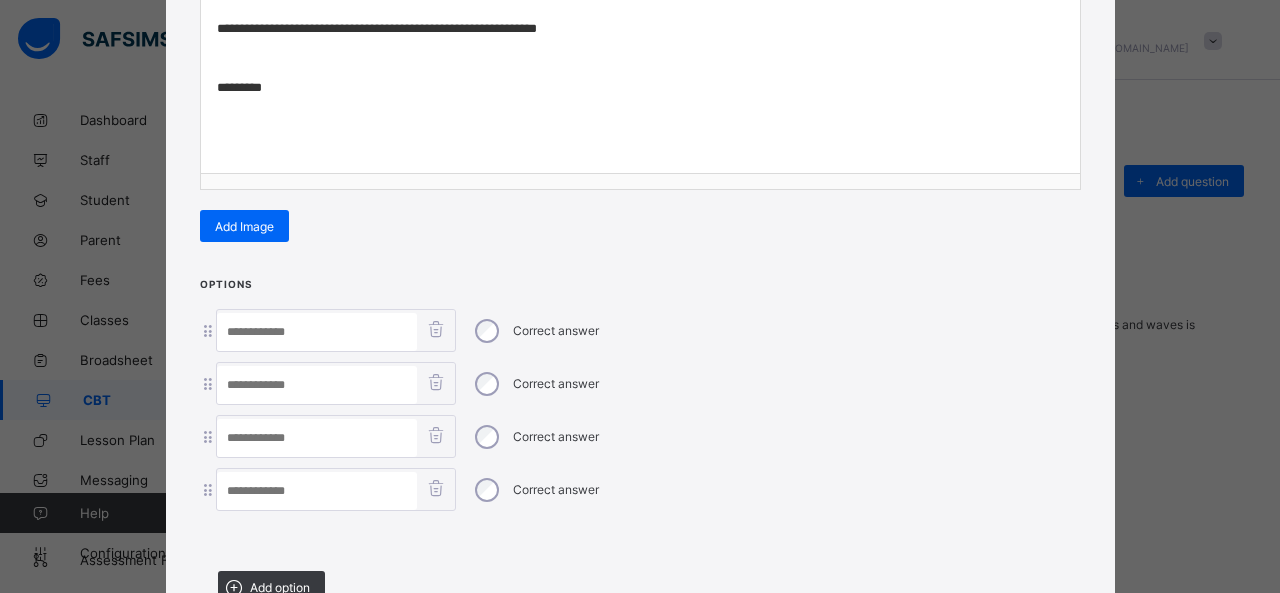 click at bounding box center [317, 332] 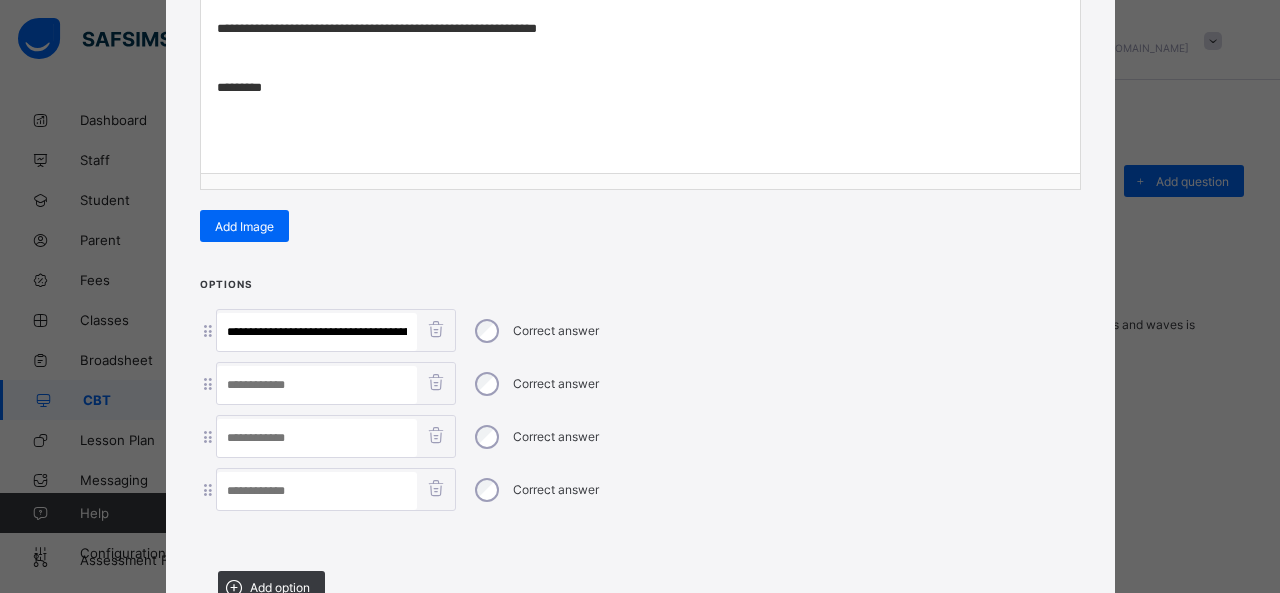 scroll, scrollTop: 0, scrollLeft: 74, axis: horizontal 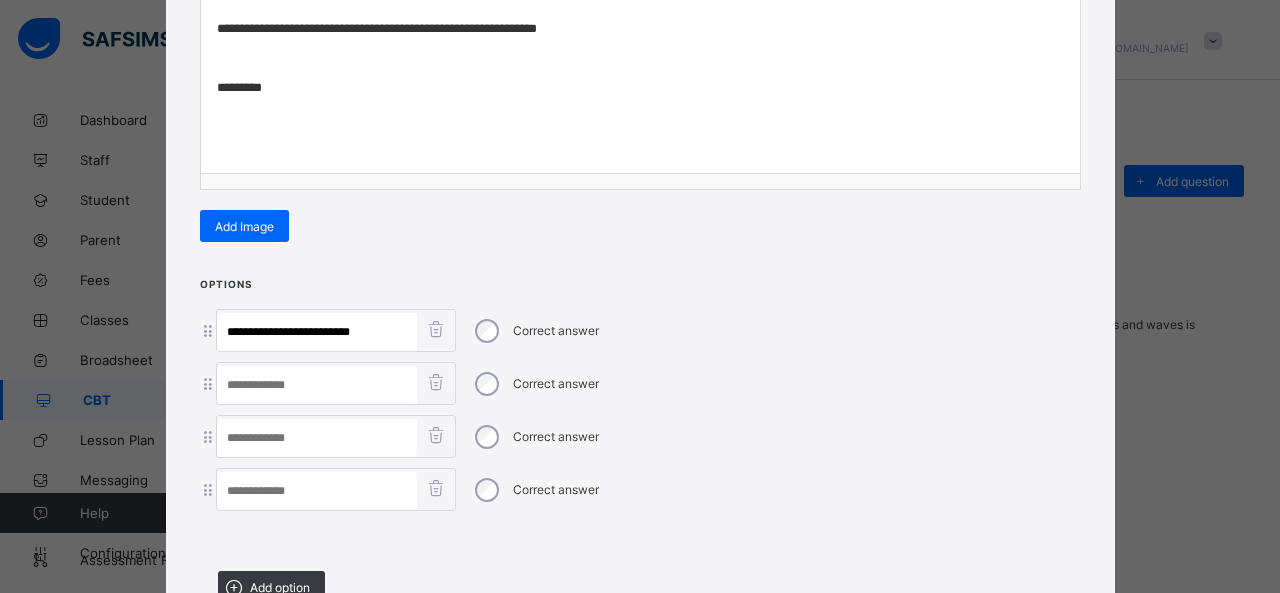 drag, startPoint x: 264, startPoint y: 322, endPoint x: 588, endPoint y: 391, distance: 331.26575 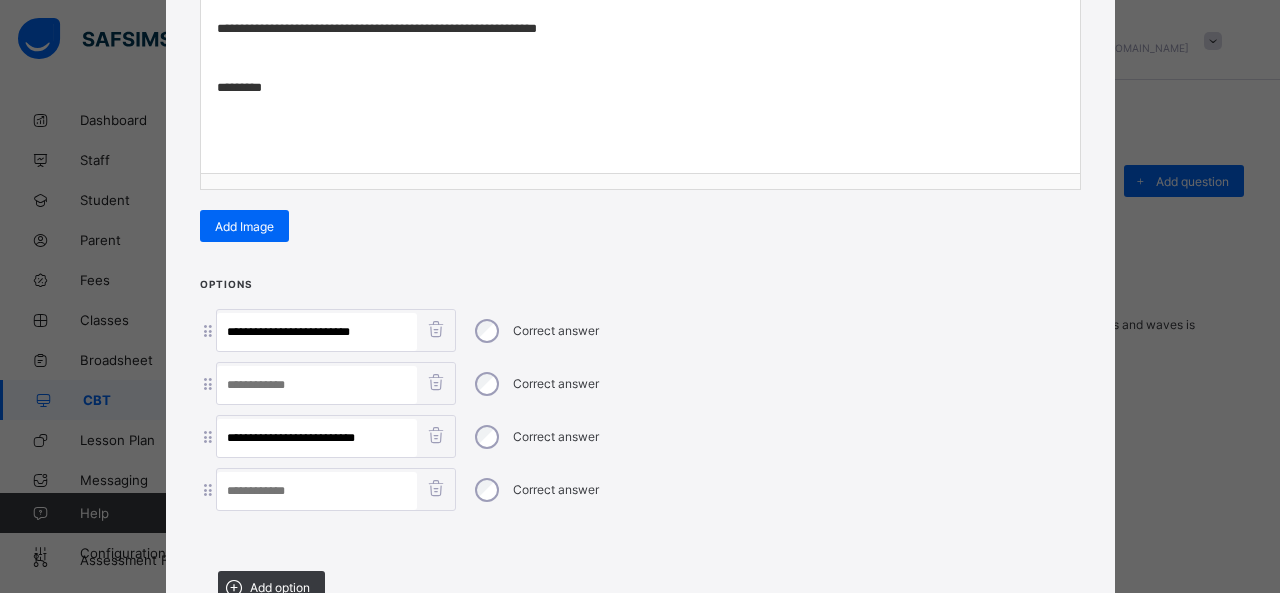 drag, startPoint x: 284, startPoint y: 422, endPoint x: 505, endPoint y: 492, distance: 231.82104 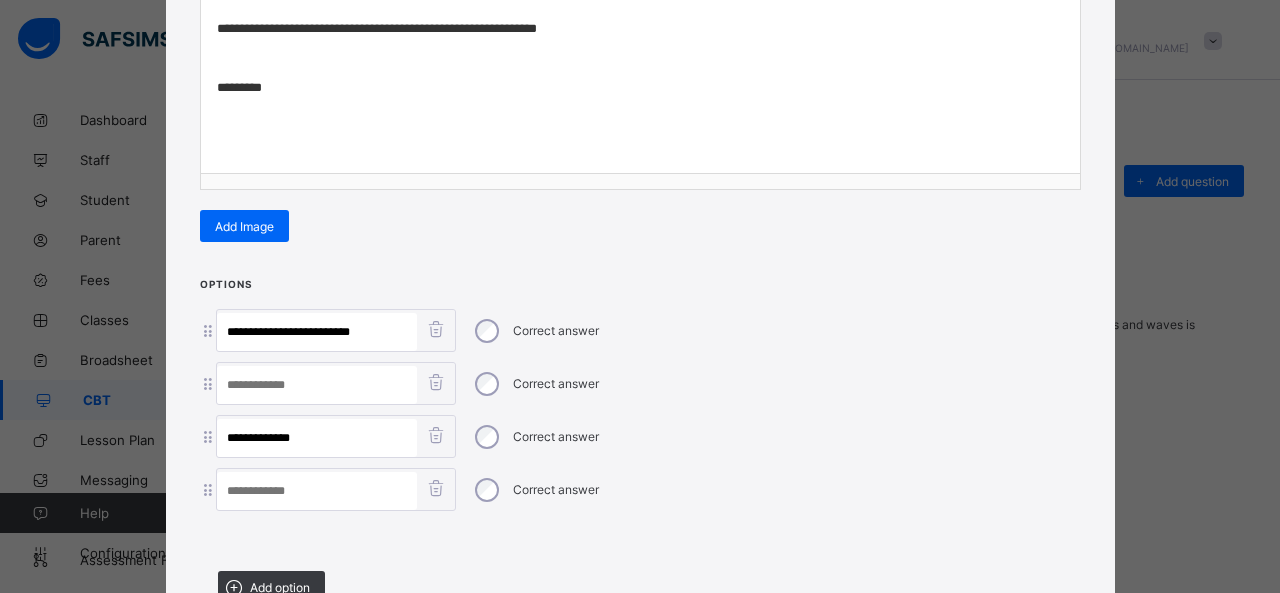 type on "**********" 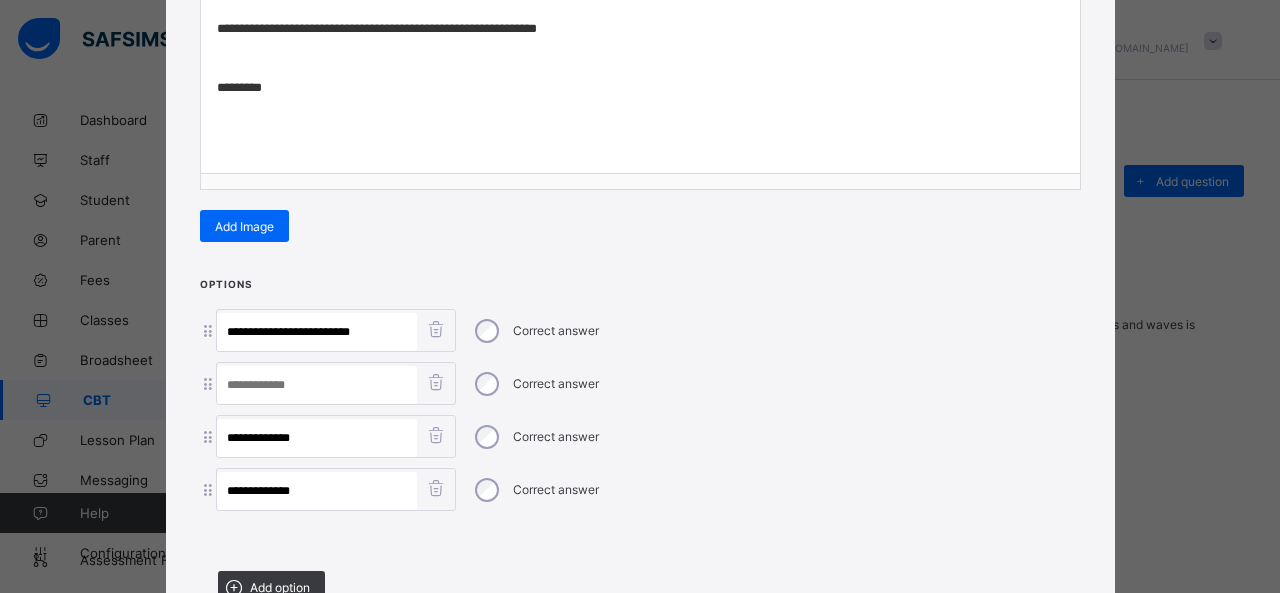 type on "**********" 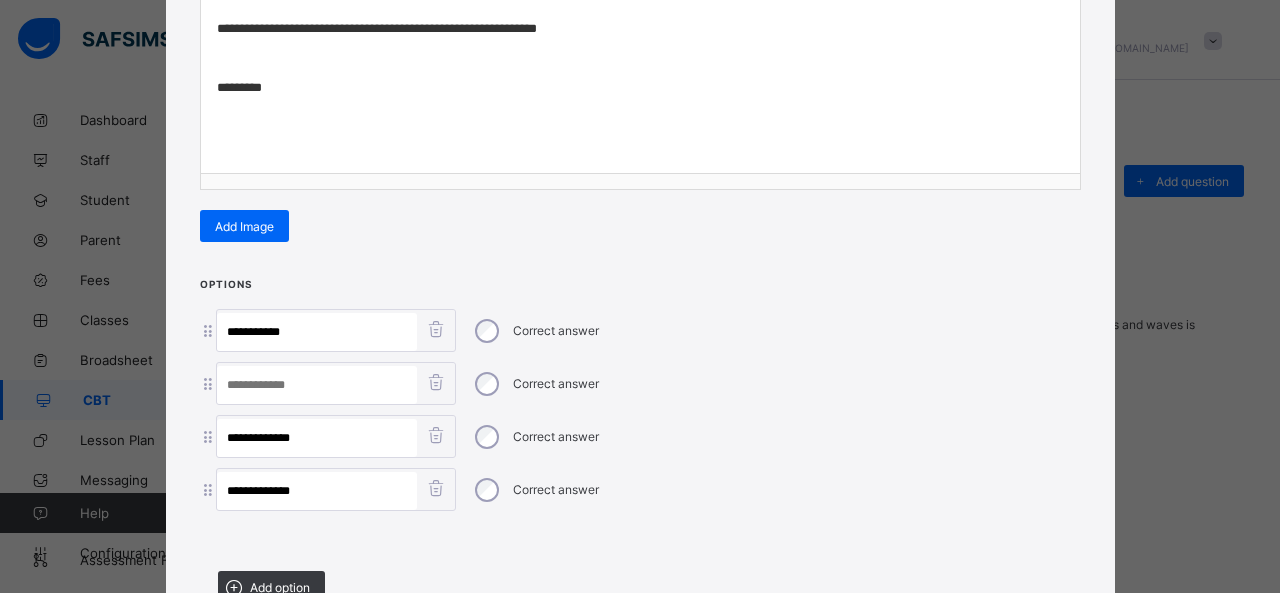 type on "*********" 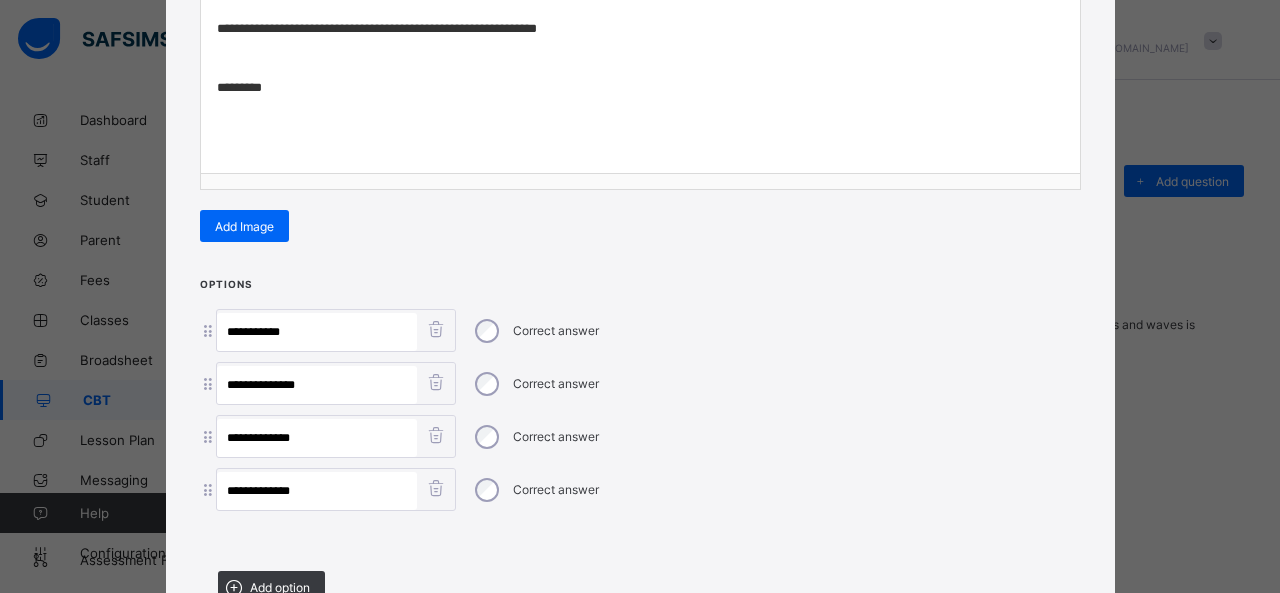 type on "**********" 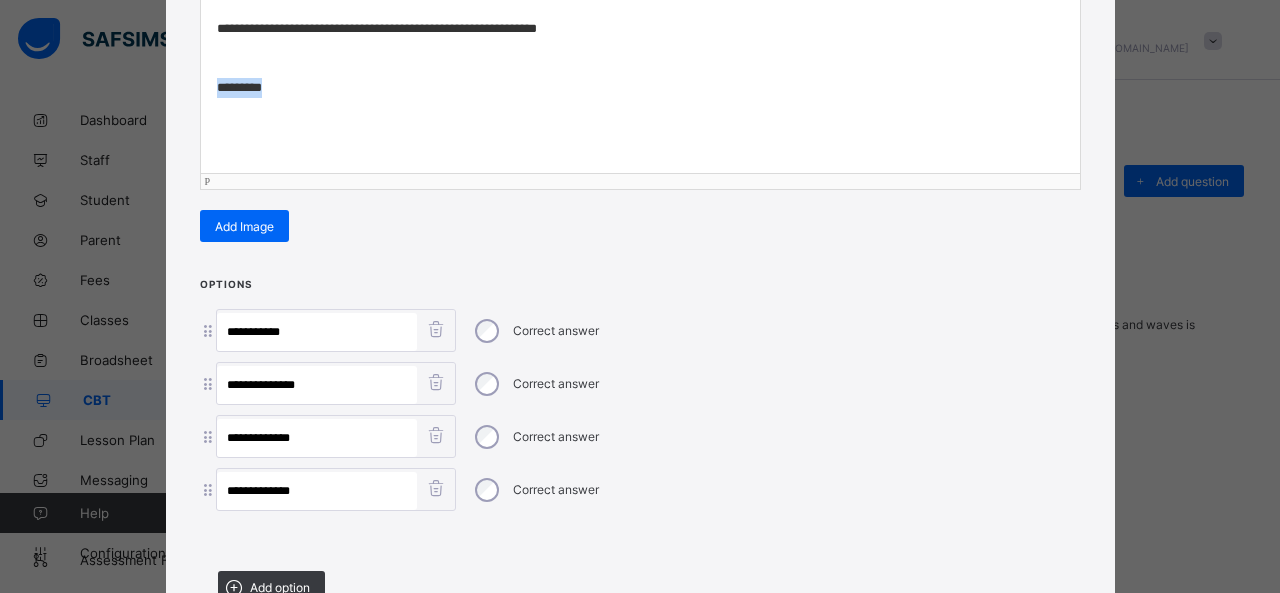 drag, startPoint x: 306, startPoint y: 83, endPoint x: 142, endPoint y: 90, distance: 164.14932 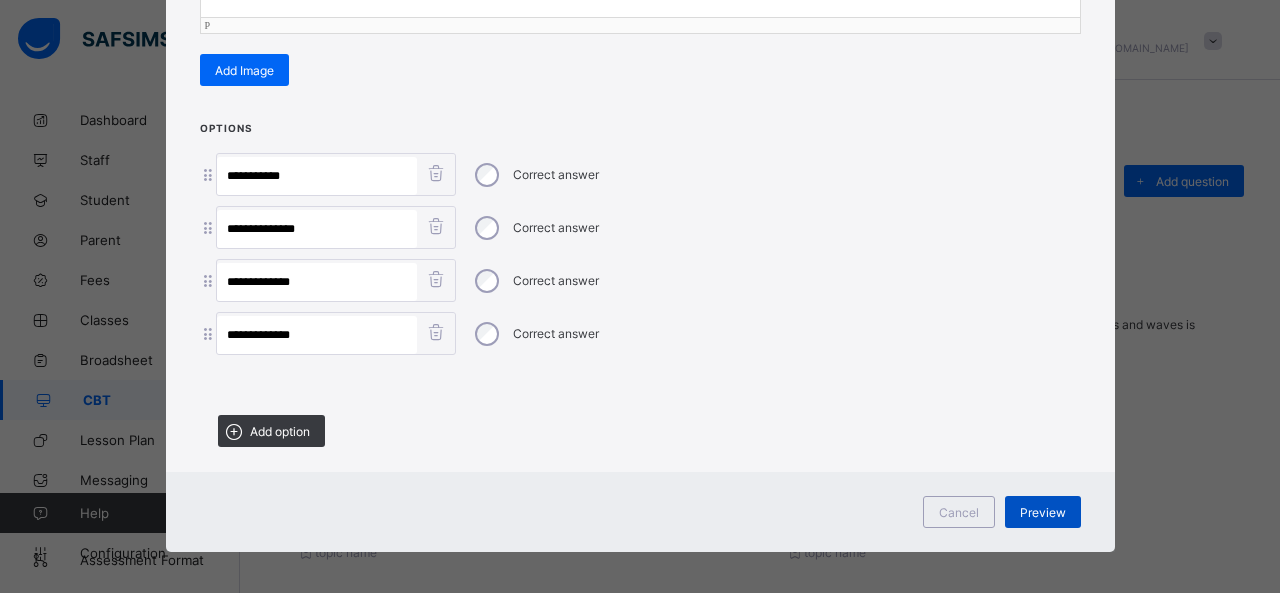 click on "Preview" at bounding box center [1043, 512] 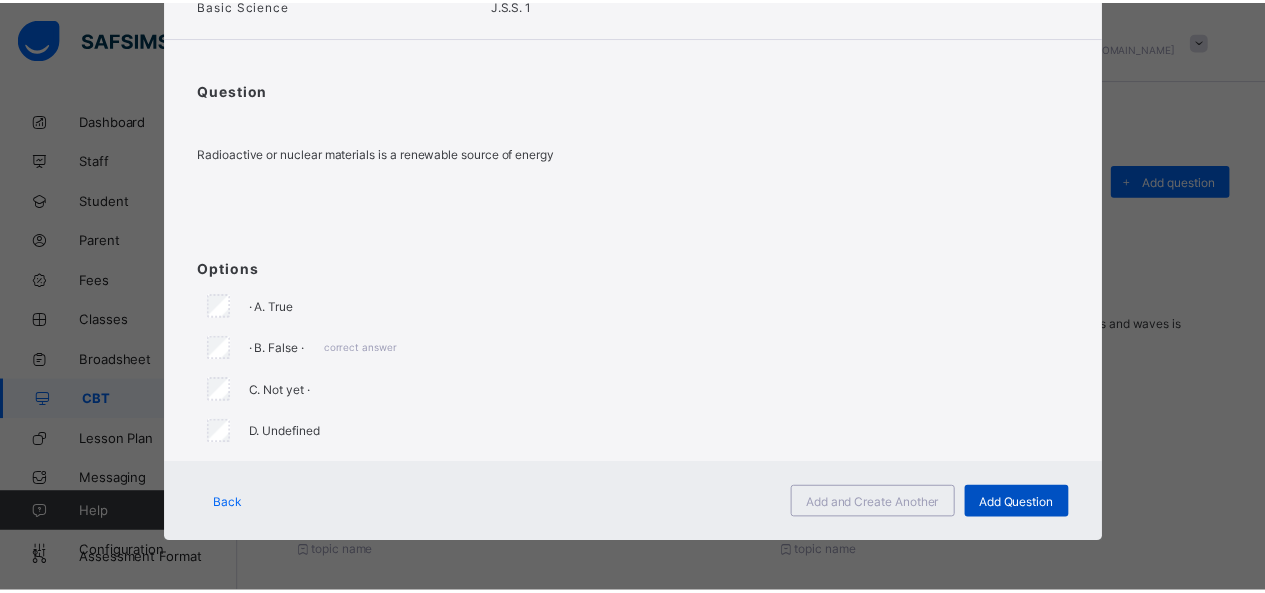 scroll, scrollTop: 124, scrollLeft: 0, axis: vertical 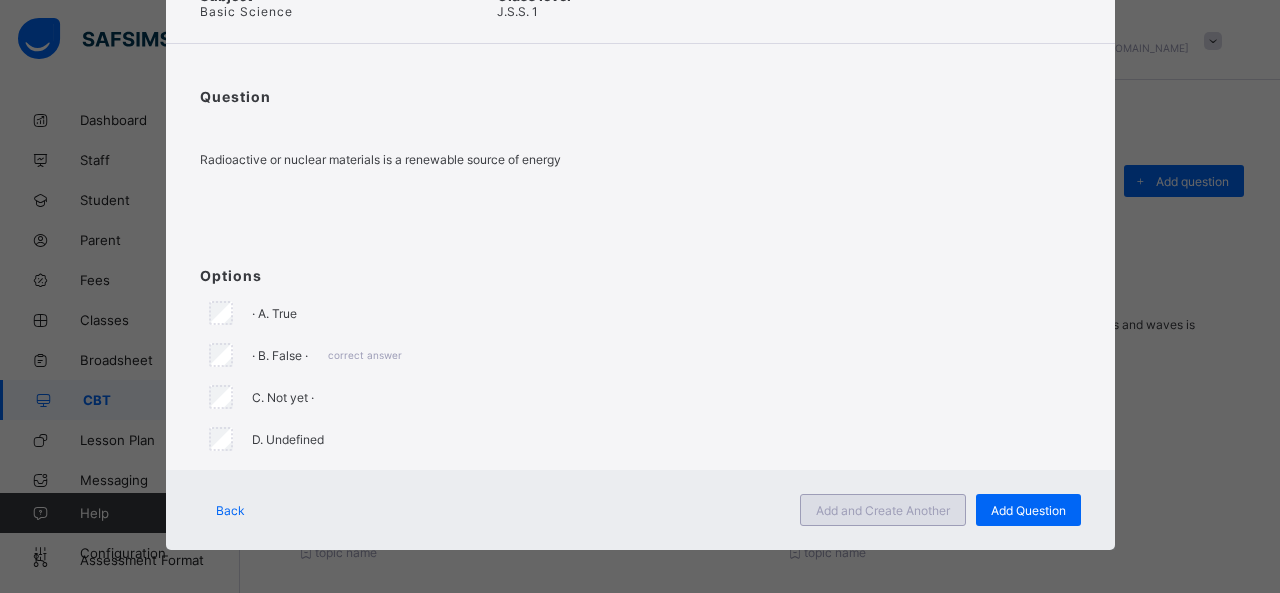 click on "Add and Create Another" at bounding box center [883, 510] 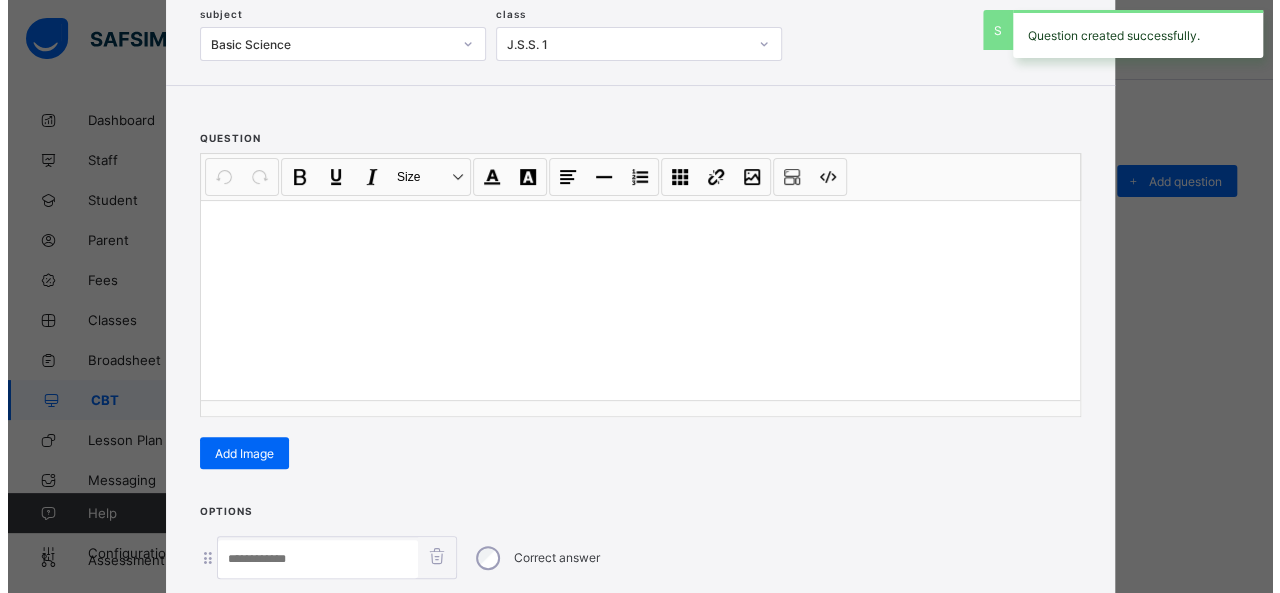 scroll, scrollTop: 128, scrollLeft: 0, axis: vertical 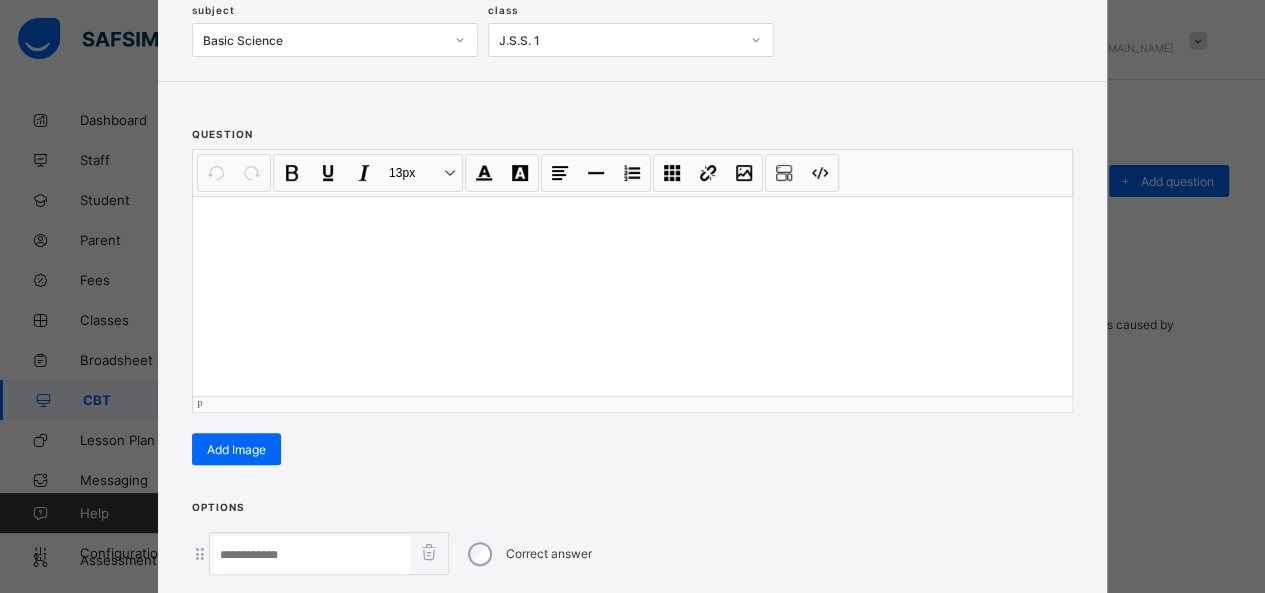 click at bounding box center (632, 296) 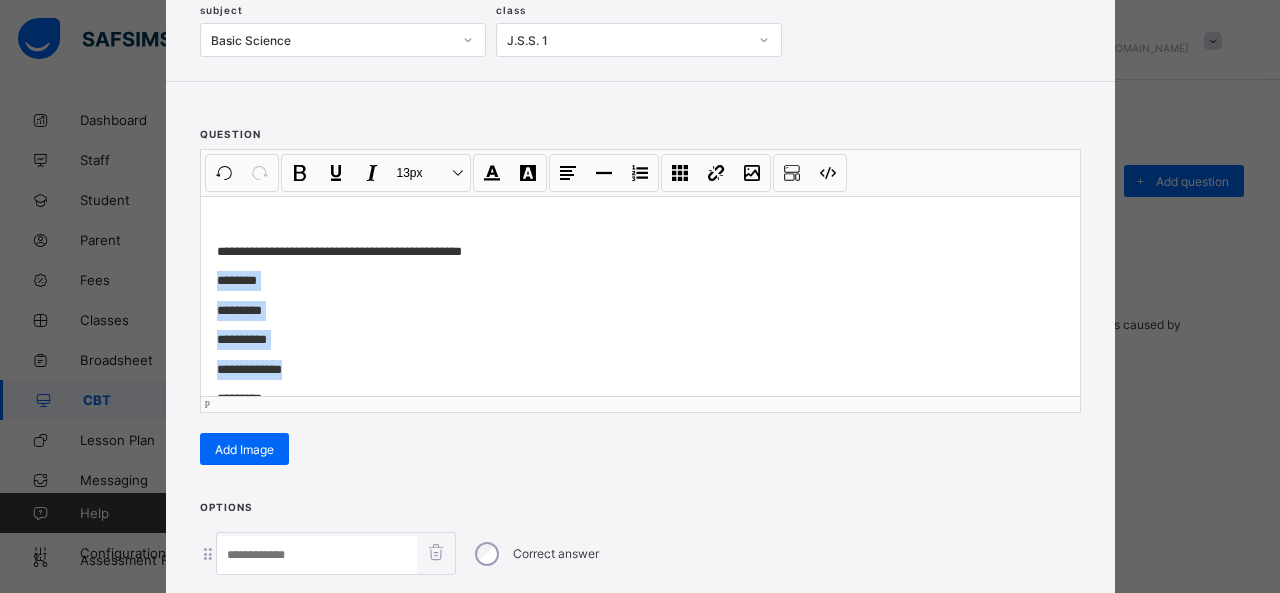drag, startPoint x: 196, startPoint y: 276, endPoint x: 301, endPoint y: 367, distance: 138.94603 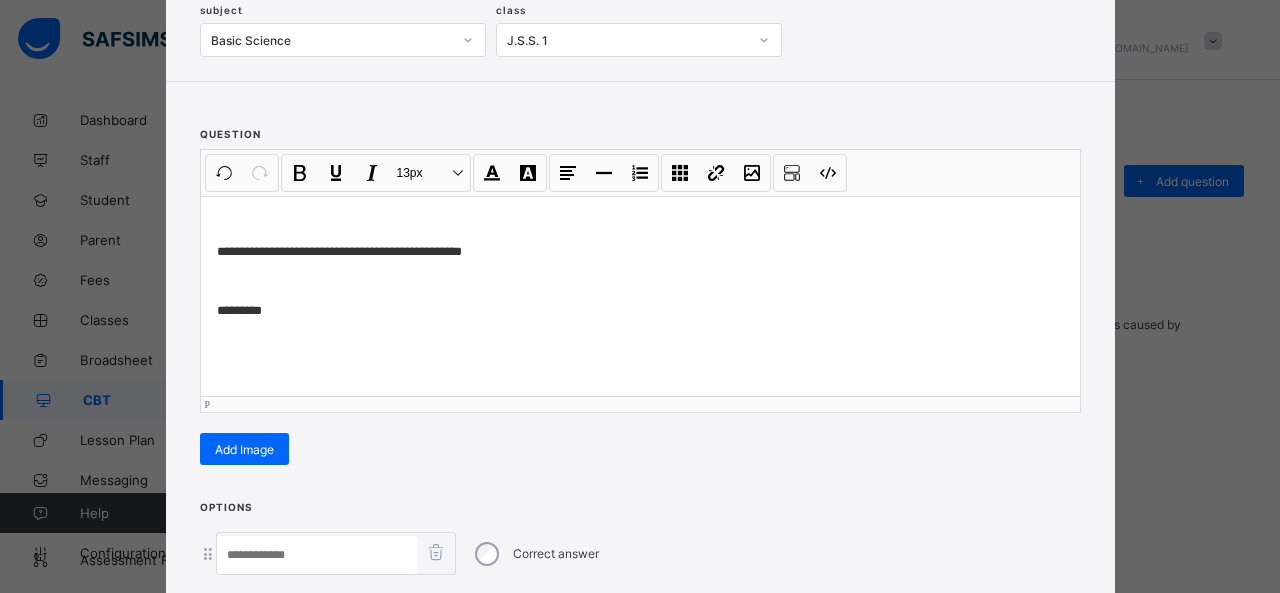 scroll, scrollTop: 351, scrollLeft: 0, axis: vertical 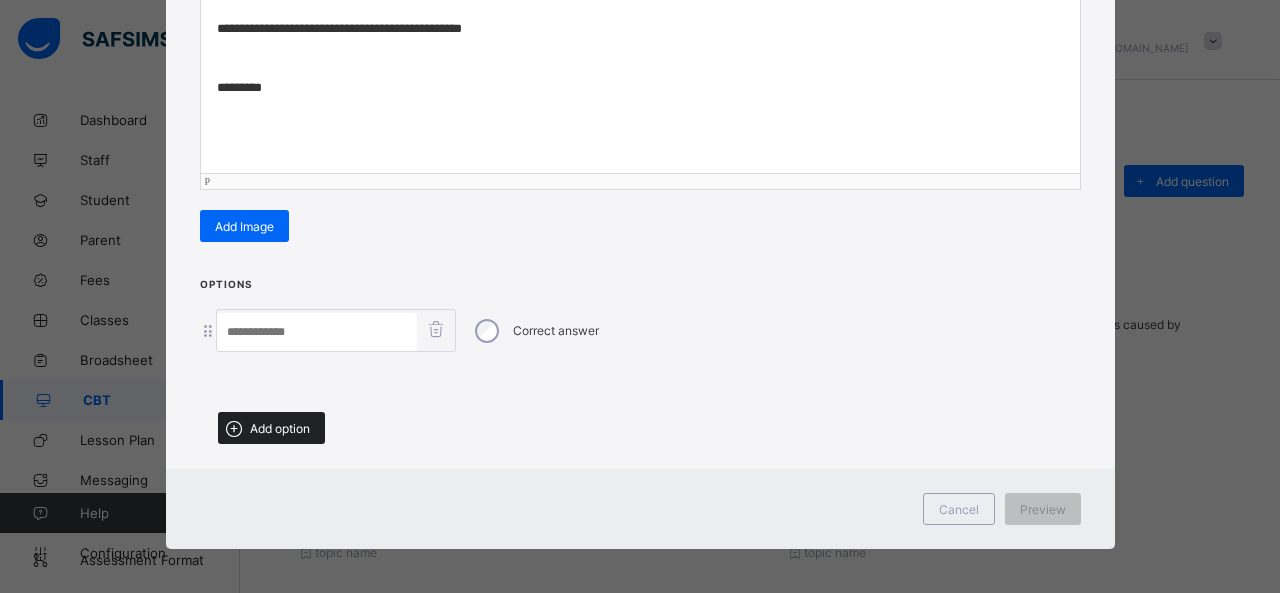 click on "Add option" at bounding box center (271, 428) 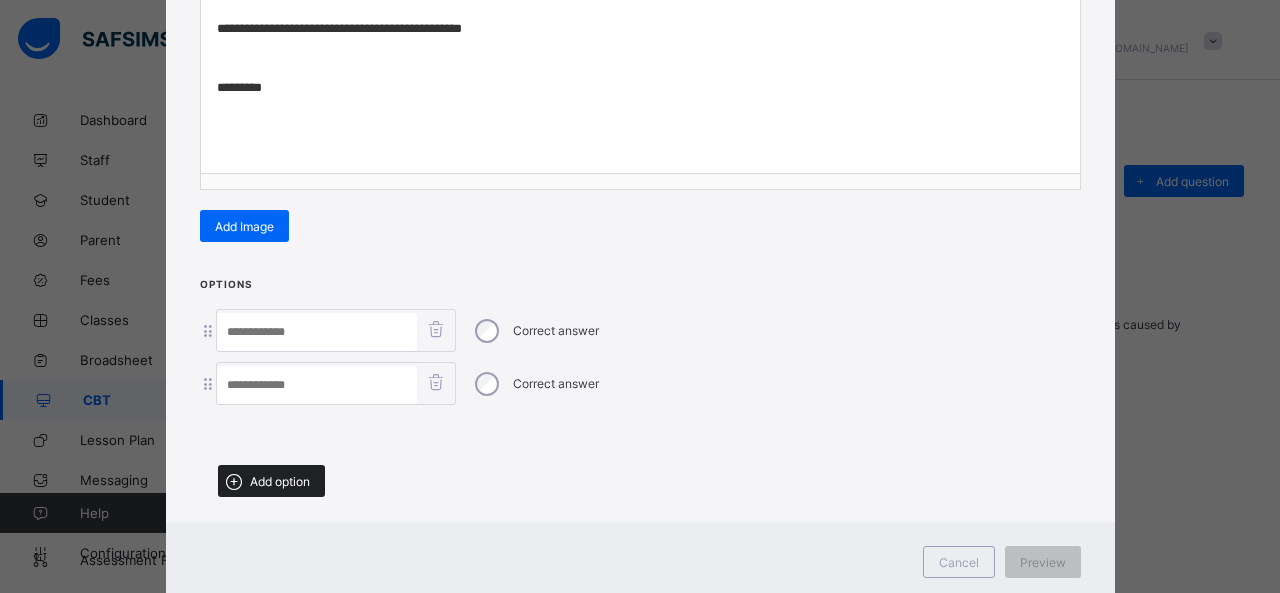 click on "Add option" at bounding box center [280, 481] 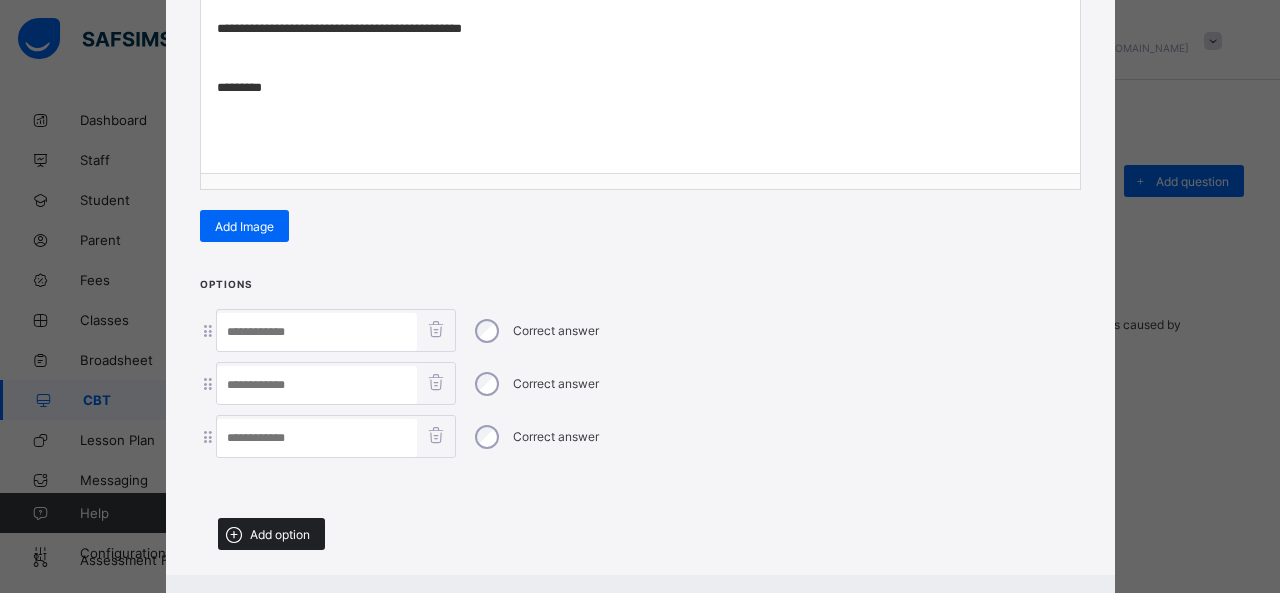 click on "Add option" at bounding box center (271, 534) 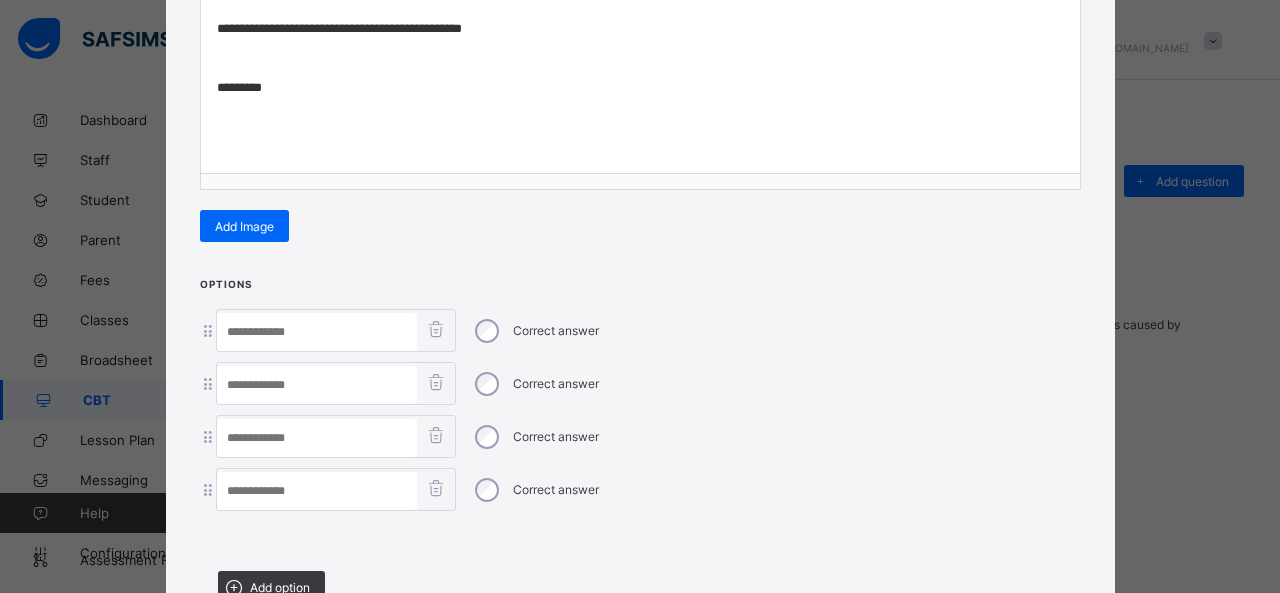 click at bounding box center (317, 332) 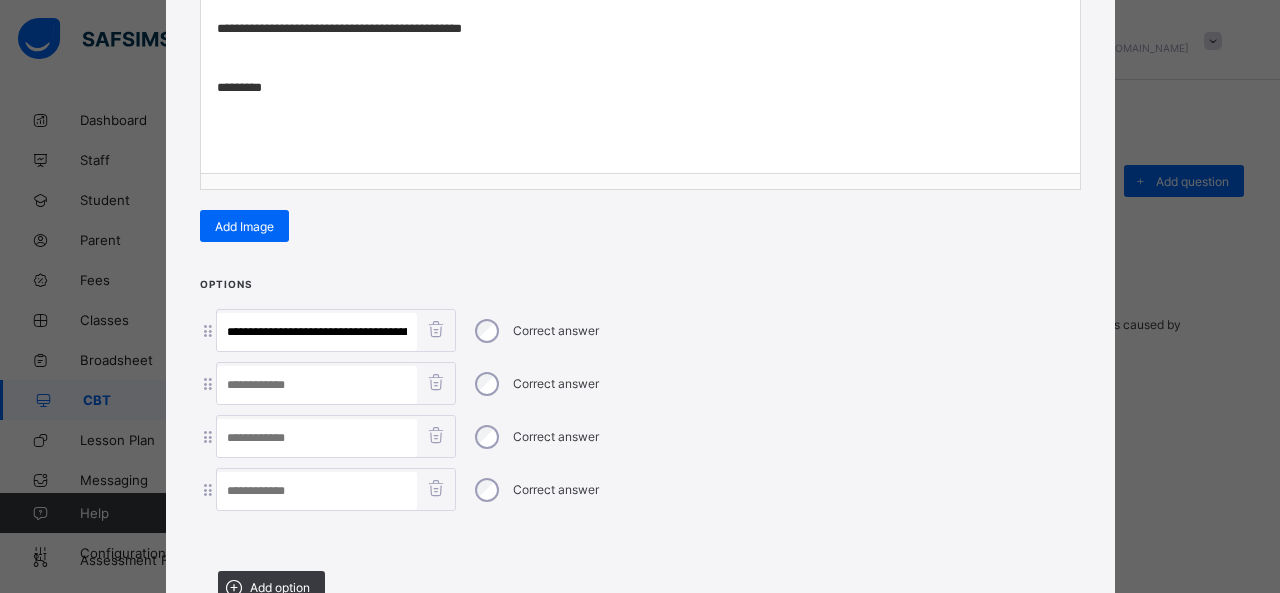 scroll, scrollTop: 0, scrollLeft: 60, axis: horizontal 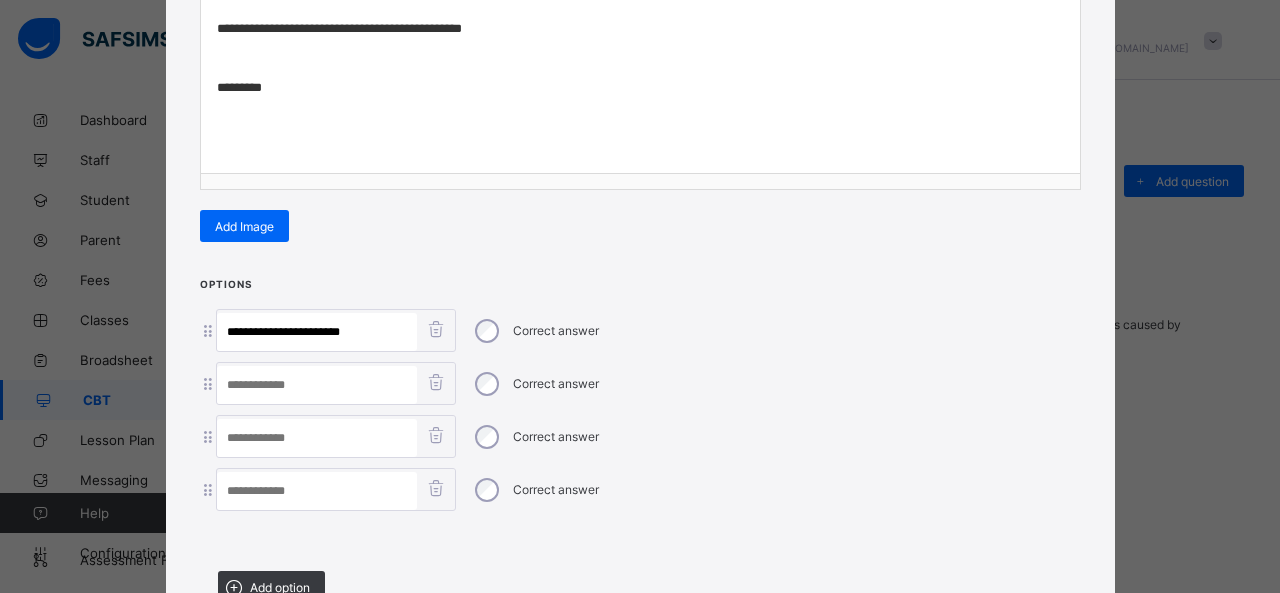 drag, startPoint x: 276, startPoint y: 320, endPoint x: 646, endPoint y: 337, distance: 370.39032 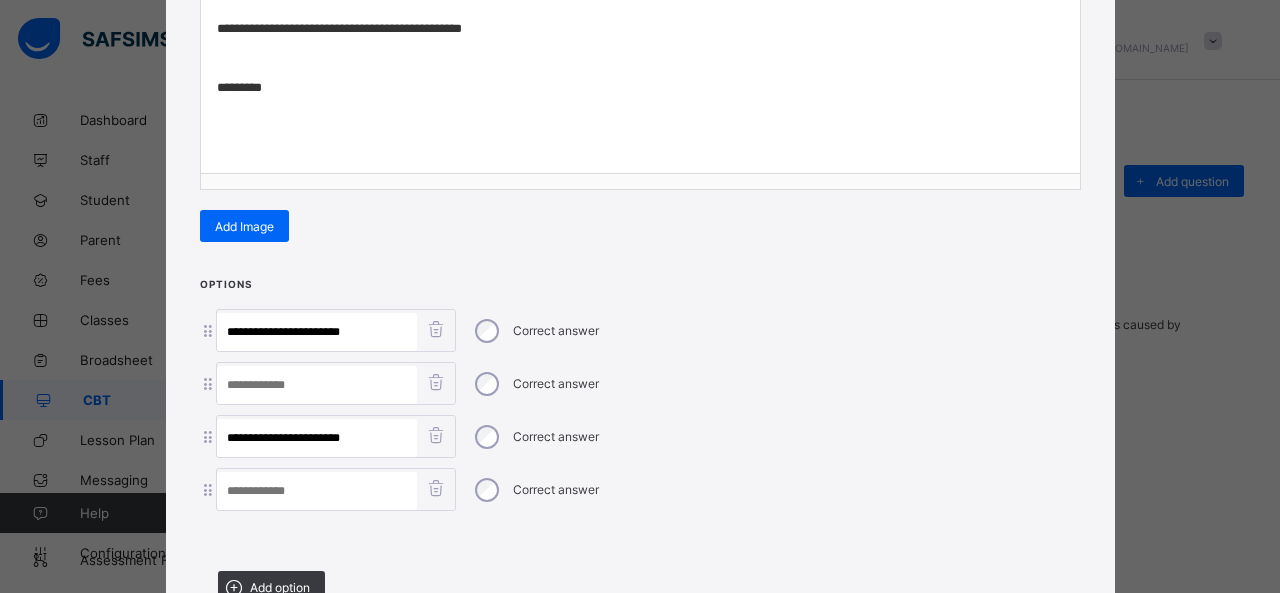 drag, startPoint x: 282, startPoint y: 437, endPoint x: 470, endPoint y: 455, distance: 188.85974 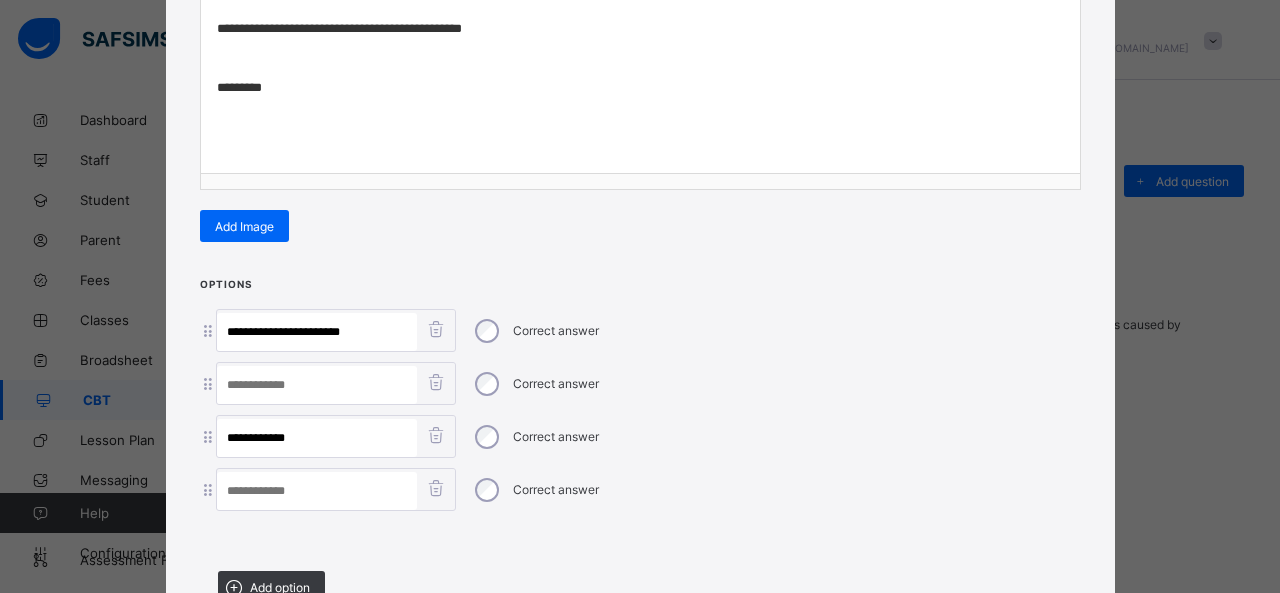 type on "**********" 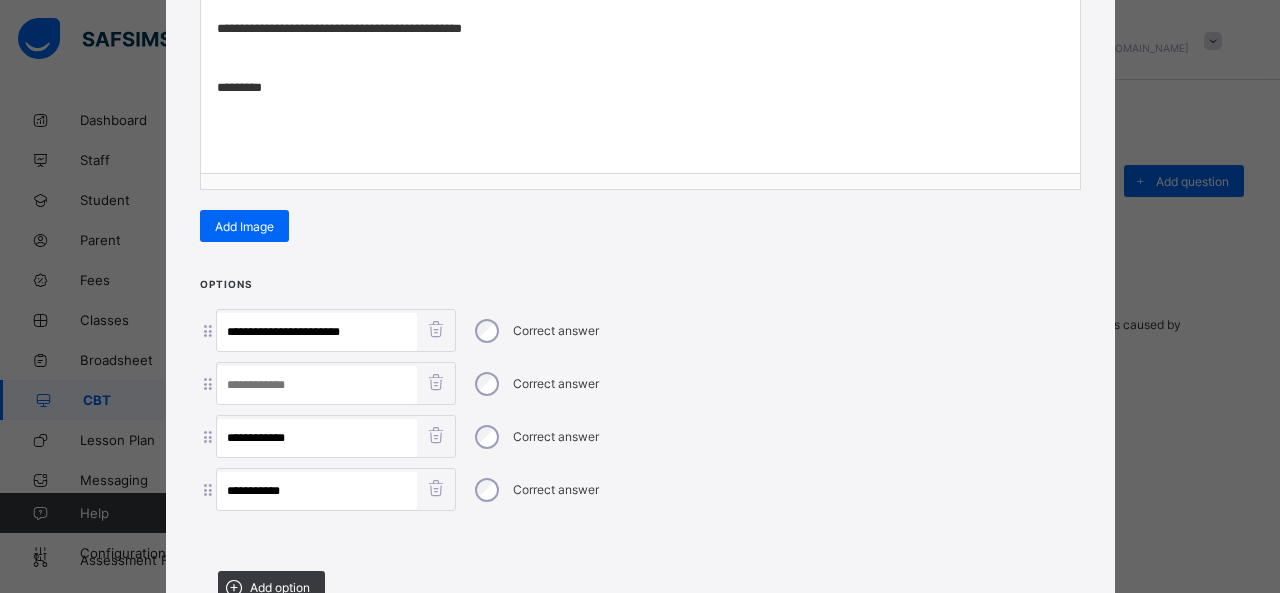 type on "**********" 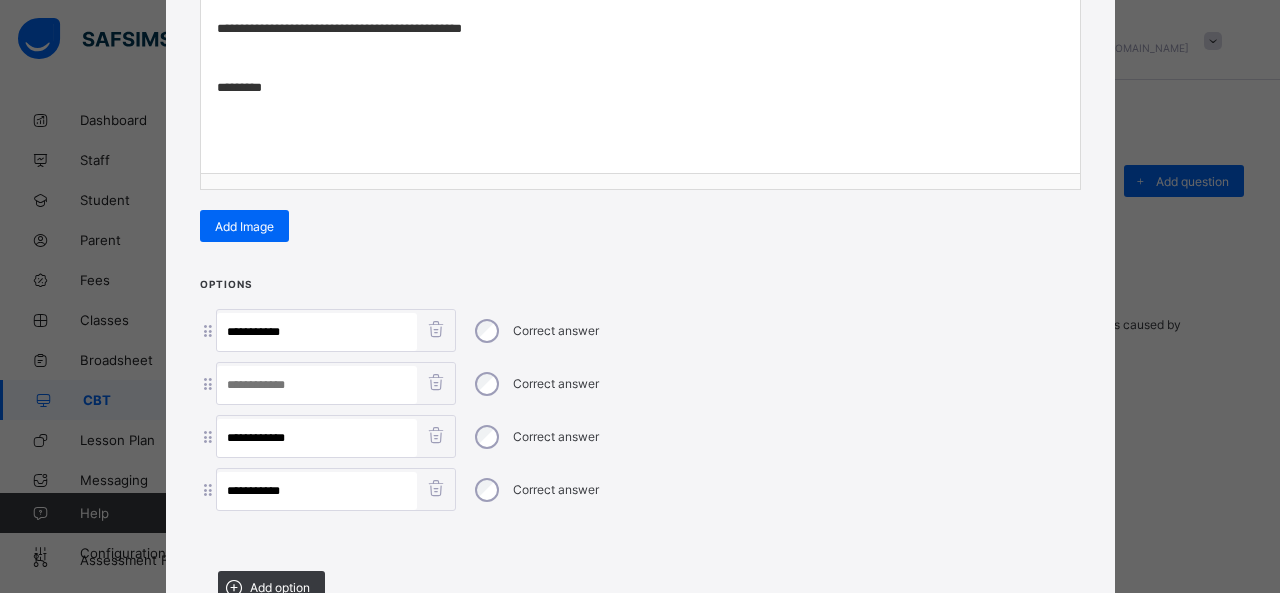 type on "**********" 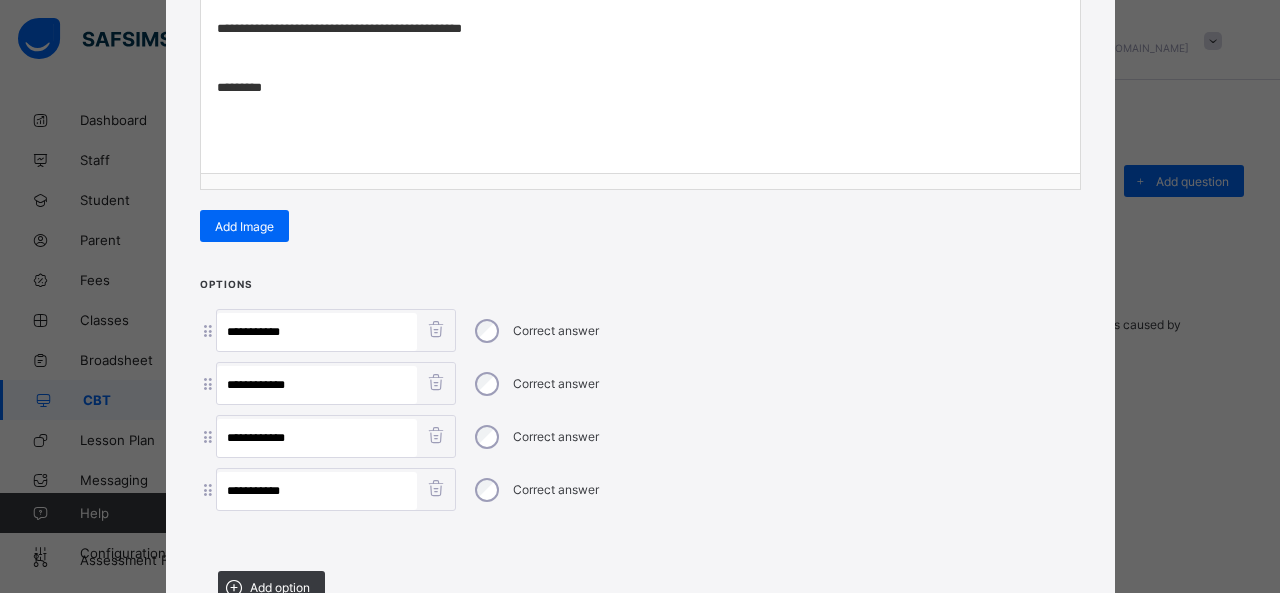 type on "**********" 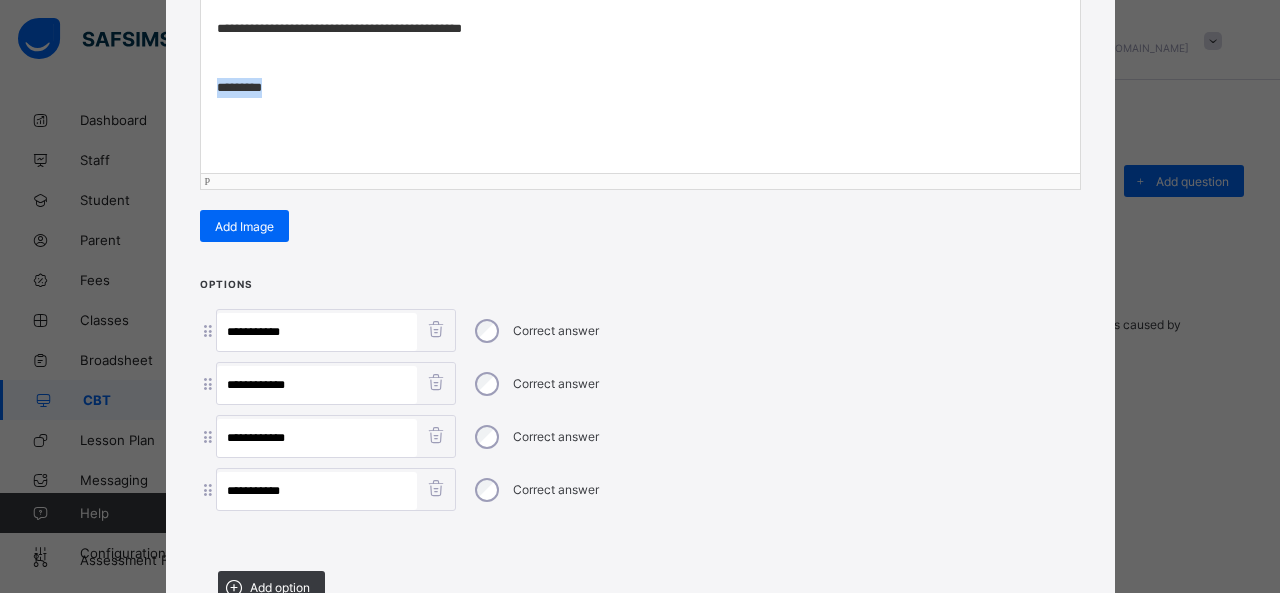 drag, startPoint x: 318, startPoint y: 112, endPoint x: 142, endPoint y: 83, distance: 178.3732 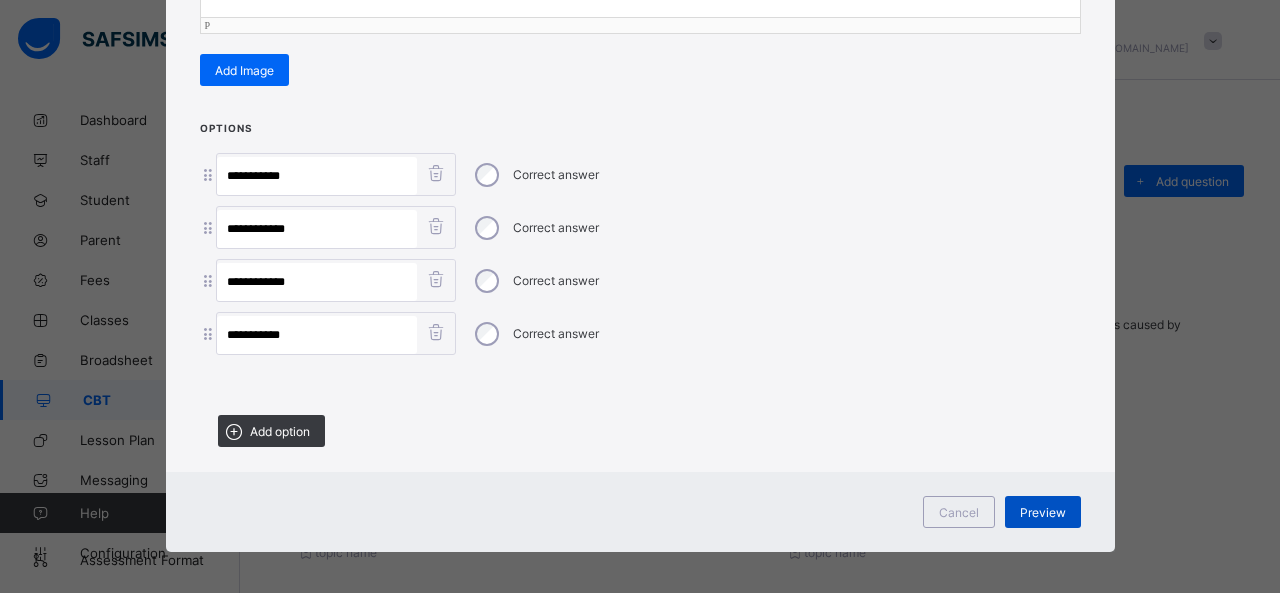 click on "Preview" at bounding box center (1043, 512) 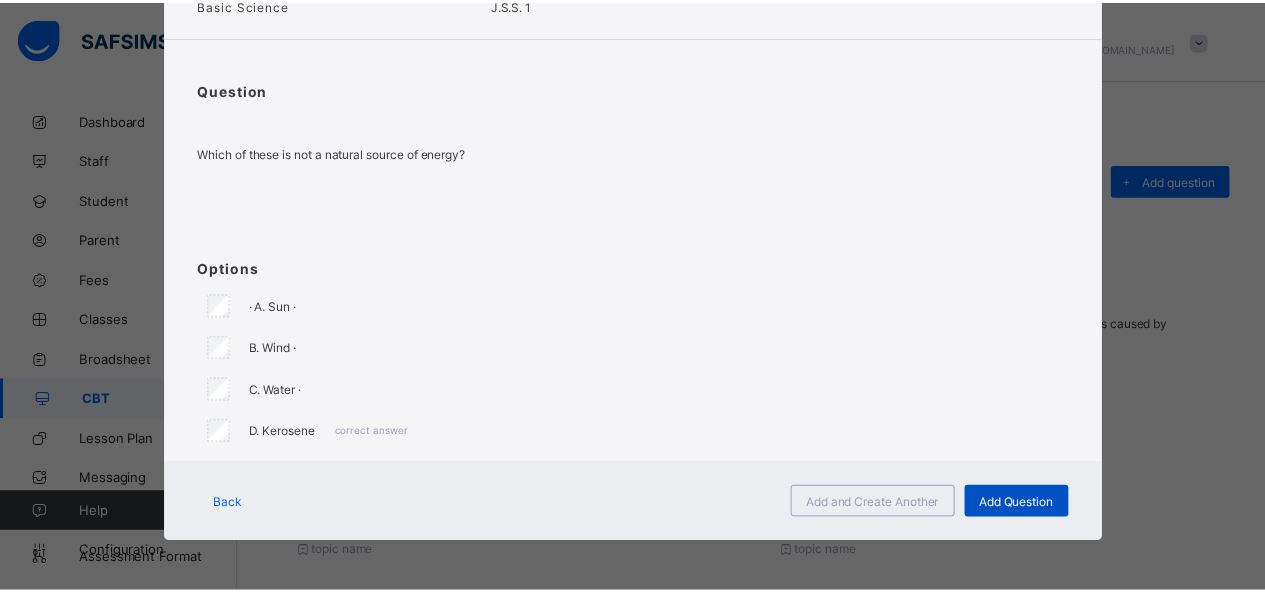 scroll, scrollTop: 124, scrollLeft: 0, axis: vertical 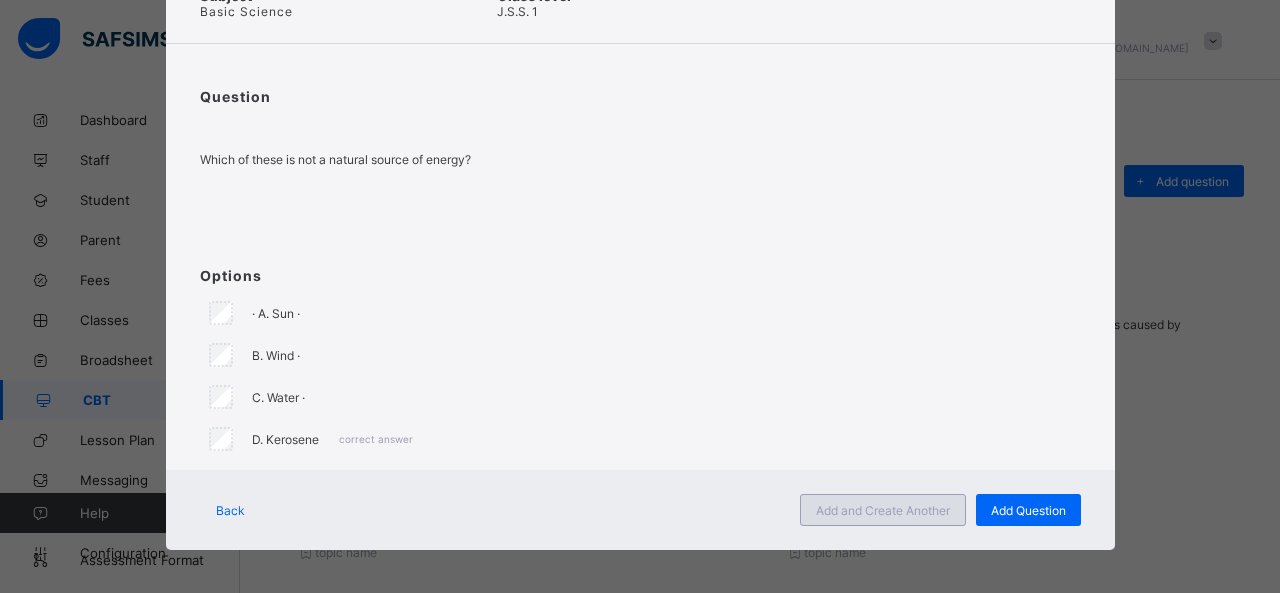 click on "Add and Create Another" at bounding box center [883, 510] 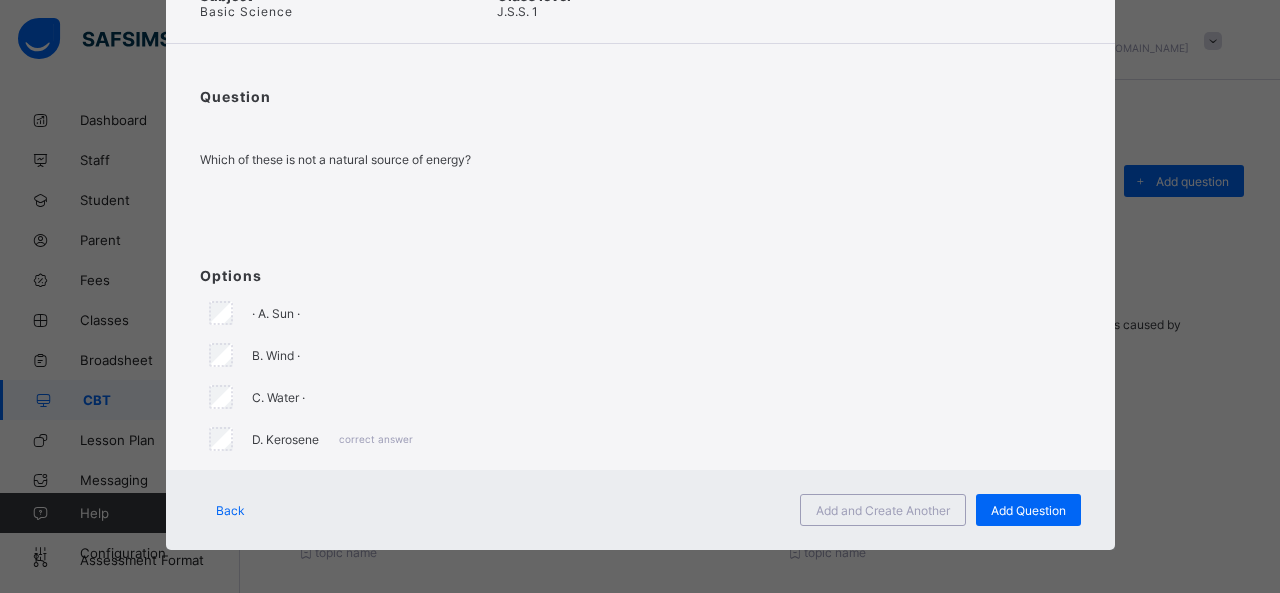 click on "D. Kerosene correct answer" at bounding box center [640, 439] 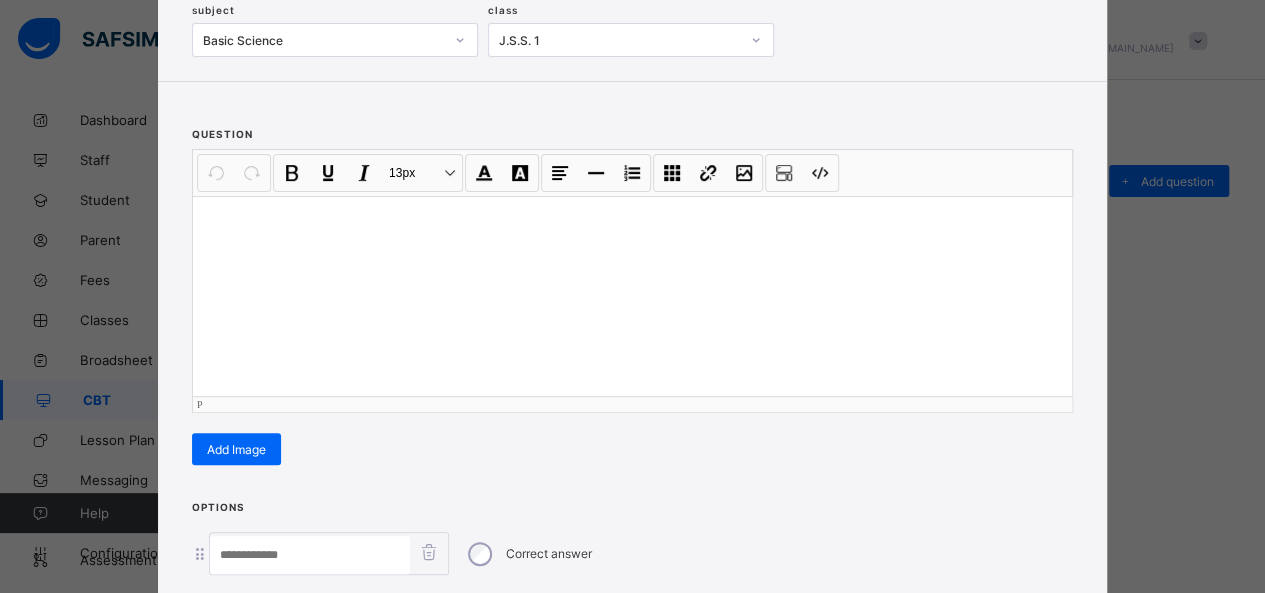 click at bounding box center [632, 296] 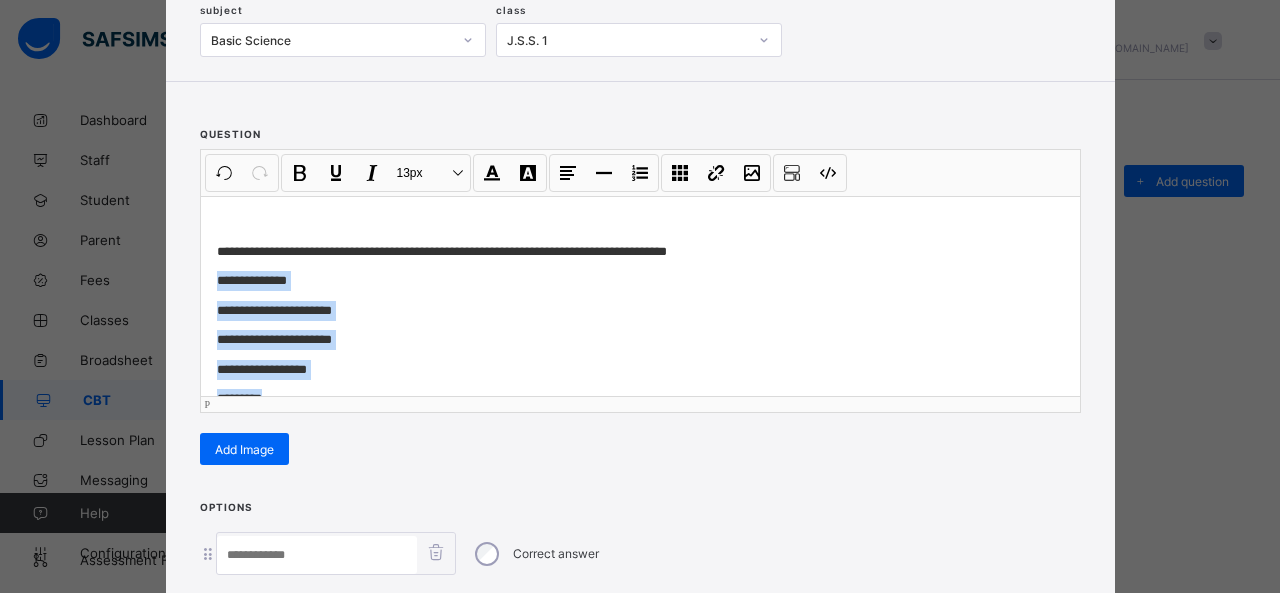 scroll, scrollTop: 38, scrollLeft: 0, axis: vertical 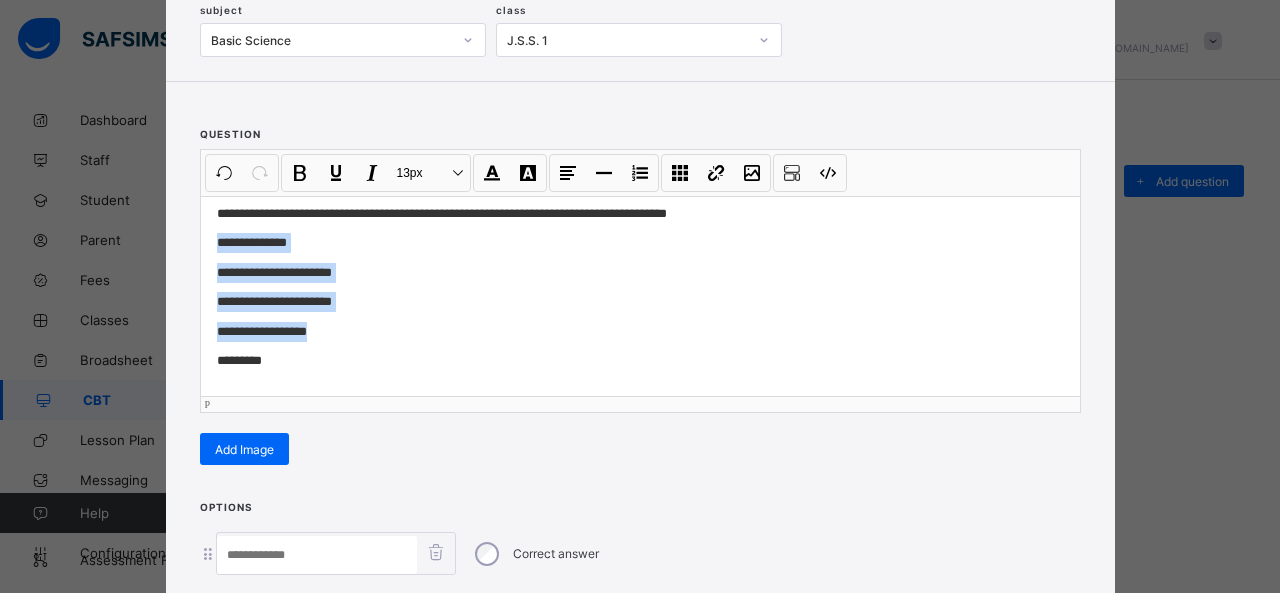 drag, startPoint x: 206, startPoint y: 280, endPoint x: 354, endPoint y: 333, distance: 157.20369 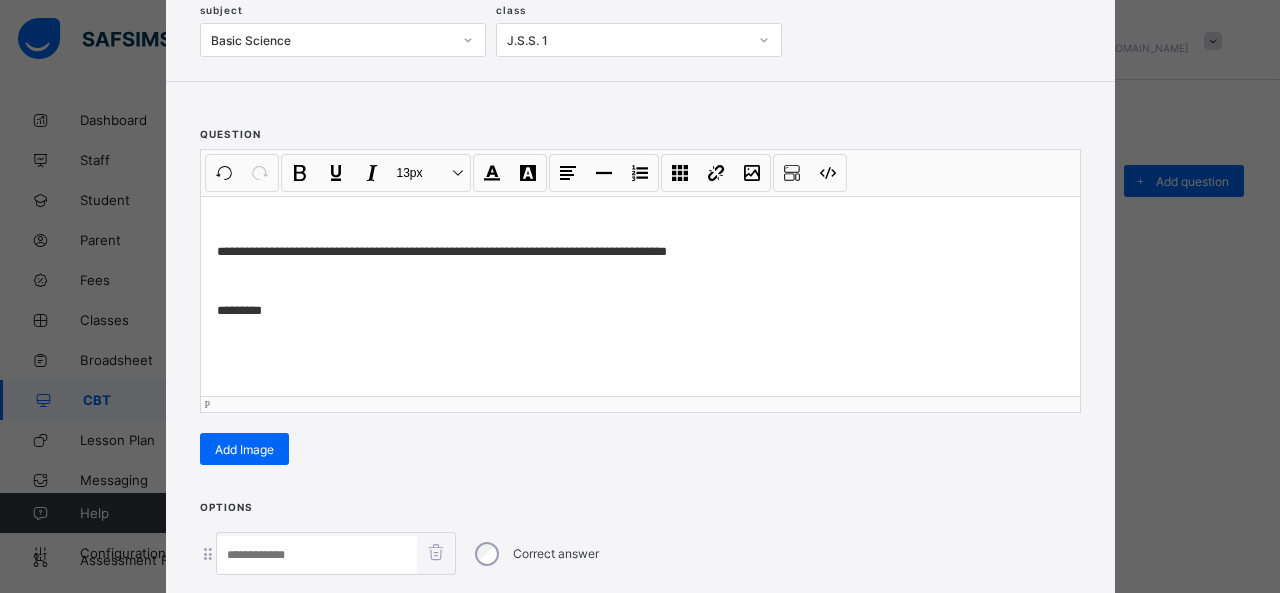 scroll, scrollTop: 0, scrollLeft: 0, axis: both 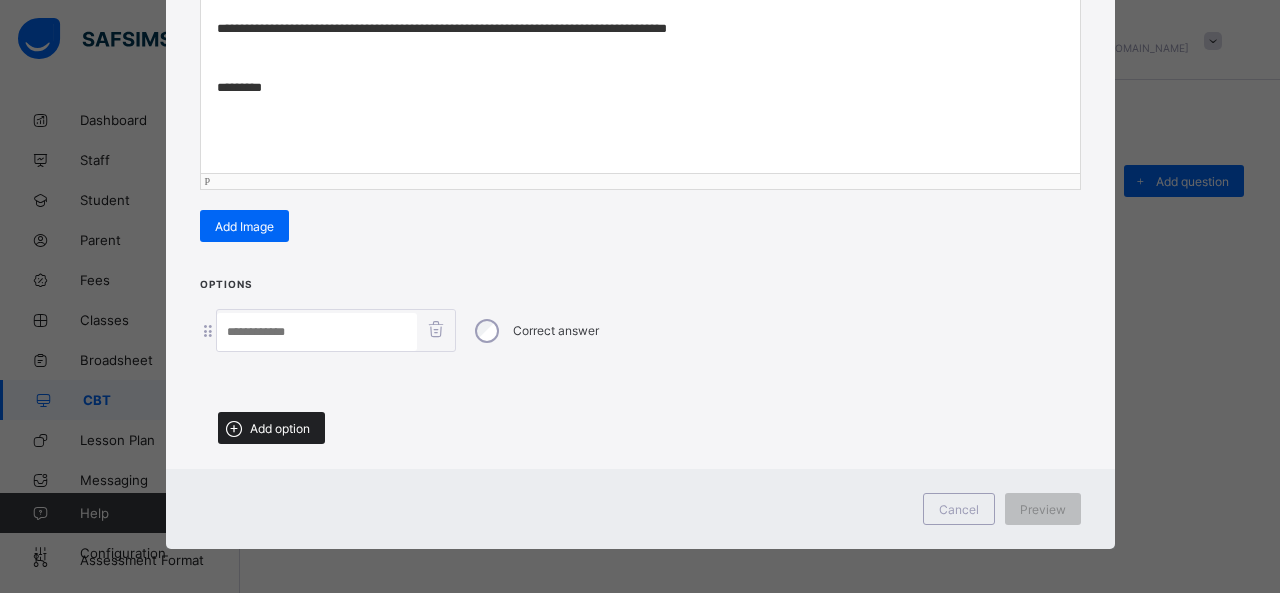click on "Add option" at bounding box center [271, 428] 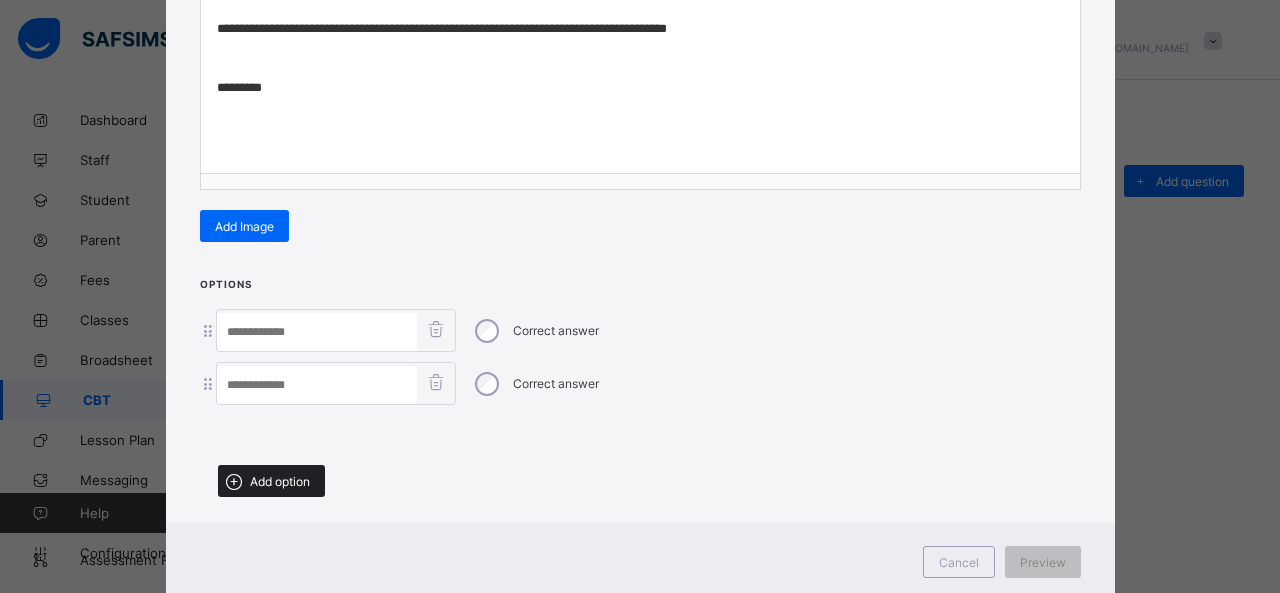 click on "Add option" at bounding box center (280, 481) 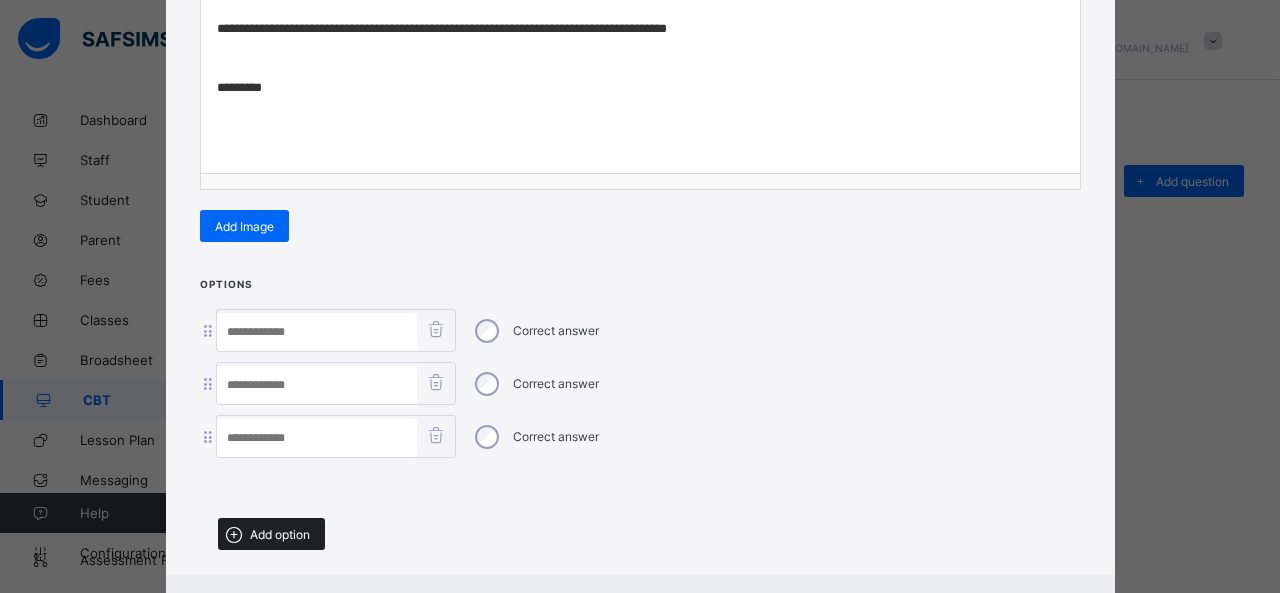 click on "Add option" at bounding box center [280, 534] 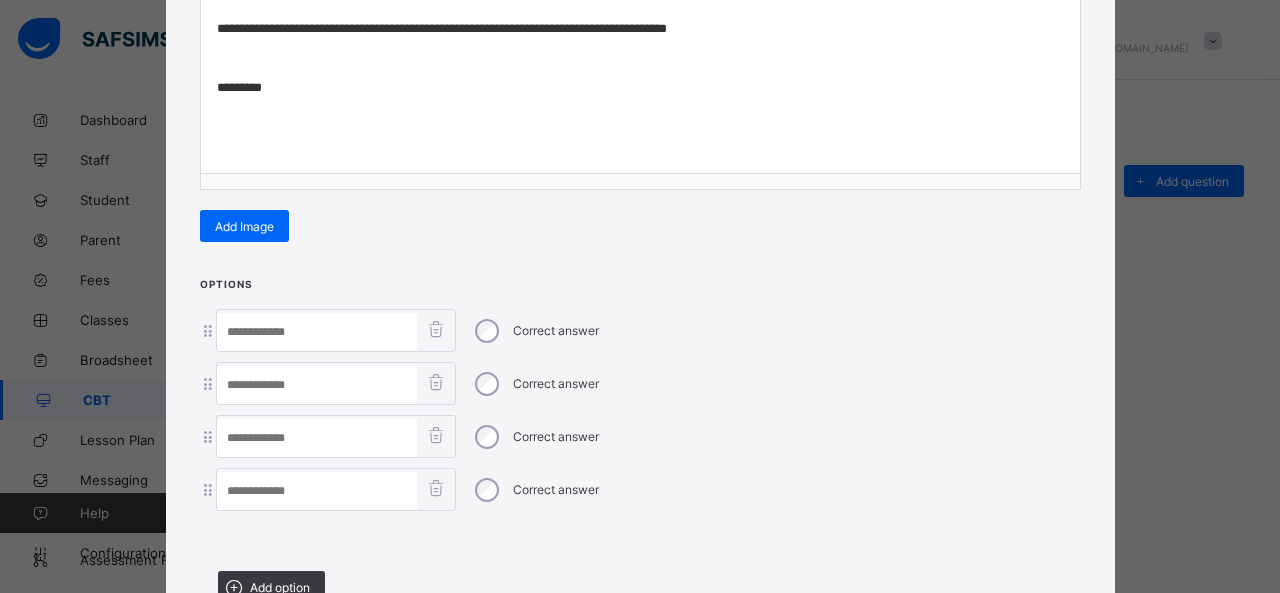 click at bounding box center (317, 332) 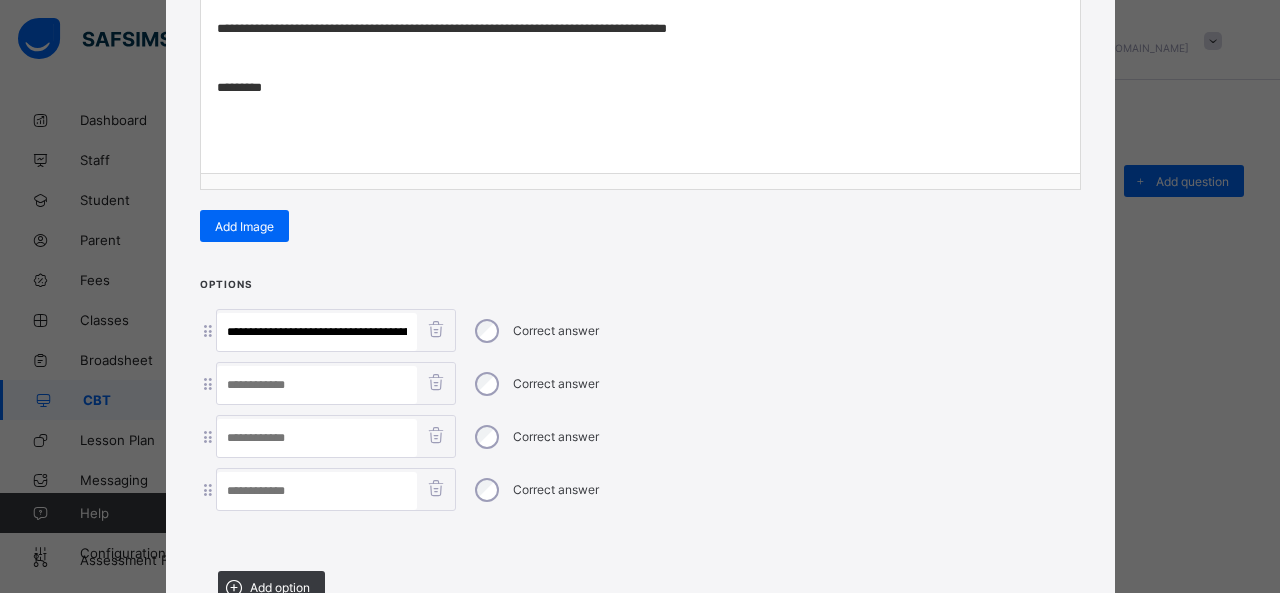 scroll, scrollTop: 0, scrollLeft: 238, axis: horizontal 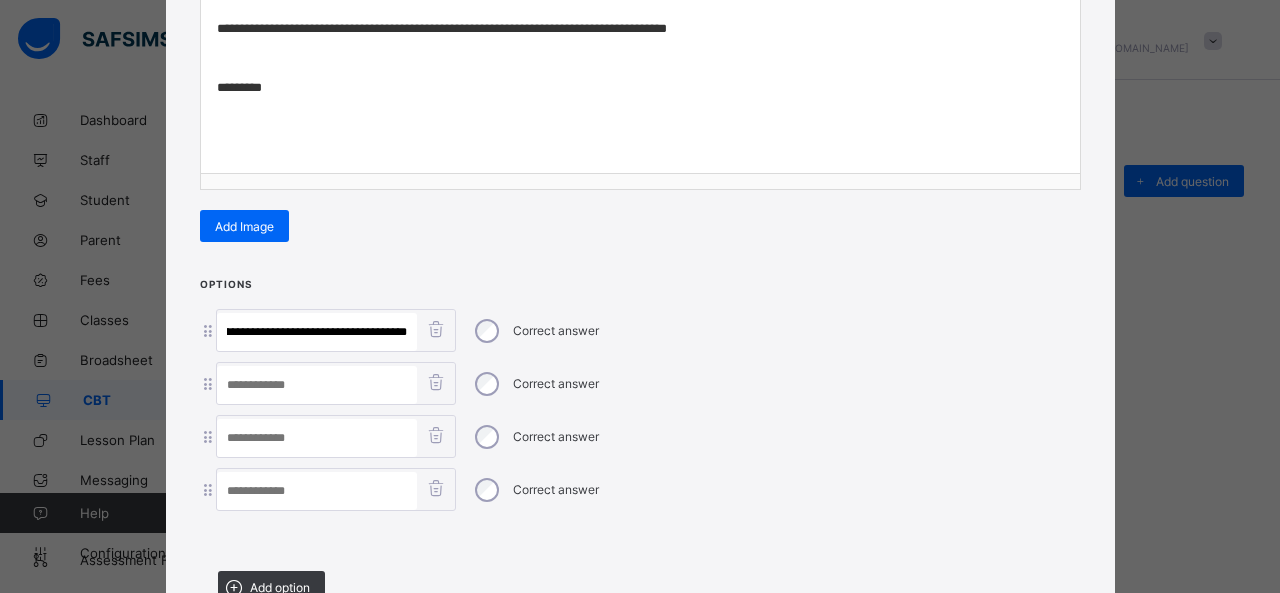 drag, startPoint x: 315, startPoint y: 325, endPoint x: 609, endPoint y: 399, distance: 303.16992 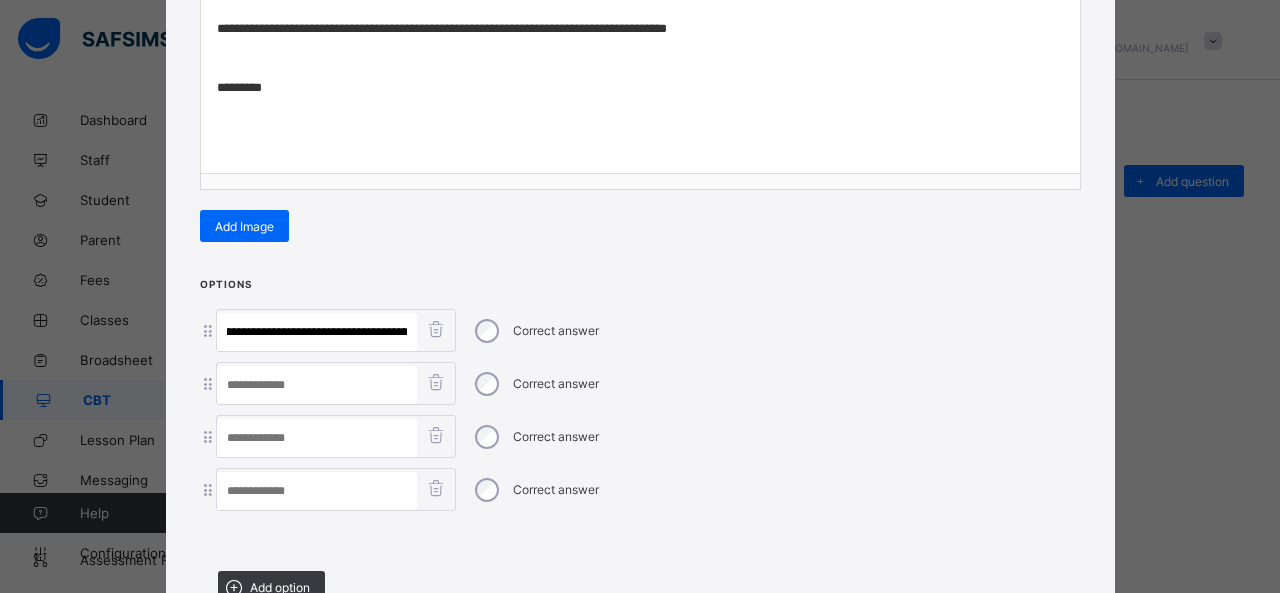 type on "**********" 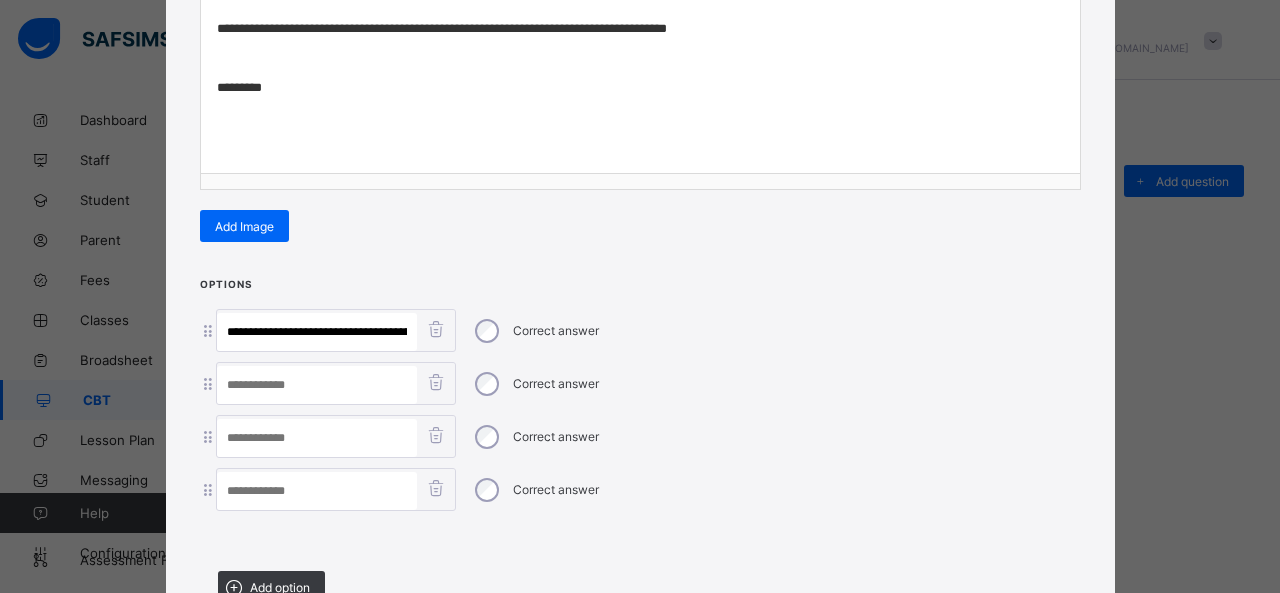 click at bounding box center (317, 491) 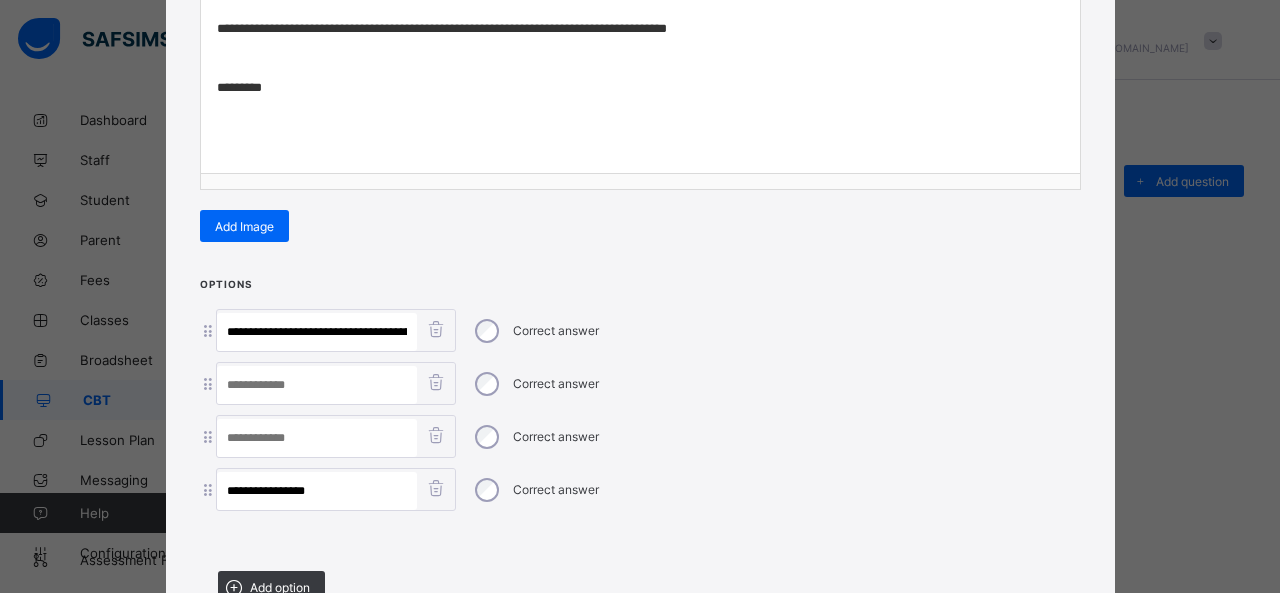 type on "**********" 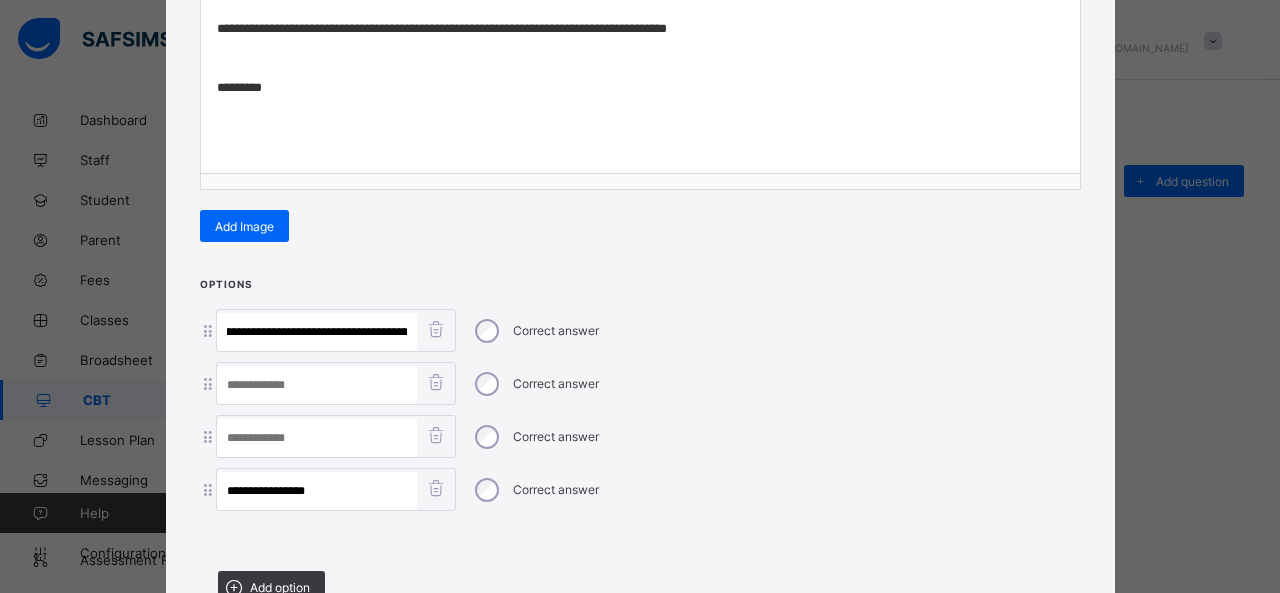 drag, startPoint x: 304, startPoint y: 325, endPoint x: 606, endPoint y: 394, distance: 309.7822 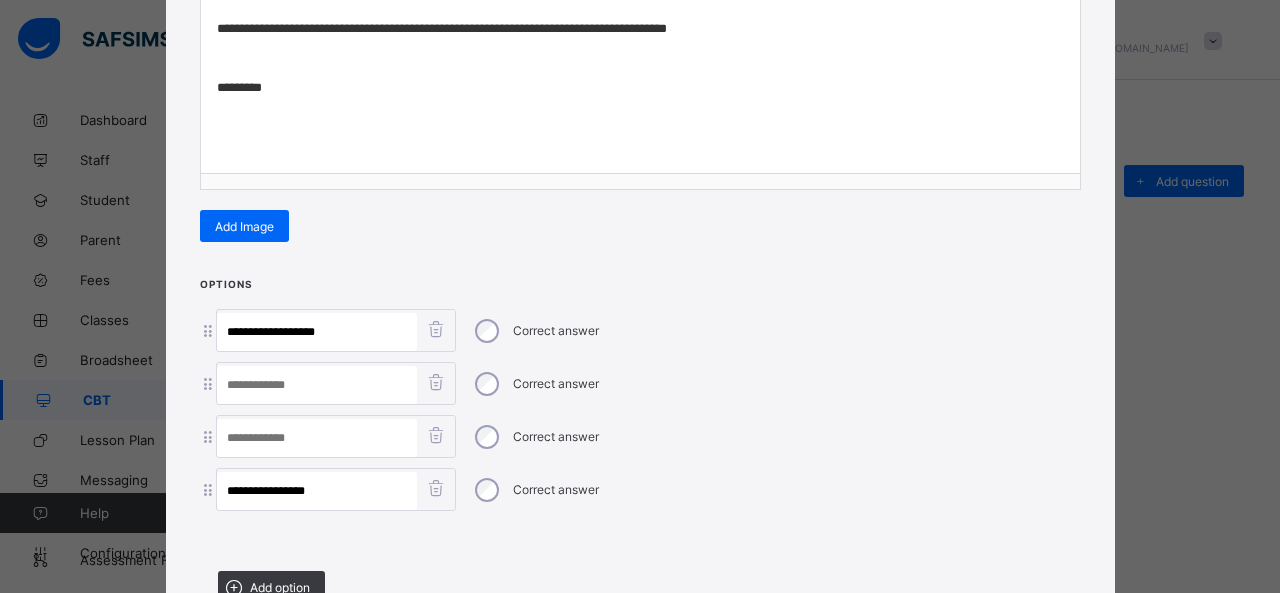 scroll, scrollTop: 0, scrollLeft: 0, axis: both 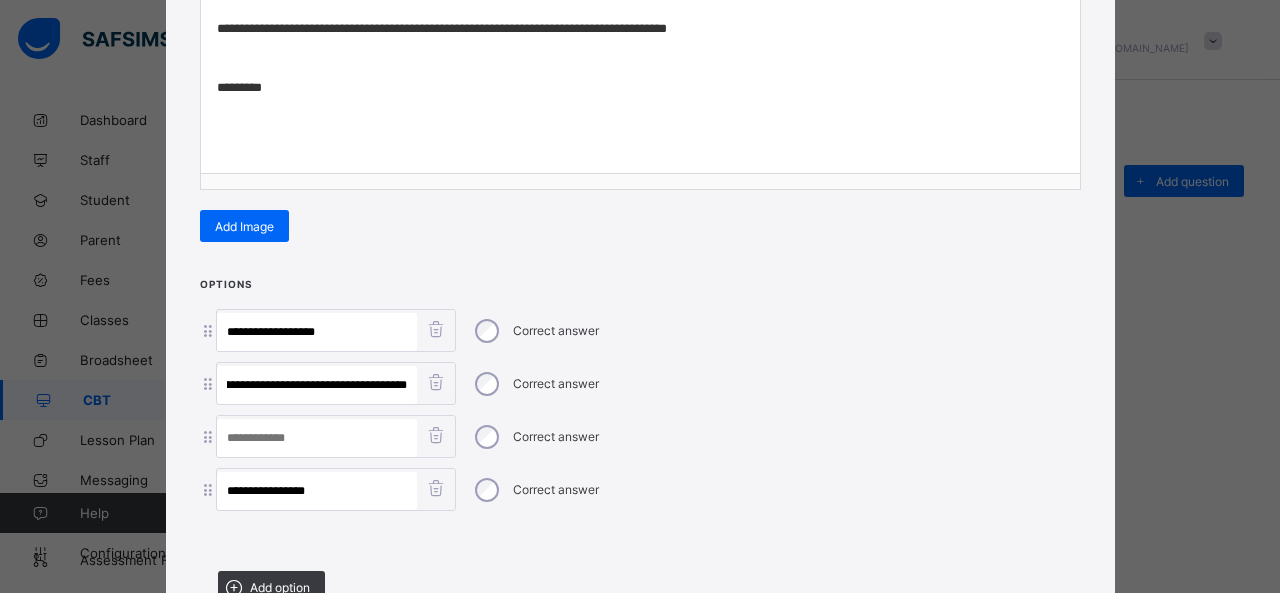 drag, startPoint x: 279, startPoint y: 379, endPoint x: 478, endPoint y: 411, distance: 201.55644 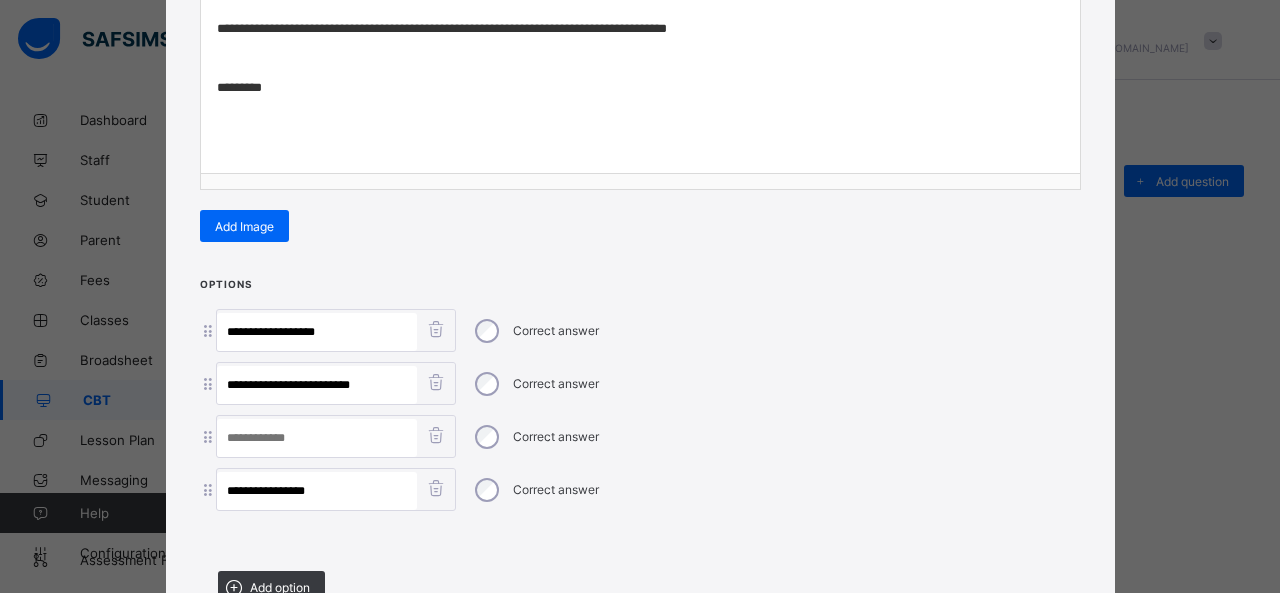 scroll, scrollTop: 0, scrollLeft: 0, axis: both 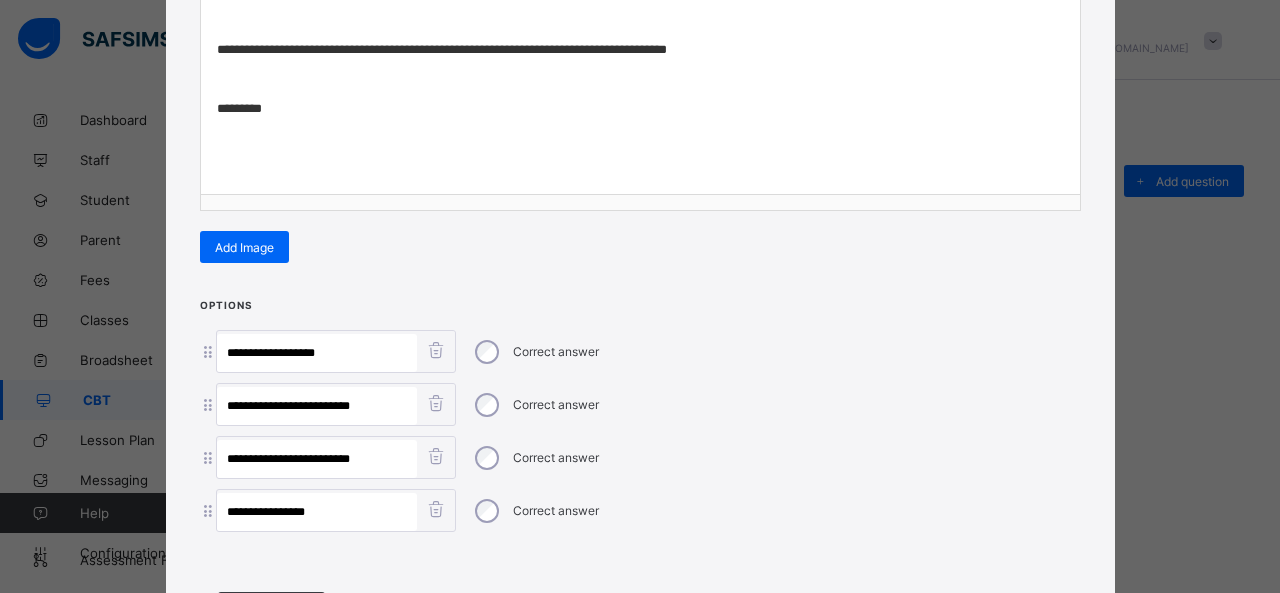 type on "**********" 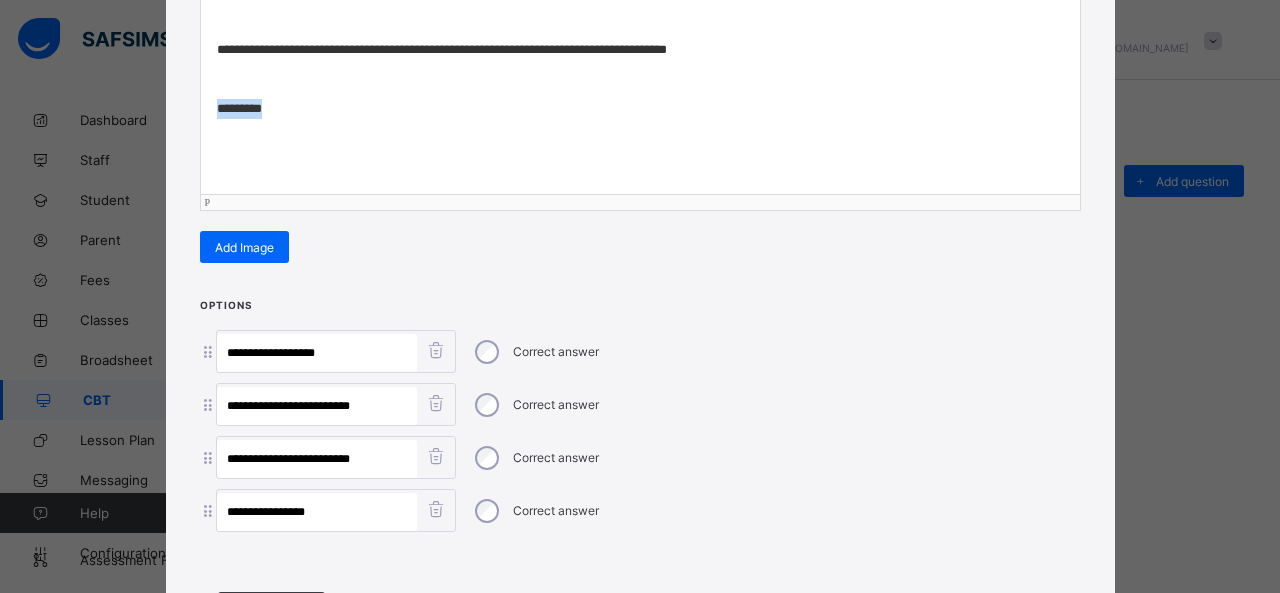 drag, startPoint x: 270, startPoint y: 110, endPoint x: 160, endPoint y: 120, distance: 110.45361 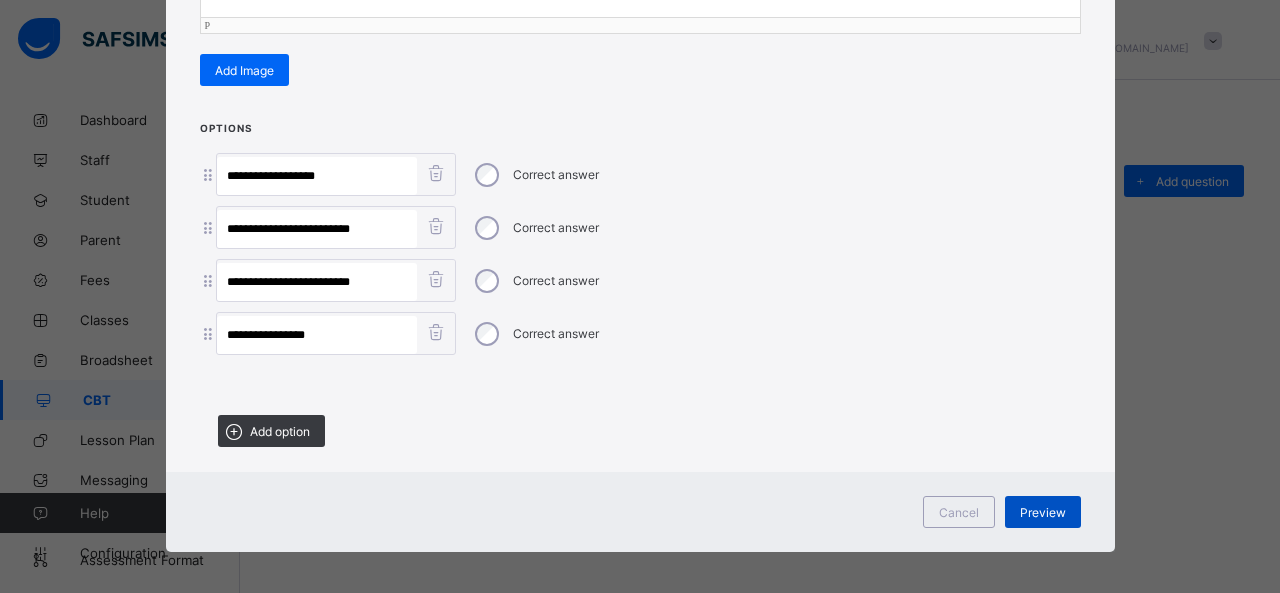 click on "Preview" at bounding box center [1043, 512] 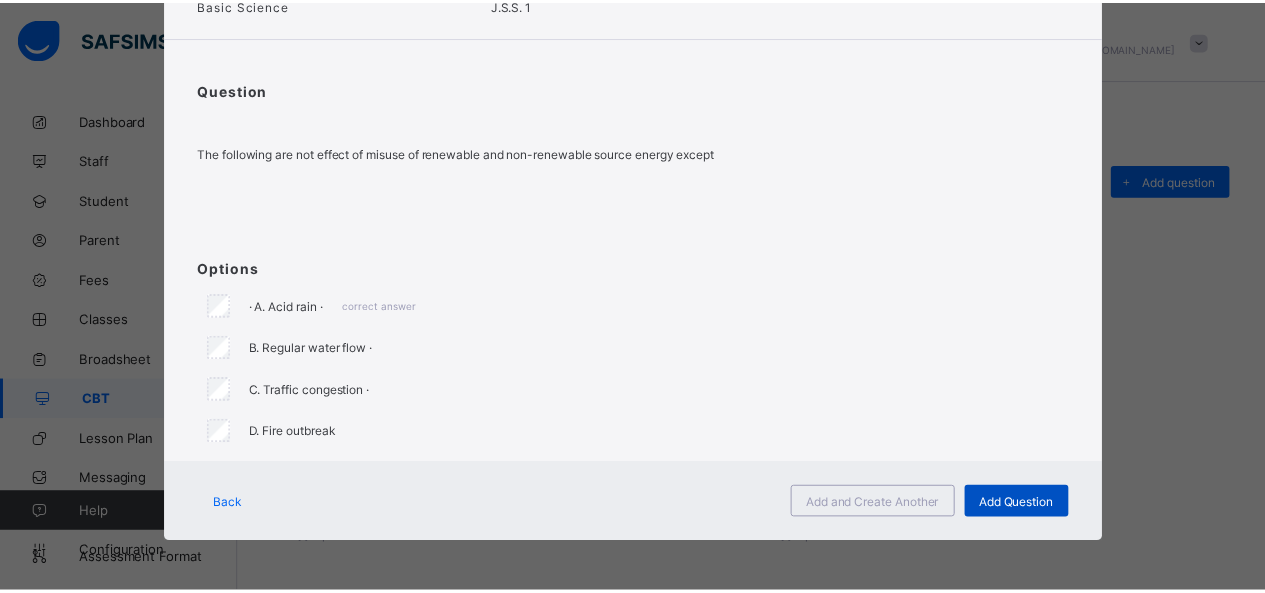 scroll, scrollTop: 124, scrollLeft: 0, axis: vertical 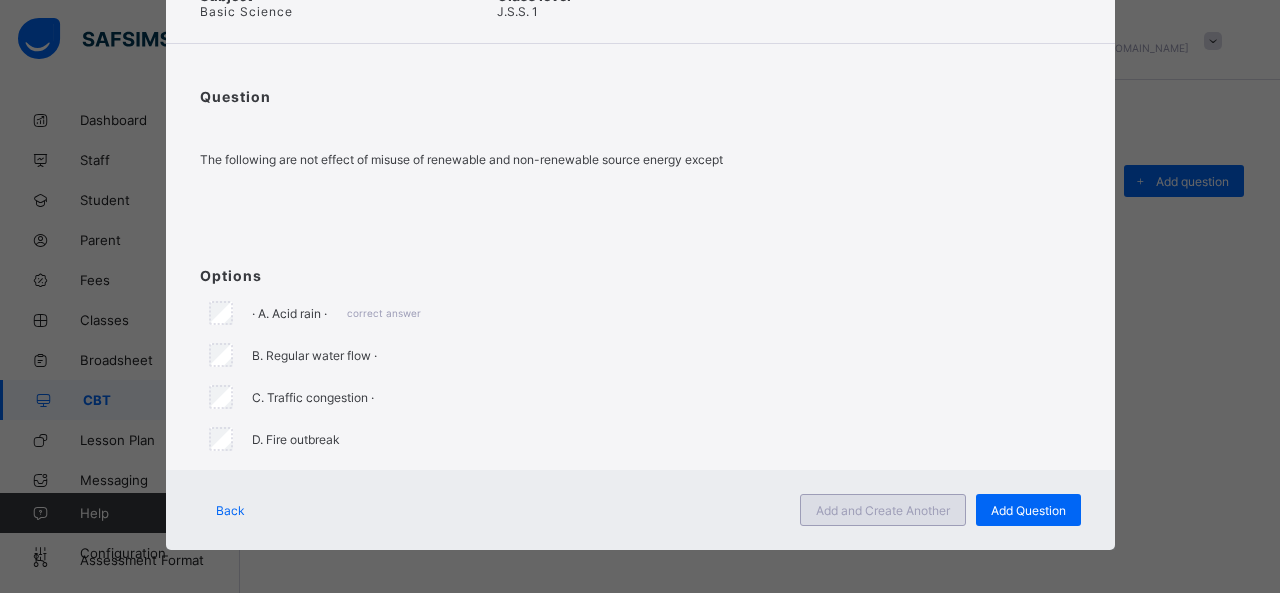 click on "Add and Create Another" at bounding box center (883, 510) 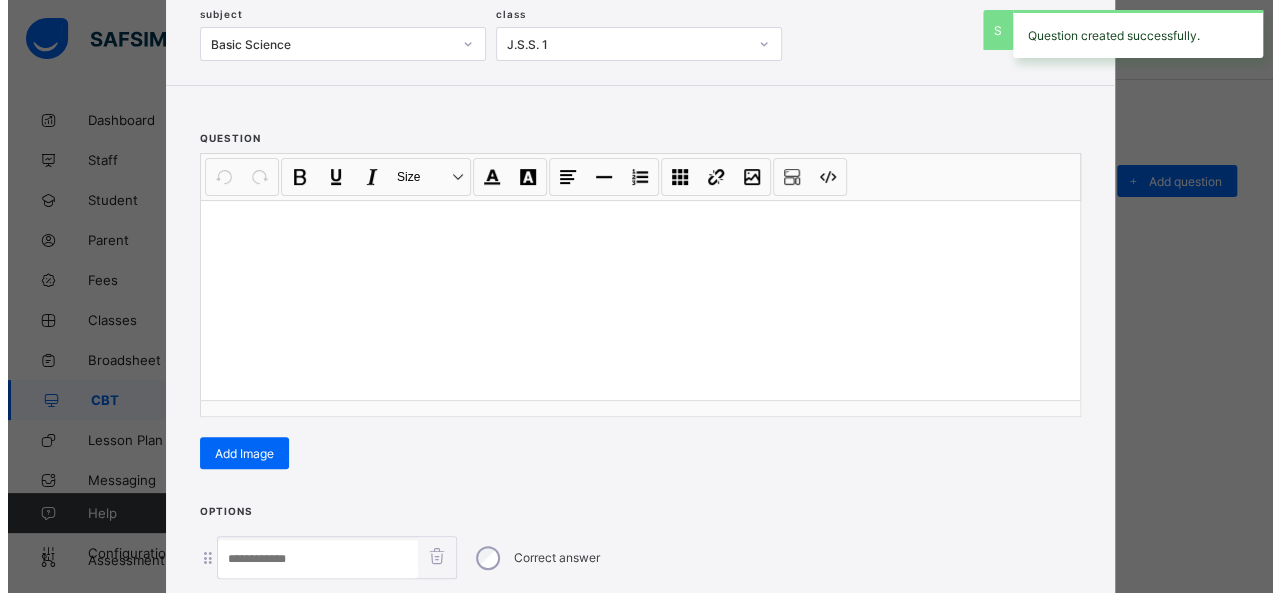 scroll, scrollTop: 128, scrollLeft: 0, axis: vertical 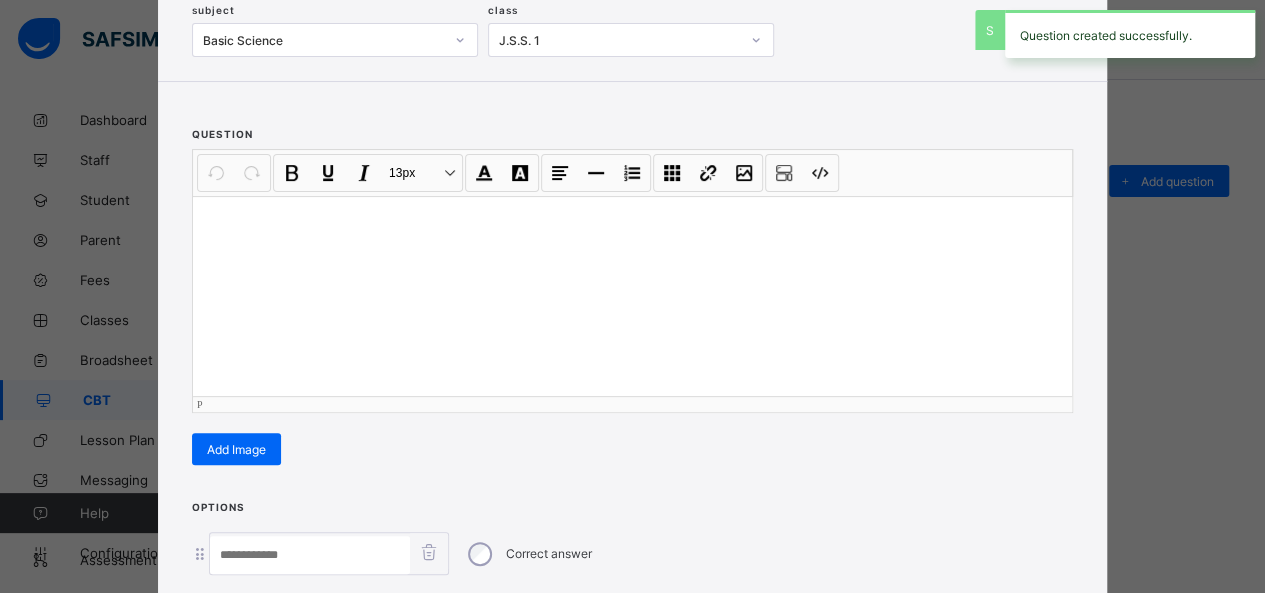 click at bounding box center (632, 222) 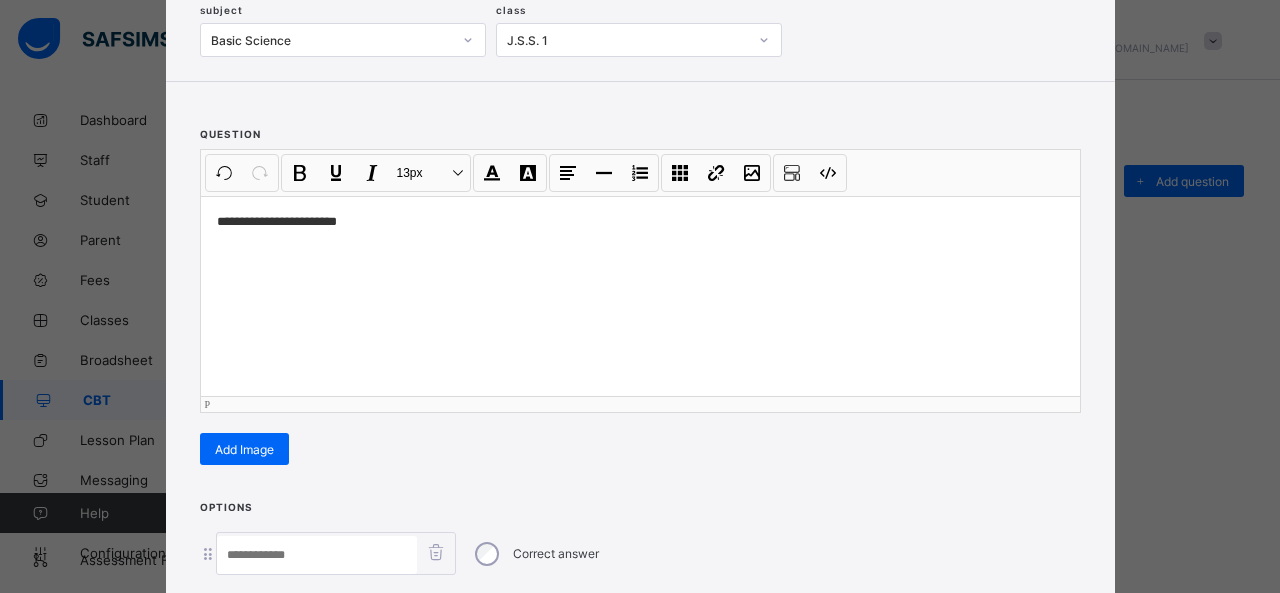 click on "**********" at bounding box center (640, 296) 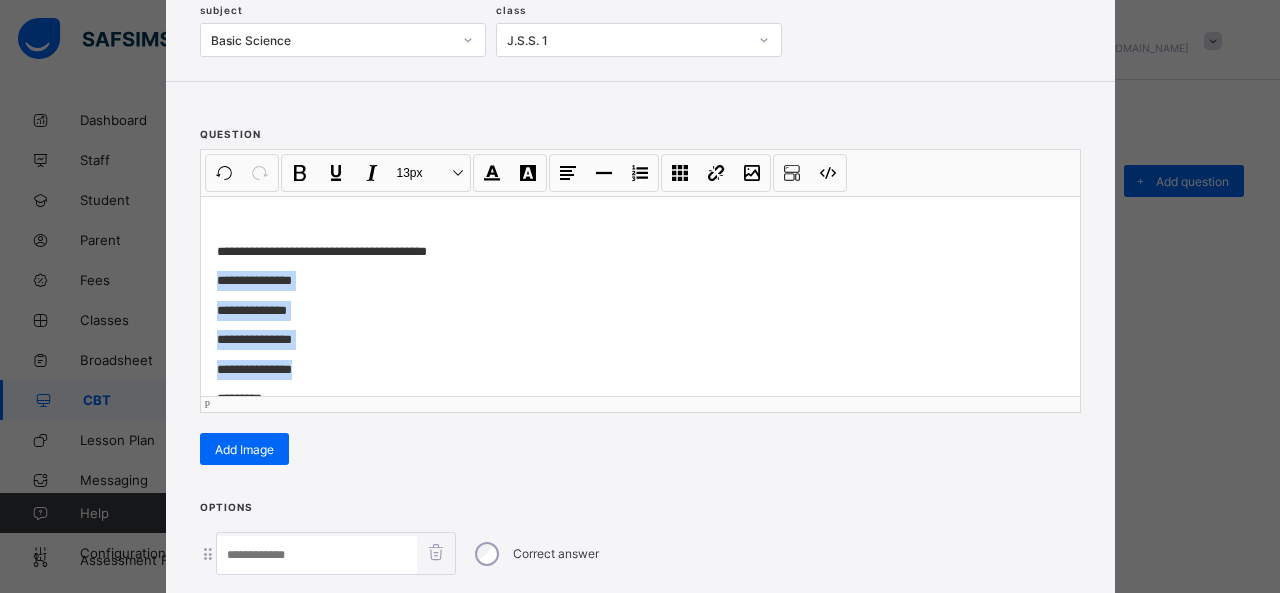 drag, startPoint x: 208, startPoint y: 281, endPoint x: 314, endPoint y: 361, distance: 132.8006 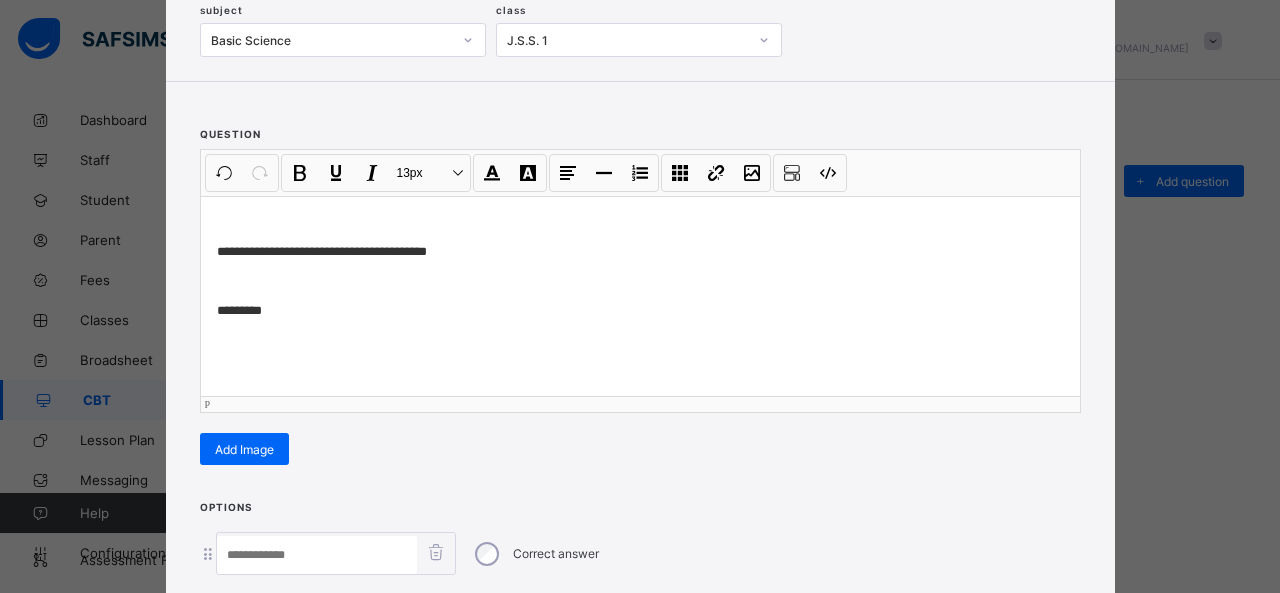 scroll, scrollTop: 351, scrollLeft: 0, axis: vertical 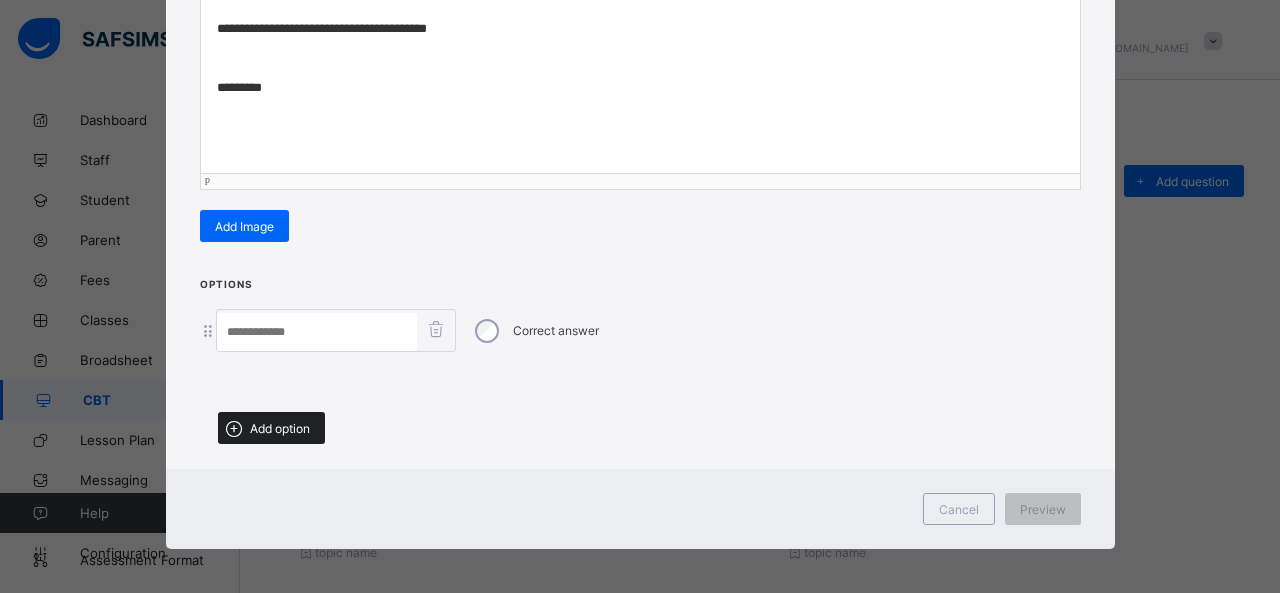 click at bounding box center [233, 428] 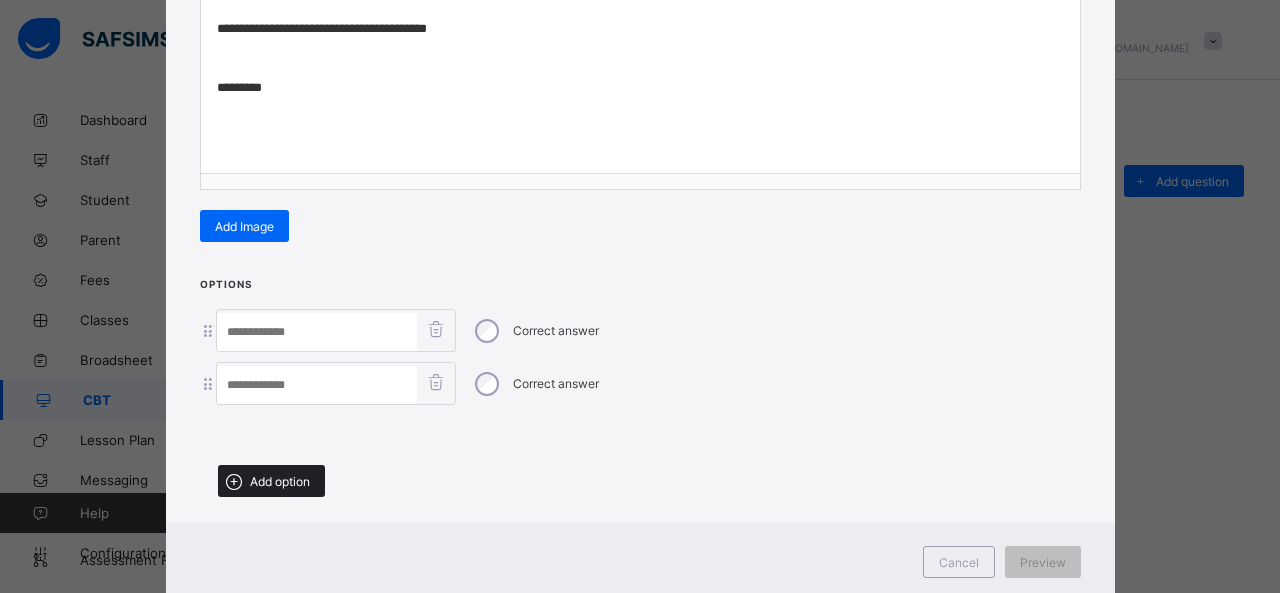 click at bounding box center (233, 481) 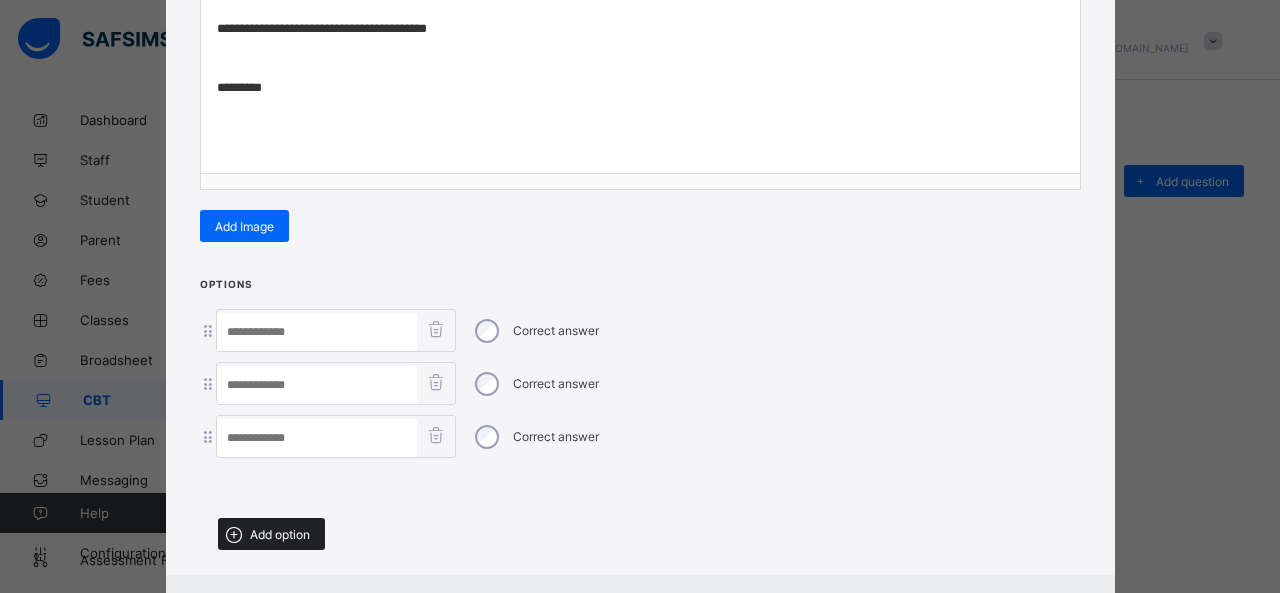 click at bounding box center (233, 534) 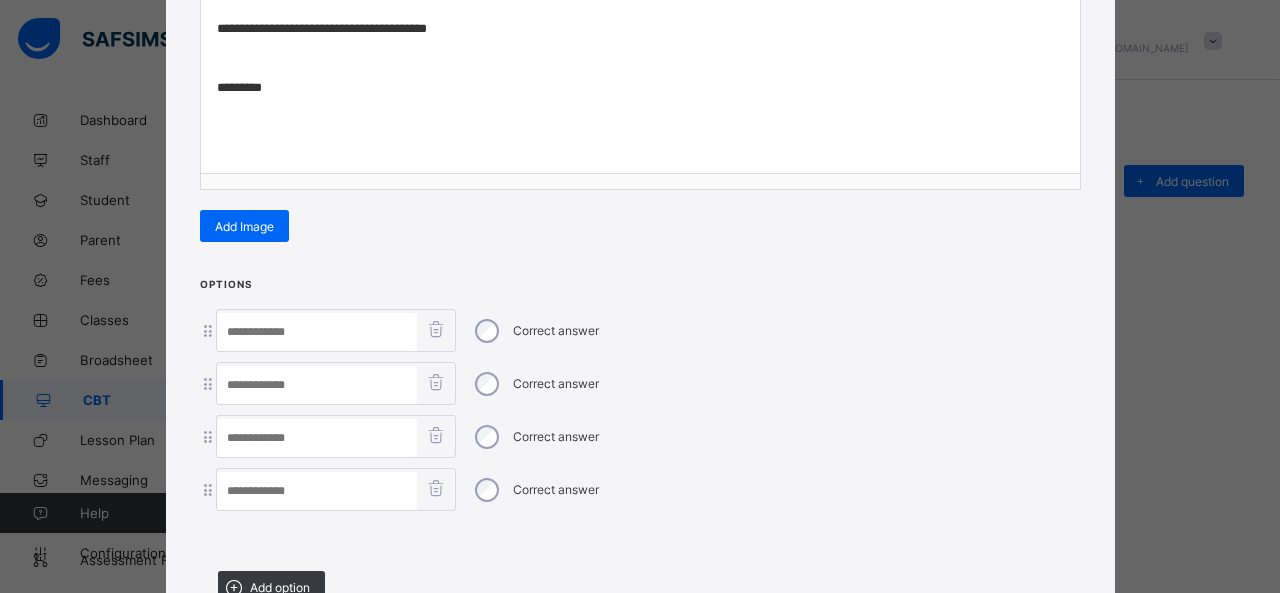 click at bounding box center (317, 332) 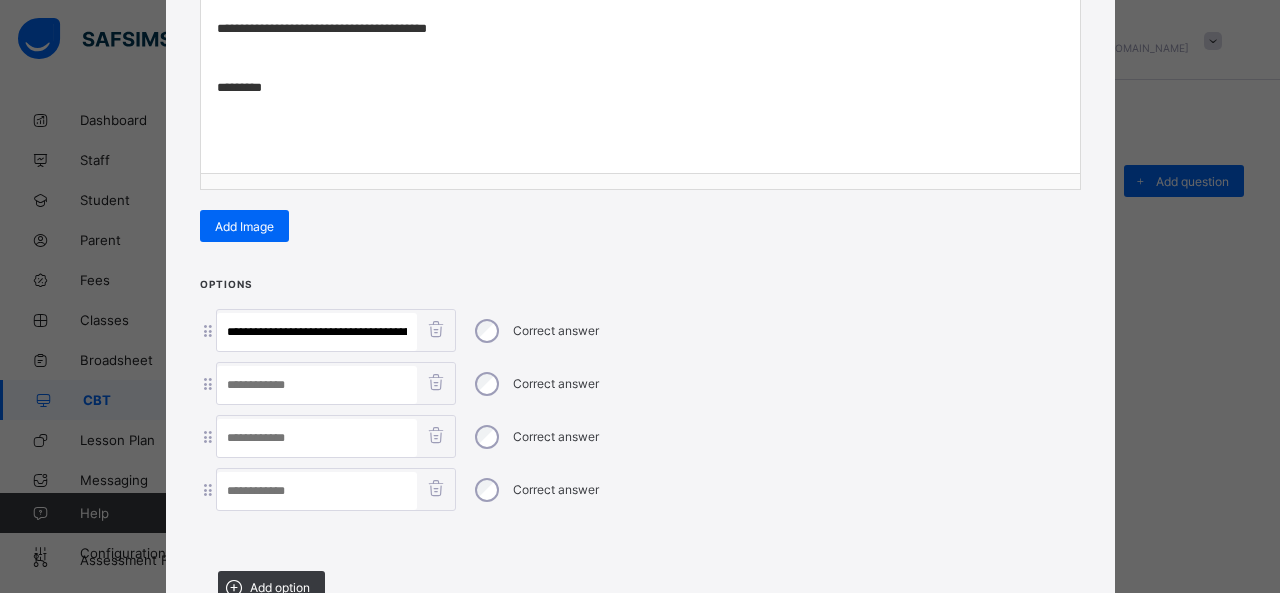 scroll, scrollTop: 0, scrollLeft: 153, axis: horizontal 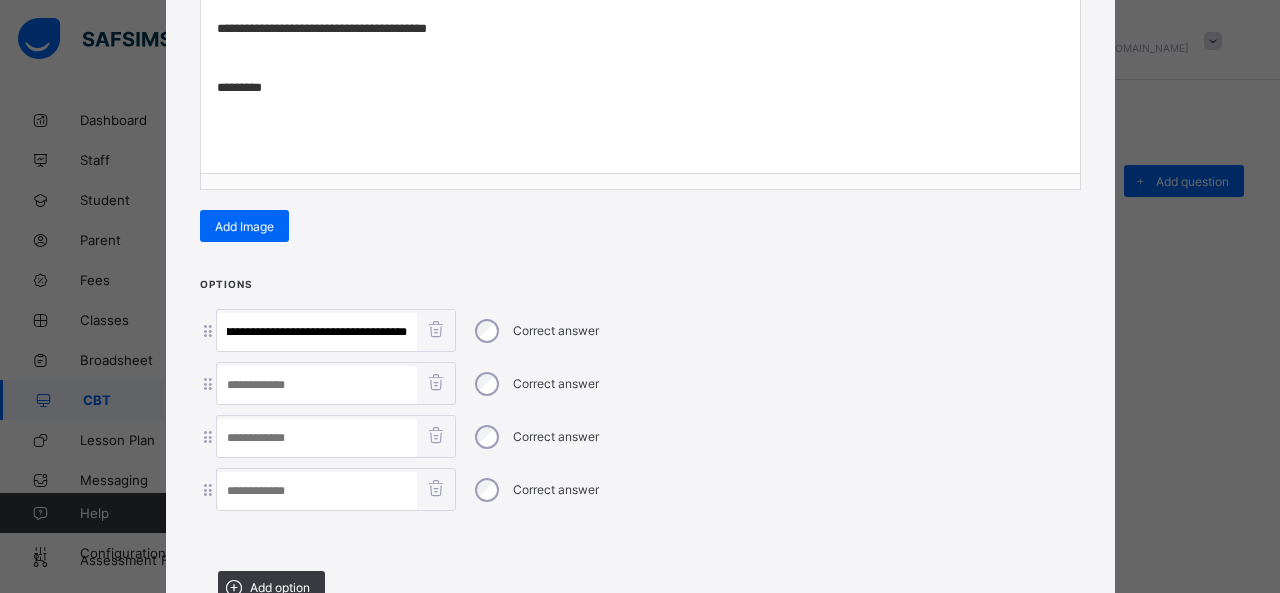 drag, startPoint x: 245, startPoint y: 325, endPoint x: 512, endPoint y: 358, distance: 269.0316 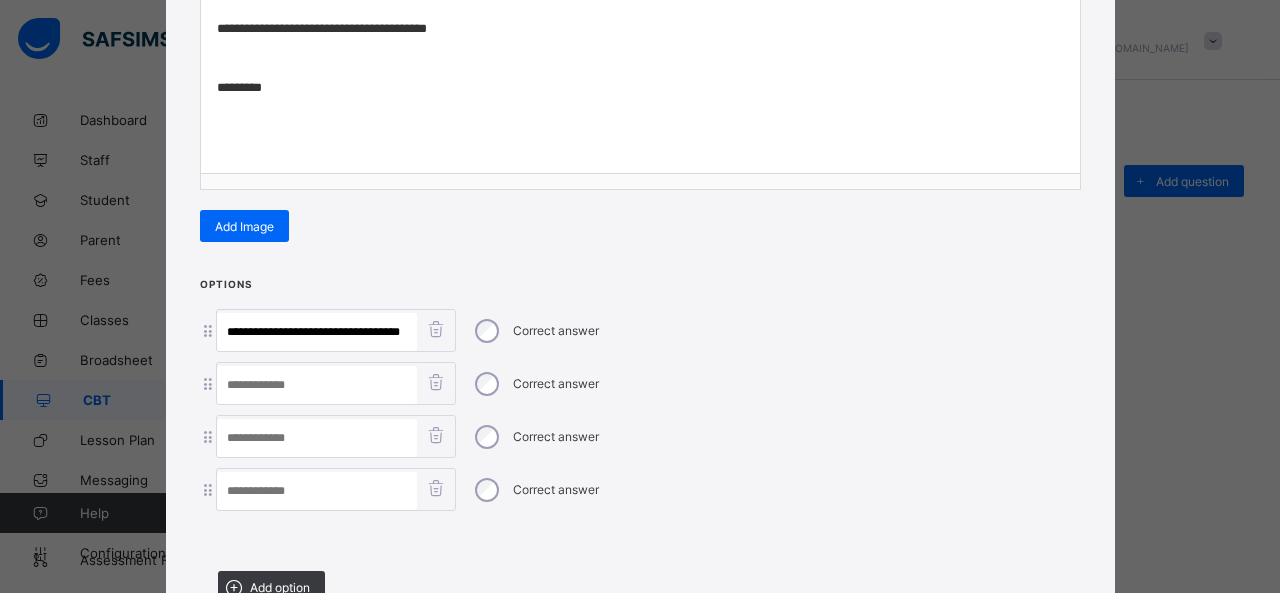 scroll, scrollTop: 0, scrollLeft: 0, axis: both 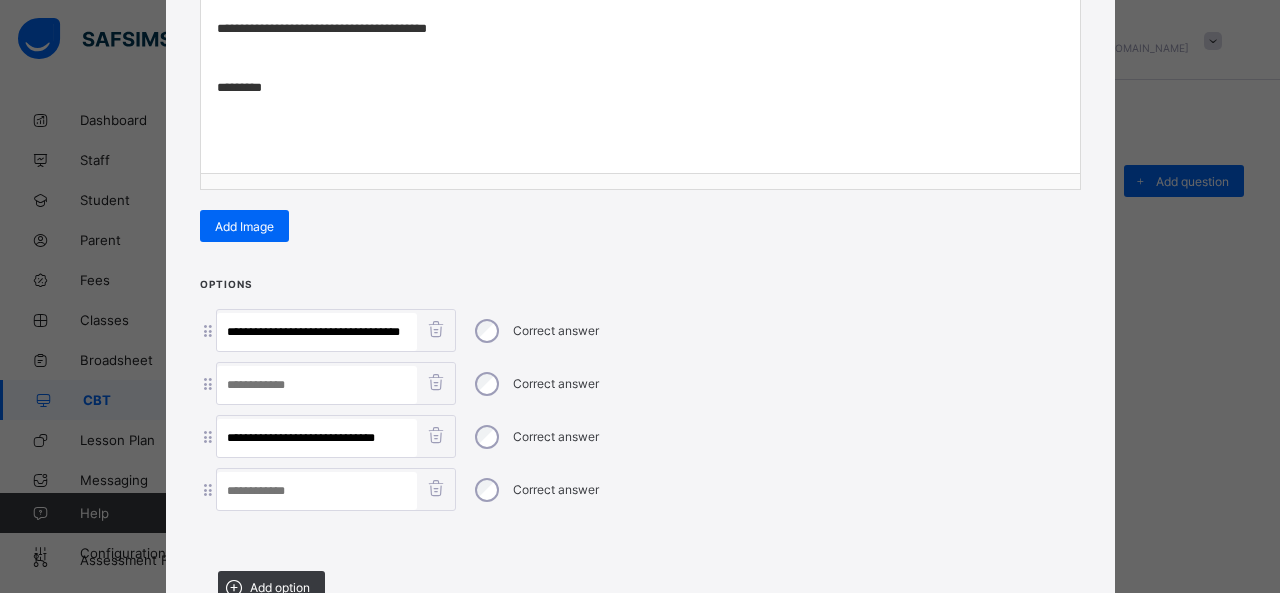 drag, startPoint x: 308, startPoint y: 431, endPoint x: 516, endPoint y: 471, distance: 211.81123 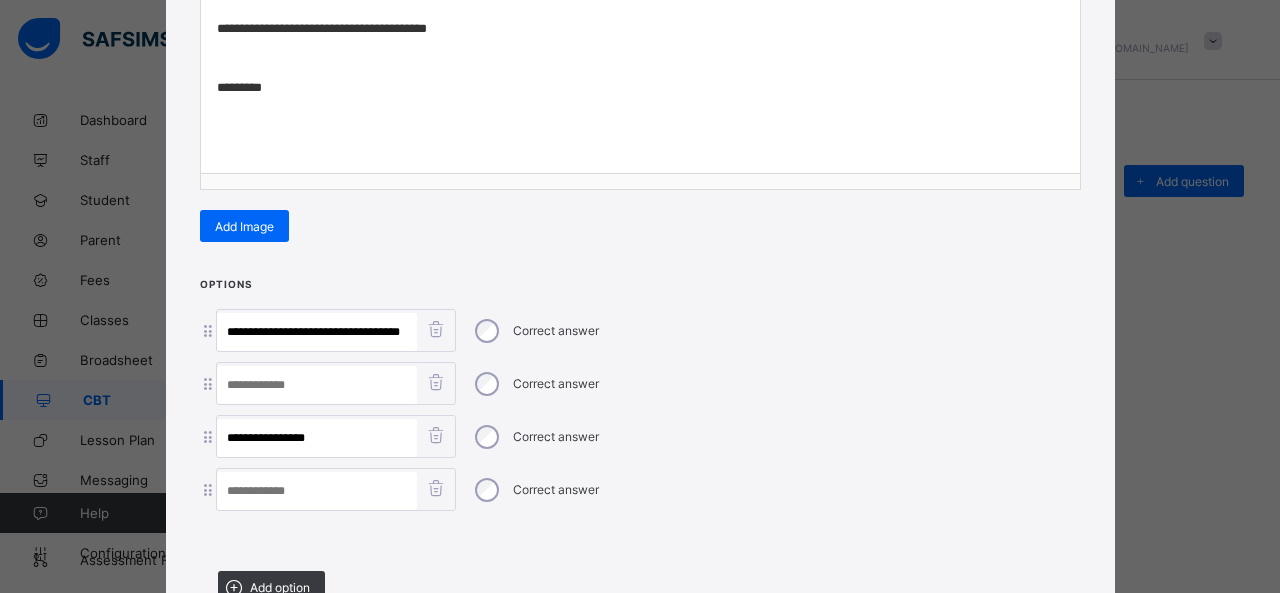 type on "**********" 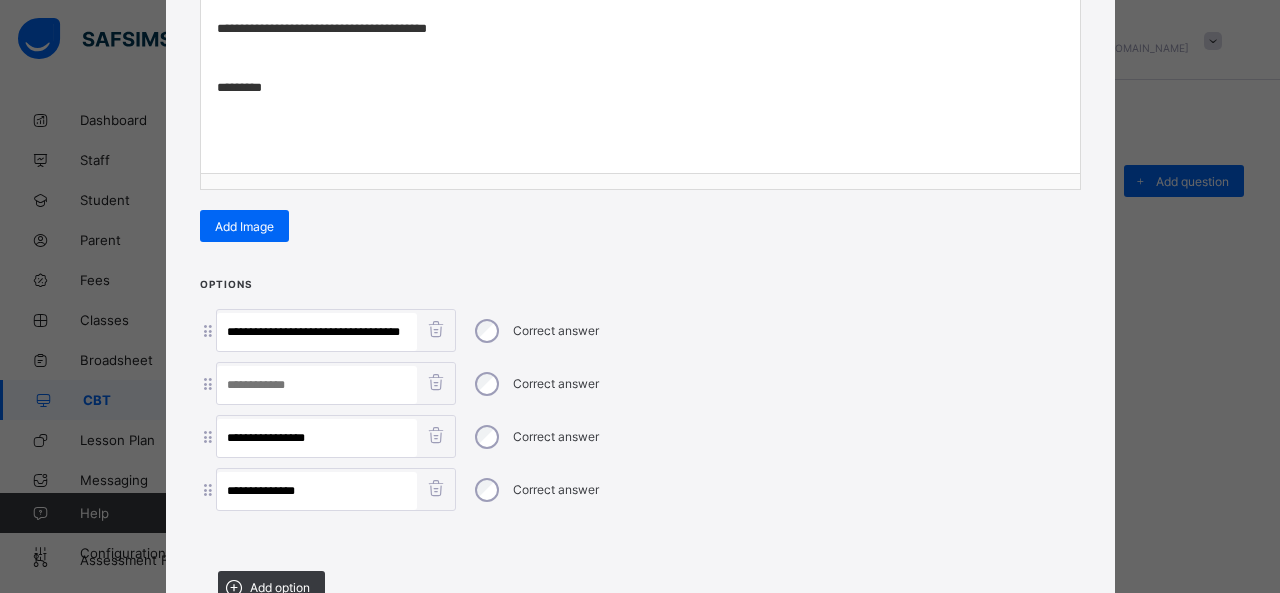 type on "**********" 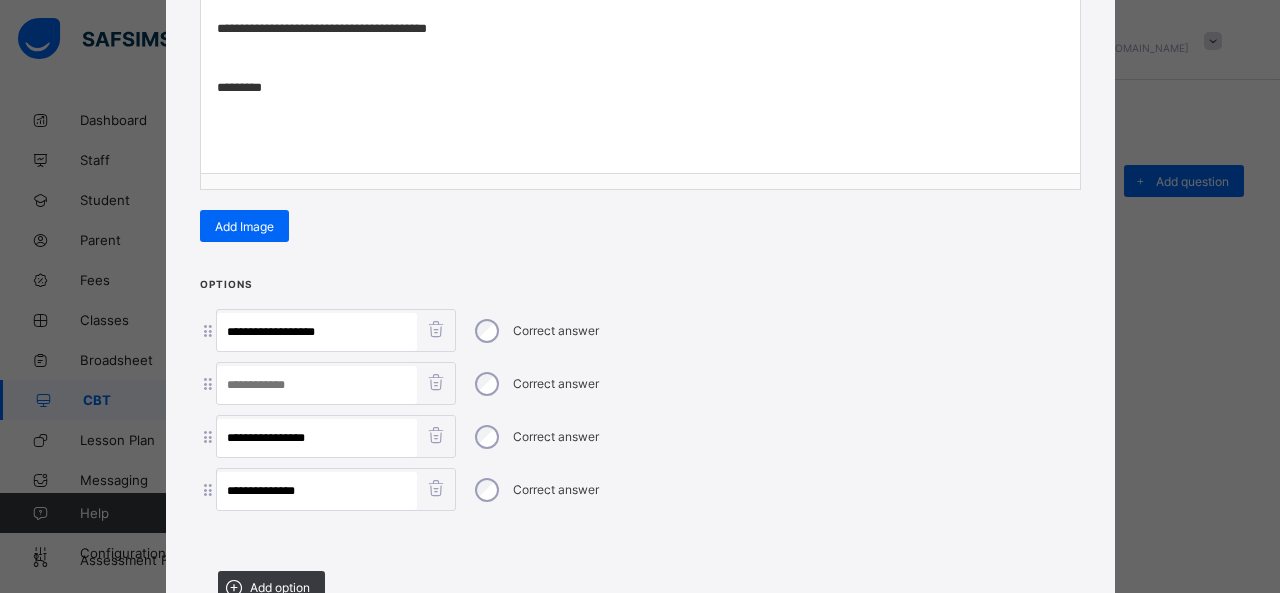 type on "**********" 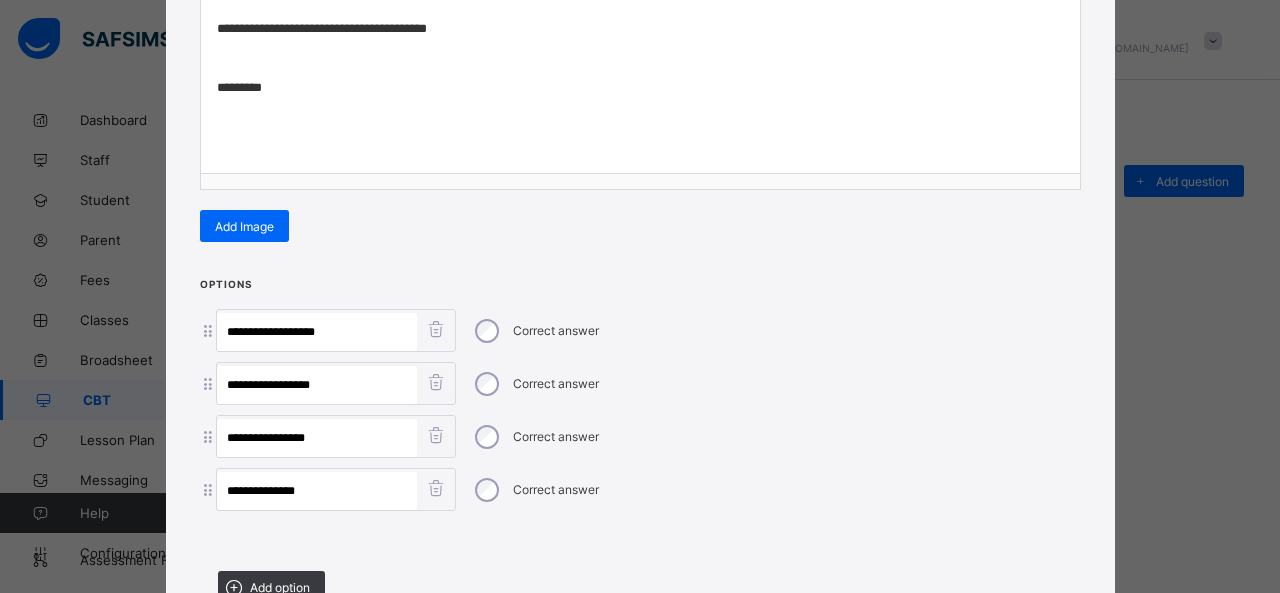 type on "**********" 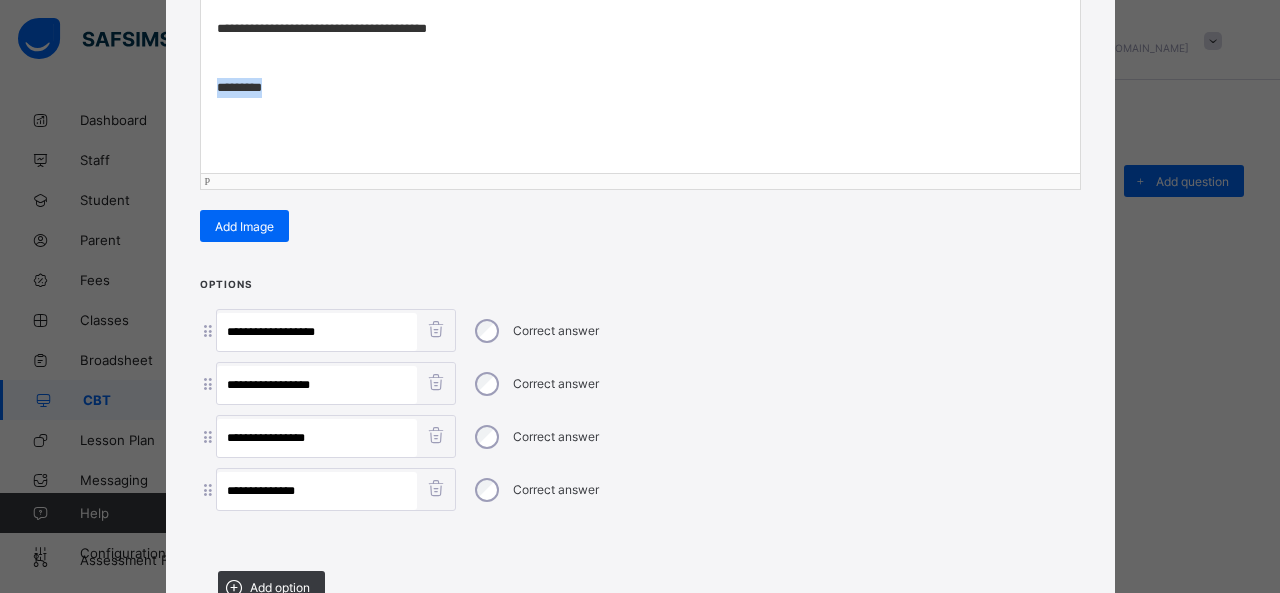 drag, startPoint x: 302, startPoint y: 77, endPoint x: 188, endPoint y: 81, distance: 114.07015 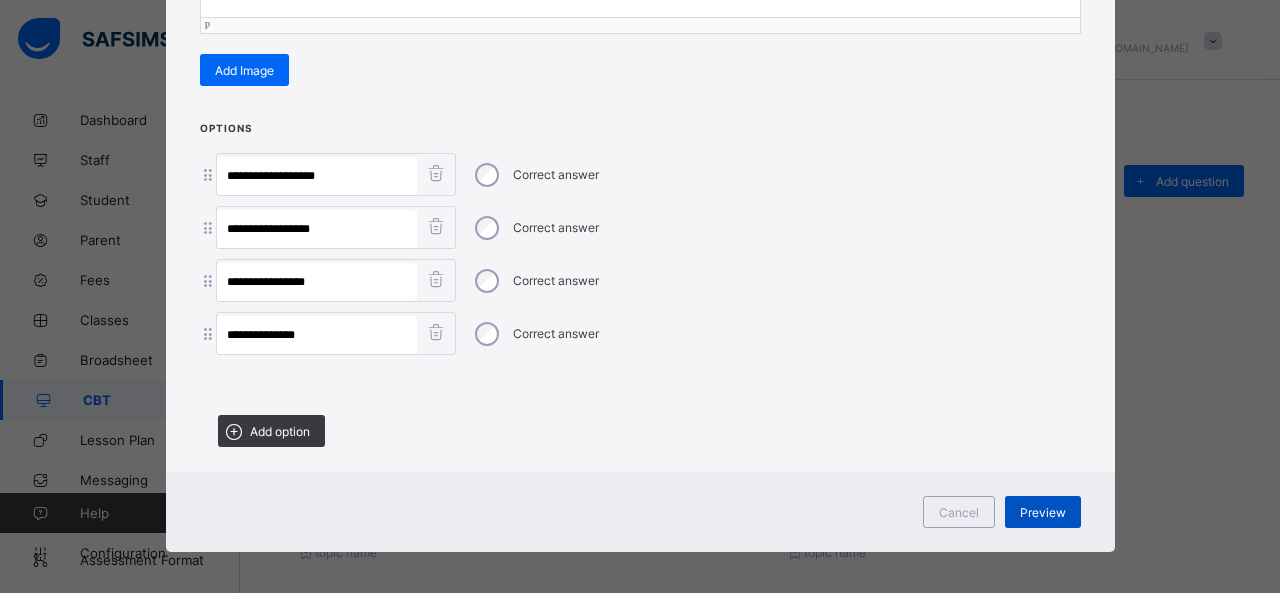 click on "Preview" at bounding box center (1043, 512) 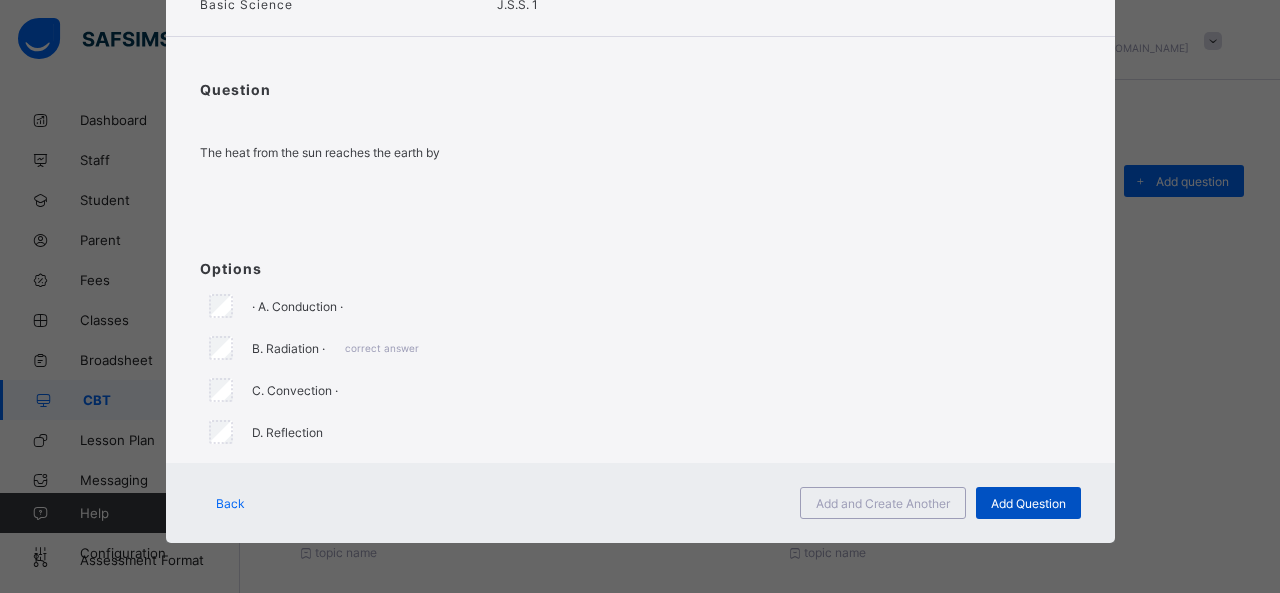scroll, scrollTop: 124, scrollLeft: 0, axis: vertical 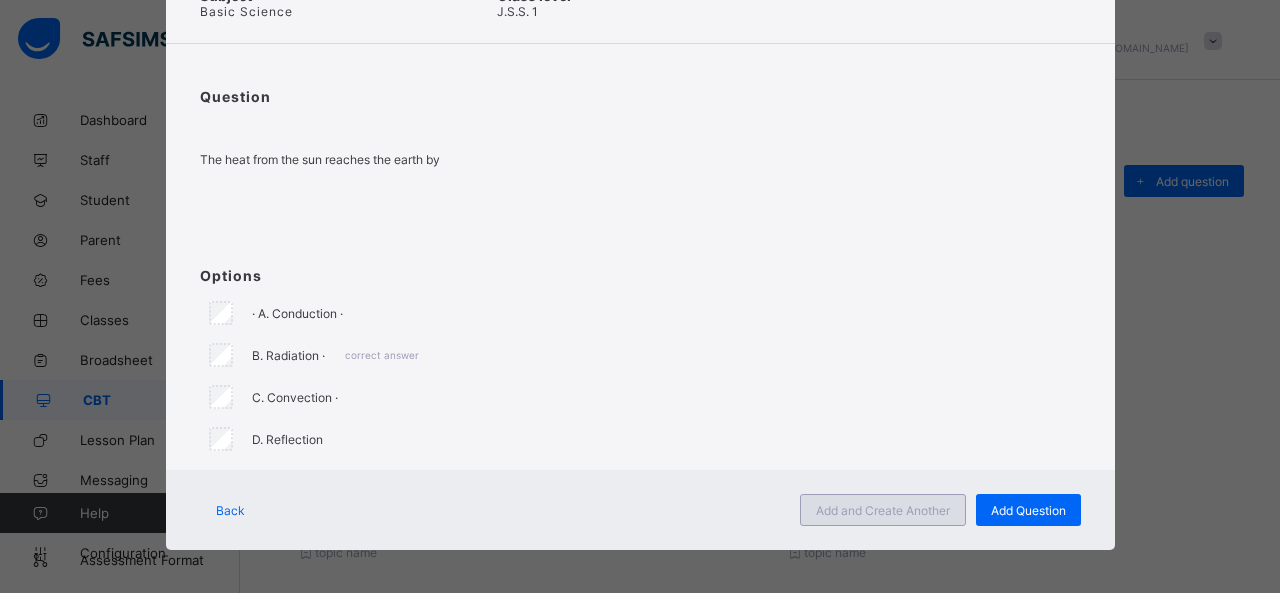 click on "Add and Create Another" at bounding box center (883, 510) 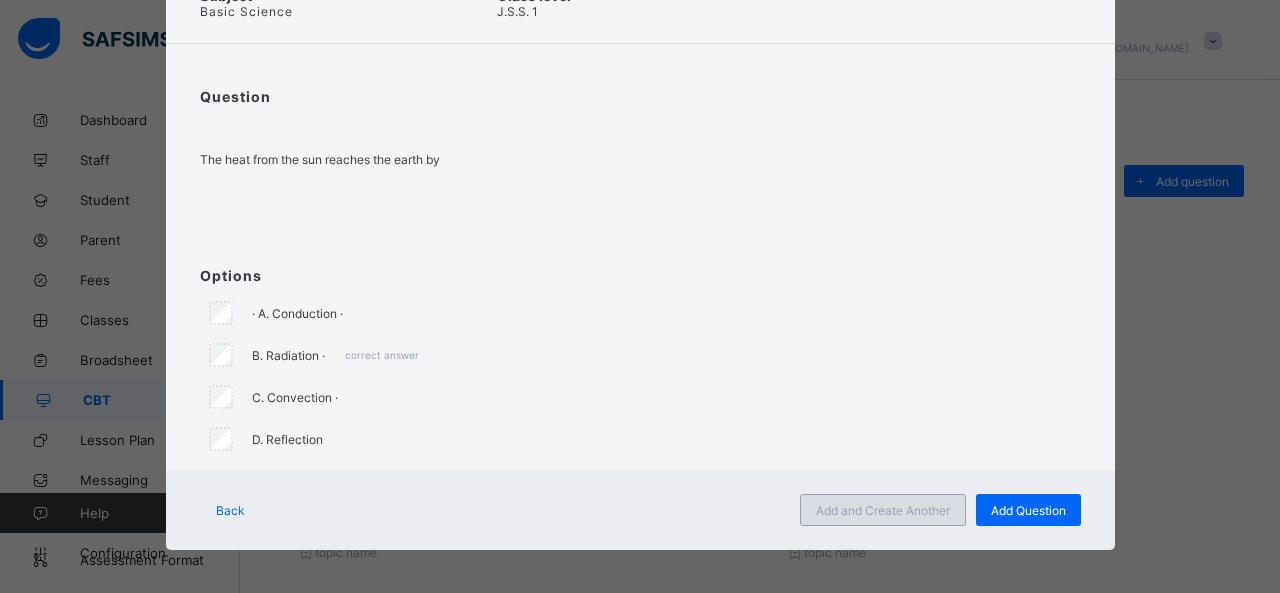 click on "Add and Create Another" at bounding box center [883, 510] 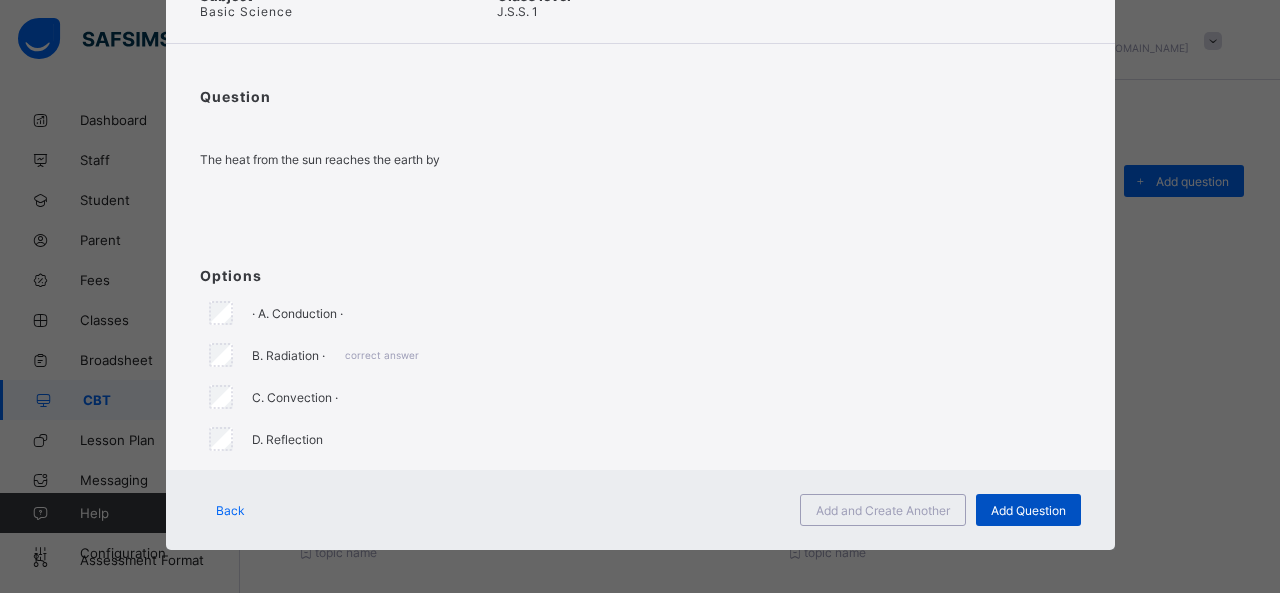 click on "Add Question" at bounding box center (1028, 510) 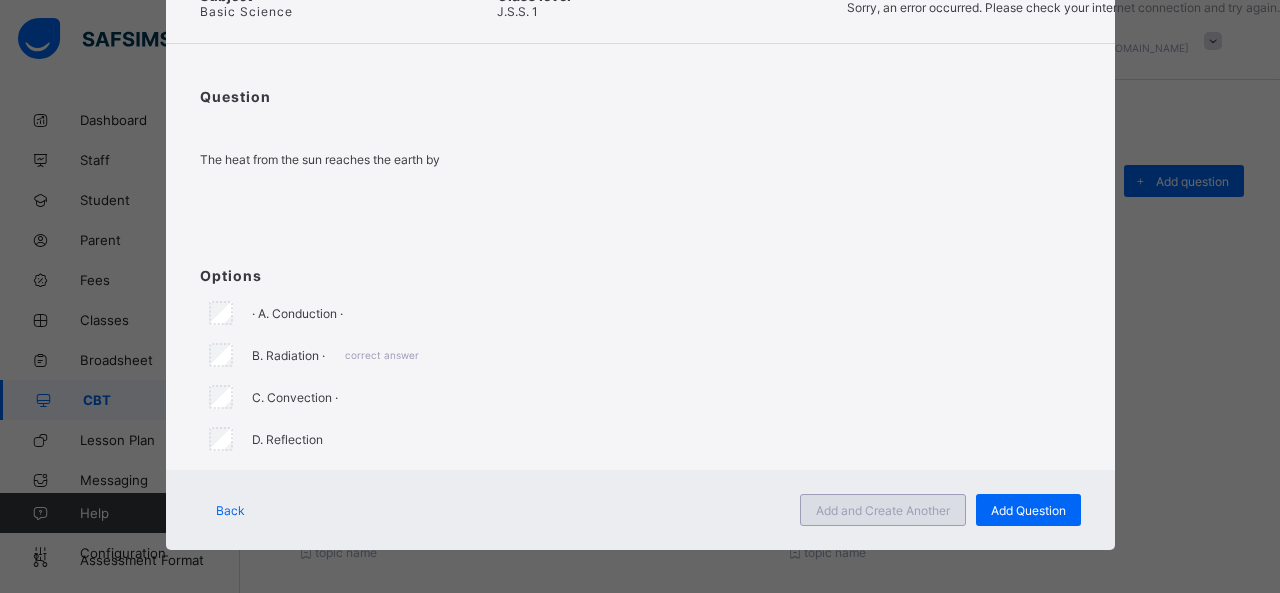 click on "Add and Create Another" at bounding box center (883, 510) 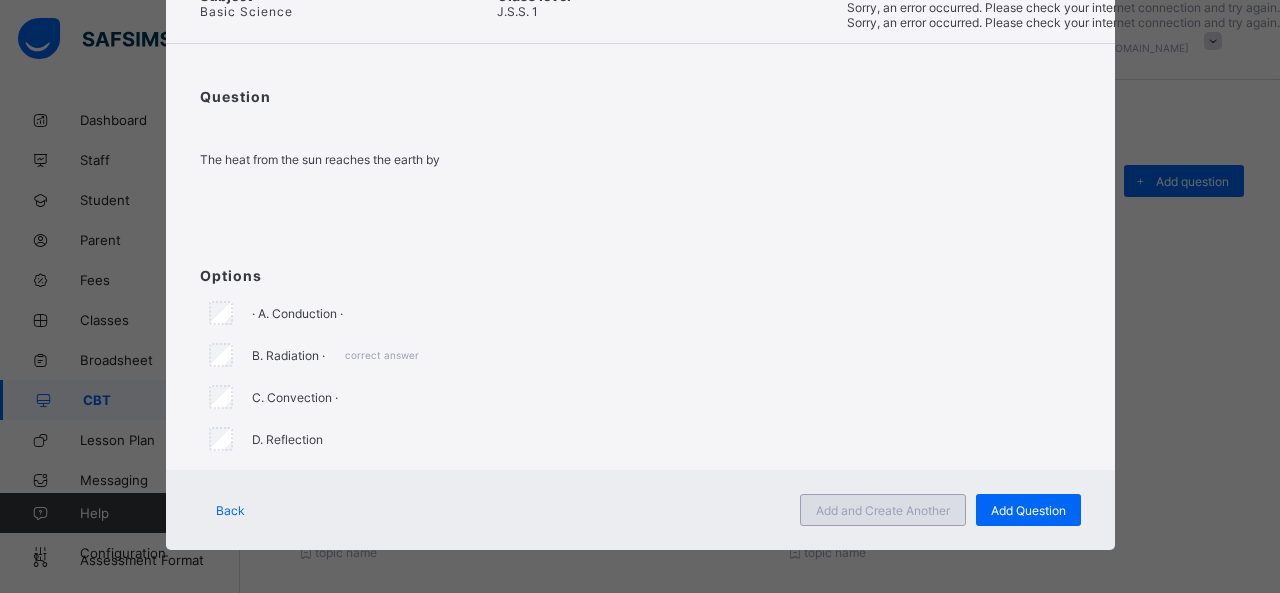 click on "Add and Create Another" at bounding box center [883, 510] 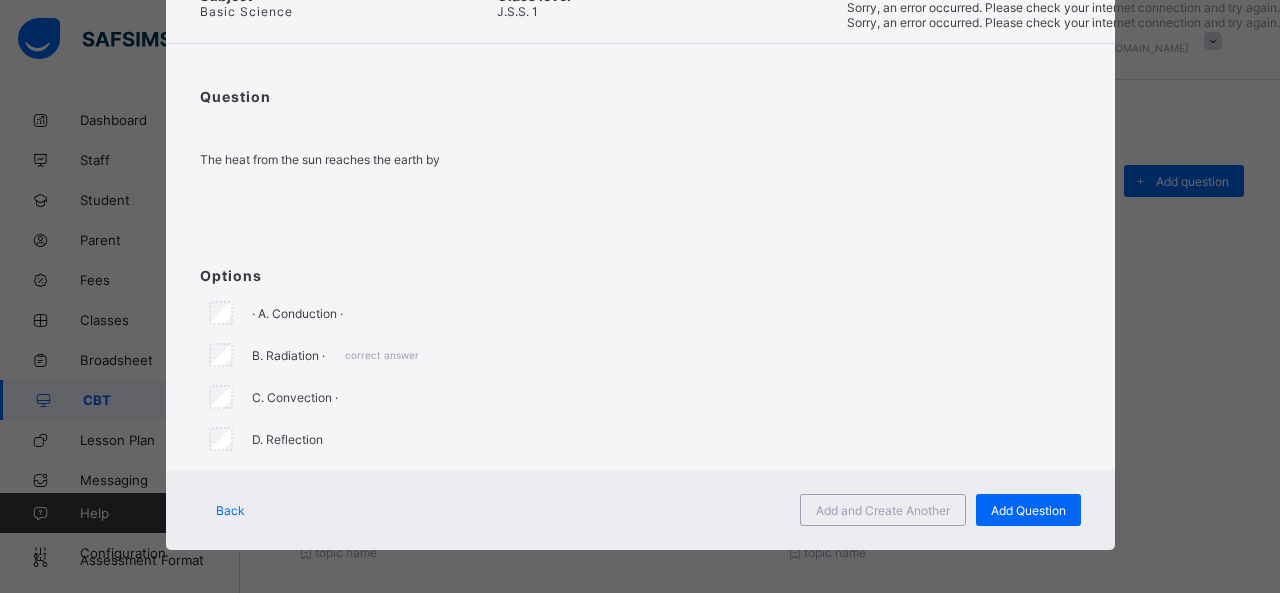 click on "B. Radiation  ·  correct answer" at bounding box center (640, 355) 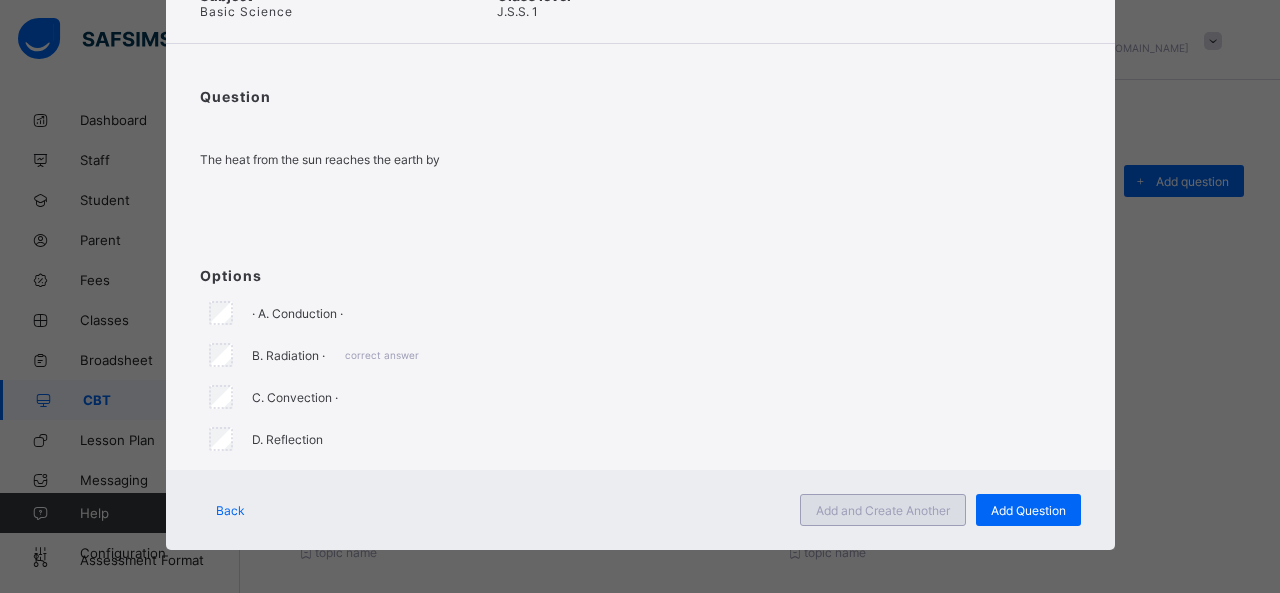click on "Add and Create Another" at bounding box center (883, 510) 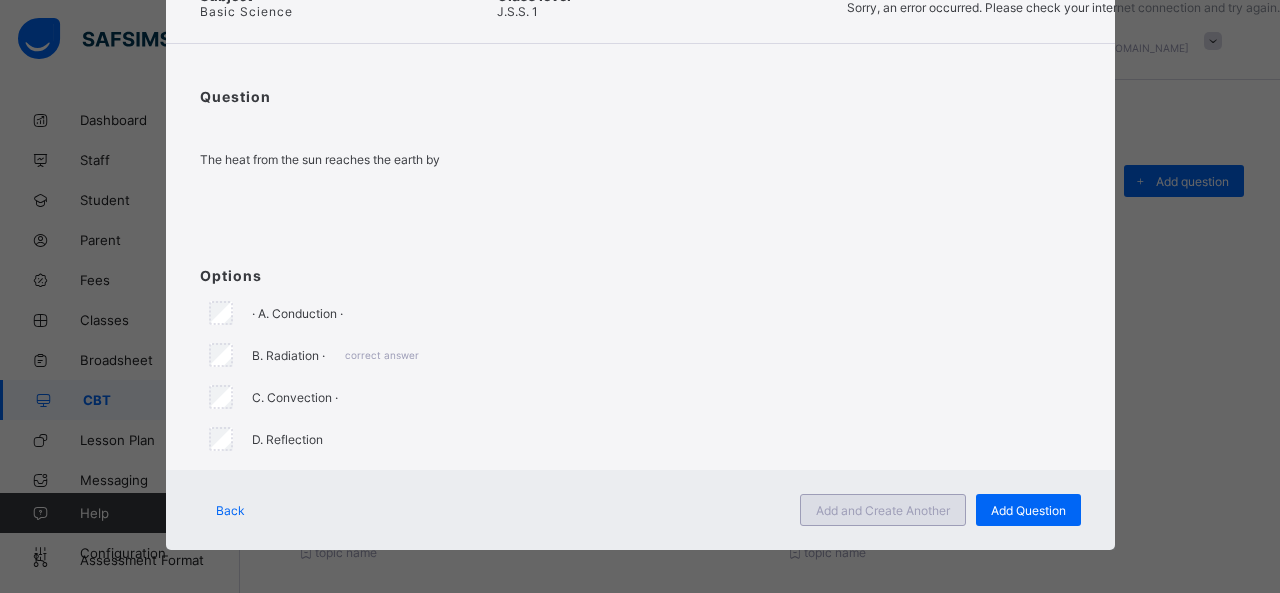 click on "Add and Create Another" at bounding box center [883, 510] 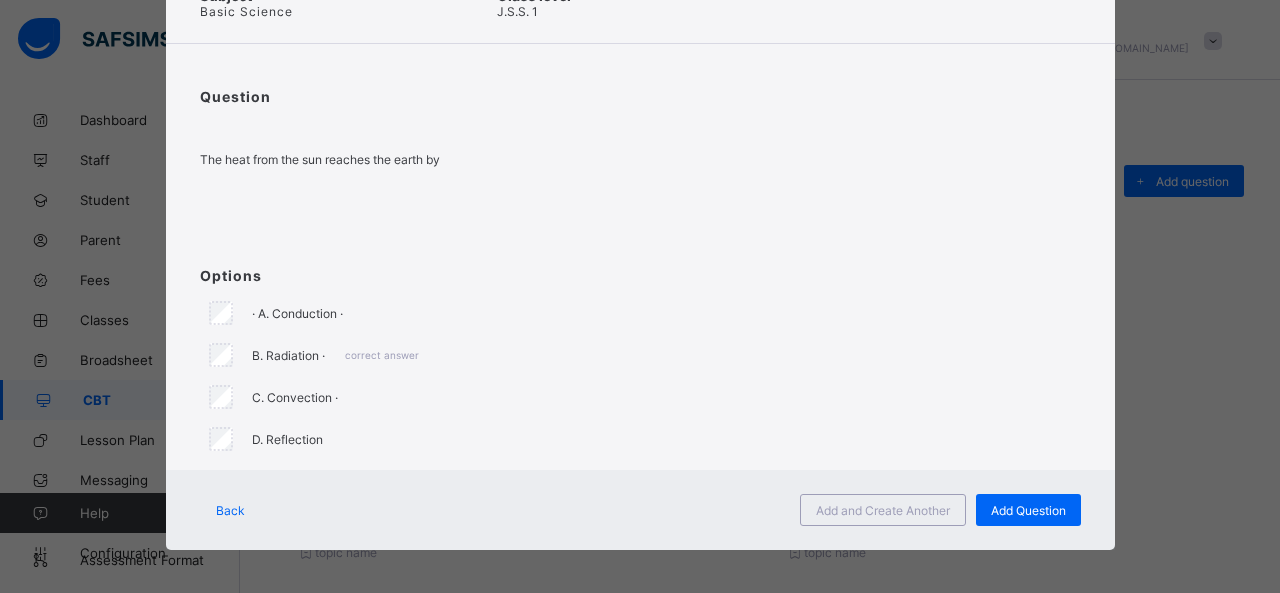 click on "Back Add and Create Another Add Question" at bounding box center (640, 510) 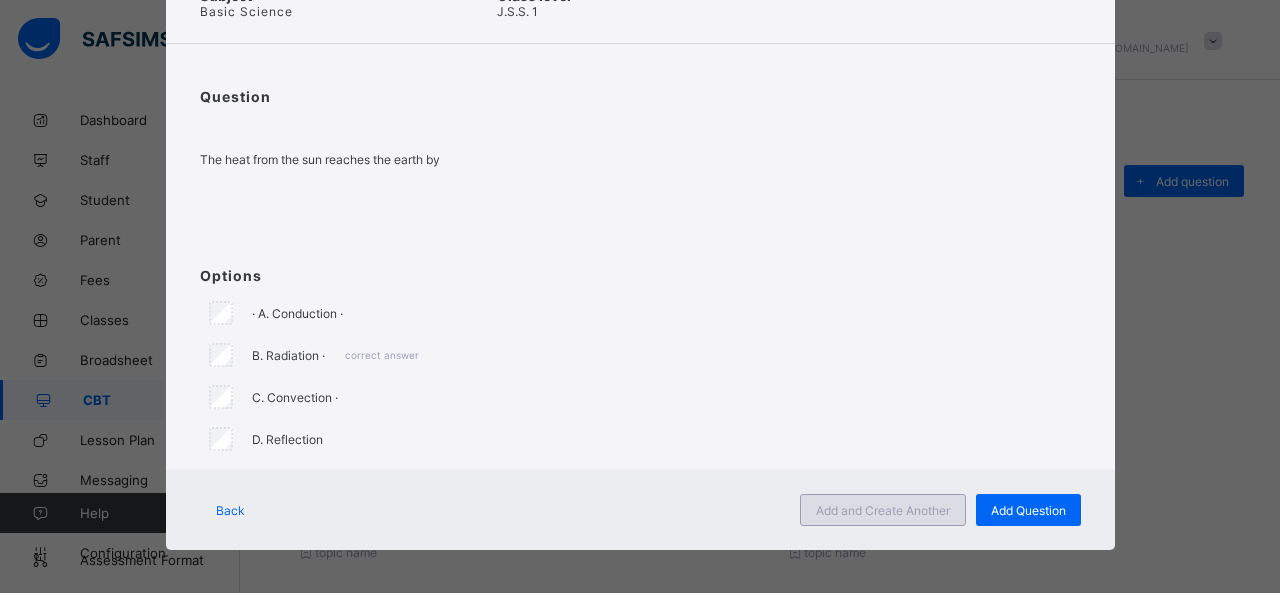 click on "Add and Create Another" at bounding box center (883, 510) 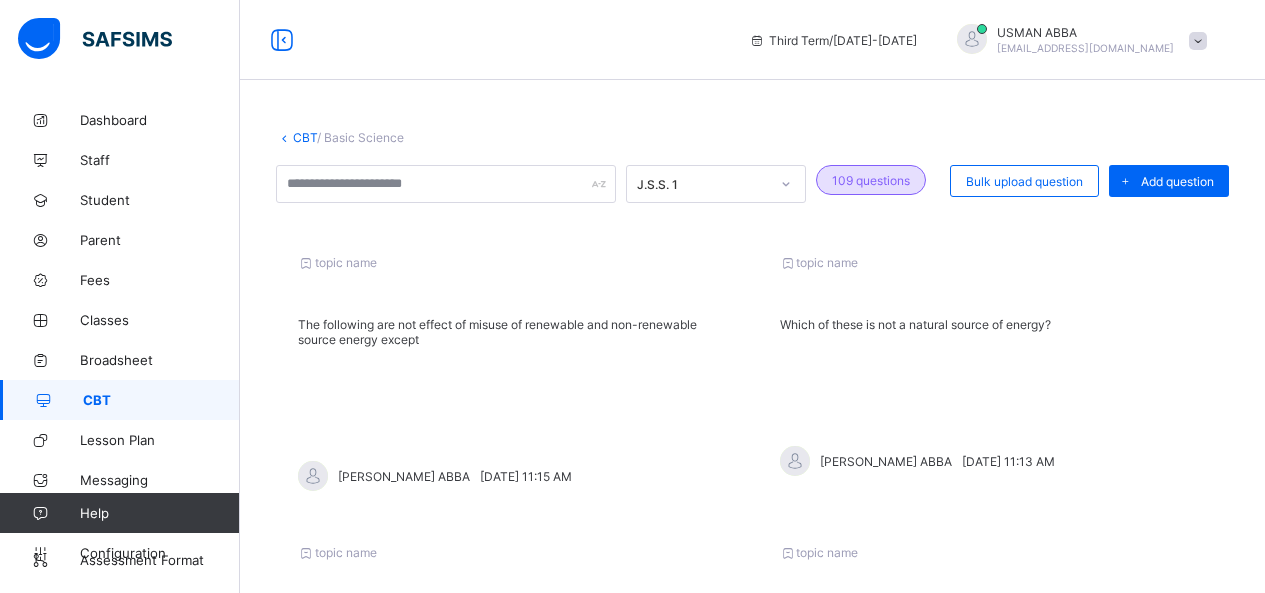 scroll, scrollTop: 0, scrollLeft: 0, axis: both 